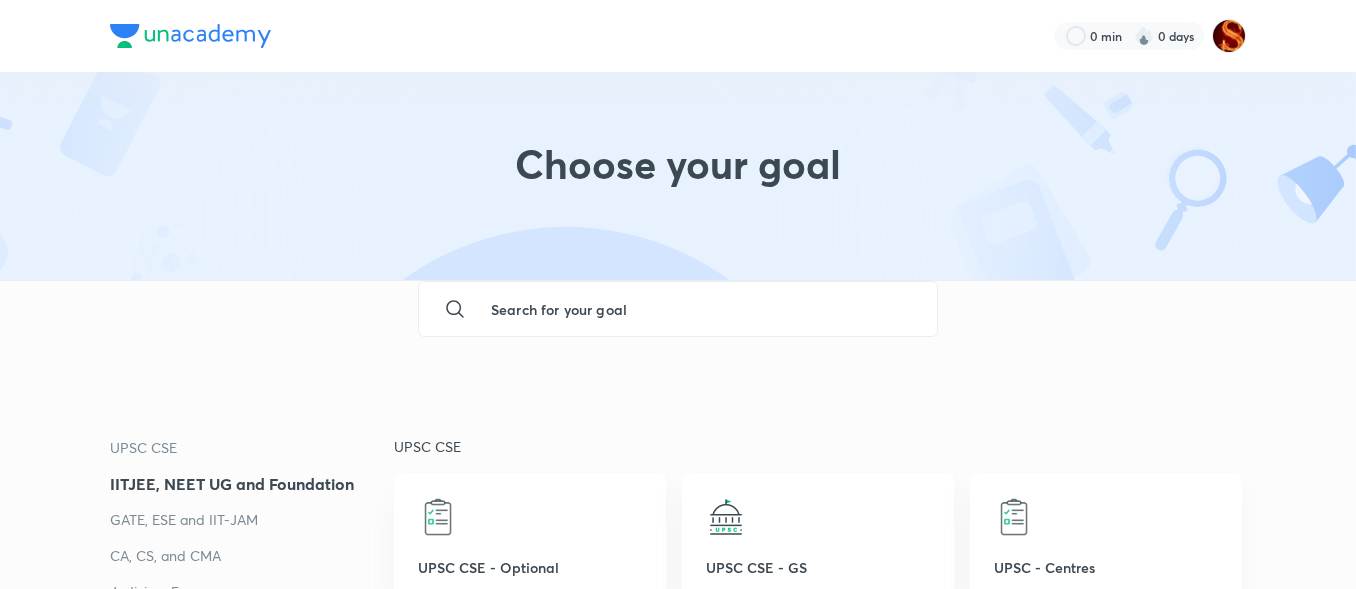 scroll, scrollTop: 629, scrollLeft: 0, axis: vertical 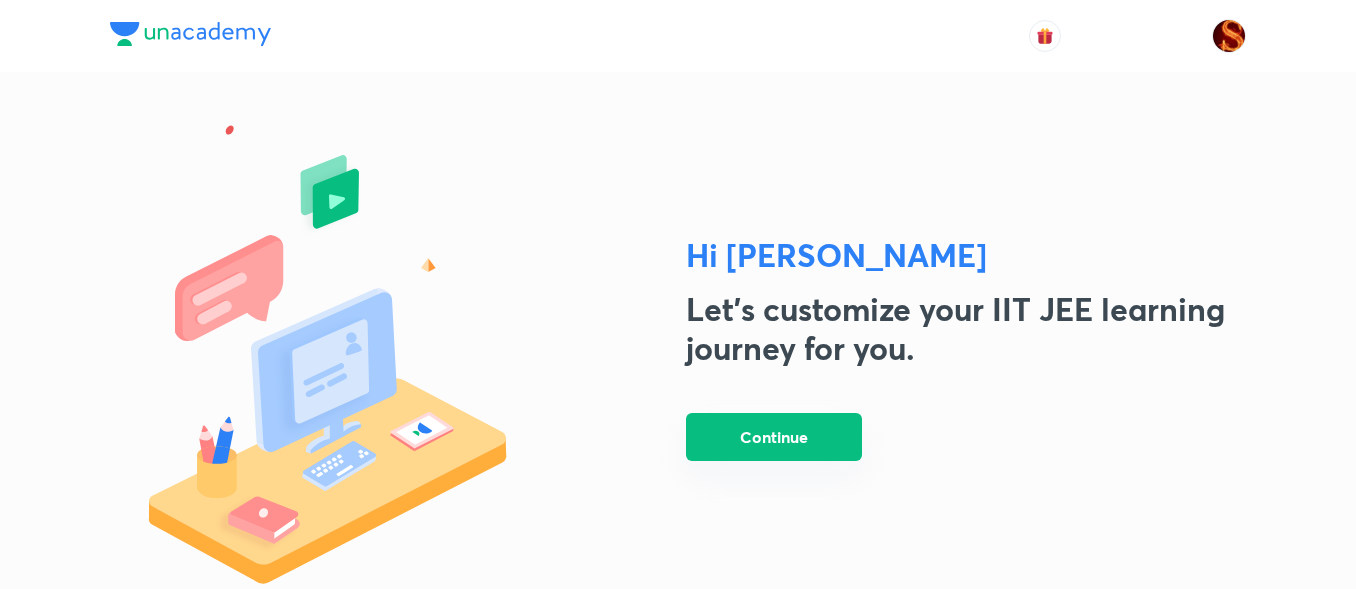 click on "Continue" at bounding box center [774, 437] 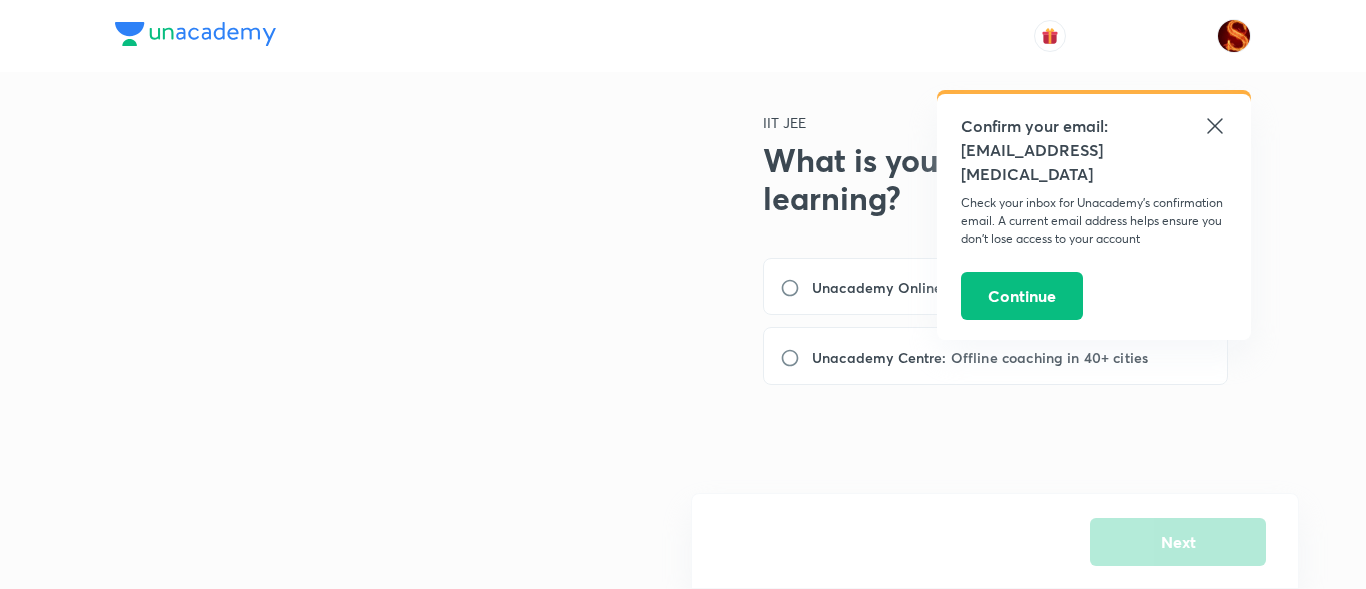 click 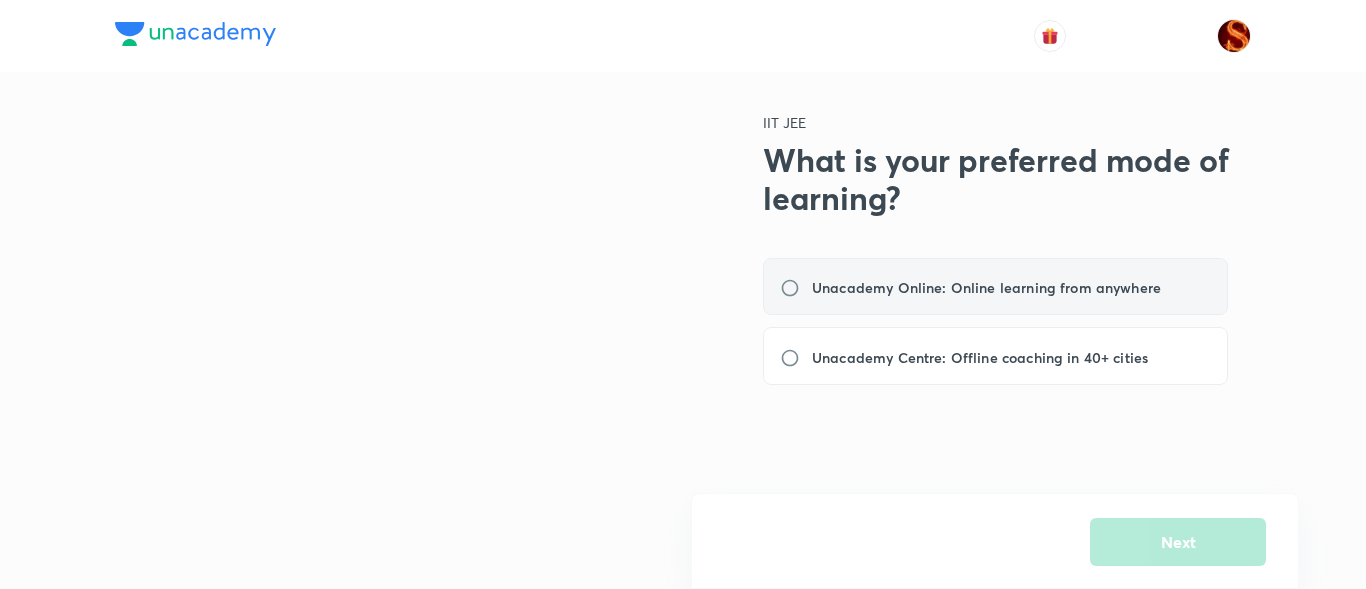 click on "Unacademy Online: Online learning from anywhere" at bounding box center (995, 287) 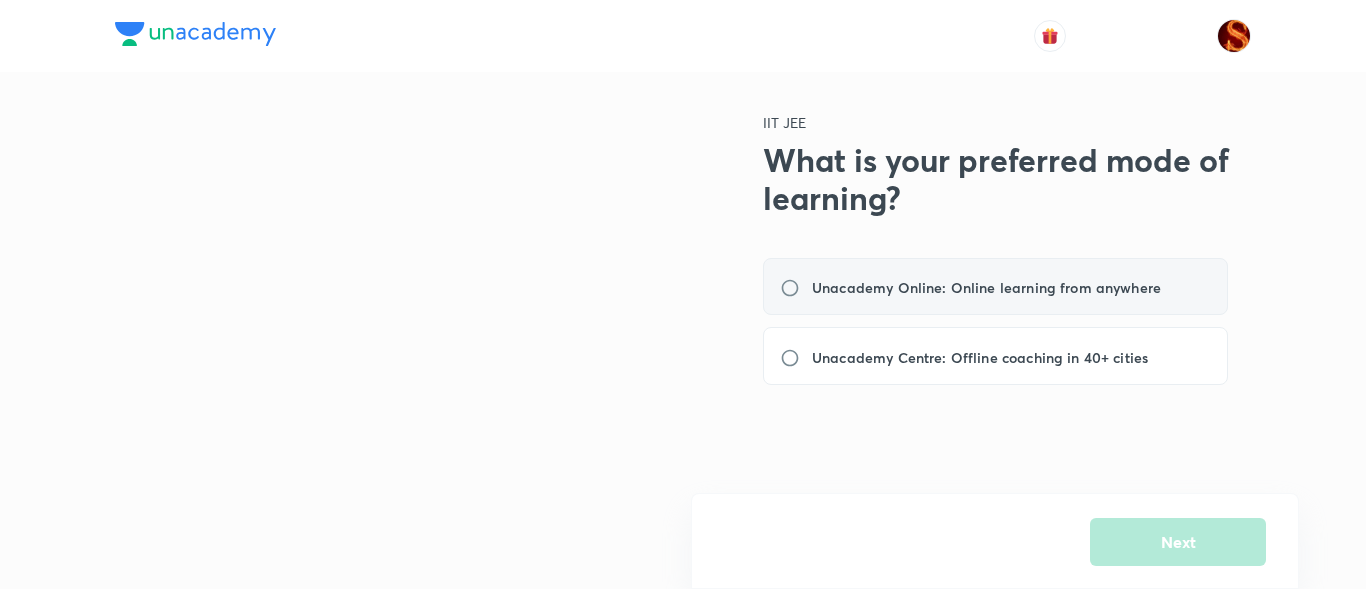 radio on "true" 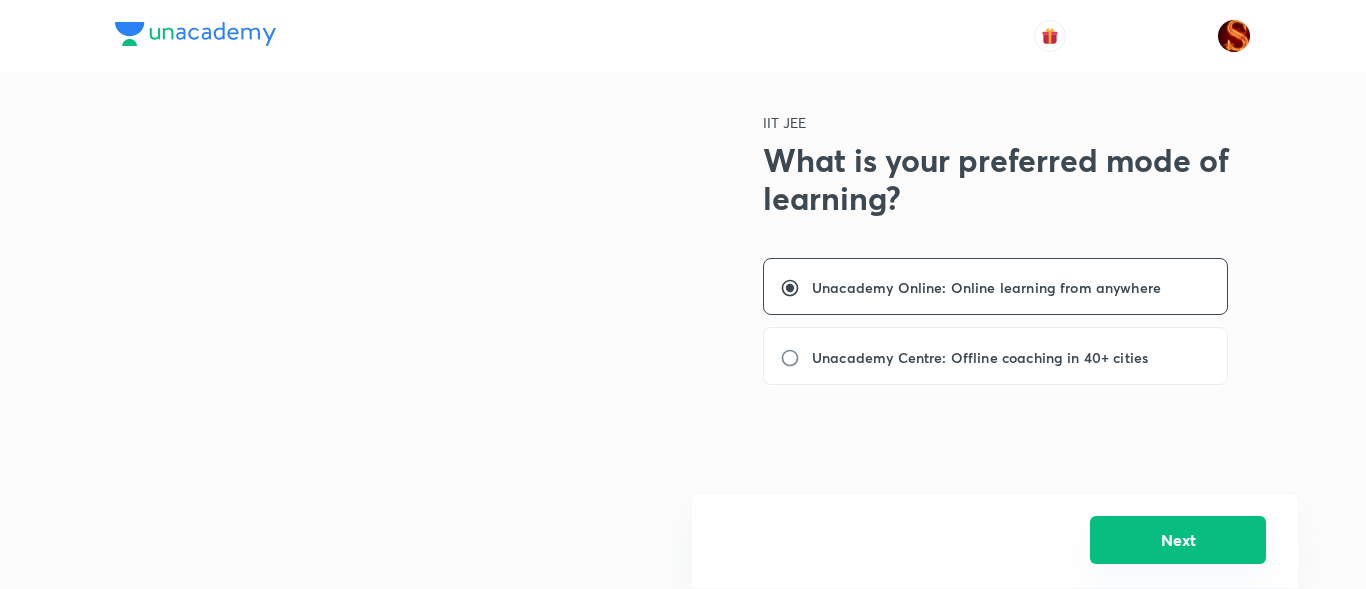 click on "Next" at bounding box center (1178, 540) 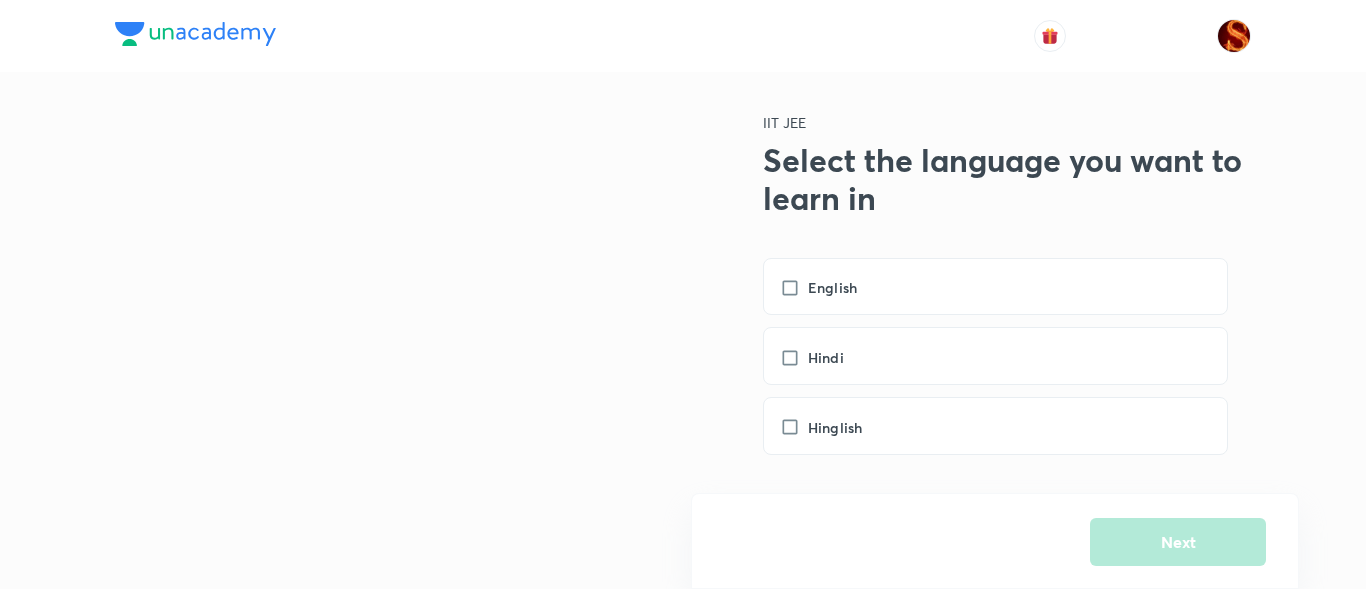 click on "English Hindi Hinglish" at bounding box center [1007, 356] 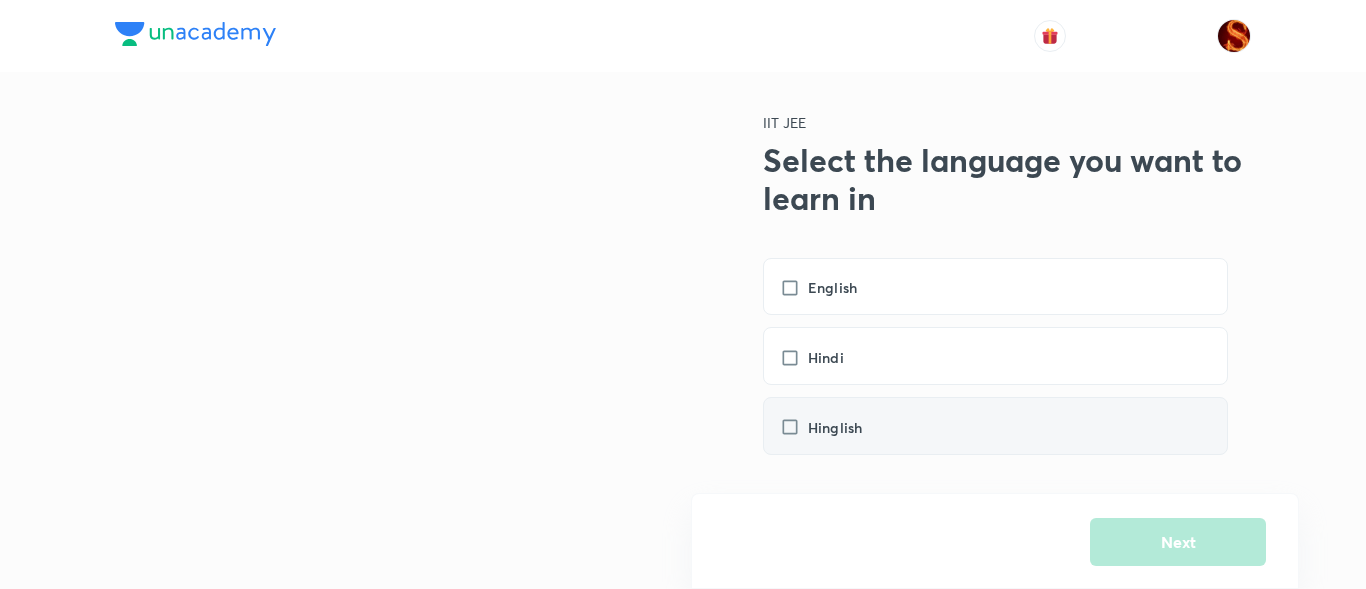click on "Hinglish" at bounding box center (835, 427) 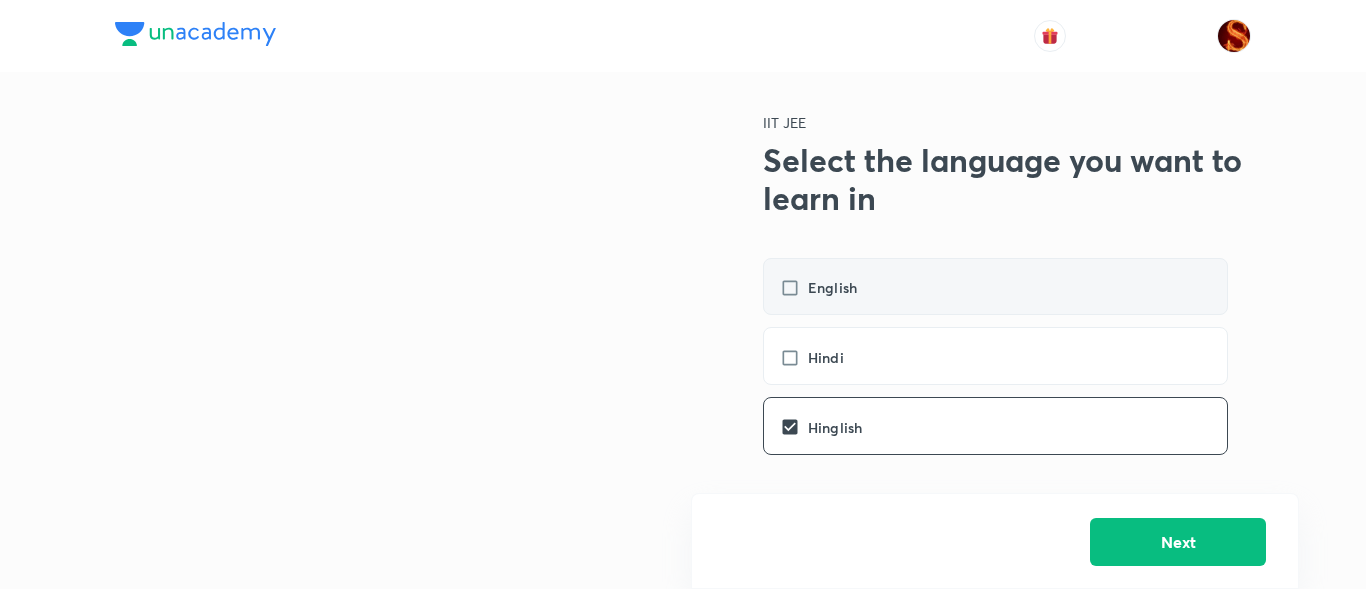 click on "English" at bounding box center (995, 287) 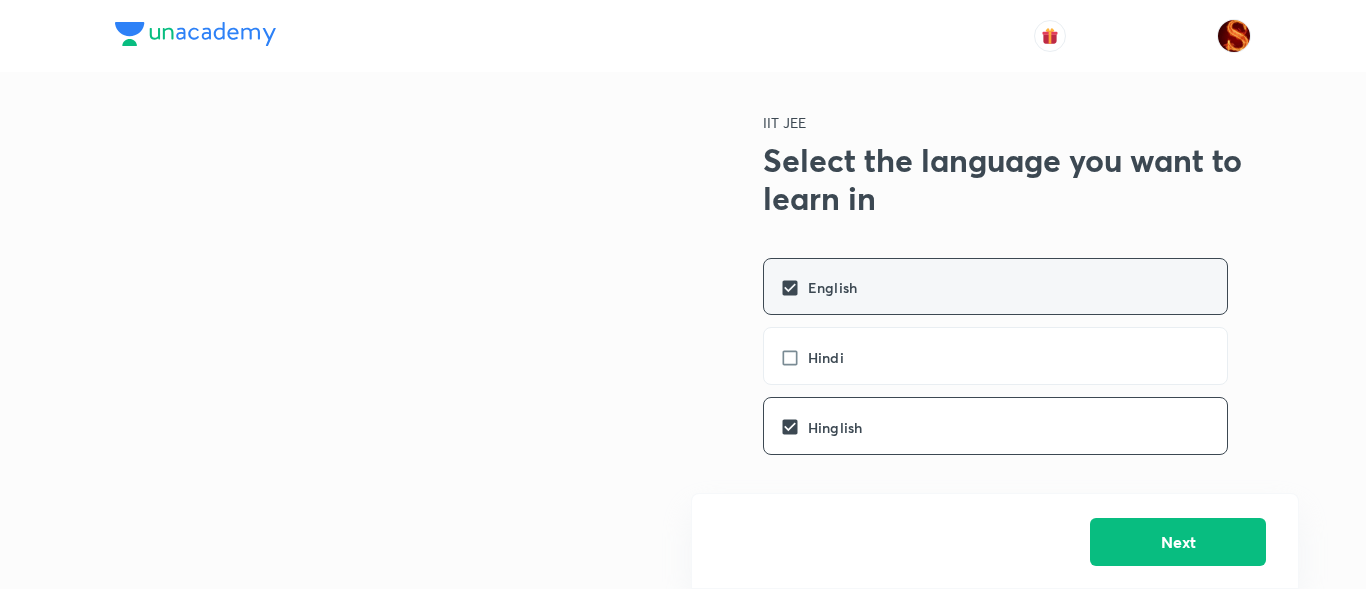 checkbox on "true" 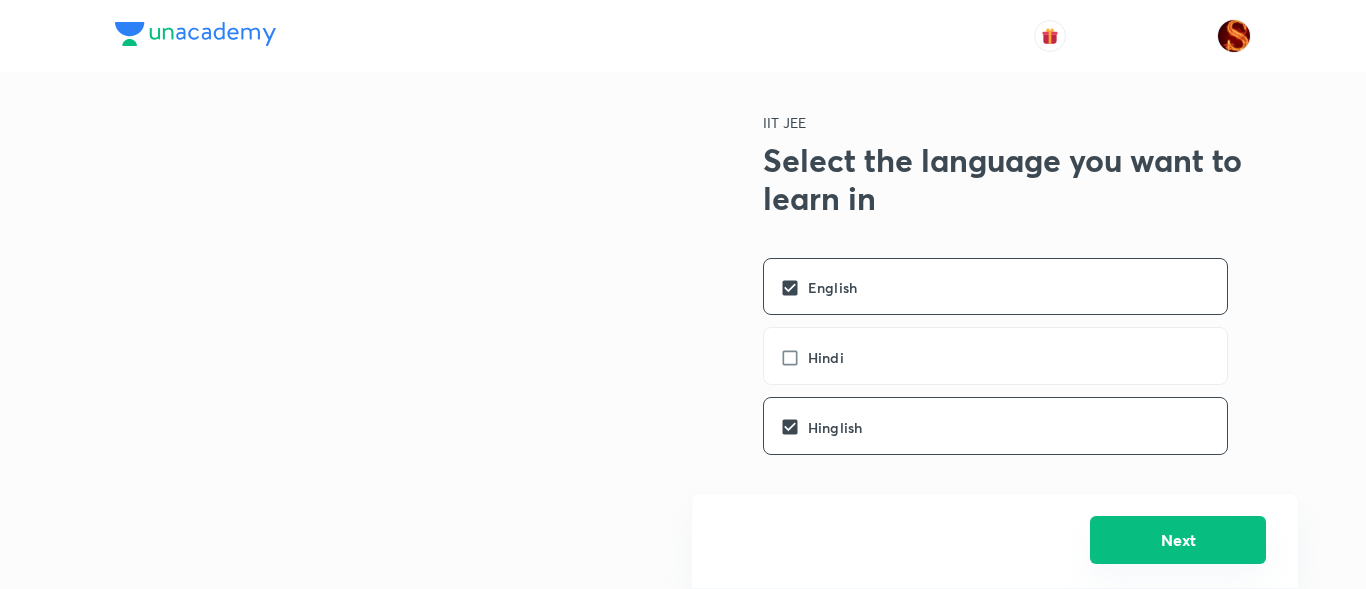 click on "Next" at bounding box center (1178, 540) 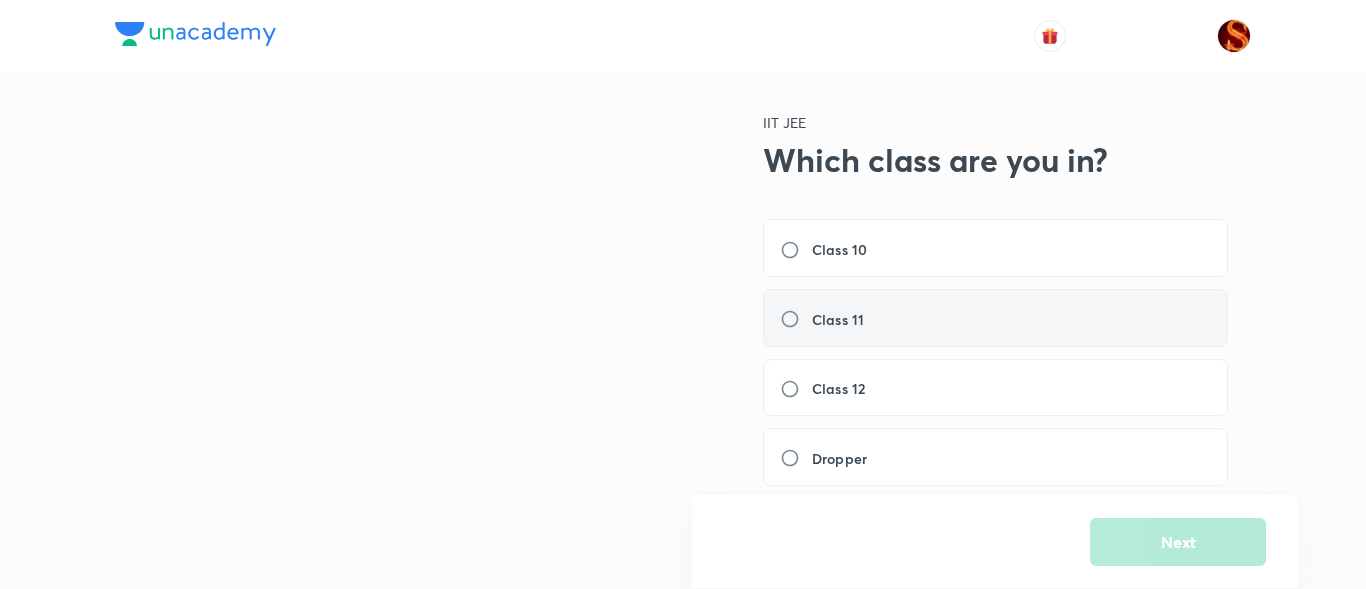 click on "Class 11" at bounding box center (828, 319) 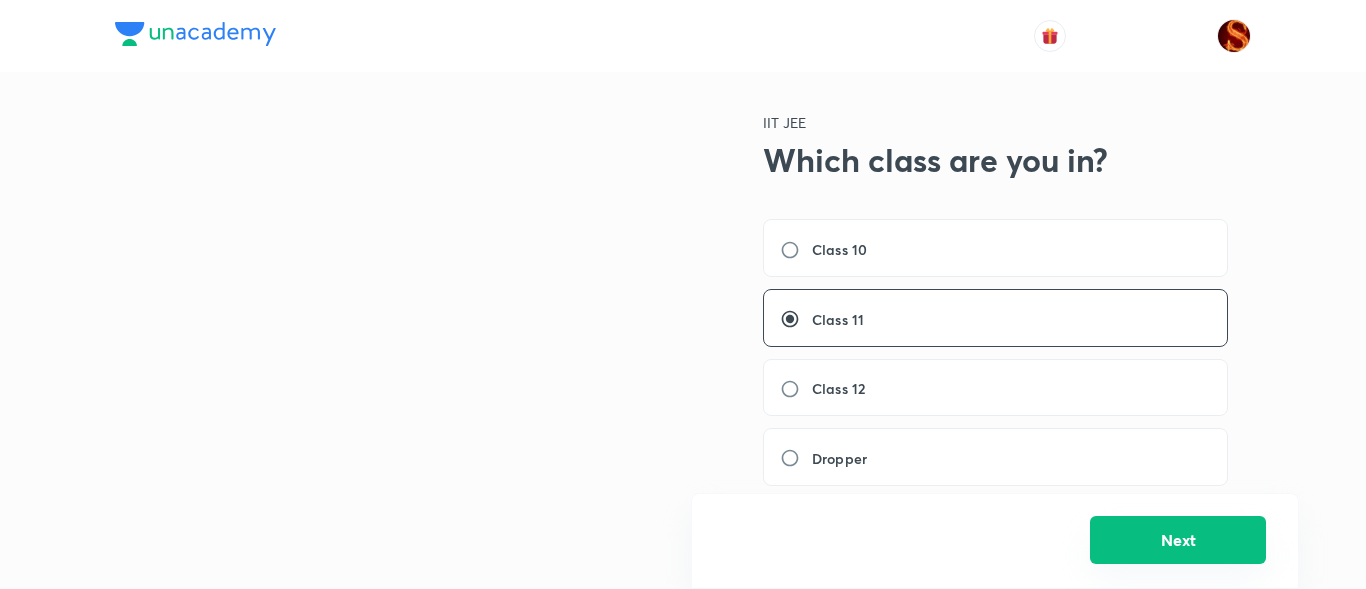 click on "Next" at bounding box center (1178, 540) 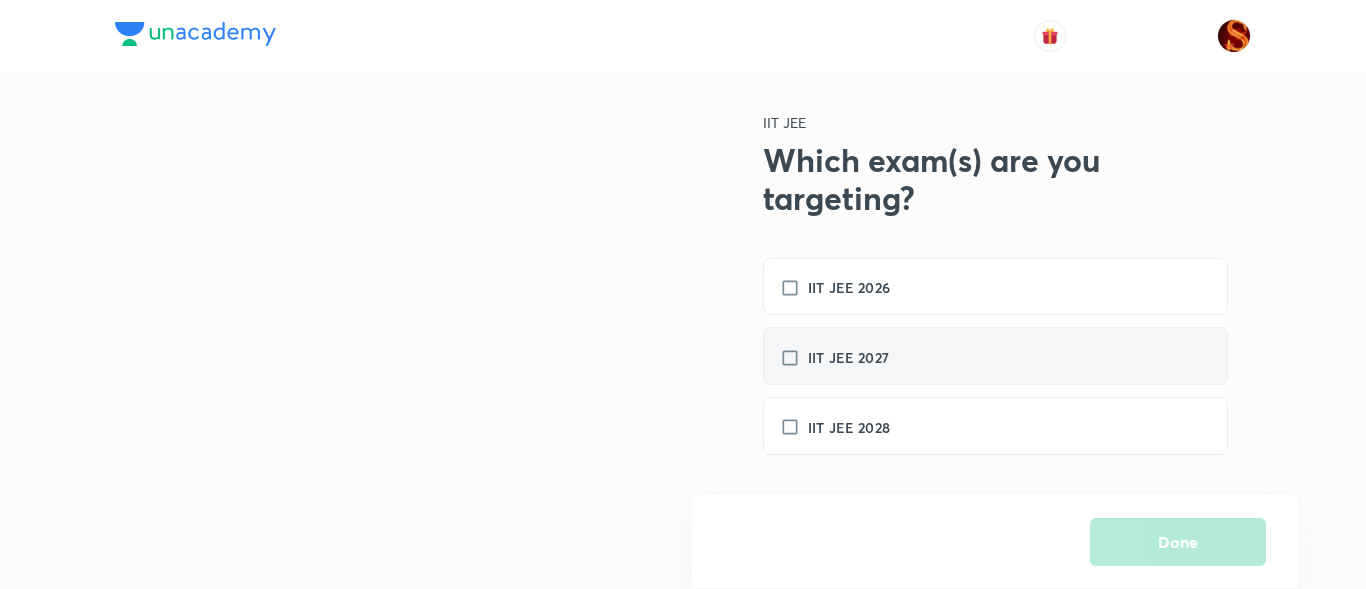 click on "IIT JEE 2027" at bounding box center [848, 357] 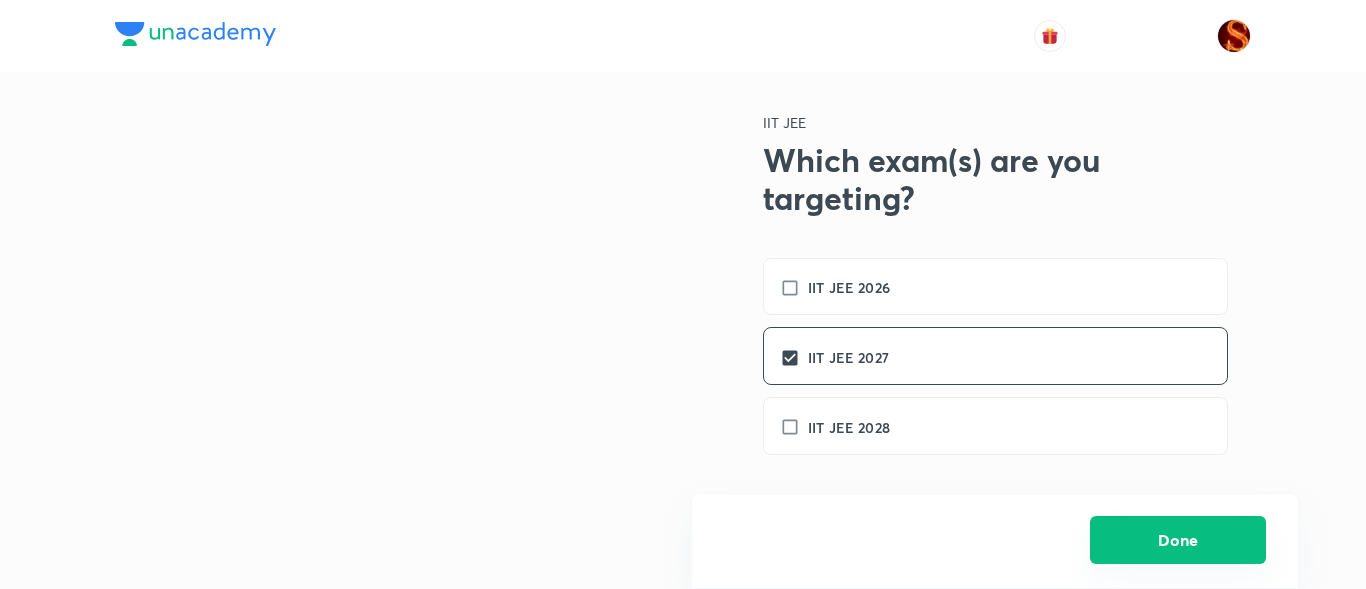 click on "Done" at bounding box center [1178, 540] 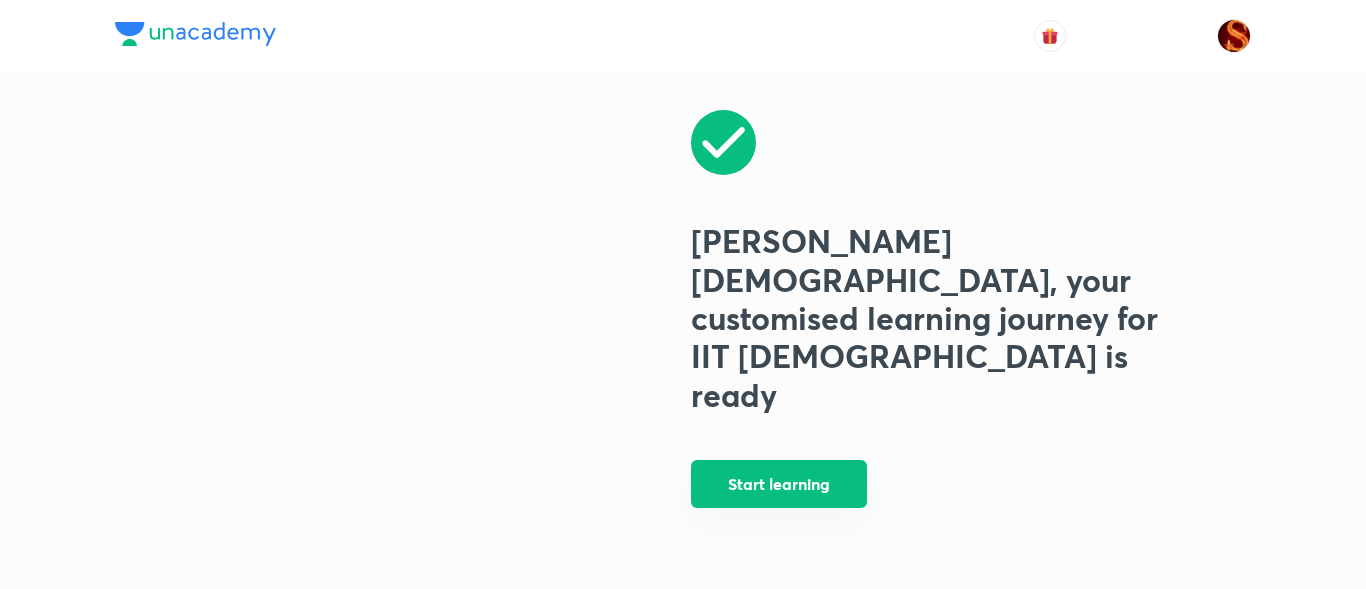 click on "Start learning" at bounding box center (779, 484) 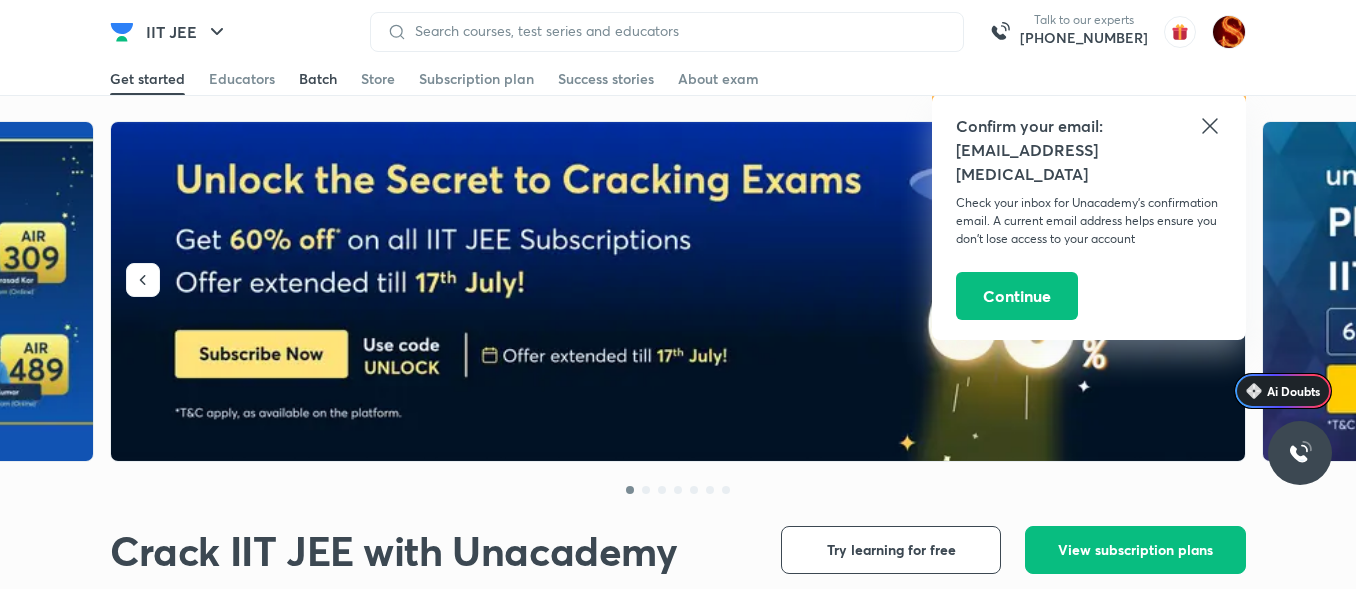 click on "Batch" at bounding box center (318, 79) 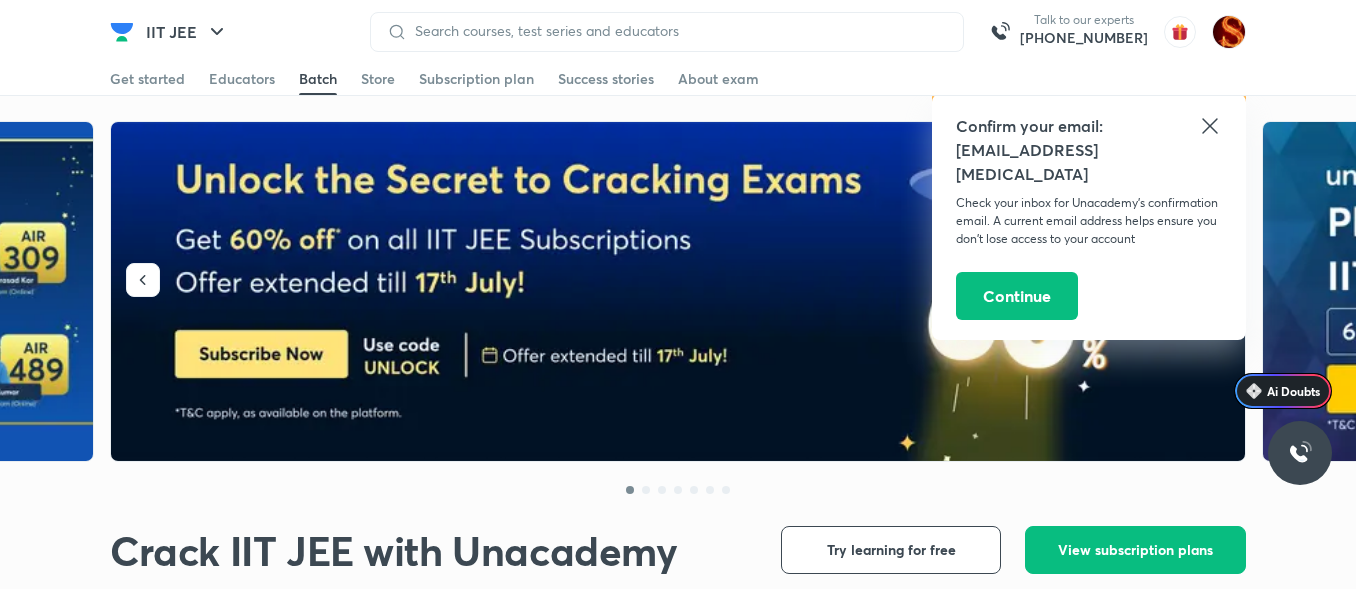 click 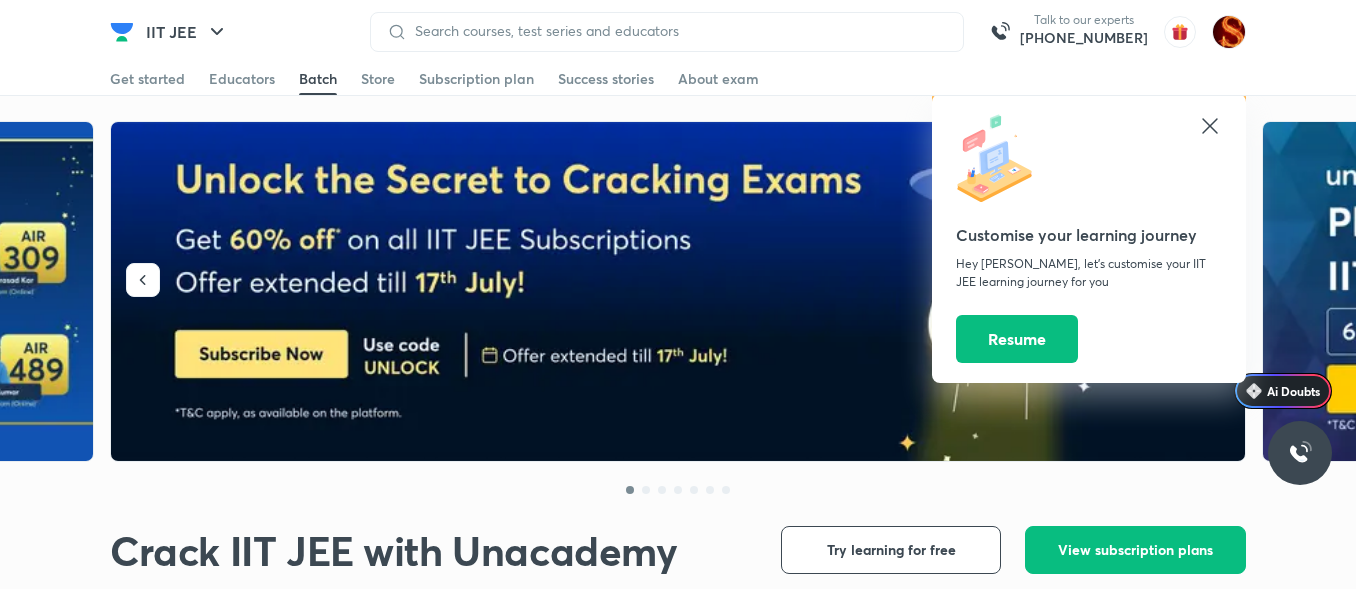 click 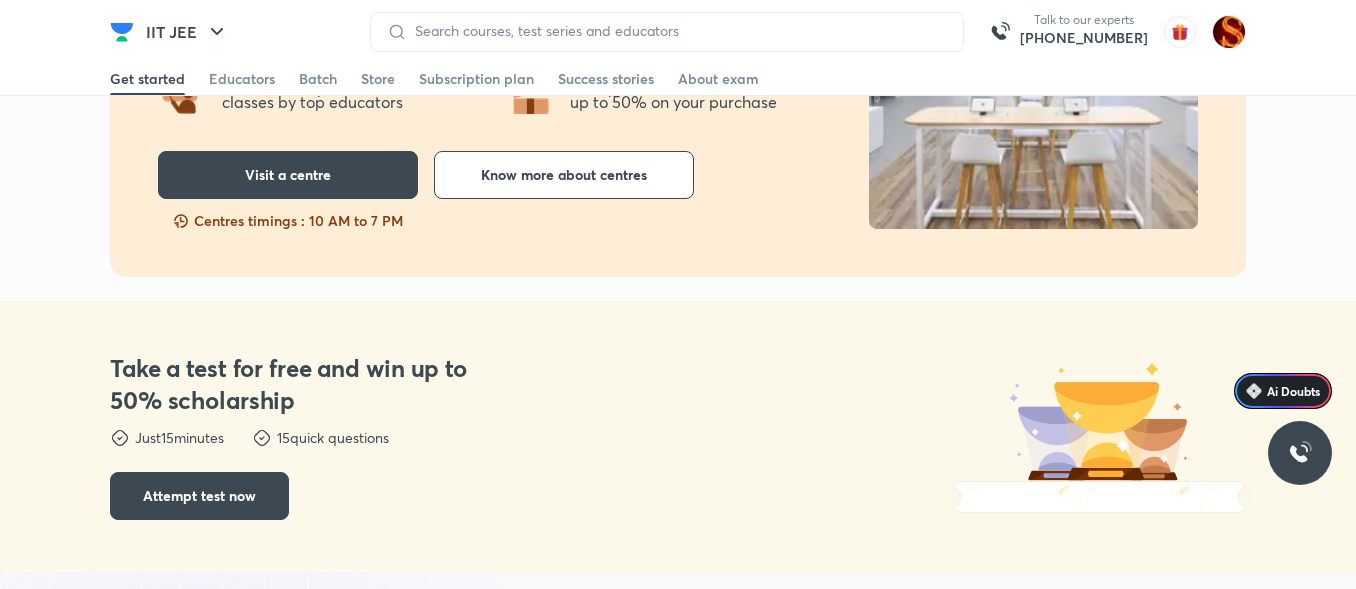 scroll, scrollTop: 1010, scrollLeft: 0, axis: vertical 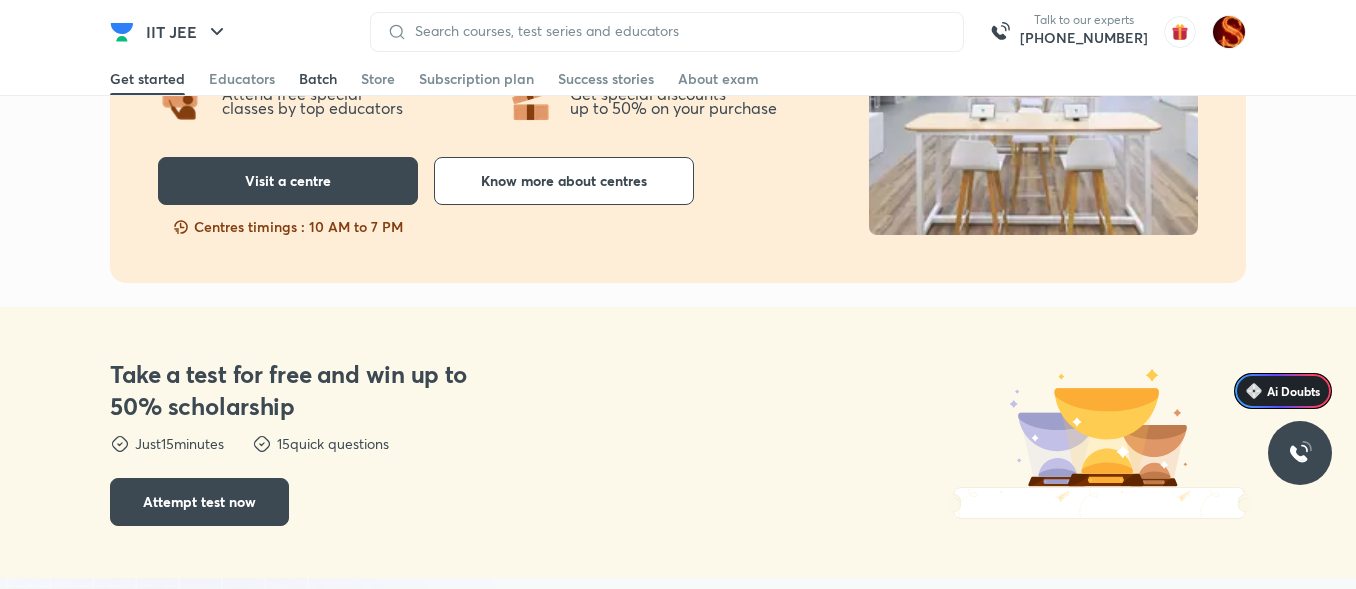 click on "Batch" at bounding box center [318, 79] 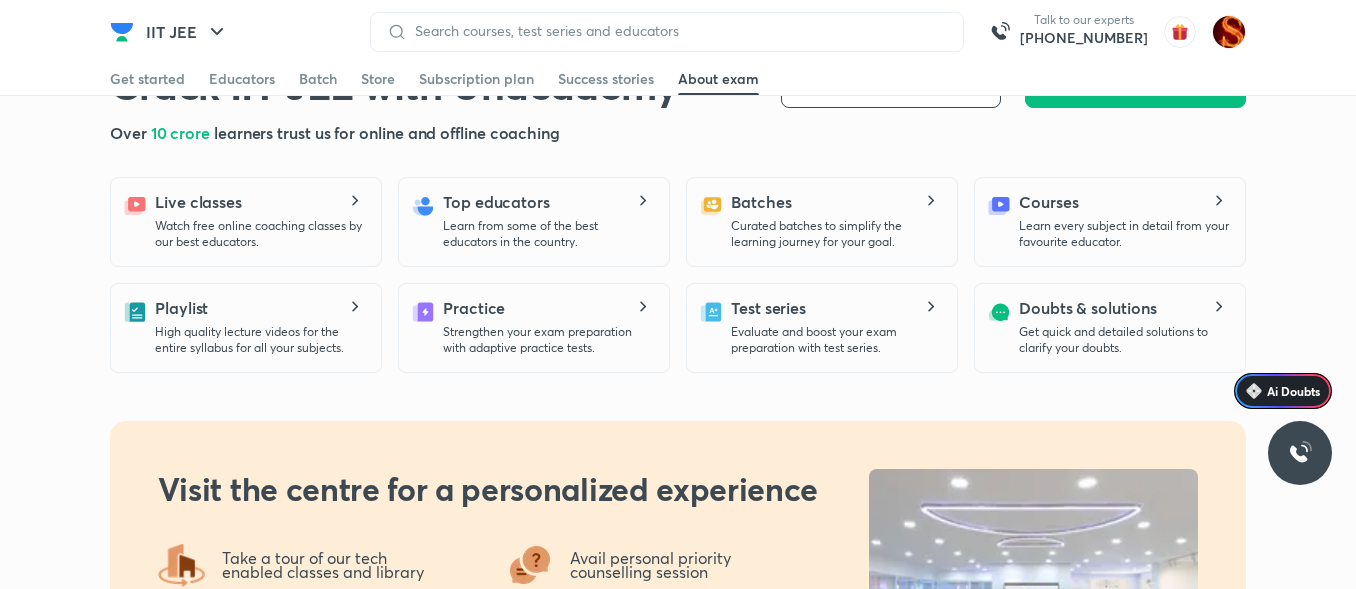 scroll, scrollTop: 457, scrollLeft: 0, axis: vertical 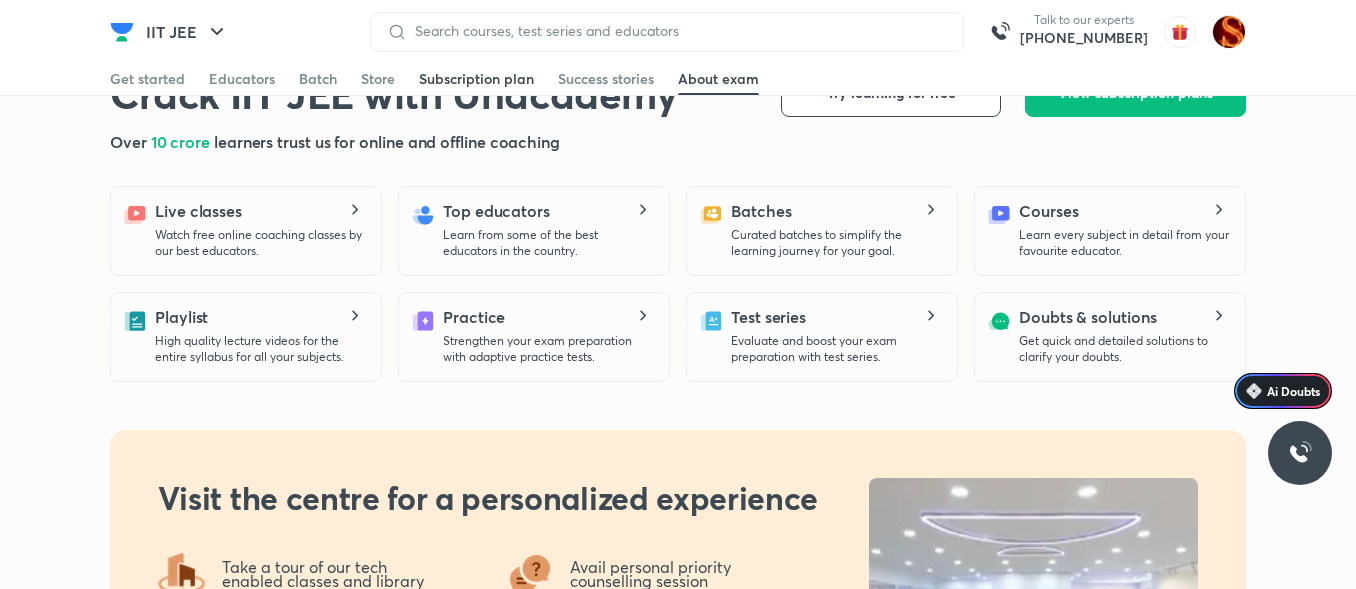 click on "Subscription plan" at bounding box center [476, 79] 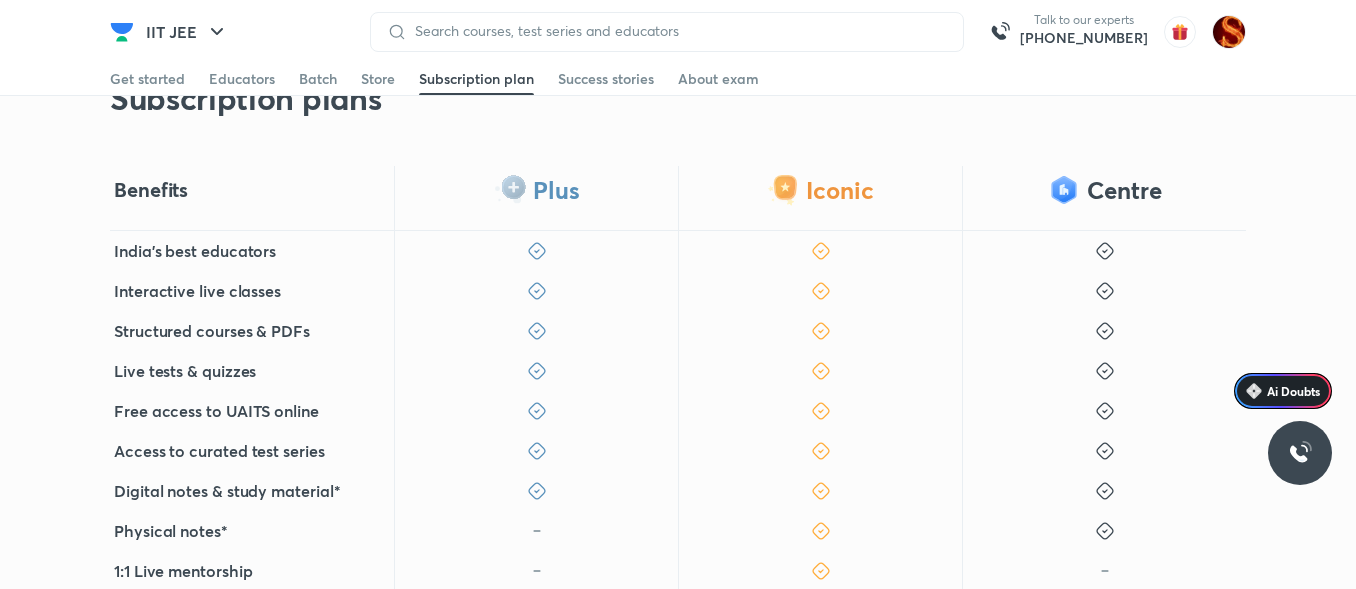 scroll, scrollTop: 315, scrollLeft: 0, axis: vertical 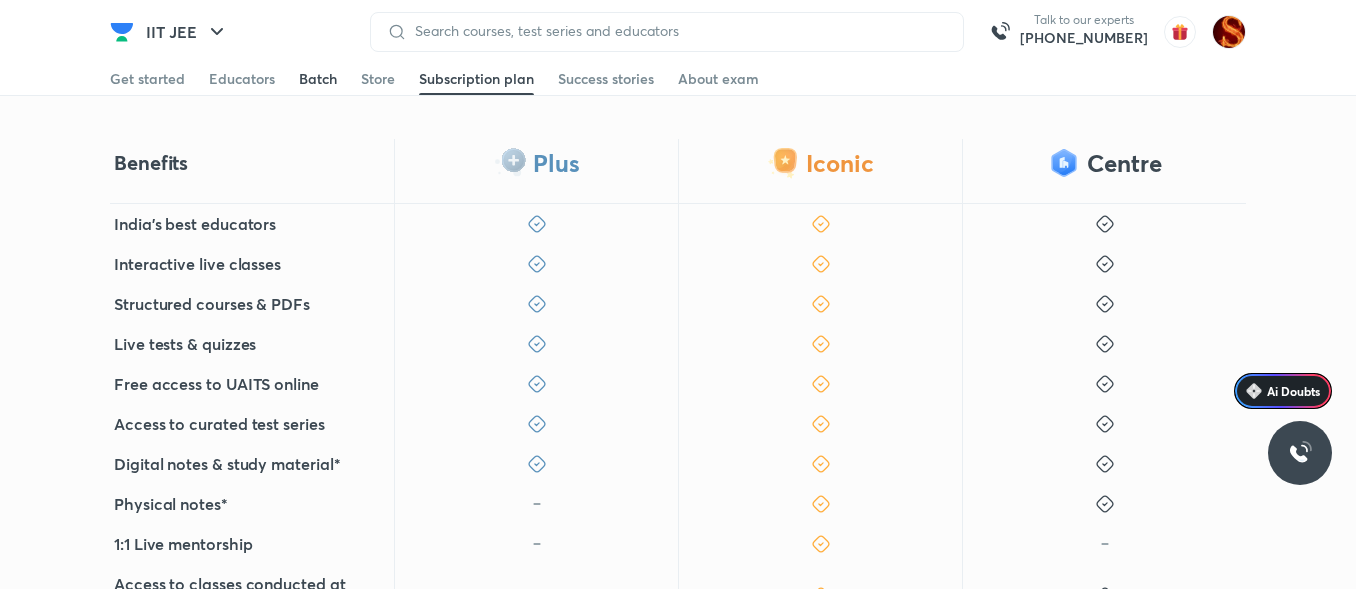 click on "Batch" at bounding box center (318, 79) 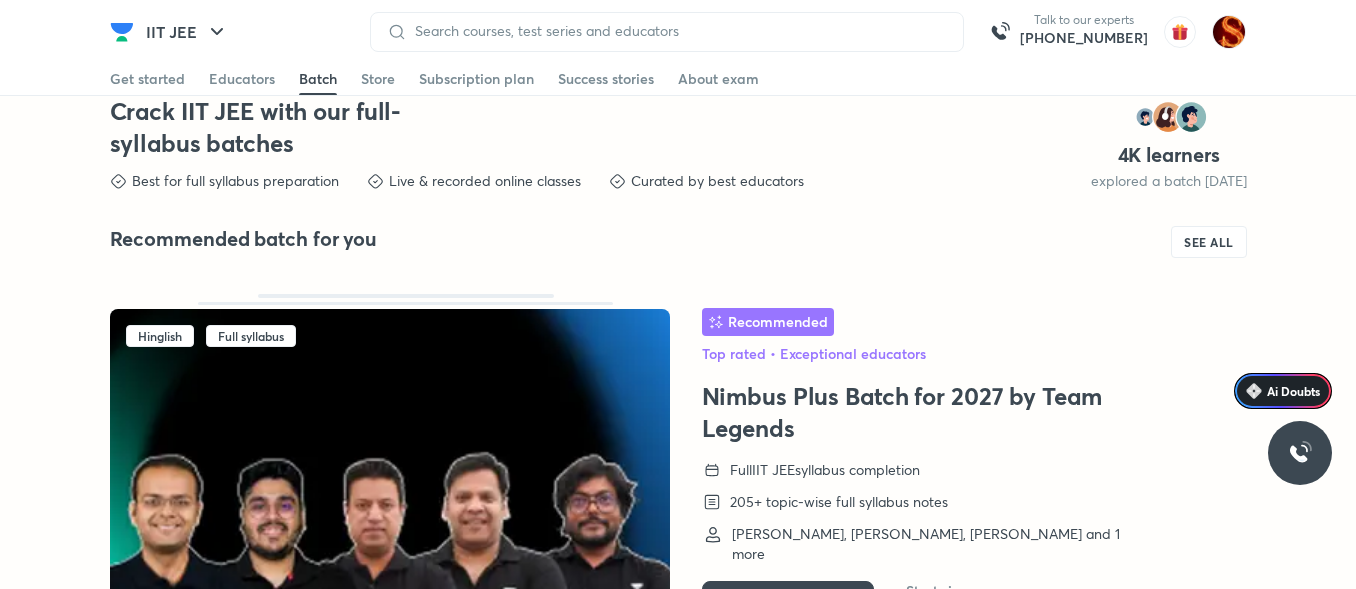 scroll, scrollTop: 4781, scrollLeft: 0, axis: vertical 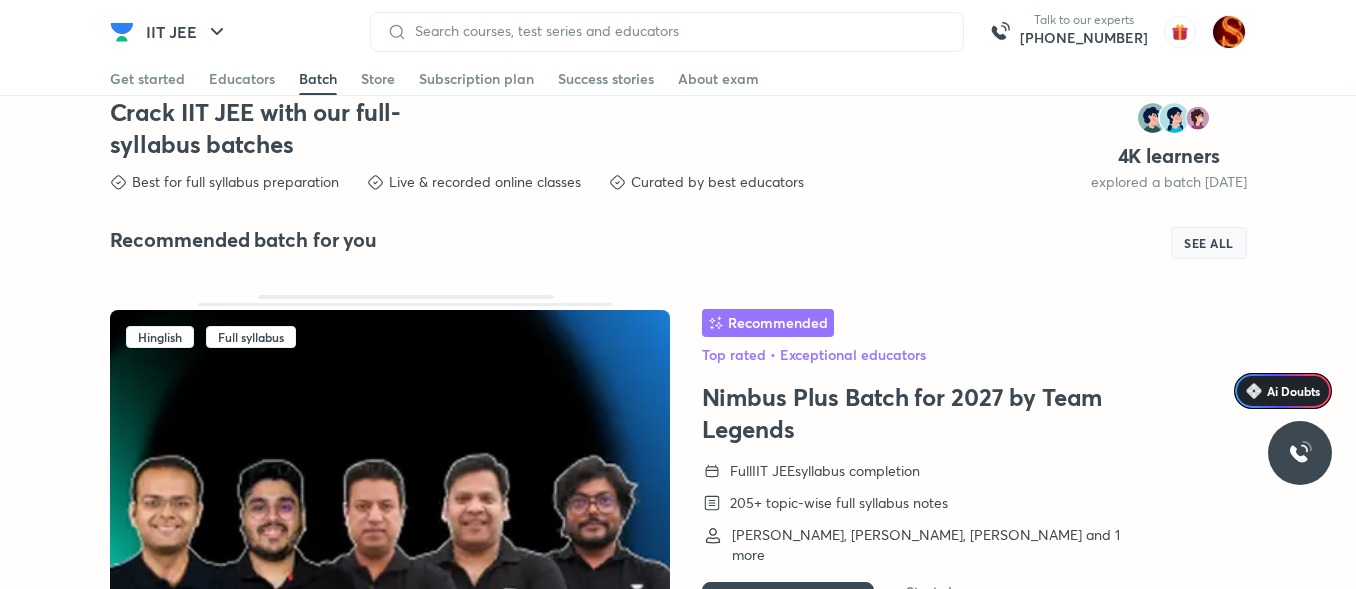 click on "SEE ALL" at bounding box center [1209, 243] 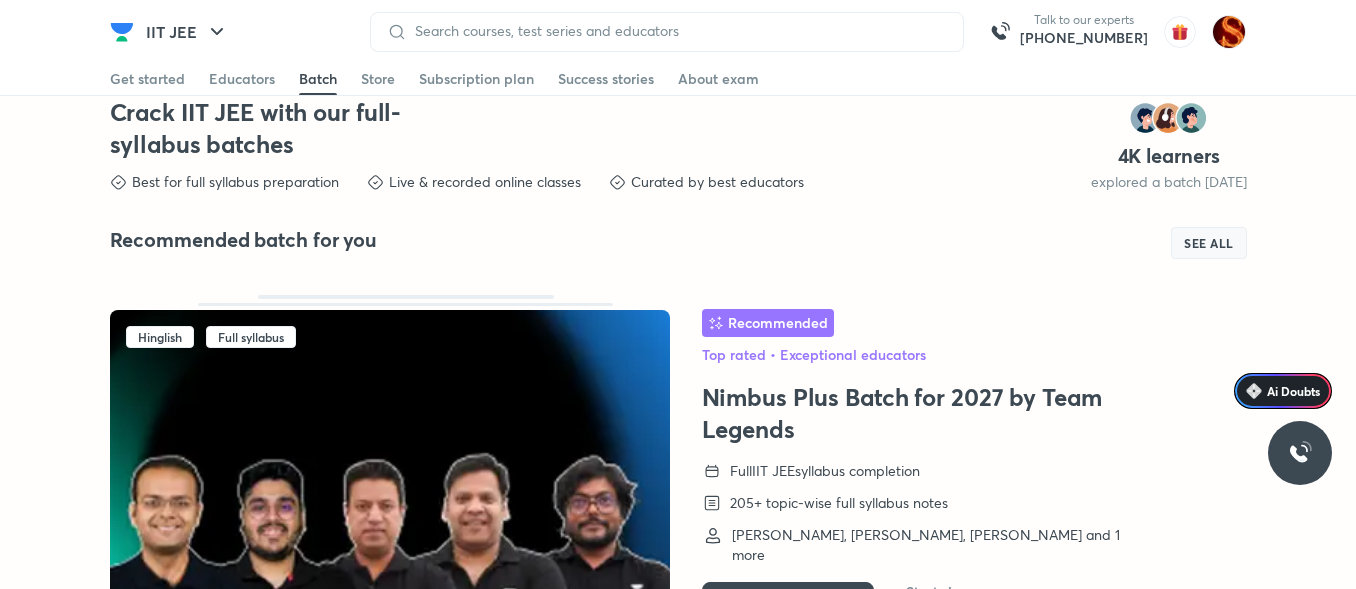 scroll, scrollTop: 0, scrollLeft: 0, axis: both 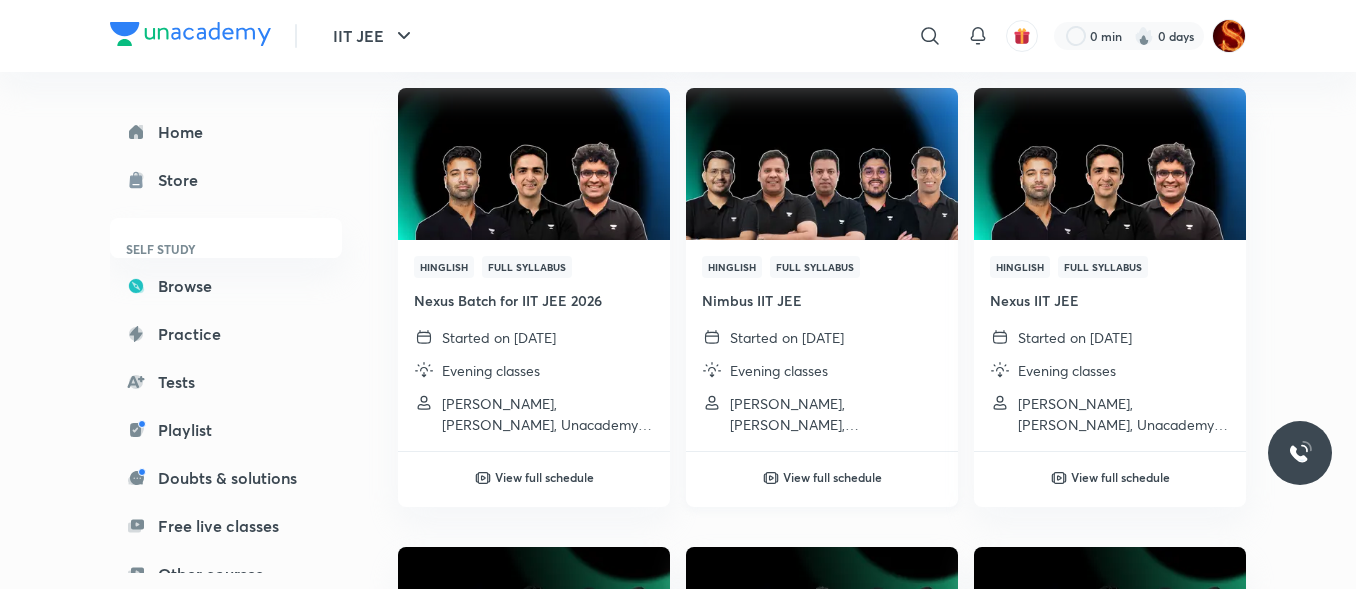 click on "View full schedule" at bounding box center [832, 477] 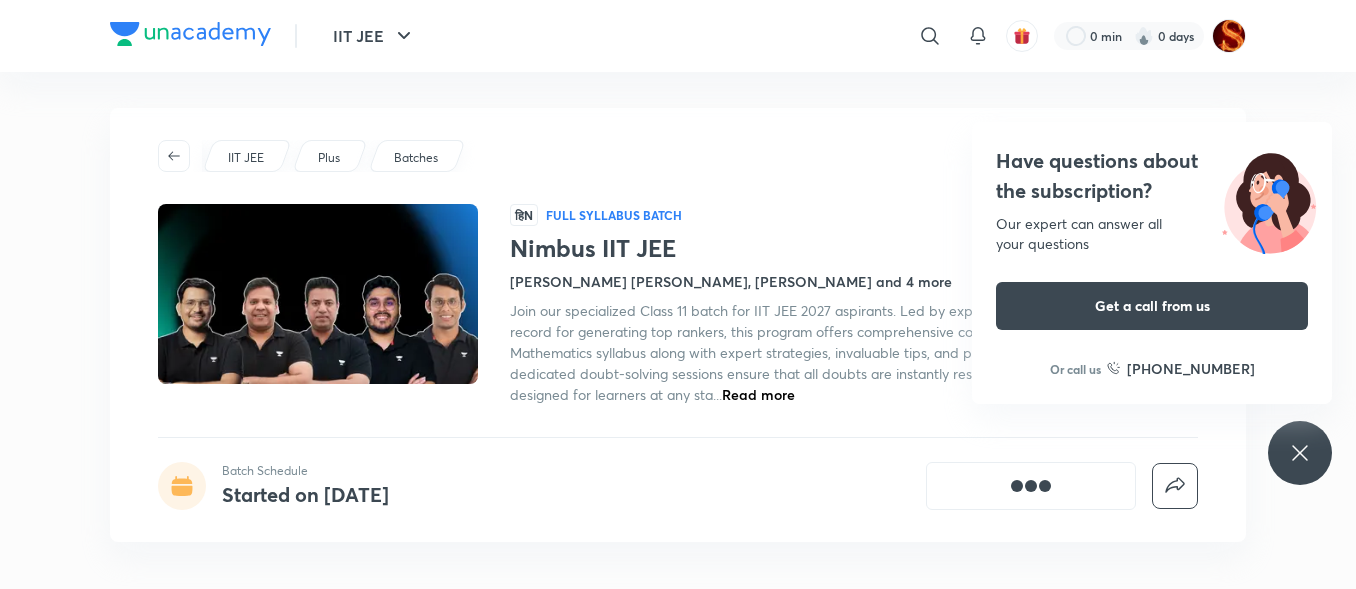 scroll, scrollTop: 0, scrollLeft: 0, axis: both 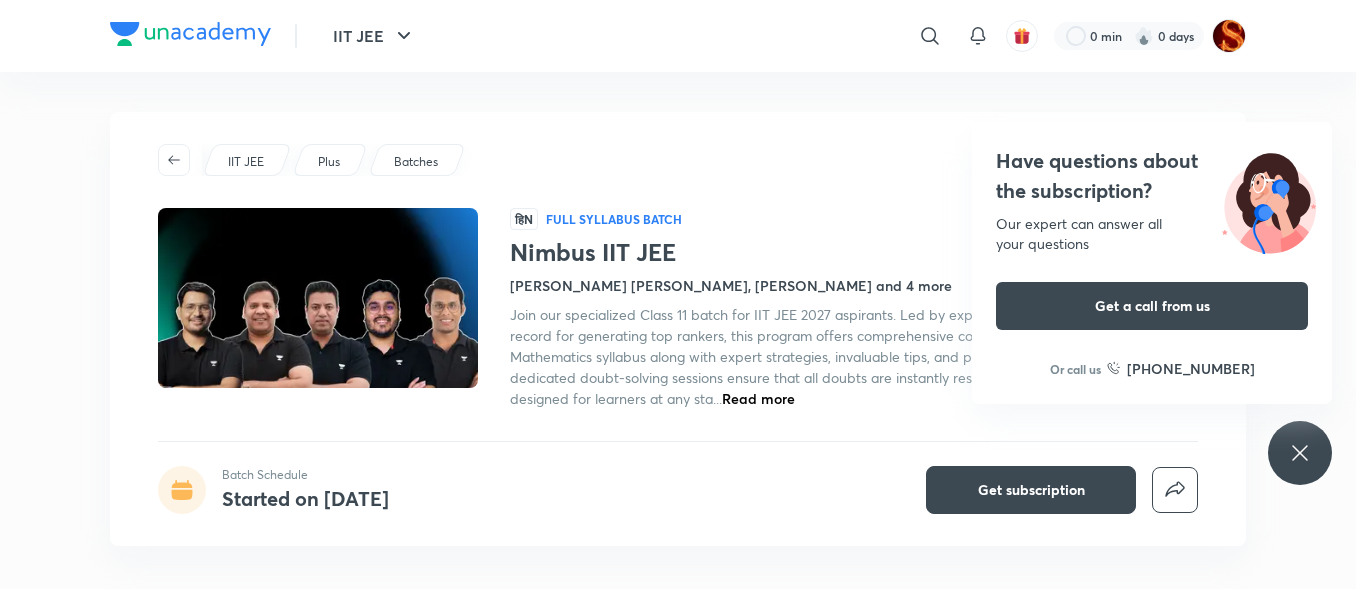 click on "Read more" at bounding box center (758, 398) 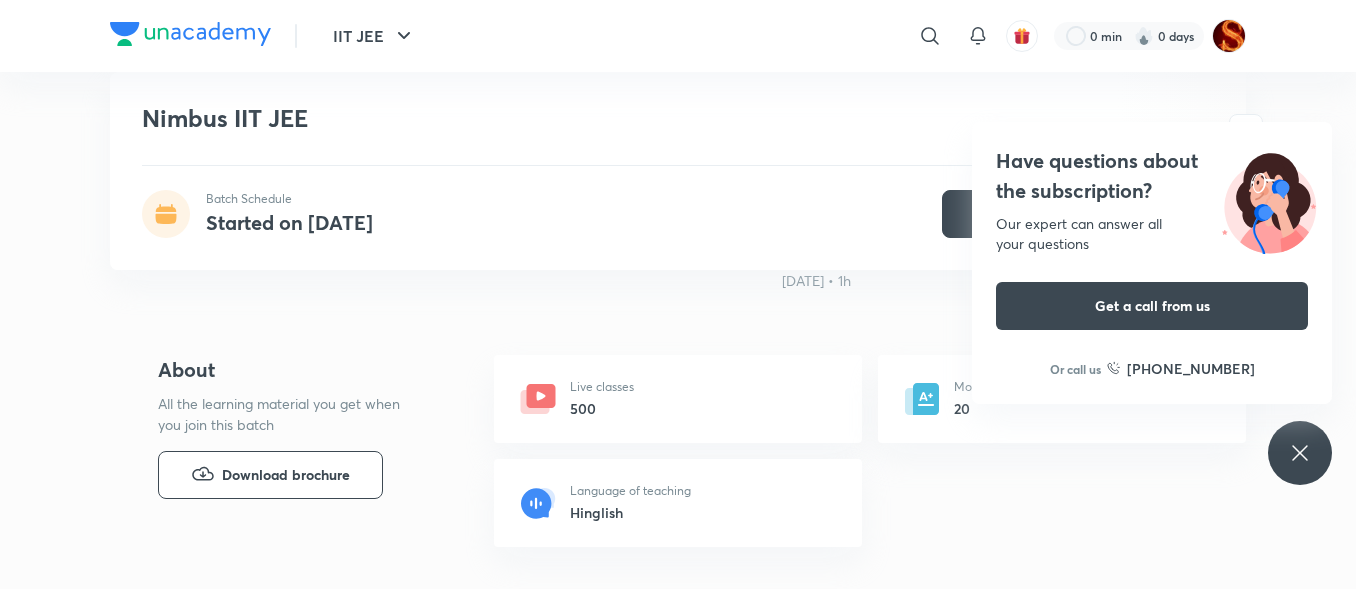 scroll, scrollTop: 766, scrollLeft: 0, axis: vertical 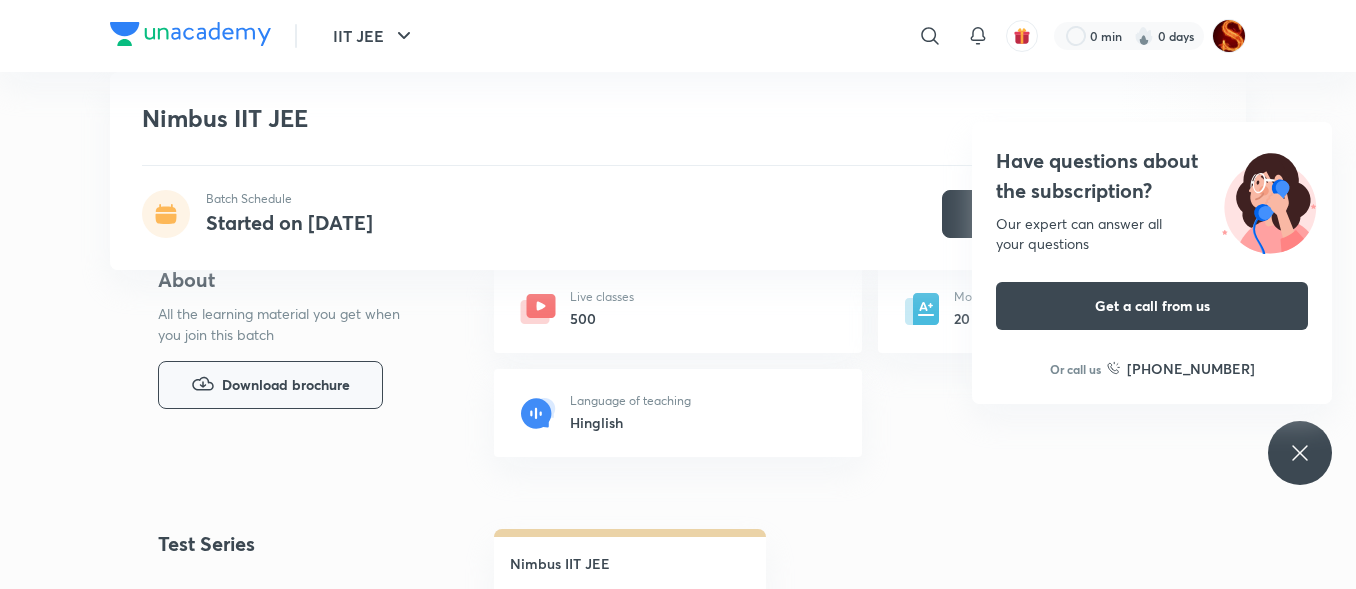 click on "Download brochure" at bounding box center [286, 385] 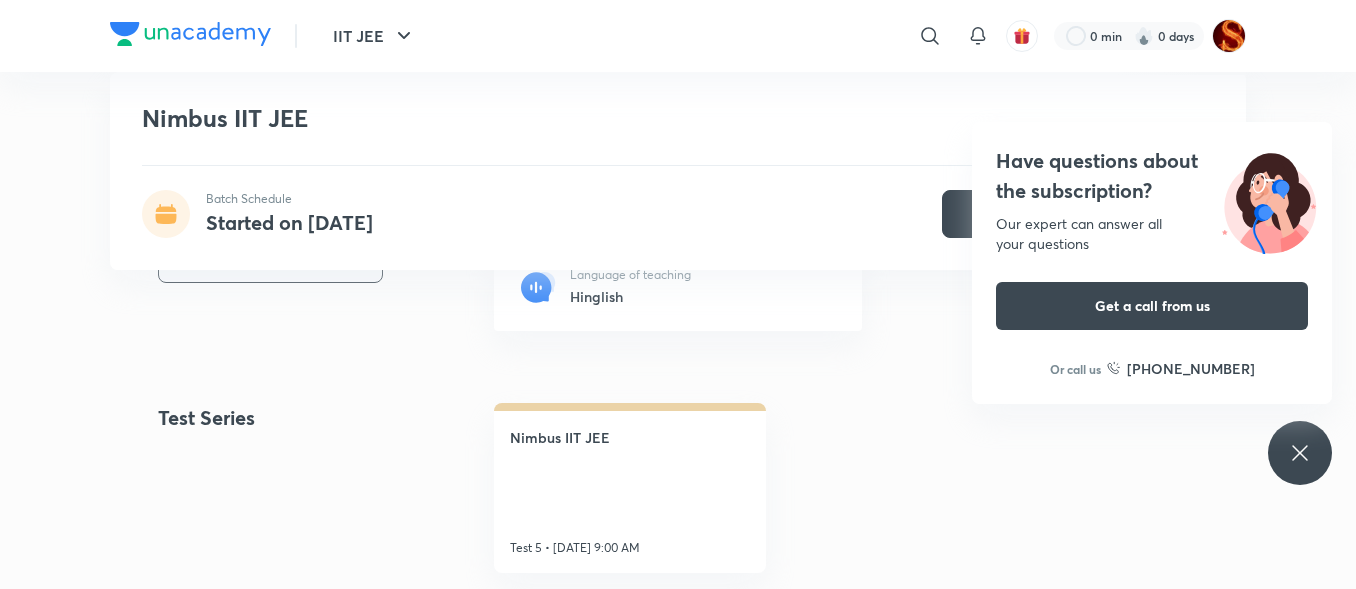 scroll, scrollTop: 913, scrollLeft: 0, axis: vertical 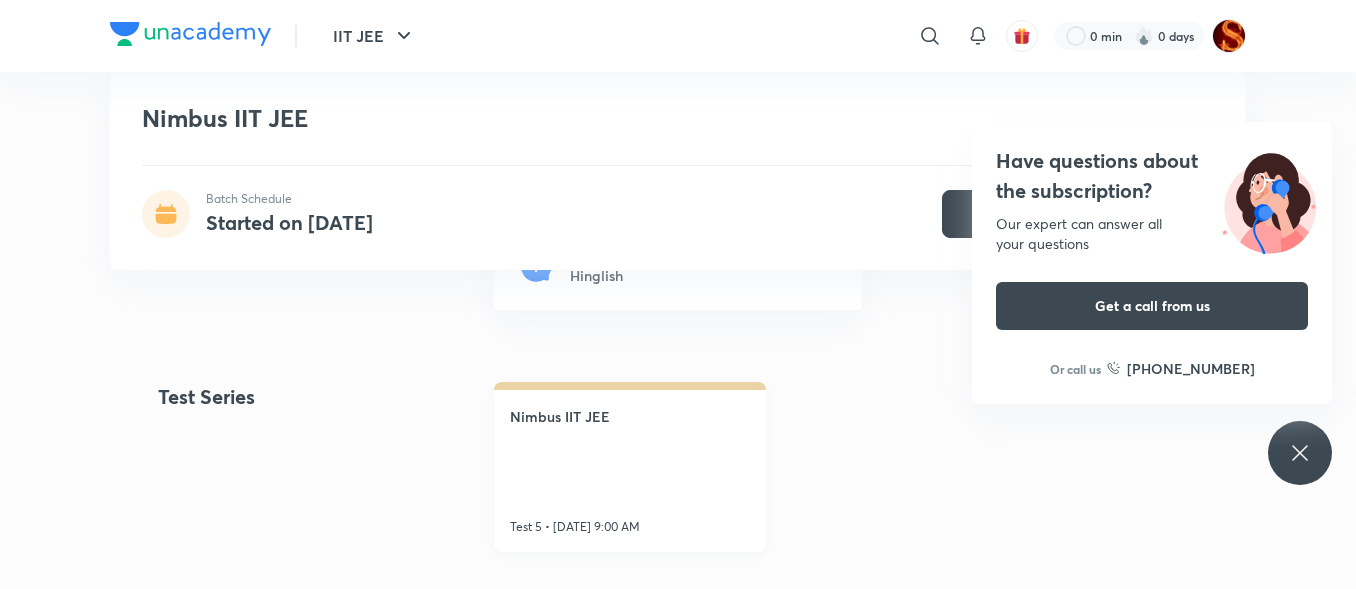 click on "Nimbus IIT JEE" at bounding box center [560, 416] 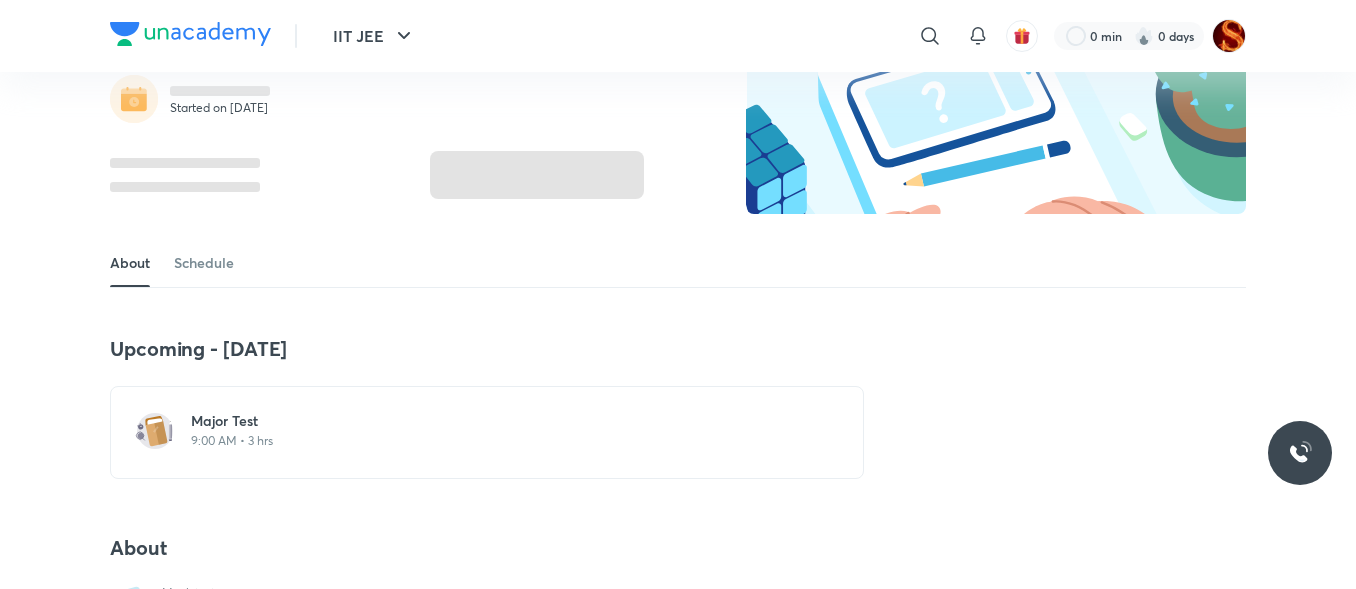 scroll, scrollTop: 185, scrollLeft: 0, axis: vertical 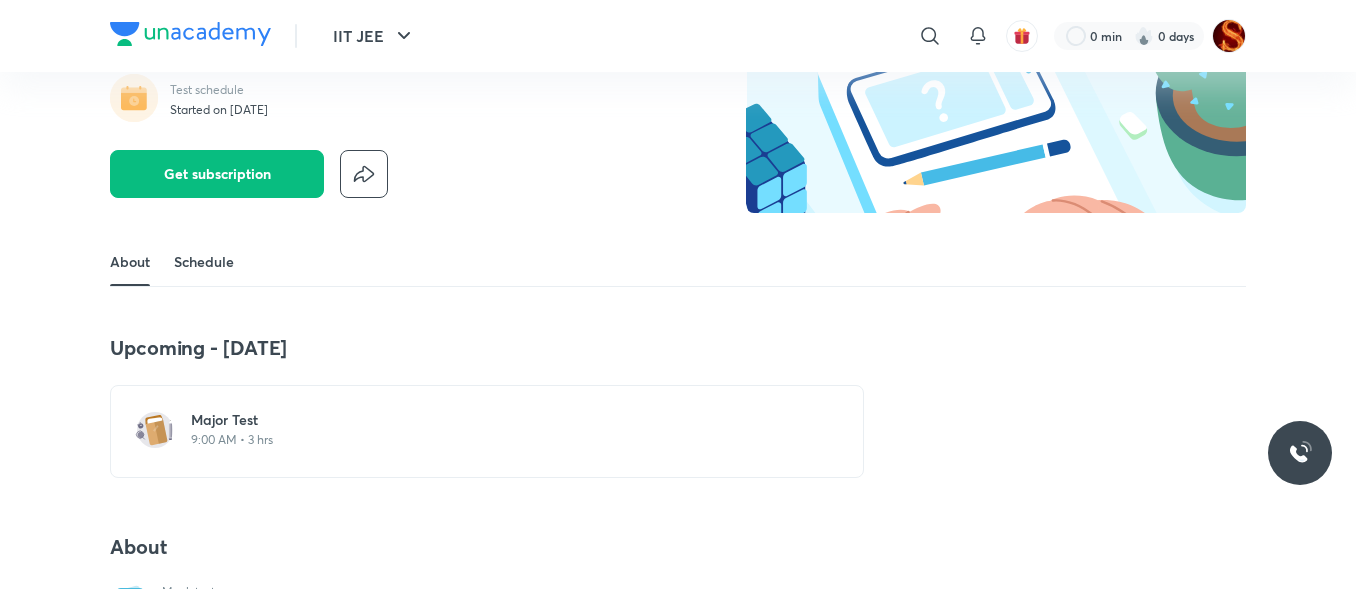 click on "Schedule" at bounding box center (204, 262) 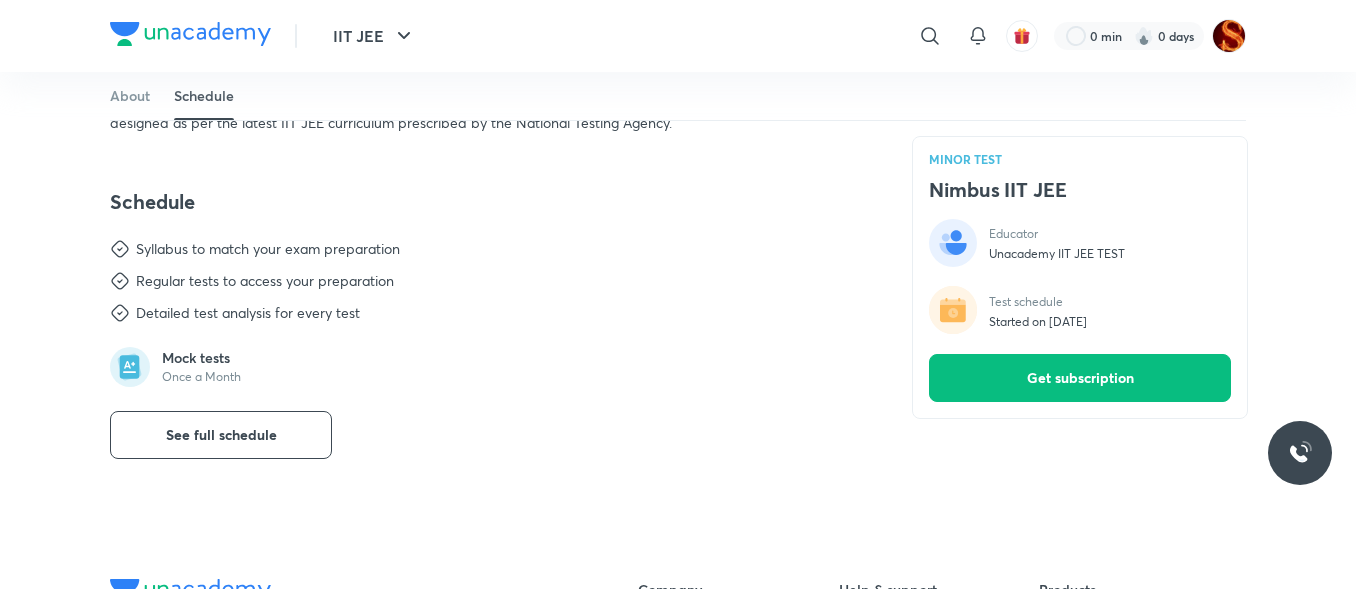 scroll, scrollTop: 857, scrollLeft: 0, axis: vertical 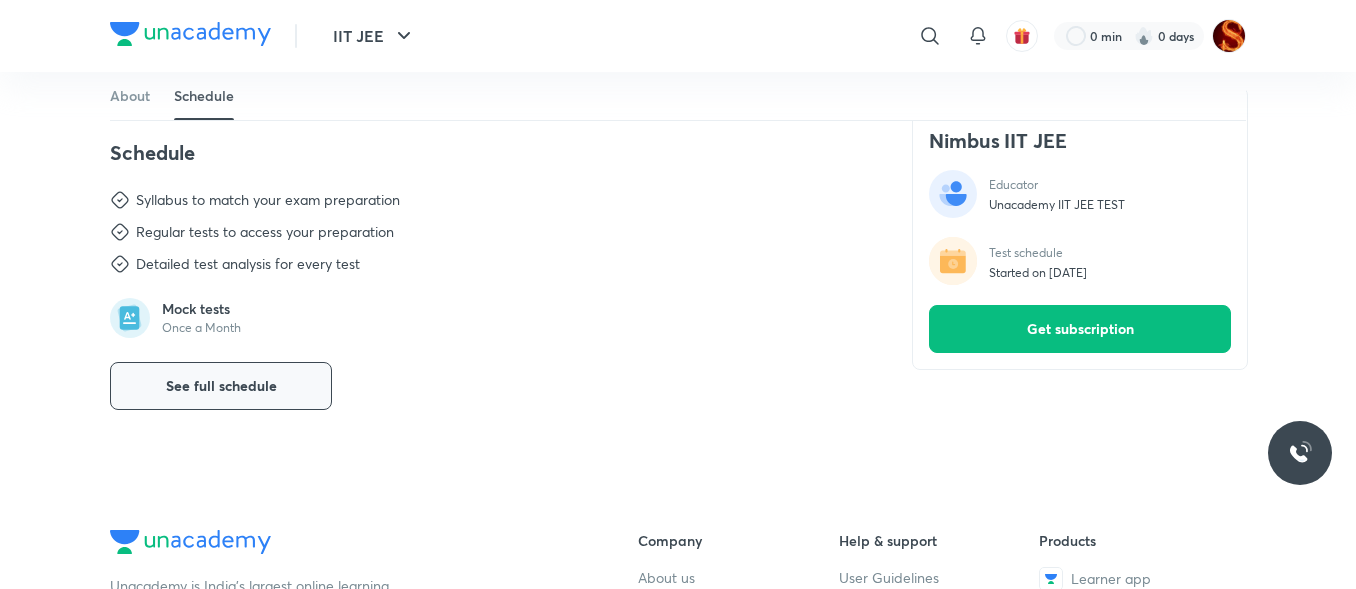 click on "See full schedule" at bounding box center (221, 386) 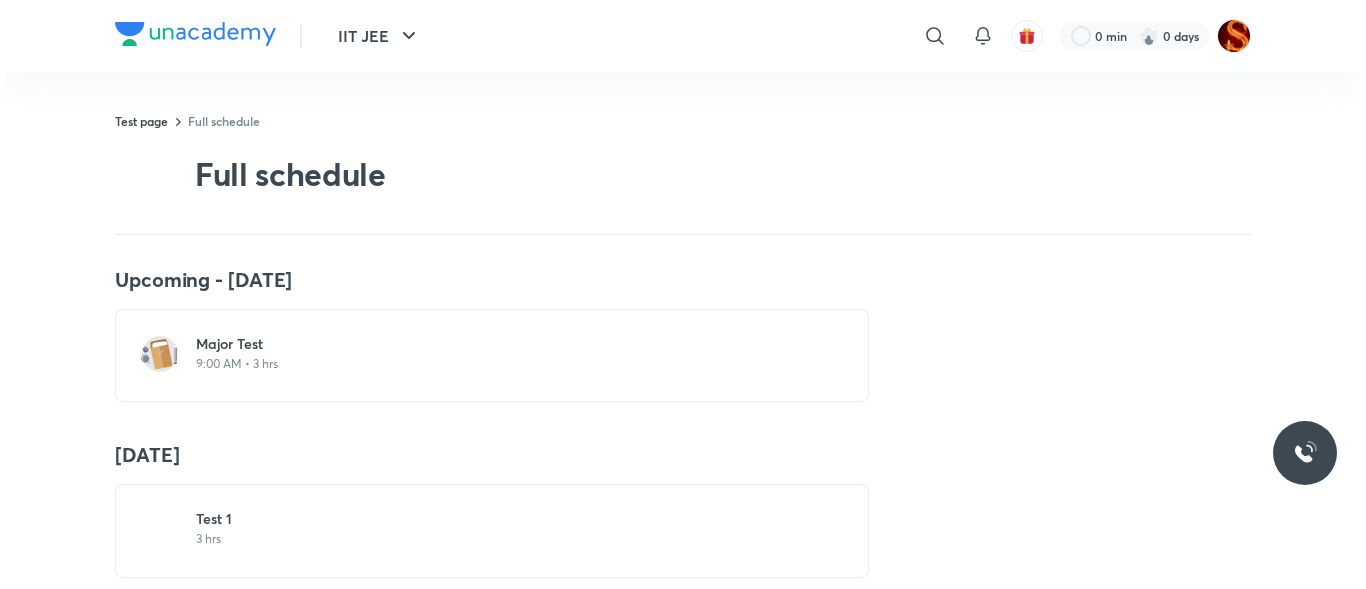 scroll, scrollTop: 0, scrollLeft: 0, axis: both 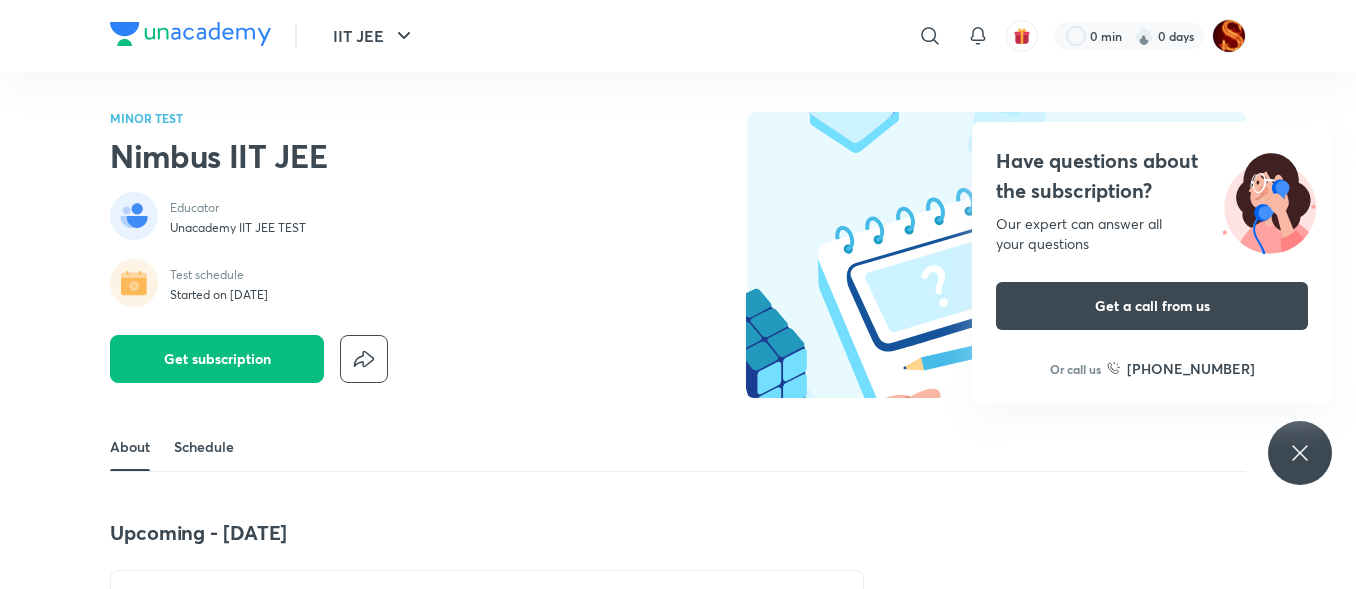 click on "Schedule" at bounding box center (204, 447) 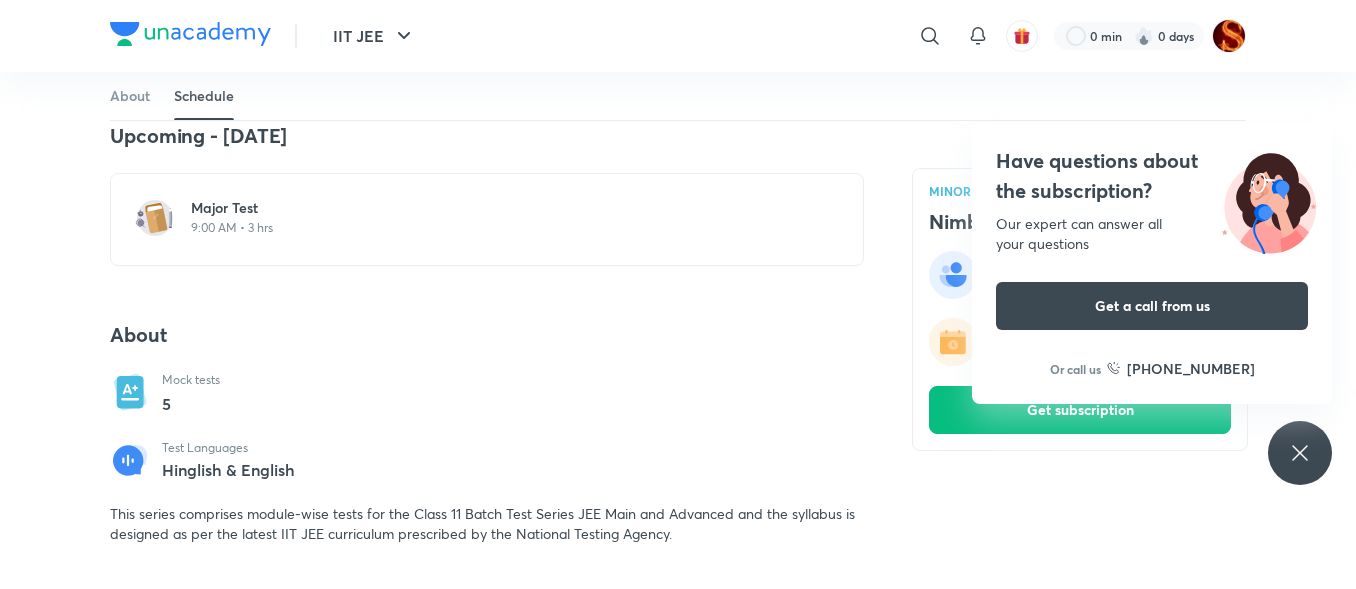 scroll, scrollTop: 857, scrollLeft: 0, axis: vertical 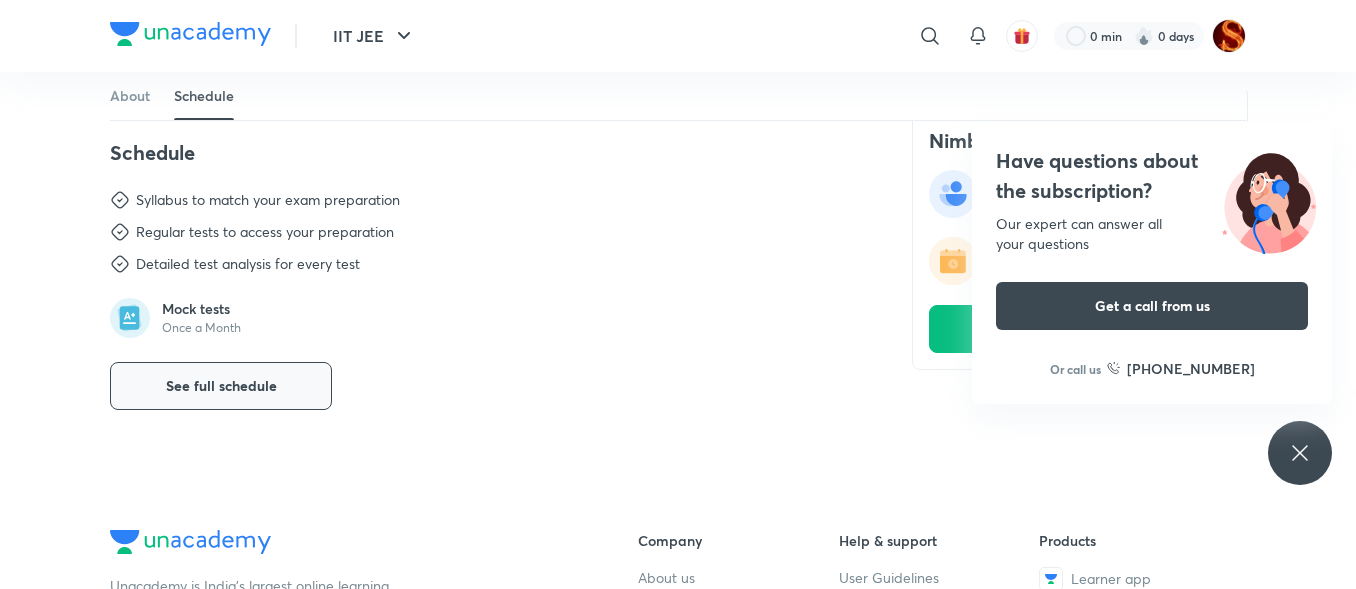 click on "See full schedule" at bounding box center [221, 386] 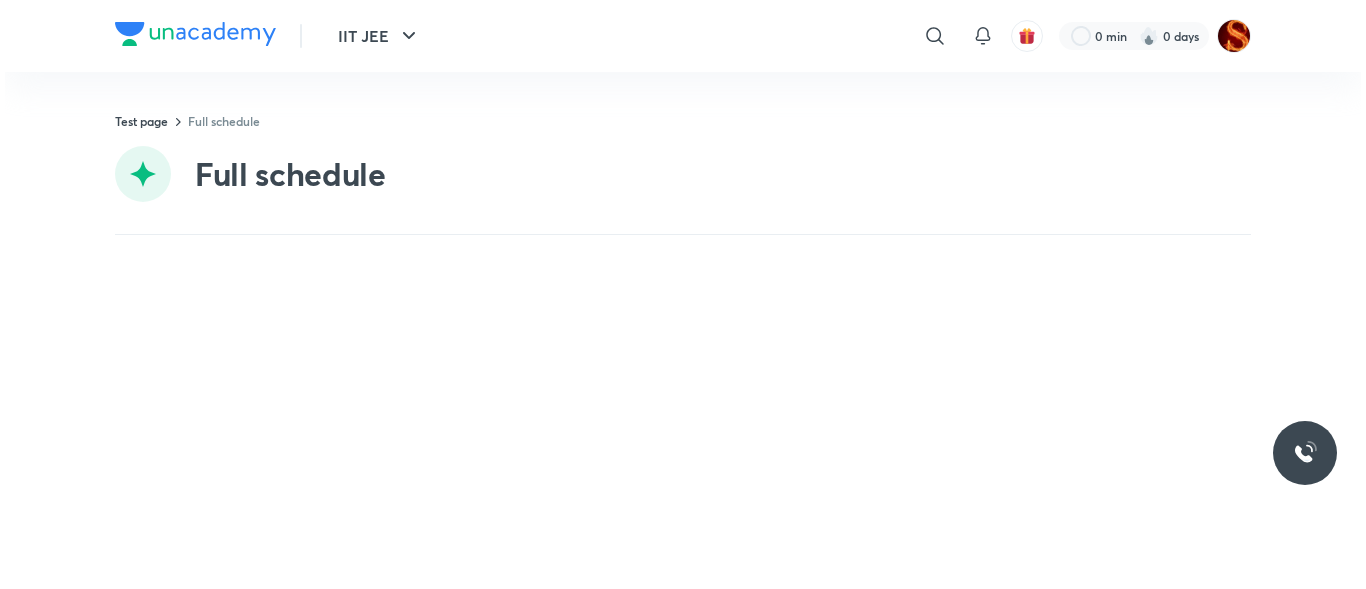 scroll, scrollTop: 0, scrollLeft: 0, axis: both 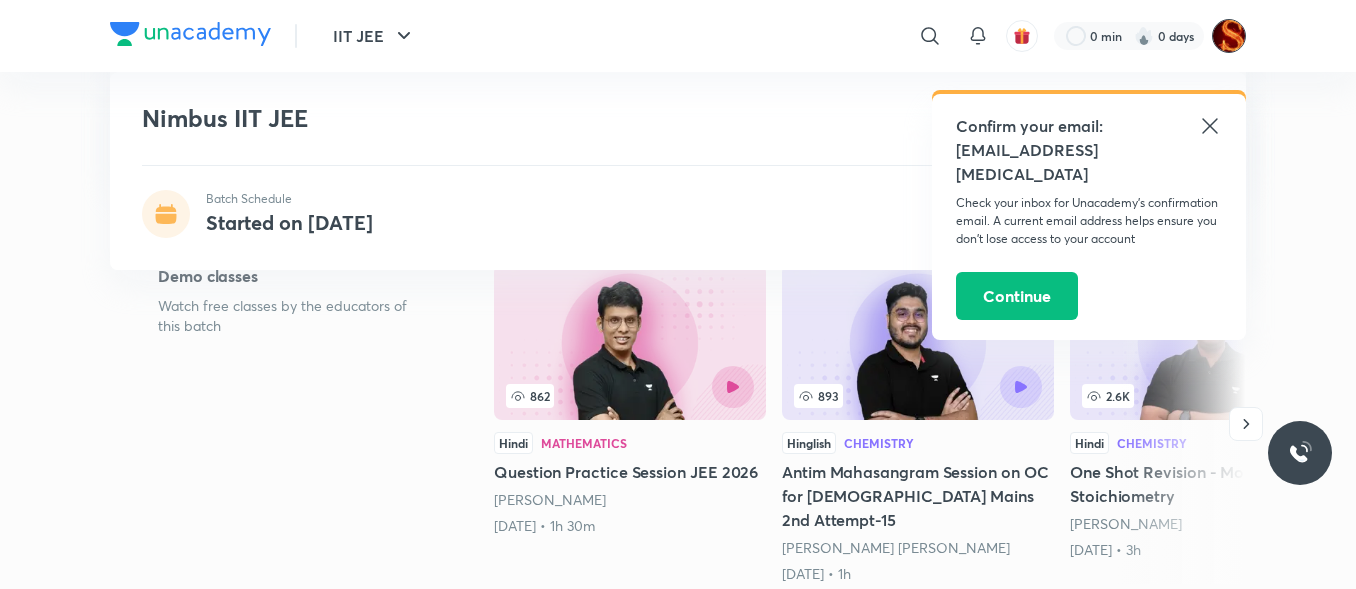 click at bounding box center (1229, 36) 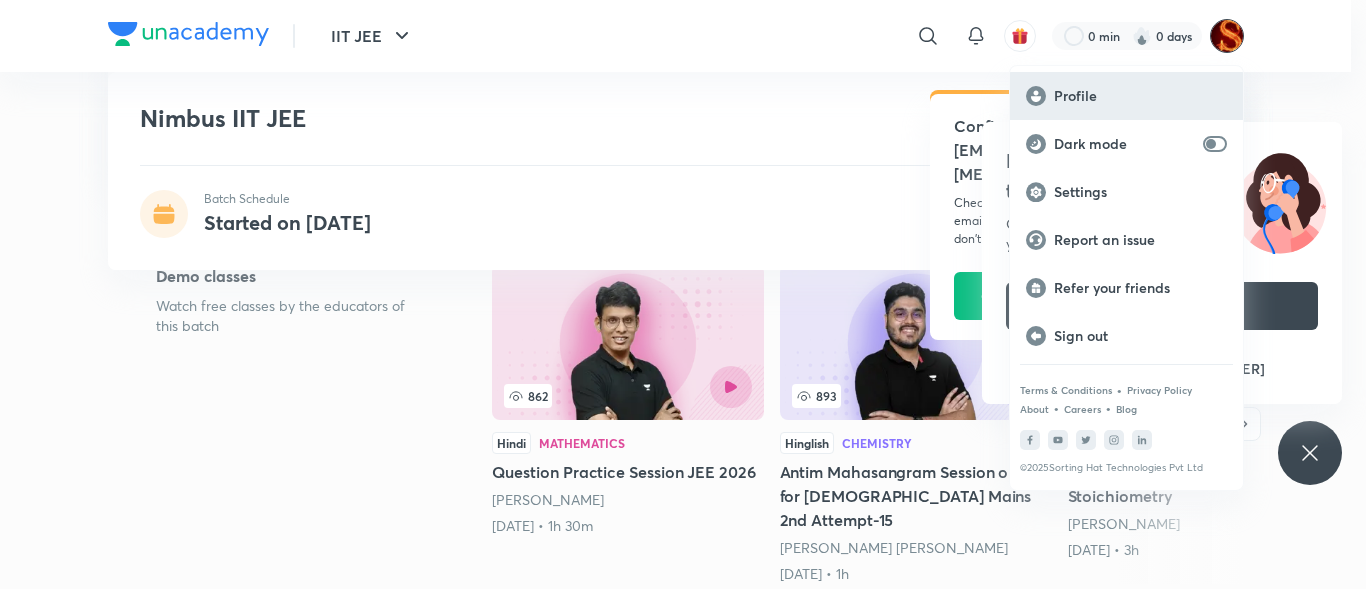 click on "Profile" at bounding box center [1140, 96] 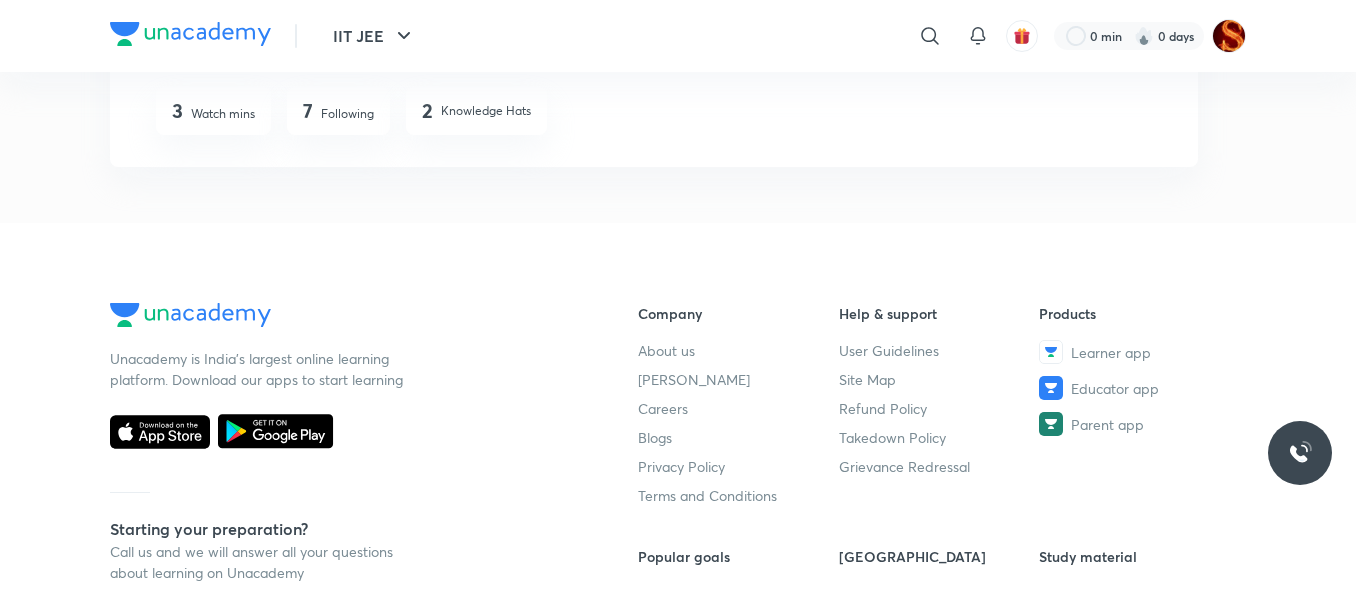 scroll, scrollTop: 224, scrollLeft: 0, axis: vertical 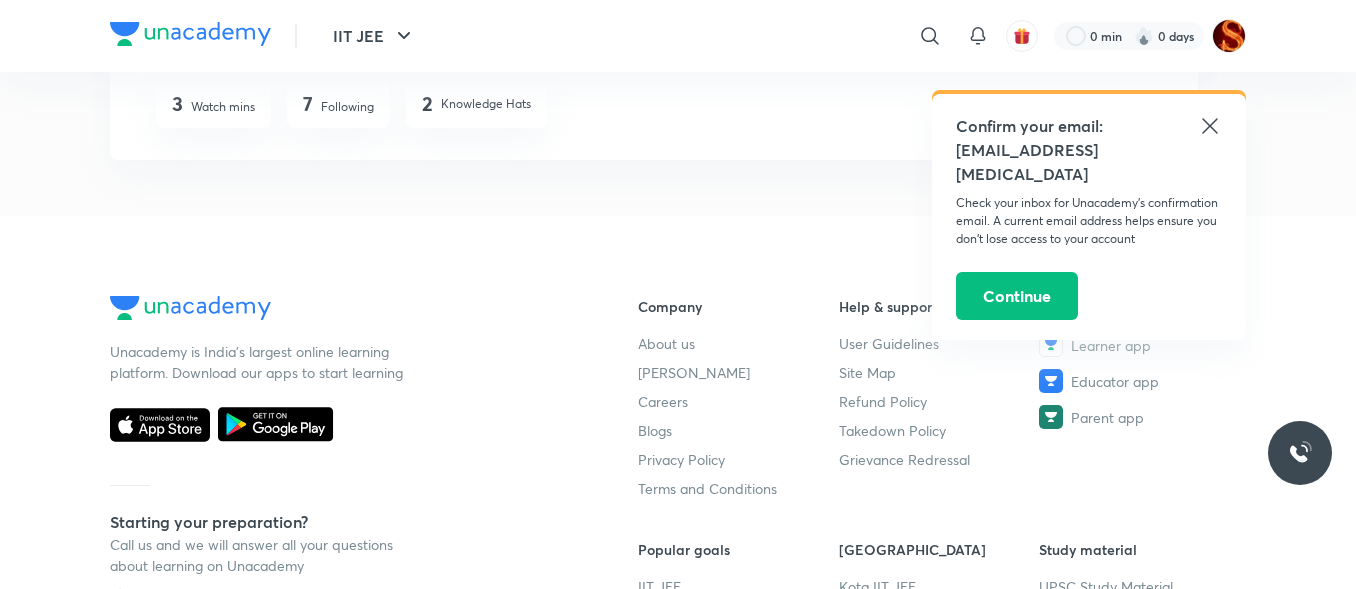 click 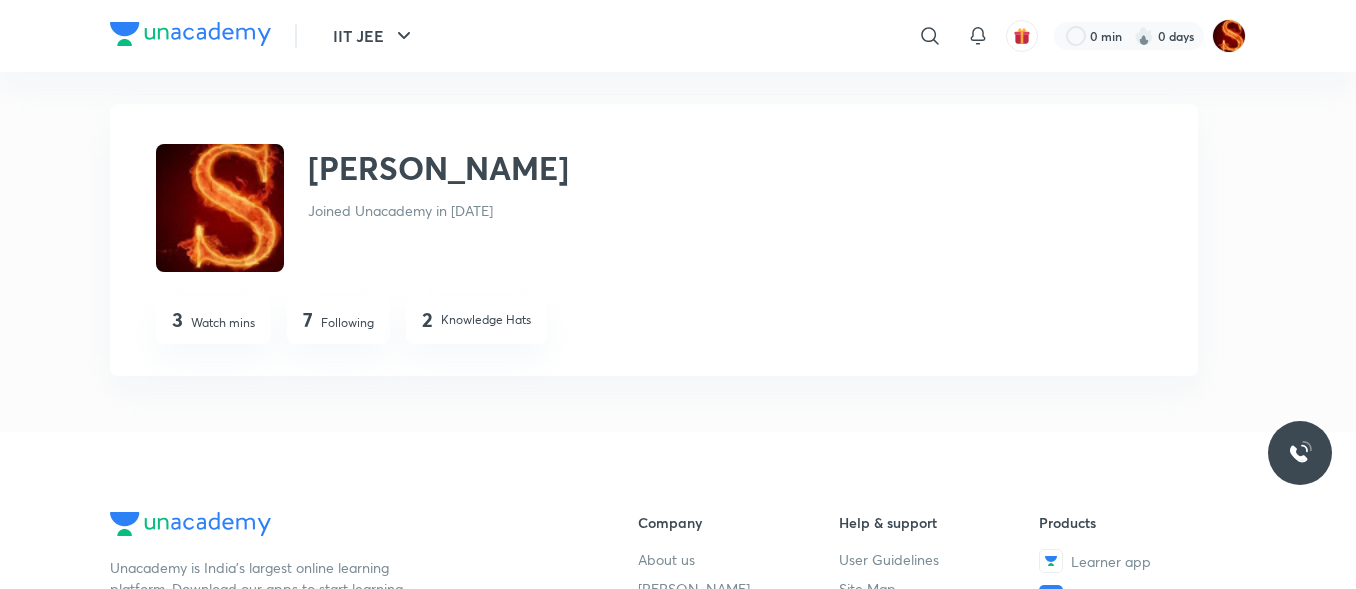 scroll, scrollTop: 7, scrollLeft: 0, axis: vertical 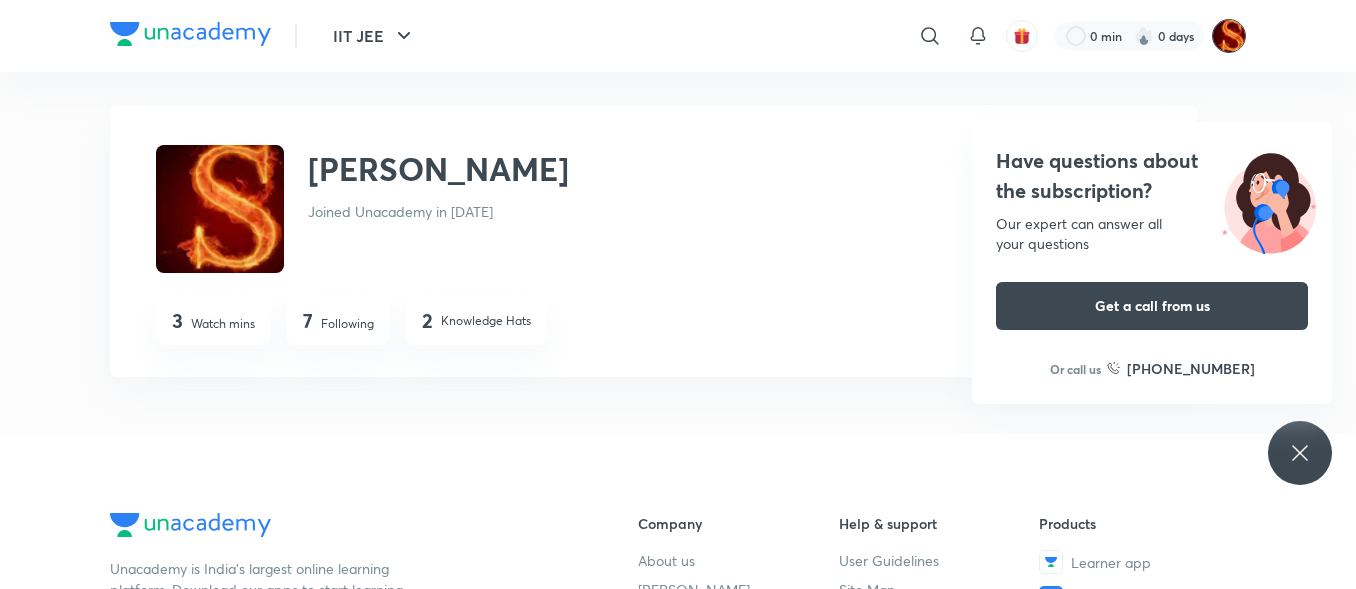 click at bounding box center [1229, 36] 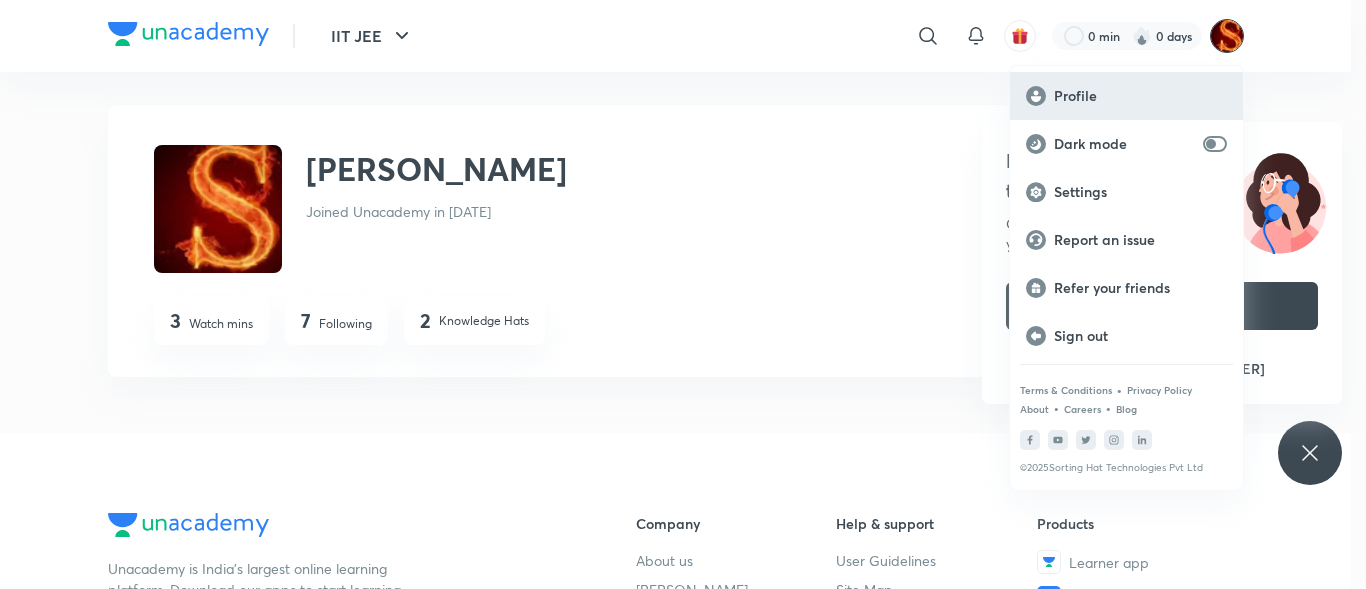 click on "Profile" at bounding box center (1140, 96) 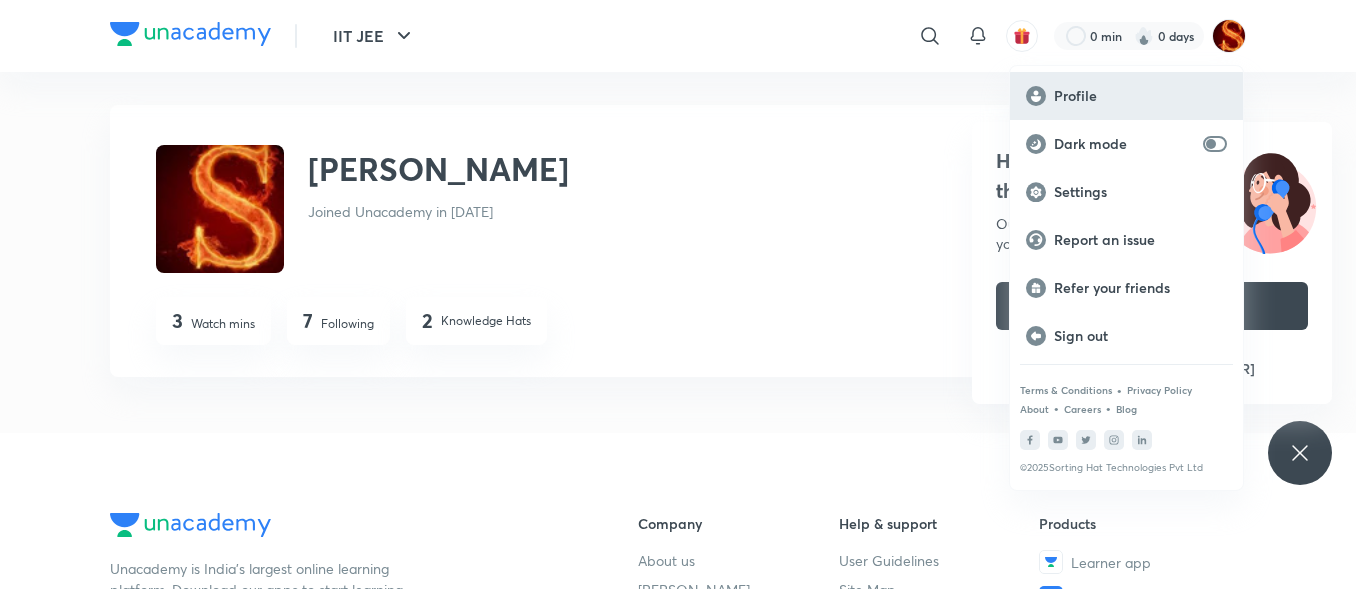 scroll, scrollTop: 0, scrollLeft: 0, axis: both 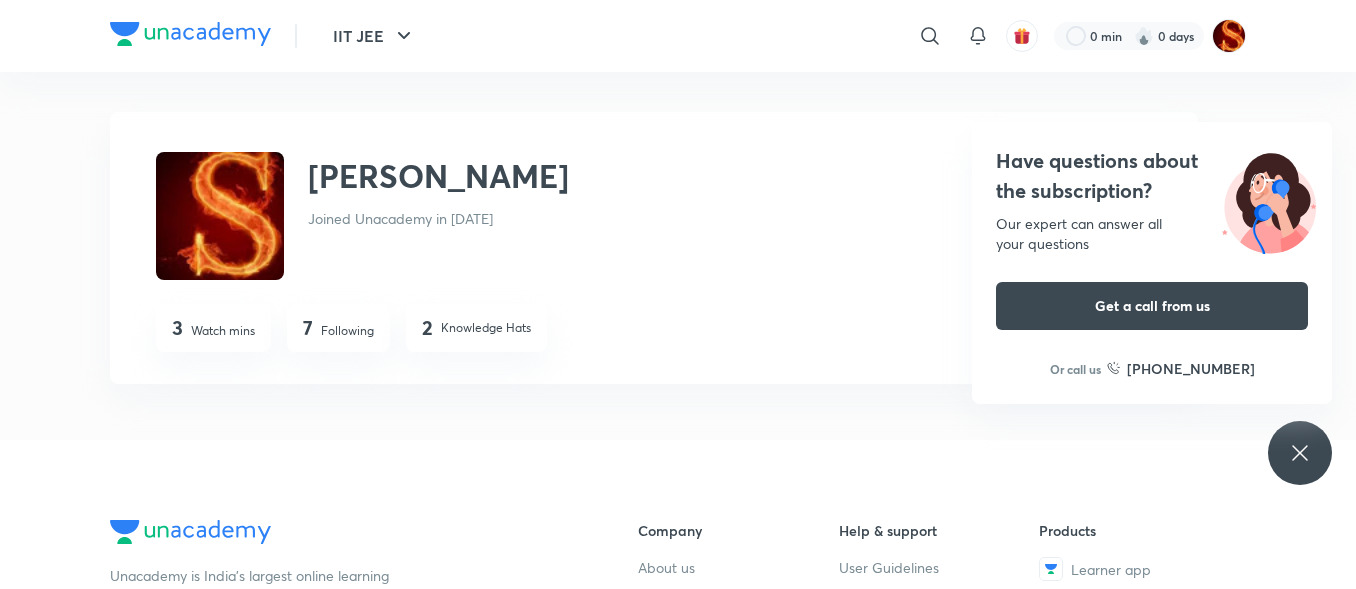 click on "Sanchit Jain" at bounding box center (438, 176) 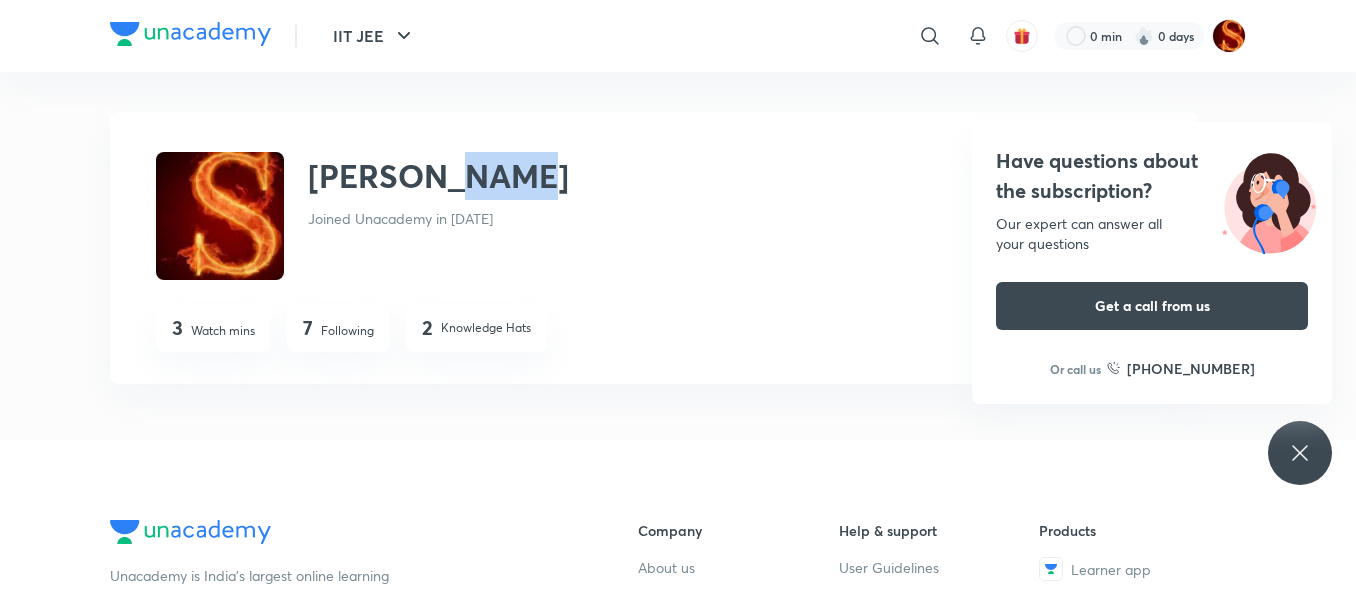 click on "Sanchit Jain" at bounding box center [438, 176] 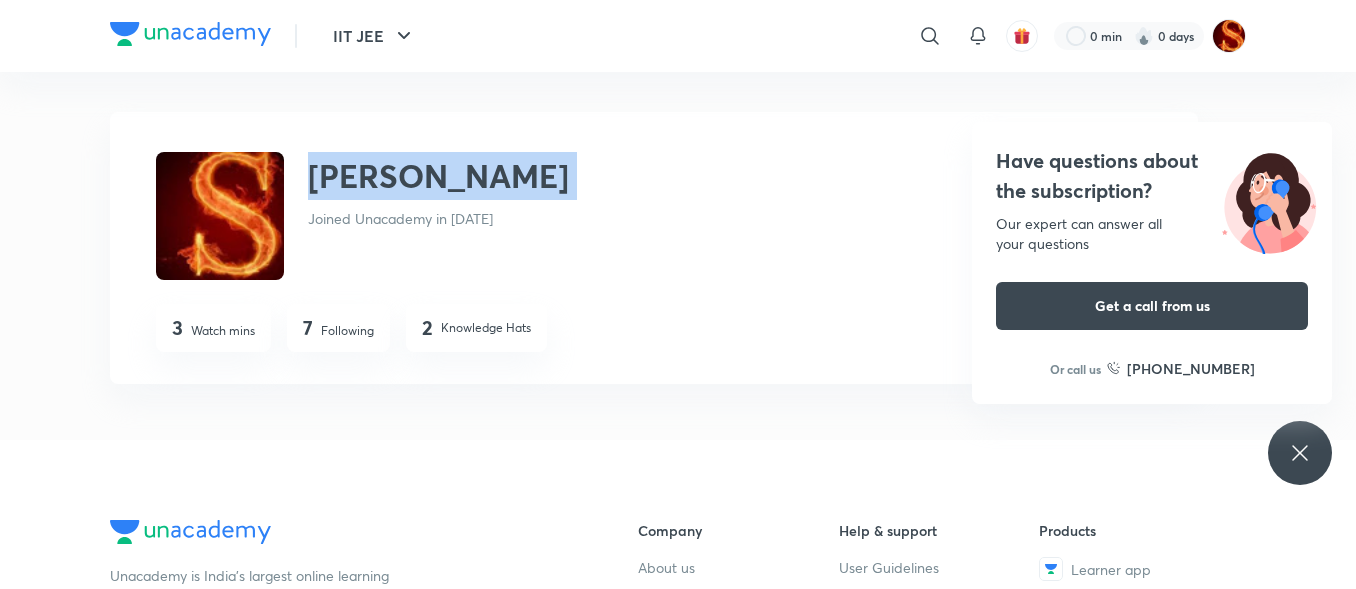 click on "Sanchit Jain" at bounding box center (438, 176) 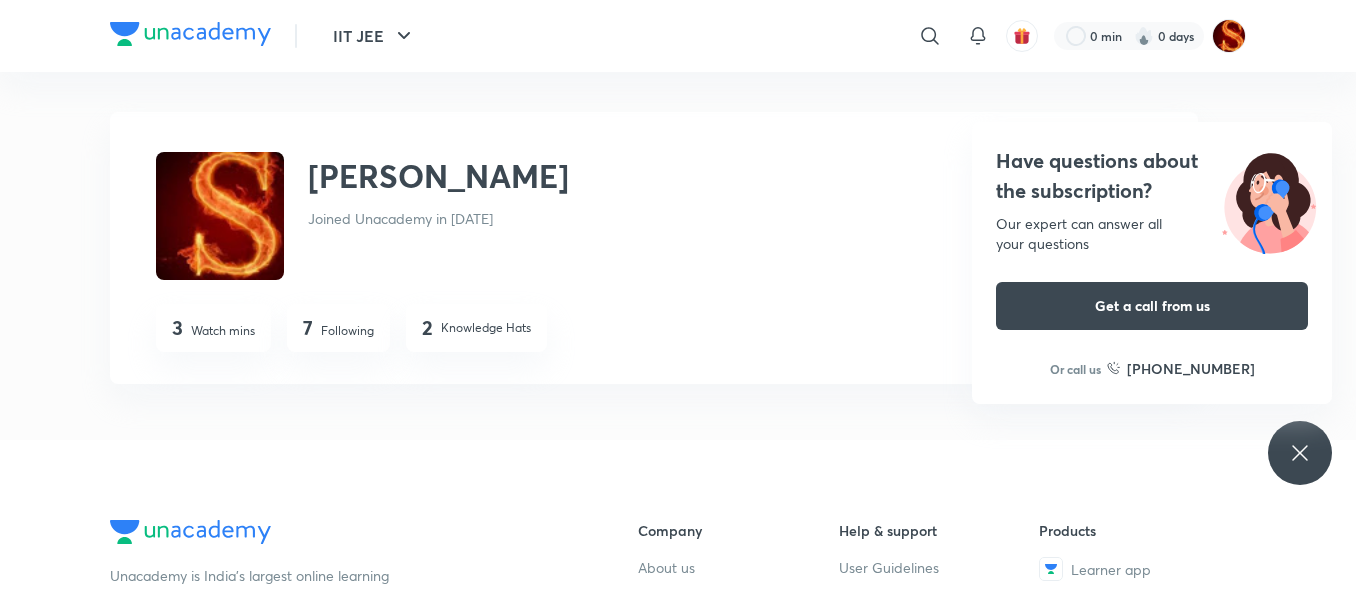 click on "Sanchit Jain Joined Unacademy in Sept 2020" at bounding box center [438, 216] 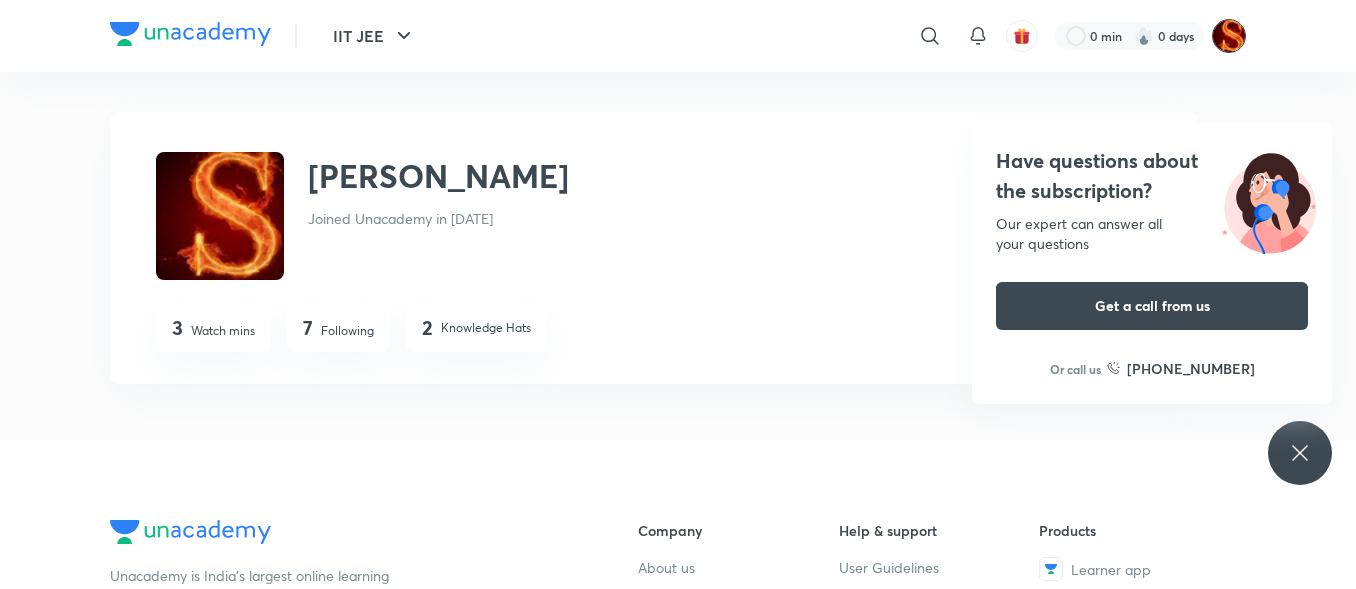click at bounding box center [1229, 36] 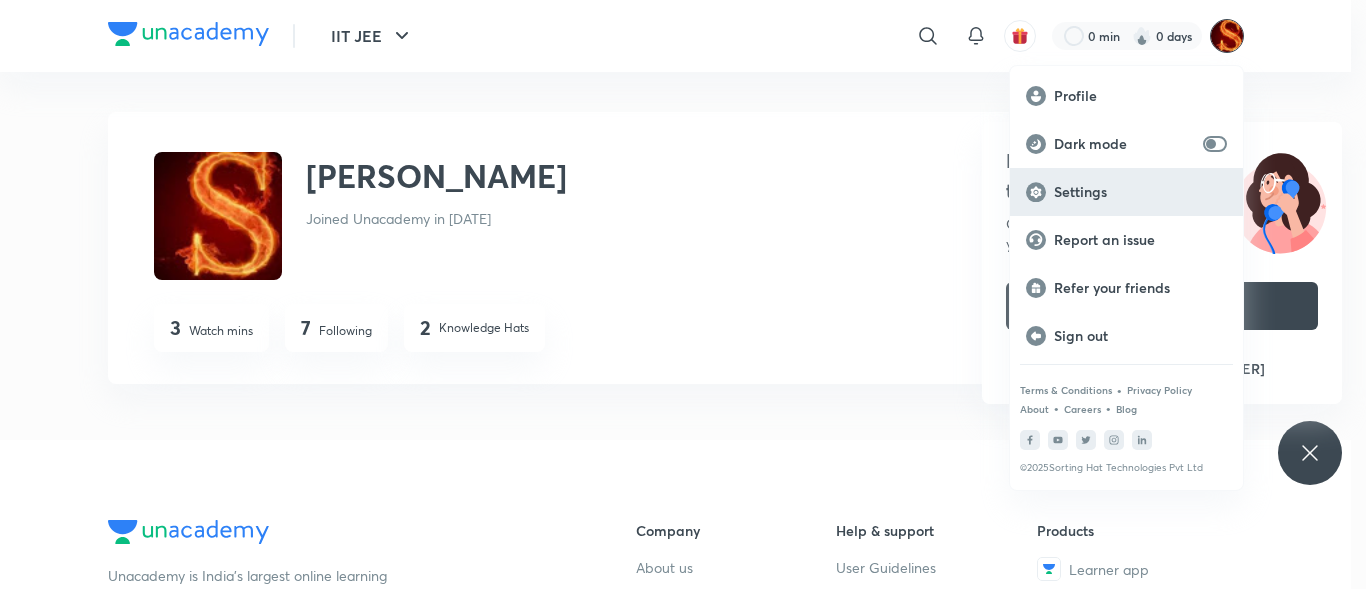 click on "Settings" at bounding box center (1140, 192) 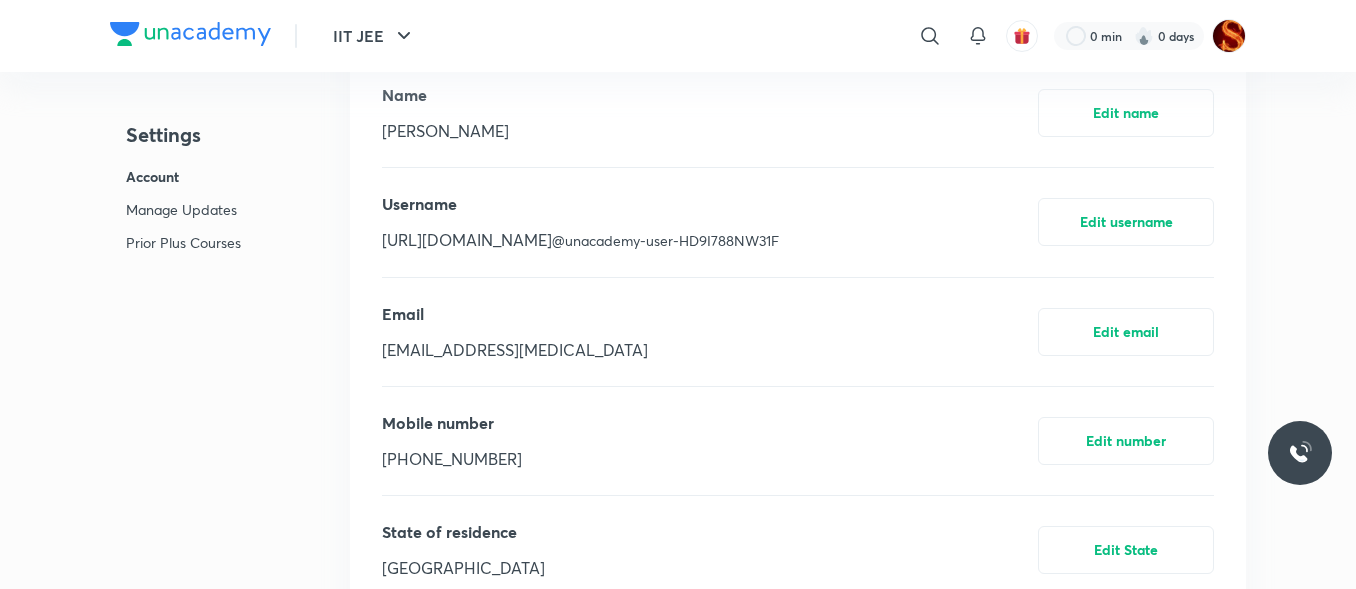 scroll, scrollTop: 565, scrollLeft: 0, axis: vertical 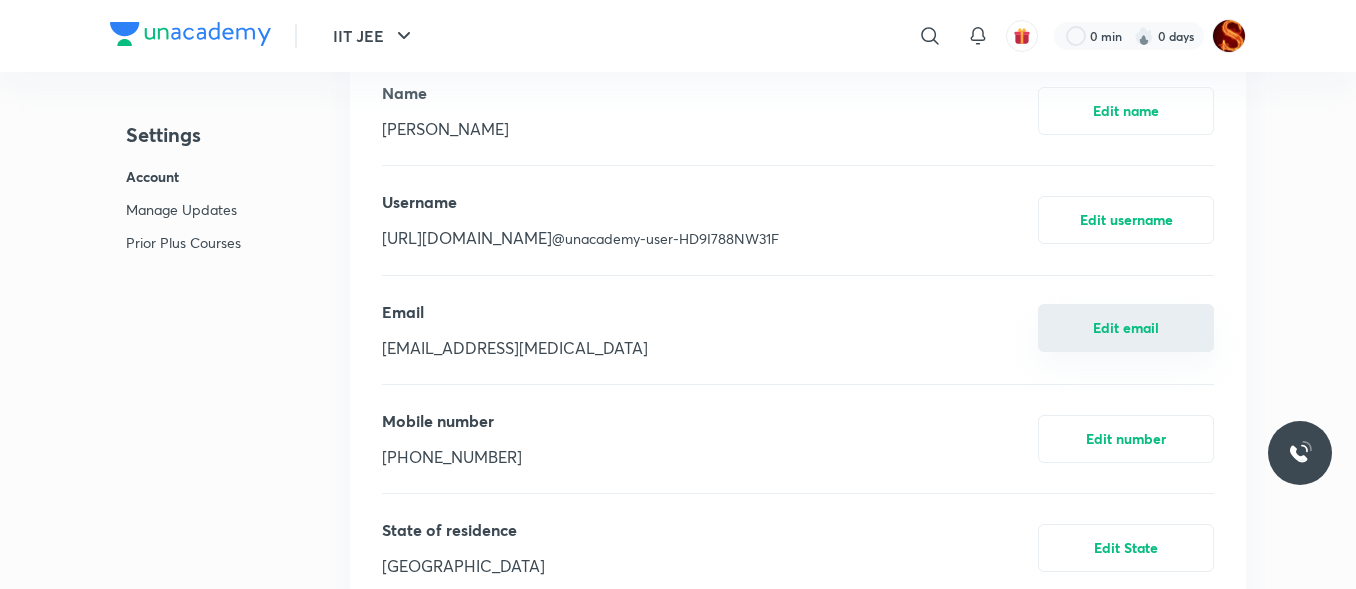 click on "Edit email" at bounding box center (1126, 328) 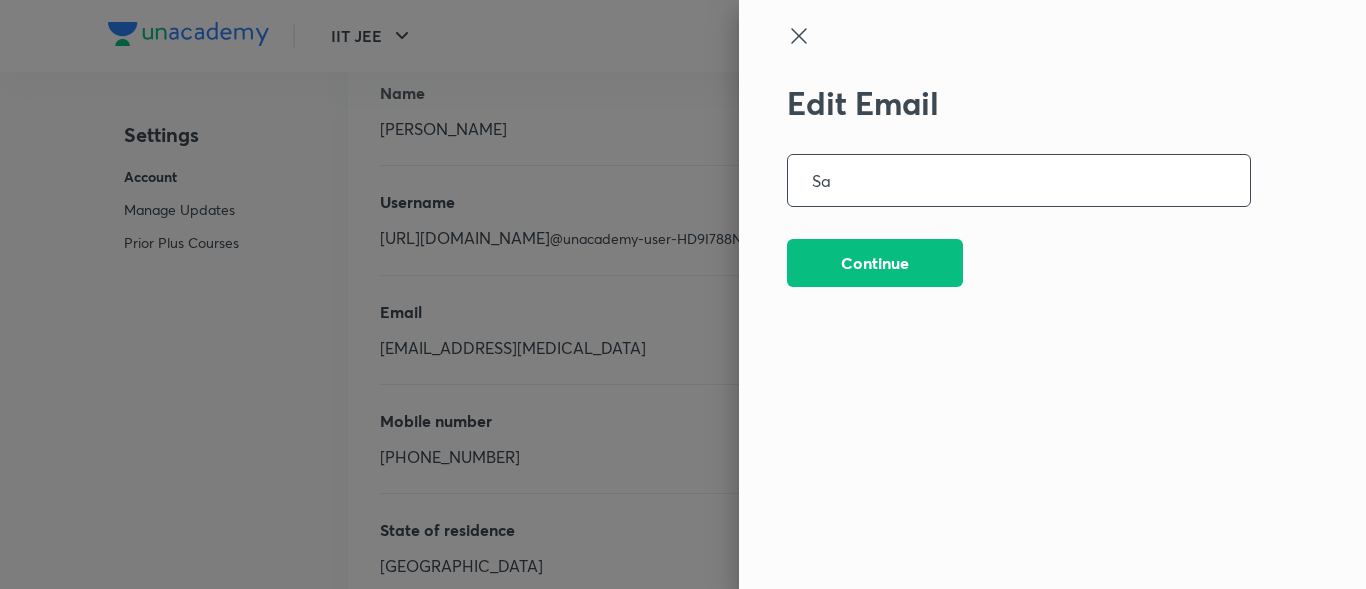 type on "S" 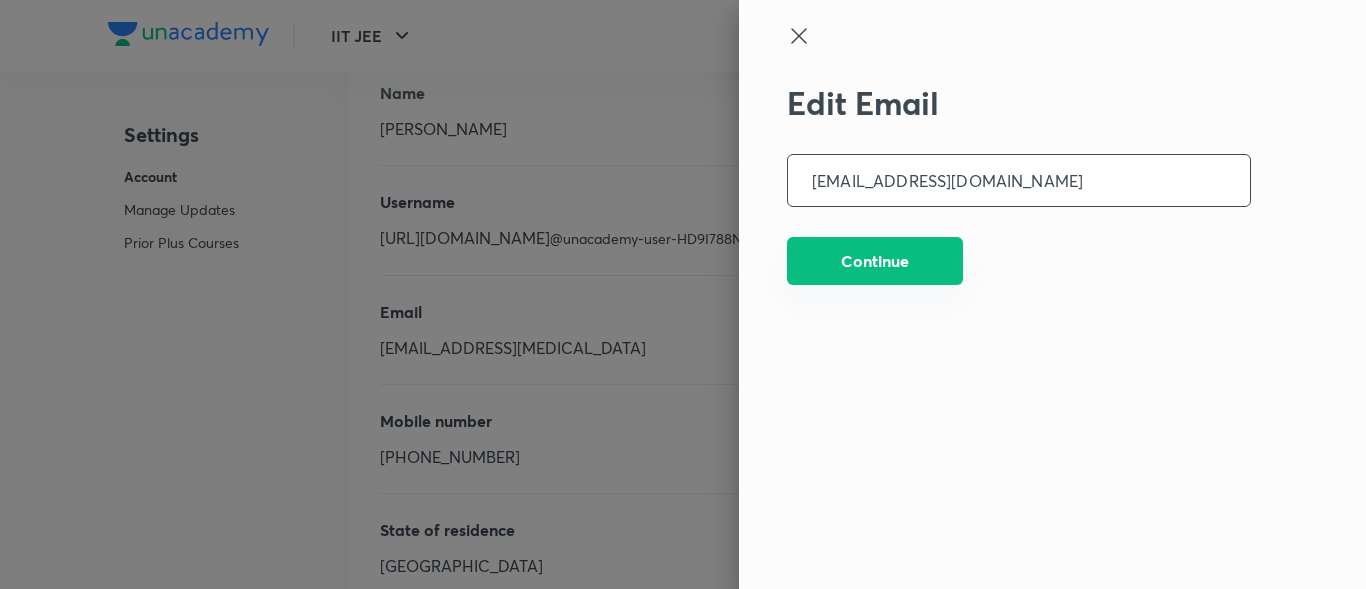 type on "sanchitjain405@gmail.com" 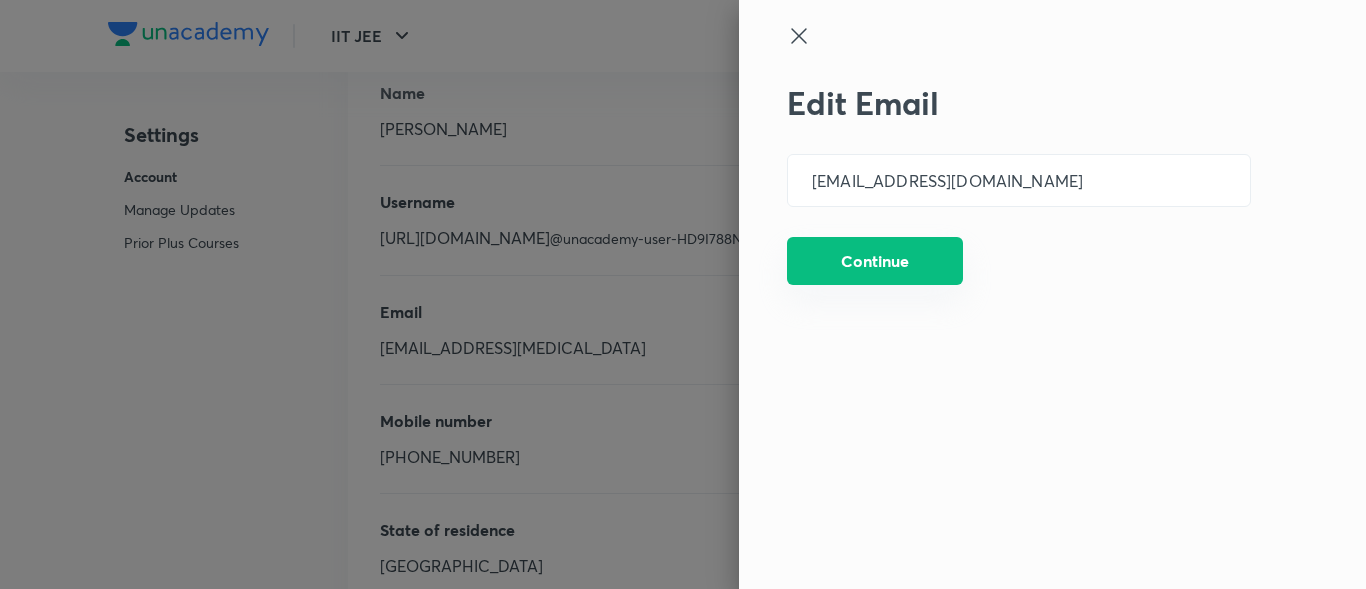 click on "Continue" at bounding box center (875, 261) 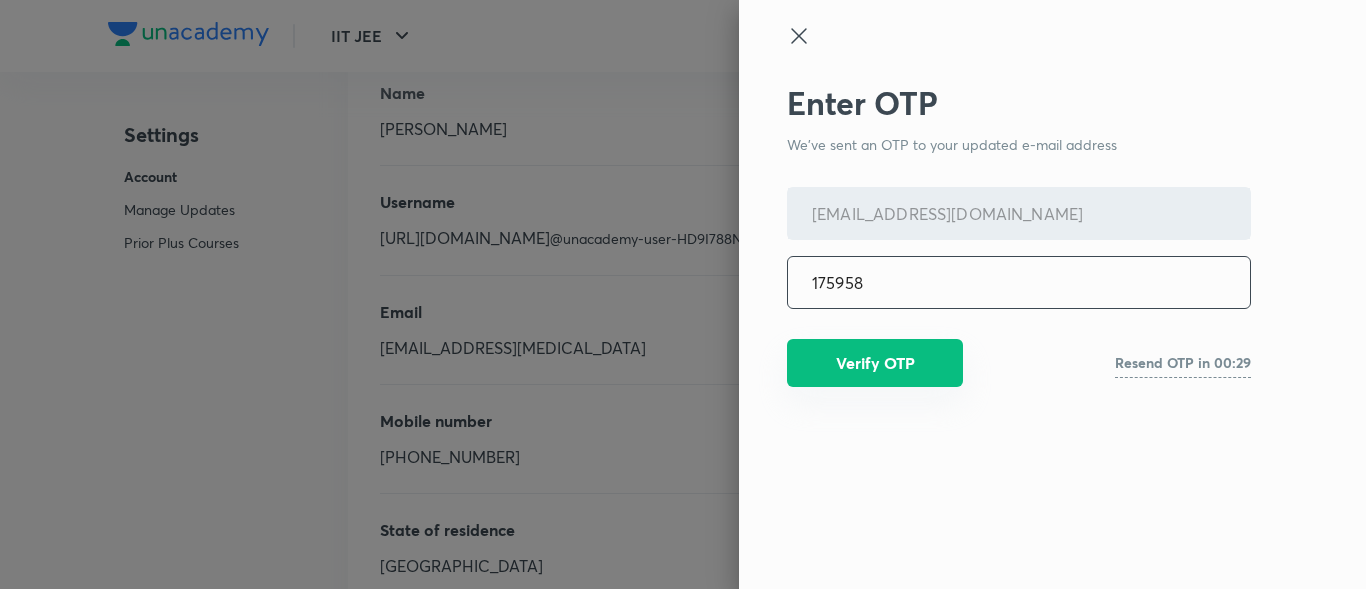 type on "175958" 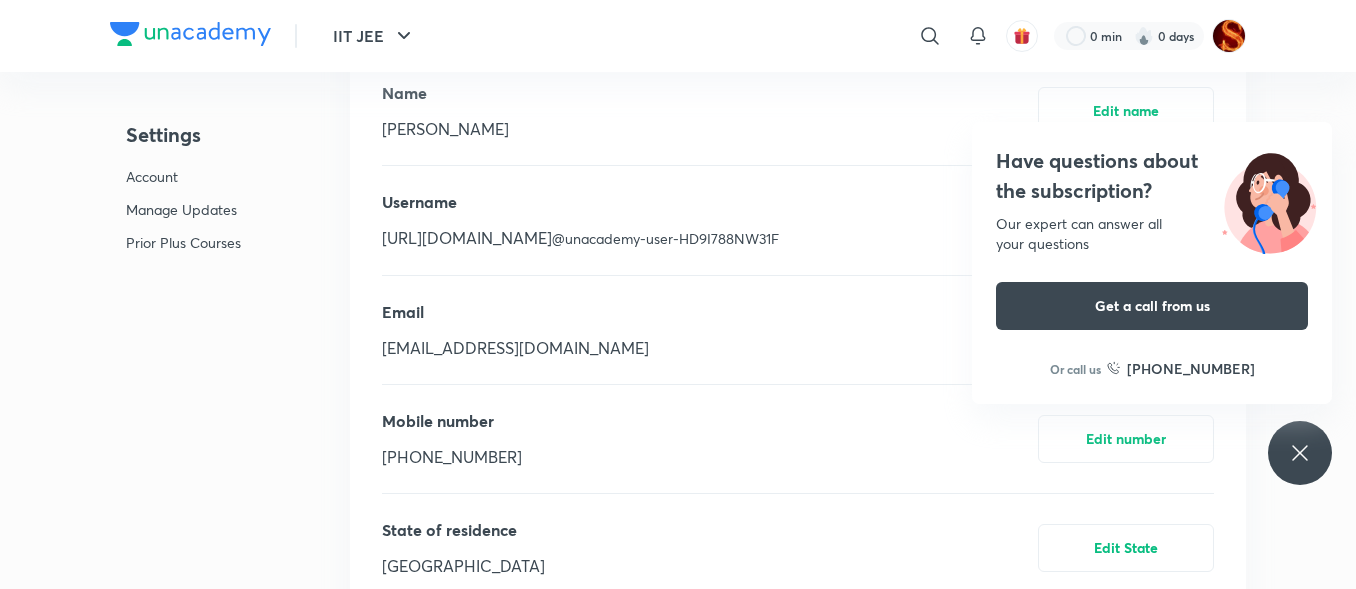 scroll, scrollTop: 0, scrollLeft: 0, axis: both 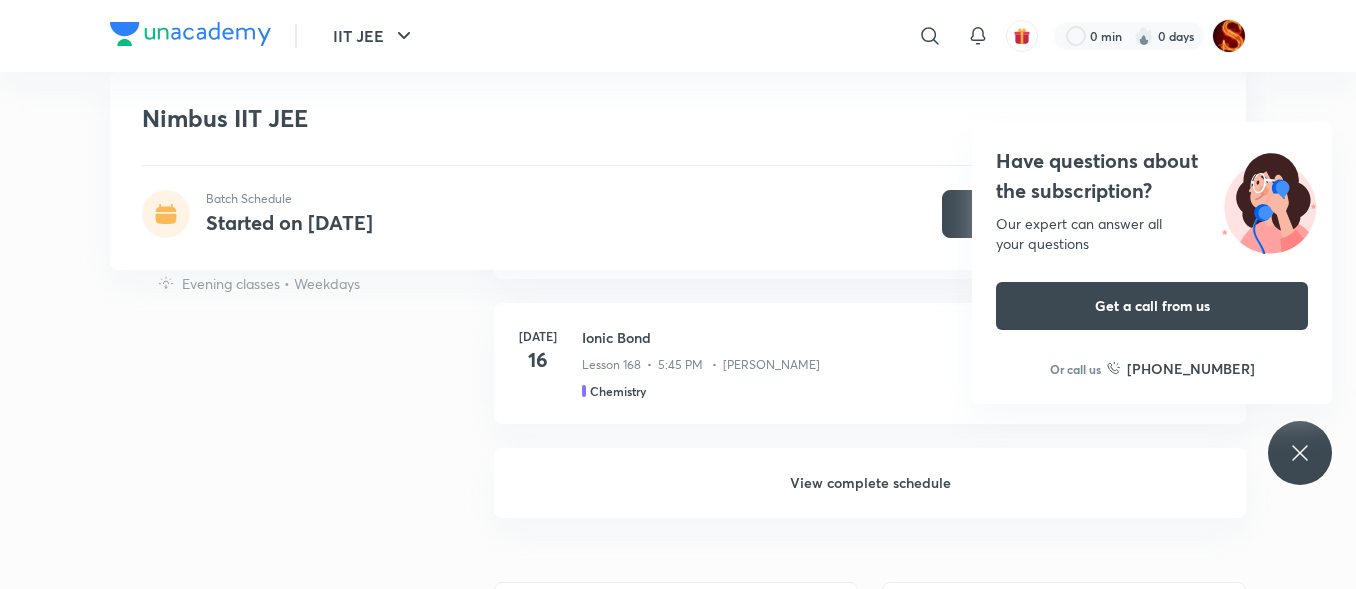 click on "View complete schedule" at bounding box center (870, 483) 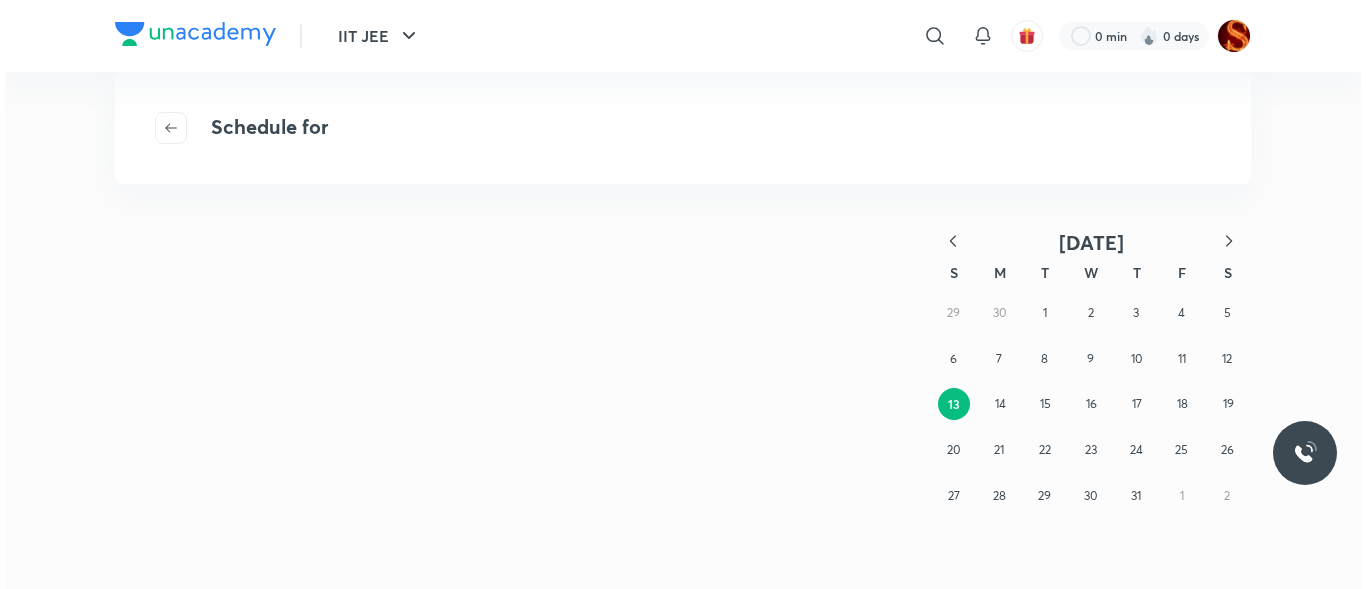 scroll, scrollTop: 0, scrollLeft: 0, axis: both 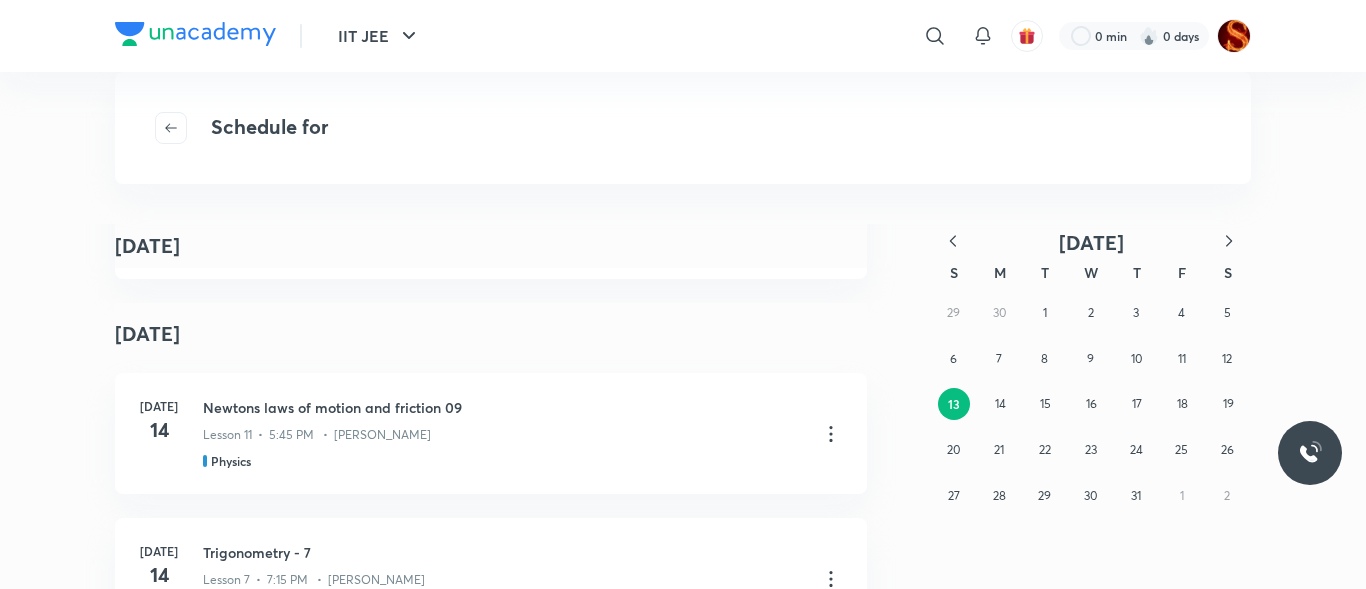 click 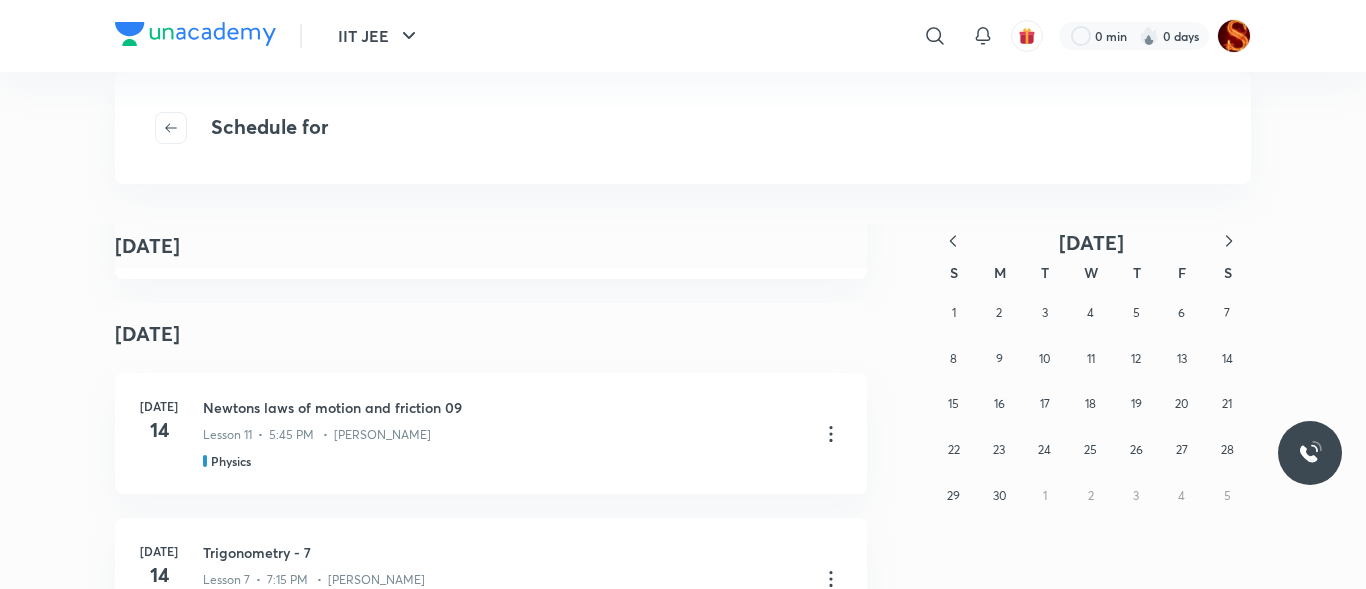 click 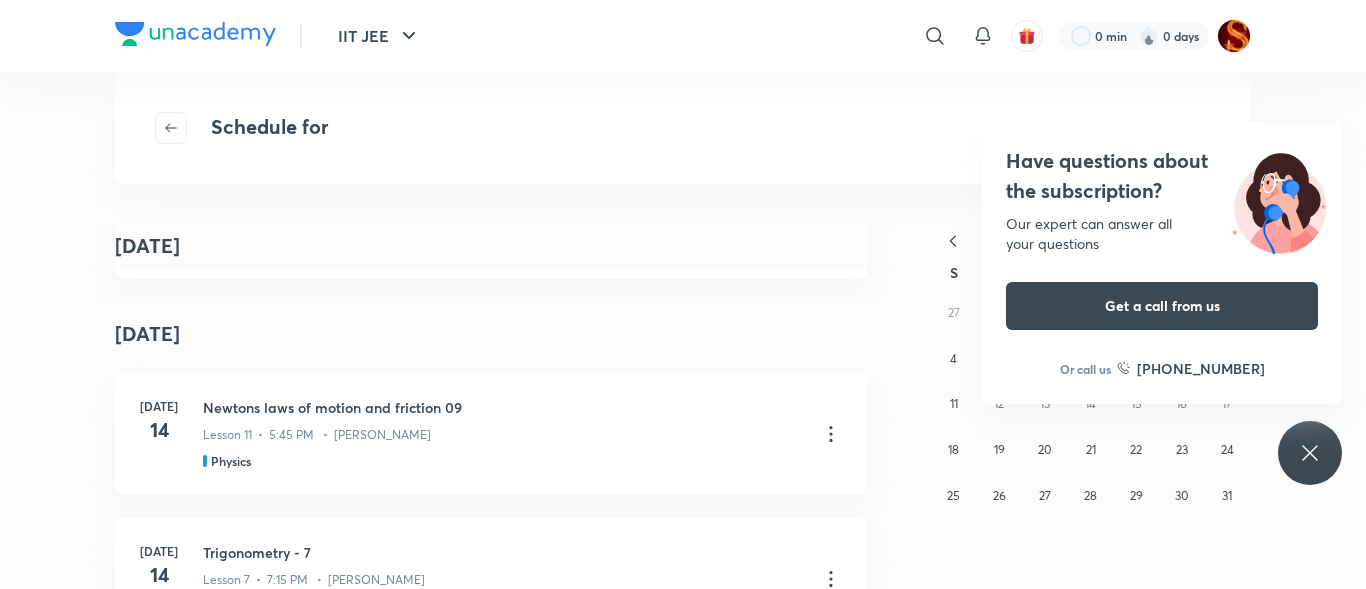 click 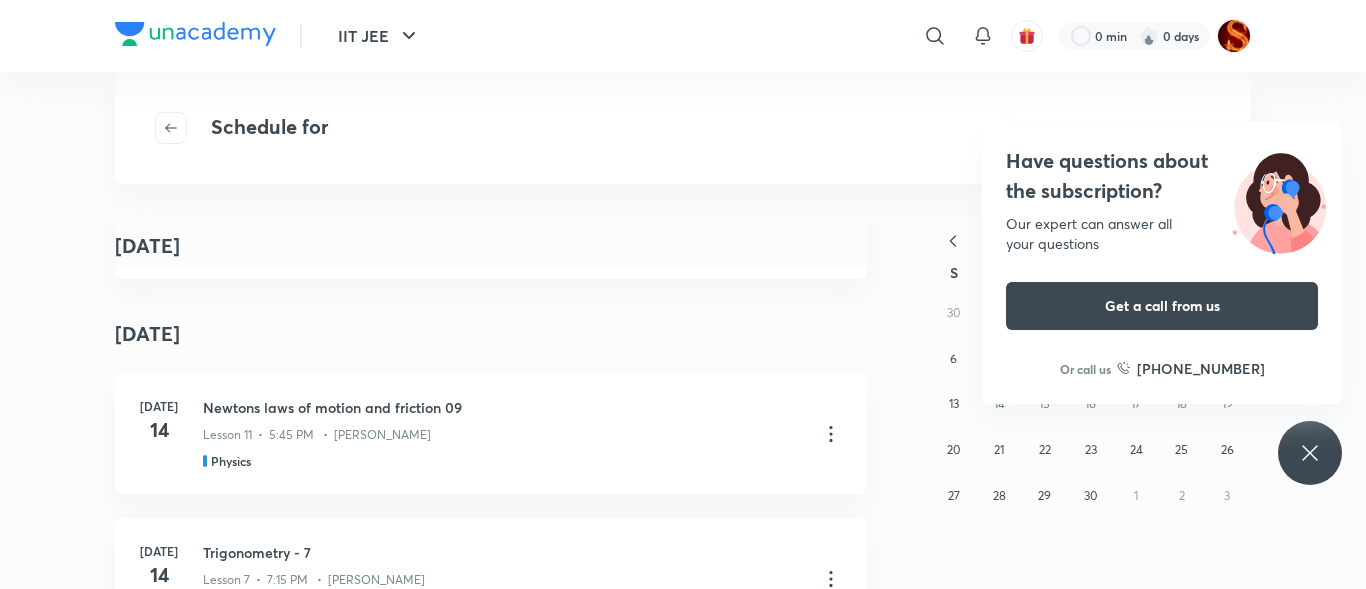 click on "IIT JEE ​ 0 min 0 days Schedule for July 13 July 2 Jul 2 Doubt Discussion of MODULE and I.E.Irodov. Lesson 48  •  Jul 2  •  1h 35m   •  Rahul Yadav Physics Jul 2 Lattice energy Lesson 9  •  Jul 2  •  1h 31m   •  Piyush Maheshwari Chemistry Jul 2 Trigonometry - 2 Lesson 2  •  Jul 2  •  2h 12m   •  Prashant Jain Mathematics July 3 Jul 3 Newtons laws of motion and friction 04 Lesson 4  •  Jul 3  •  2h 3m   •  Rahul Yadav Physics July 4 Jul 4 Practice Session - I Lesson 10  •  Jul 4  •  1h 31m   •  Piyush Maheshwari Chemistry Jul 4 Trigonometry - 3 Lesson 3  •  Jul 4  •  2h 10m   •  Prashant Jain Mathematics July 5 Jul 5 Newtons laws of motion and friction 04 Lesson 5  •  Jul 5  •  2h 16m   •  Rahul Yadav Physics July 7 Jul 7 Newtons laws of motion and friction 05 Lesson 6  •  Jul 7  •  1h 35m   •  Rahul Yadav Physics Jul 7 Trigonometry - 4 Mathematics July 8 Jul 8 Jul" at bounding box center (683, 294) 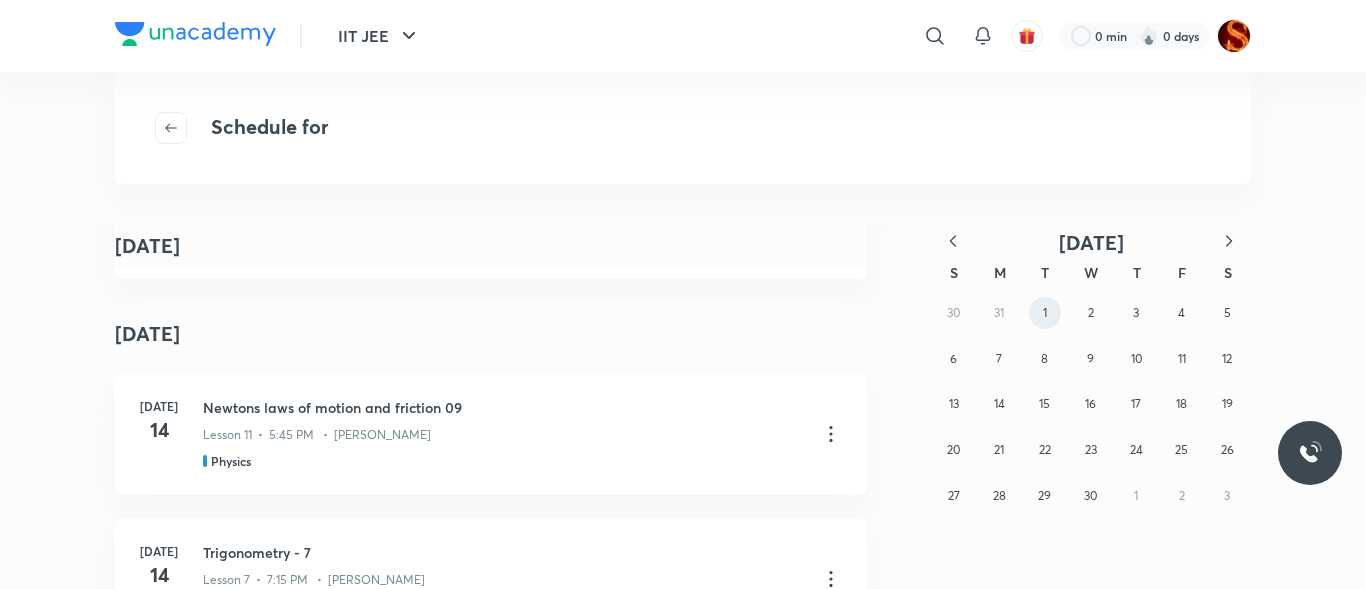 click on "1" at bounding box center [1045, 313] 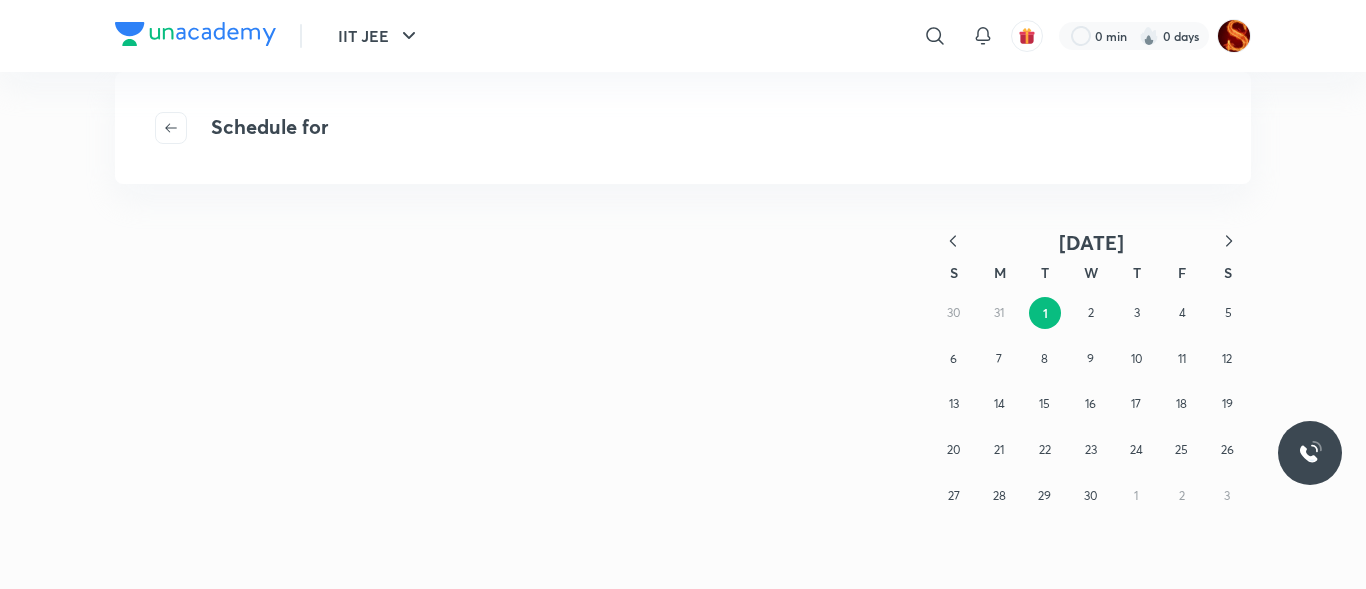 scroll, scrollTop: 0, scrollLeft: 0, axis: both 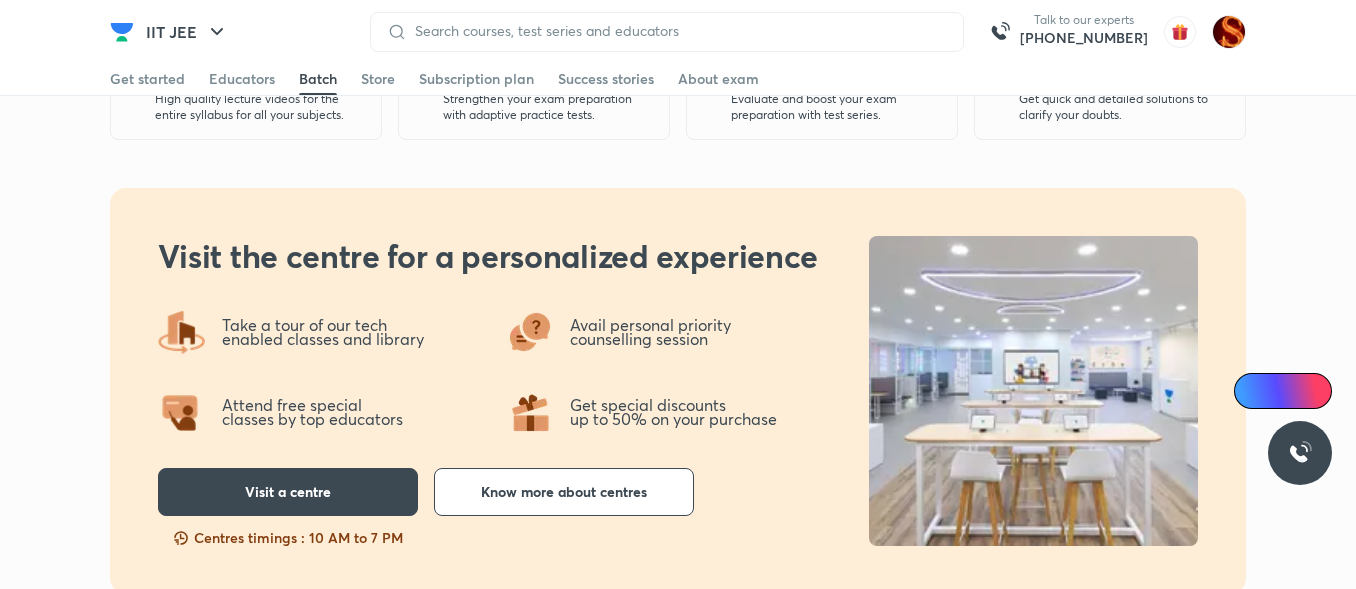 click on "Batch" at bounding box center [318, 79] 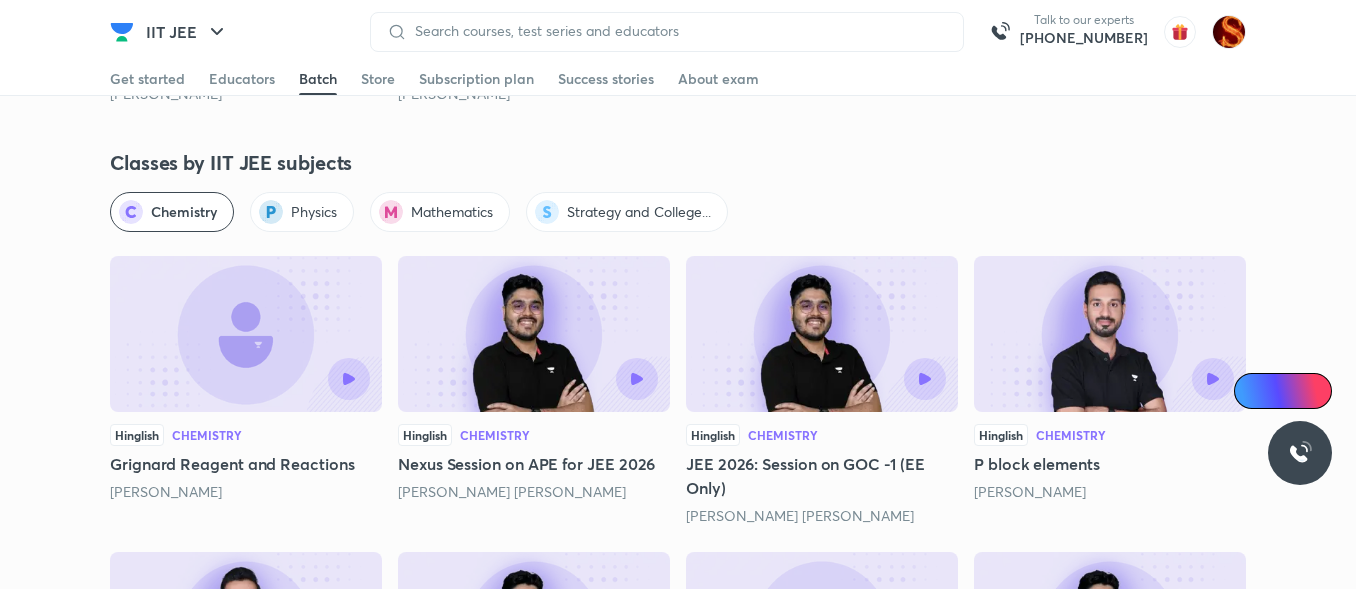 scroll, scrollTop: 4794, scrollLeft: 0, axis: vertical 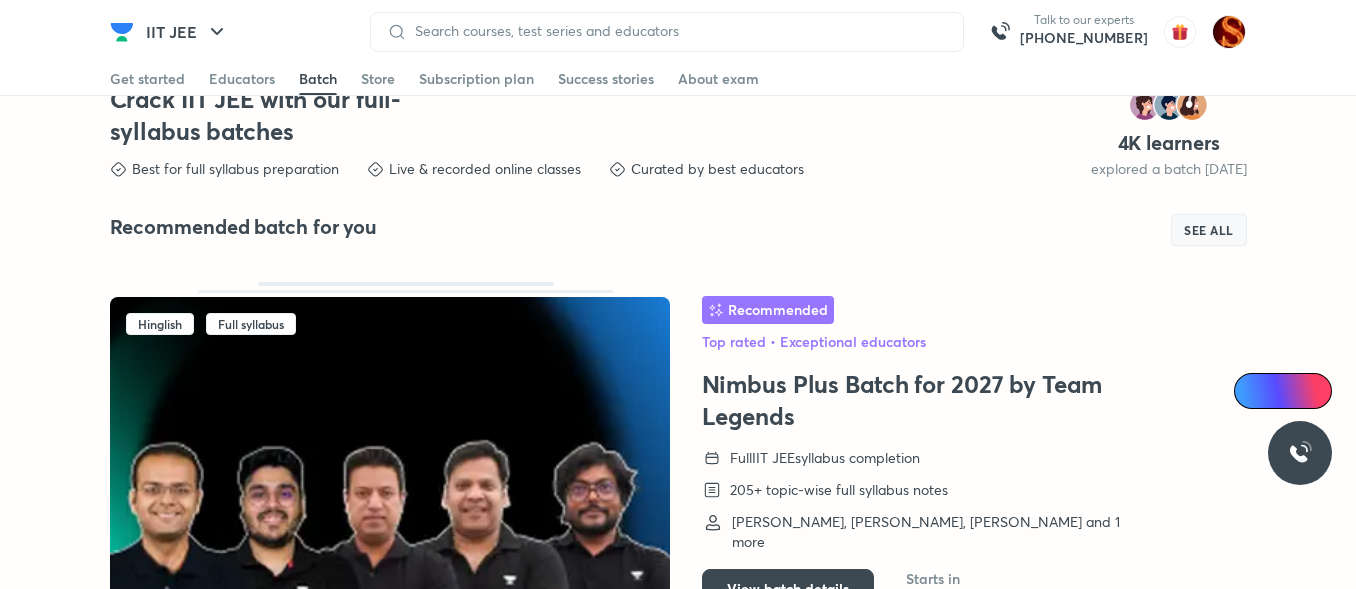 click on "SEE ALL" at bounding box center [1209, 230] 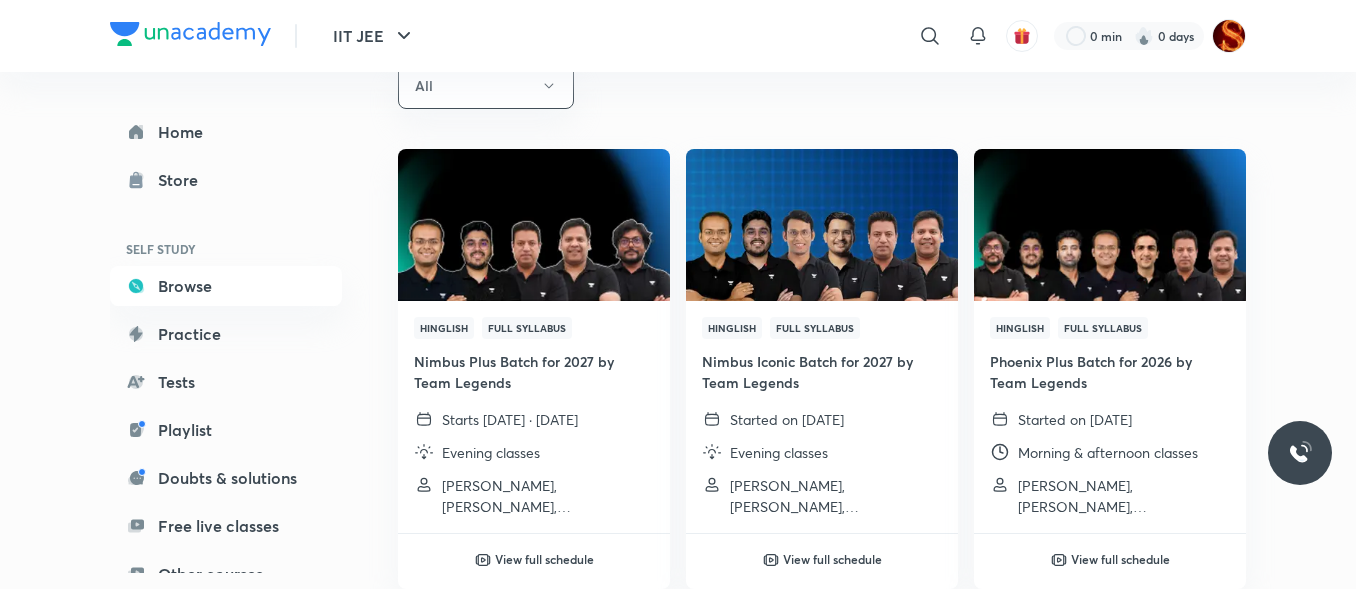 scroll, scrollTop: 228, scrollLeft: 0, axis: vertical 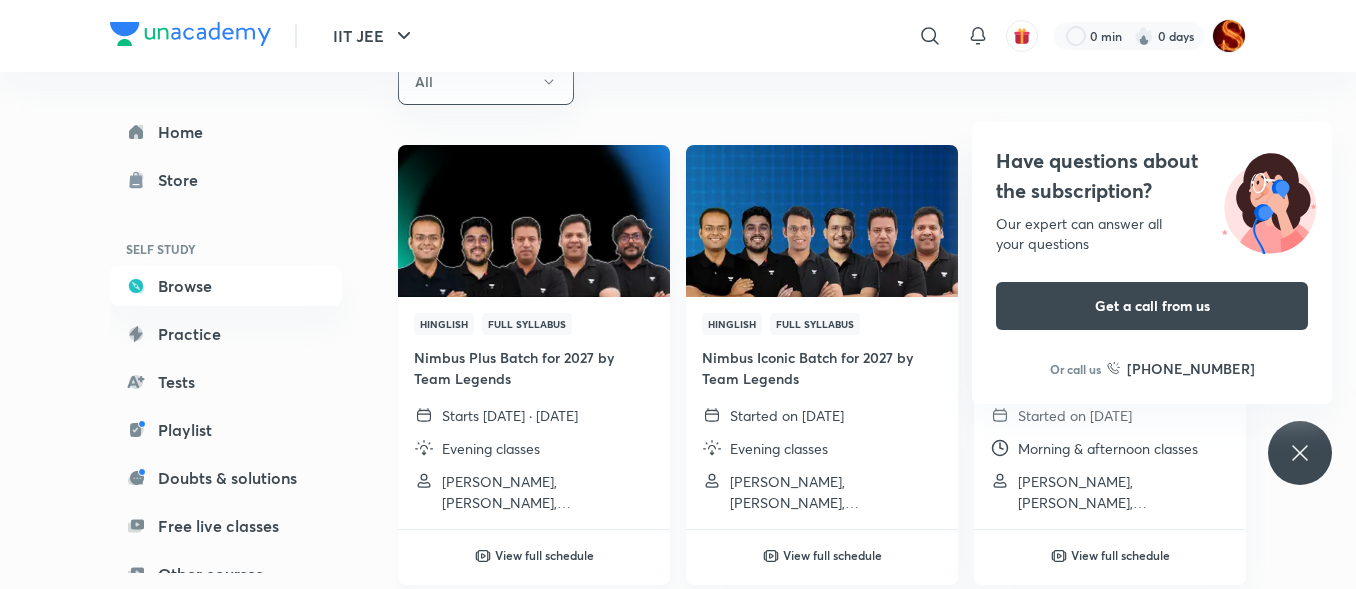 click on "View full schedule" at bounding box center (544, 555) 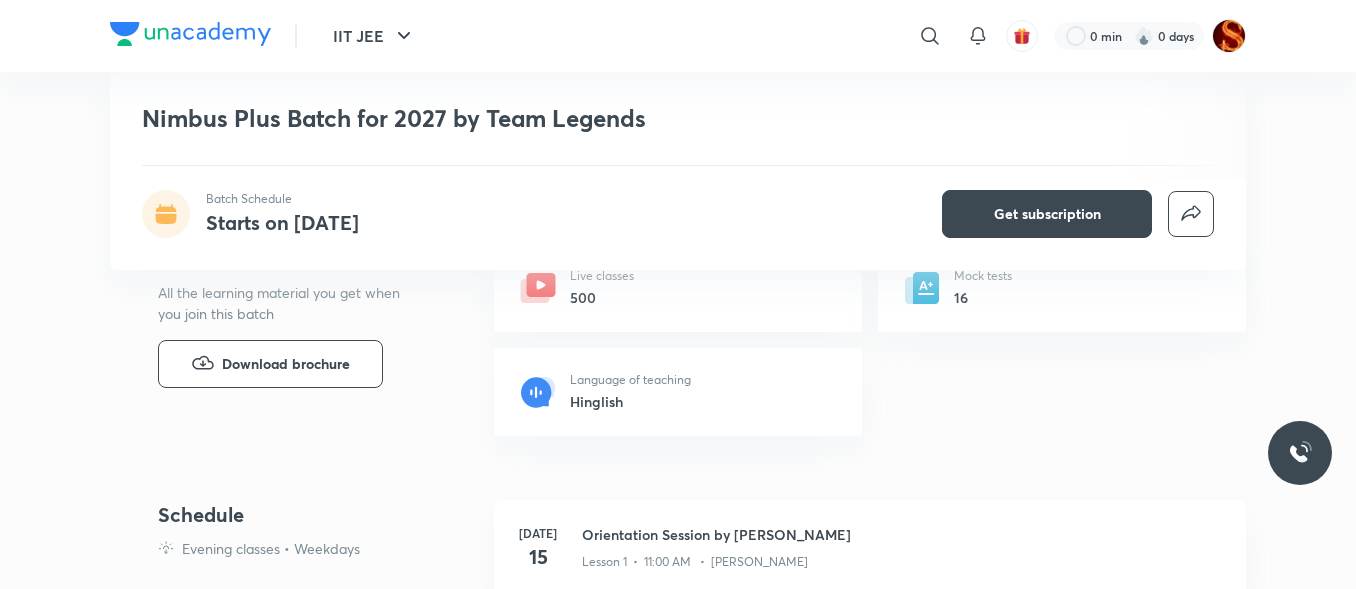 scroll, scrollTop: 704, scrollLeft: 0, axis: vertical 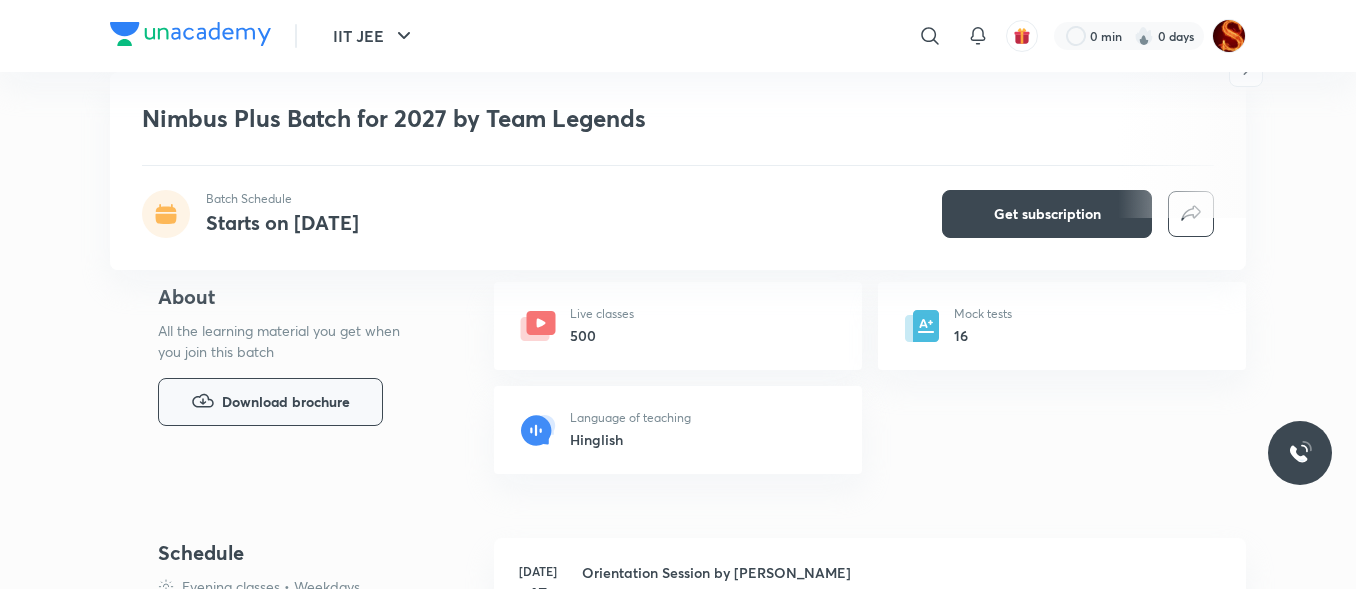 click on "Download brochure" at bounding box center [270, 402] 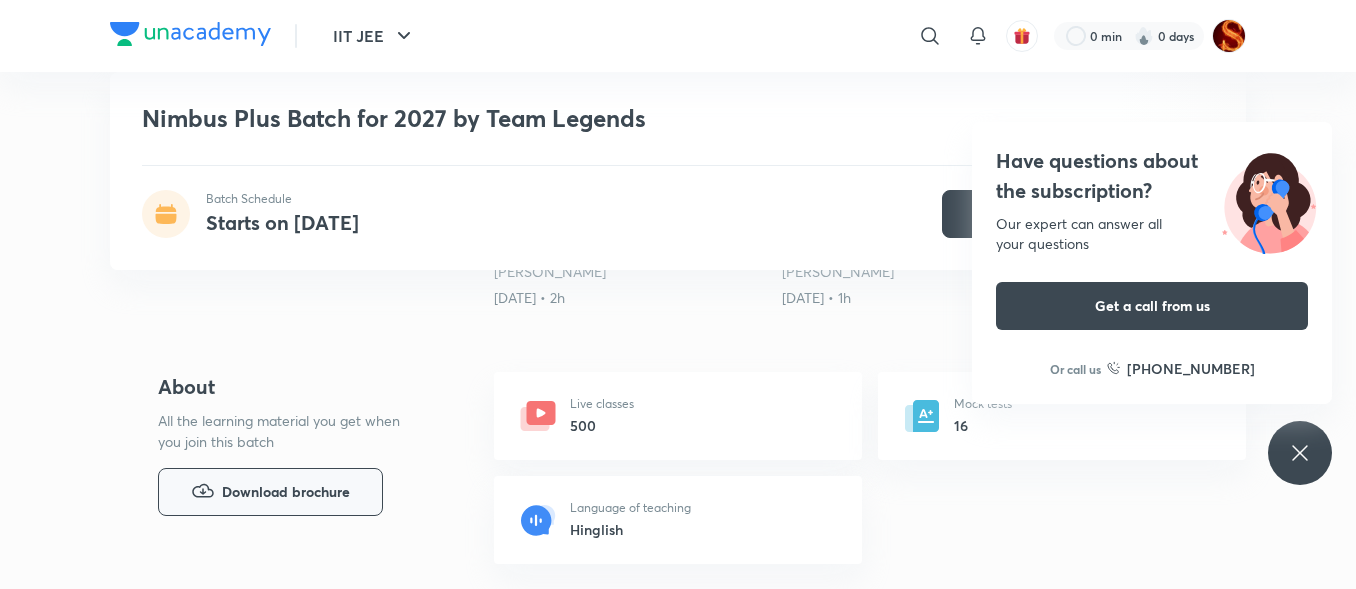 scroll, scrollTop: 615, scrollLeft: 0, axis: vertical 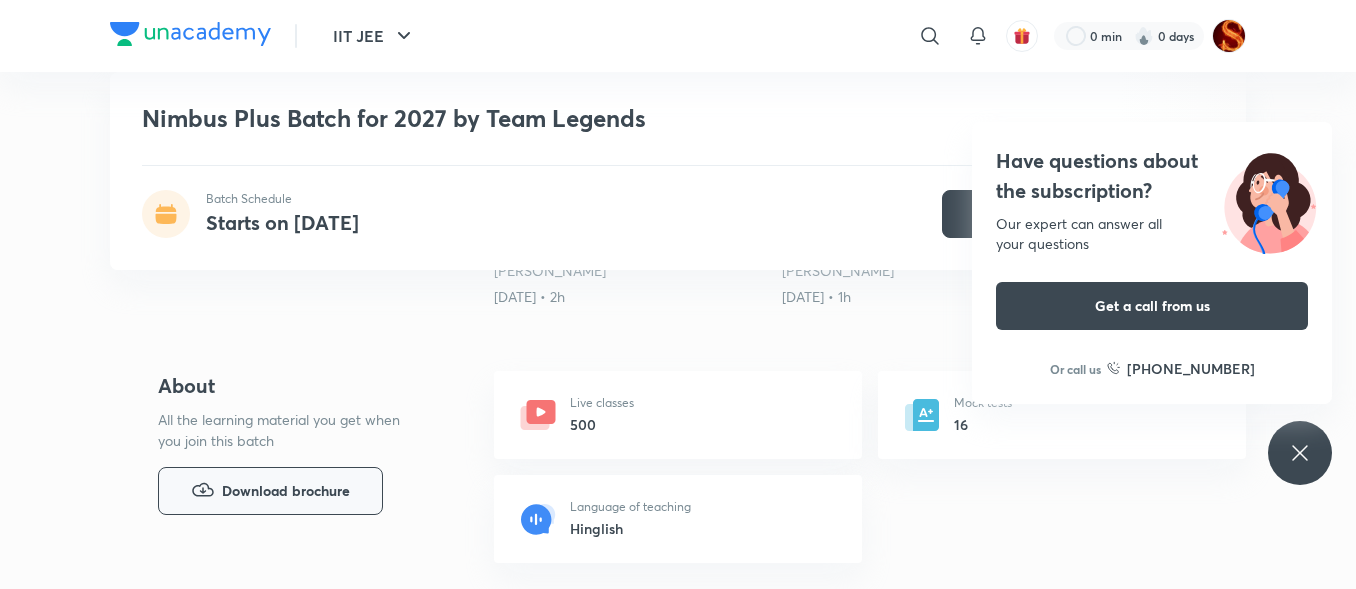 click on "Download brochure" at bounding box center (286, 491) 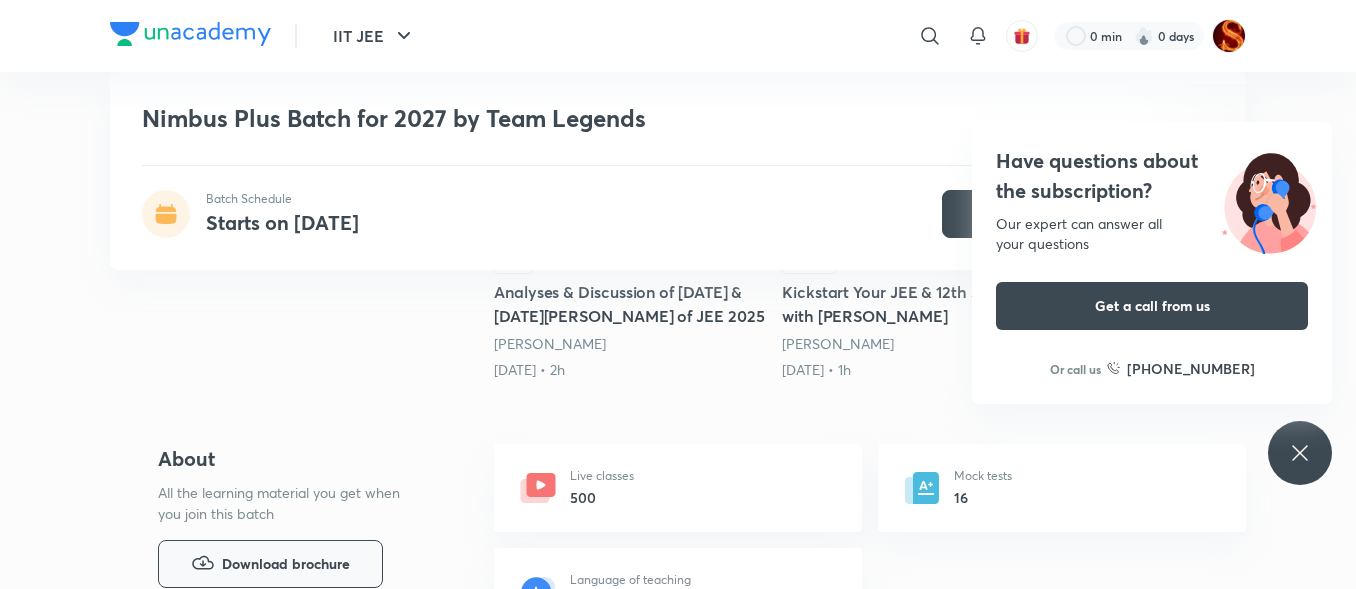 scroll, scrollTop: 525, scrollLeft: 0, axis: vertical 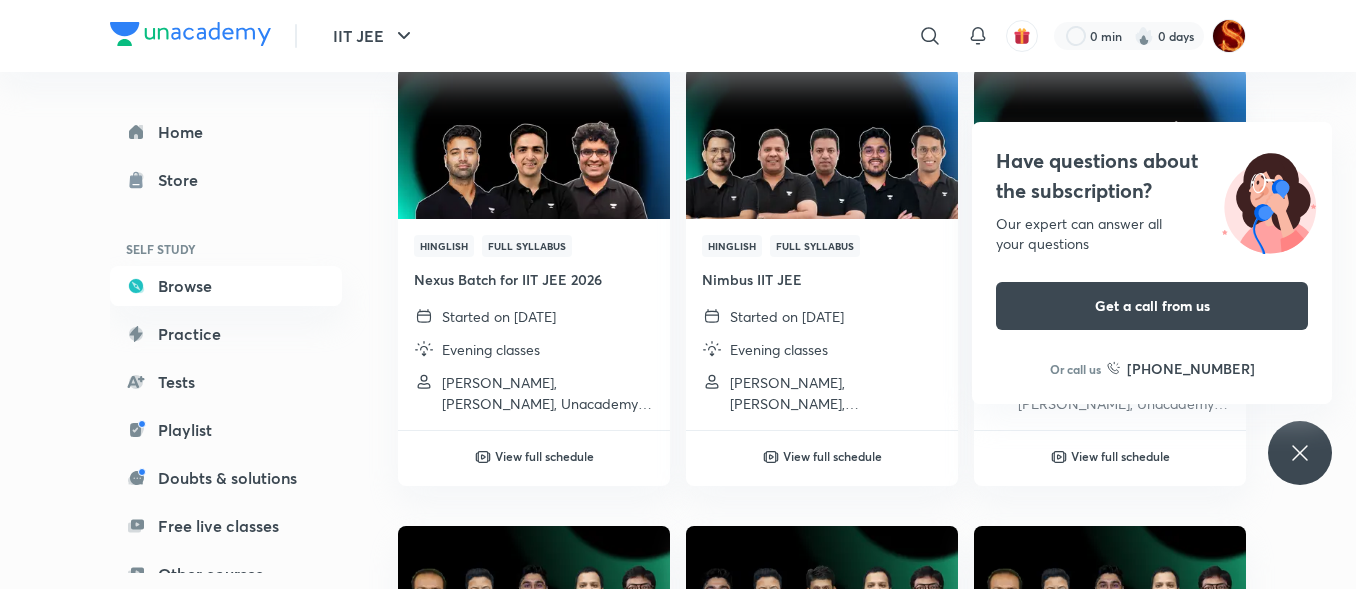 click on "Have questions about the subscription? Our expert can answer all your questions Get a call from us Or call us [PHONE_NUMBER]" at bounding box center [1300, 453] 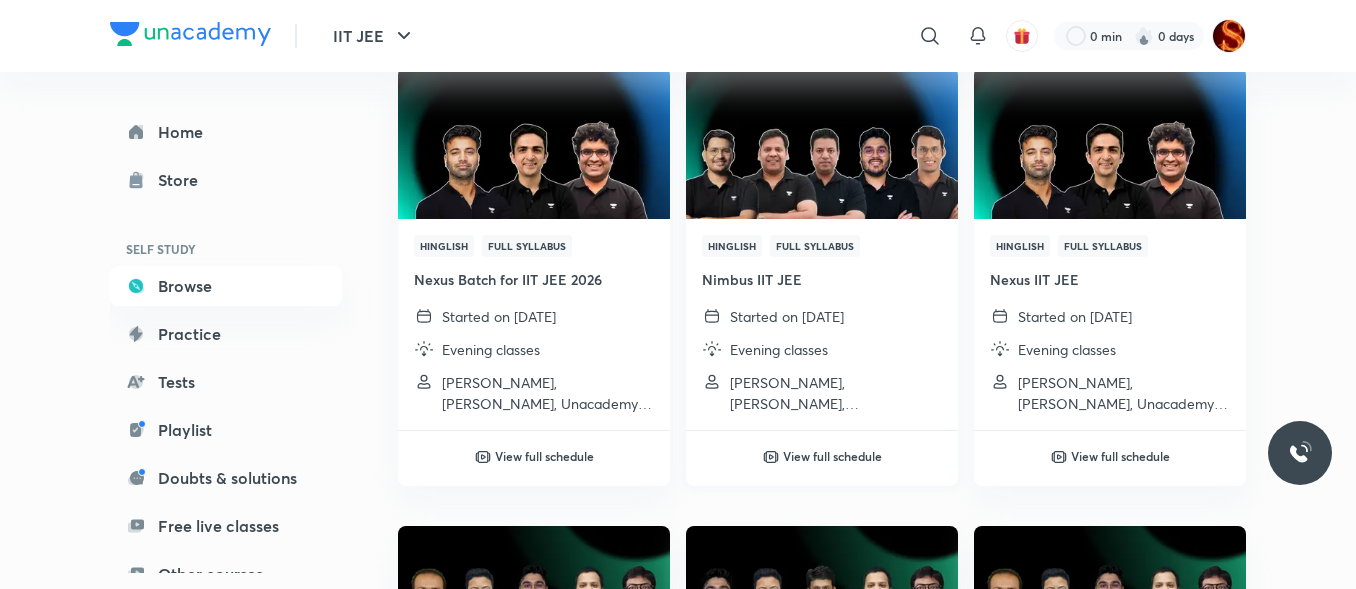 click on "View full schedule" at bounding box center [832, 456] 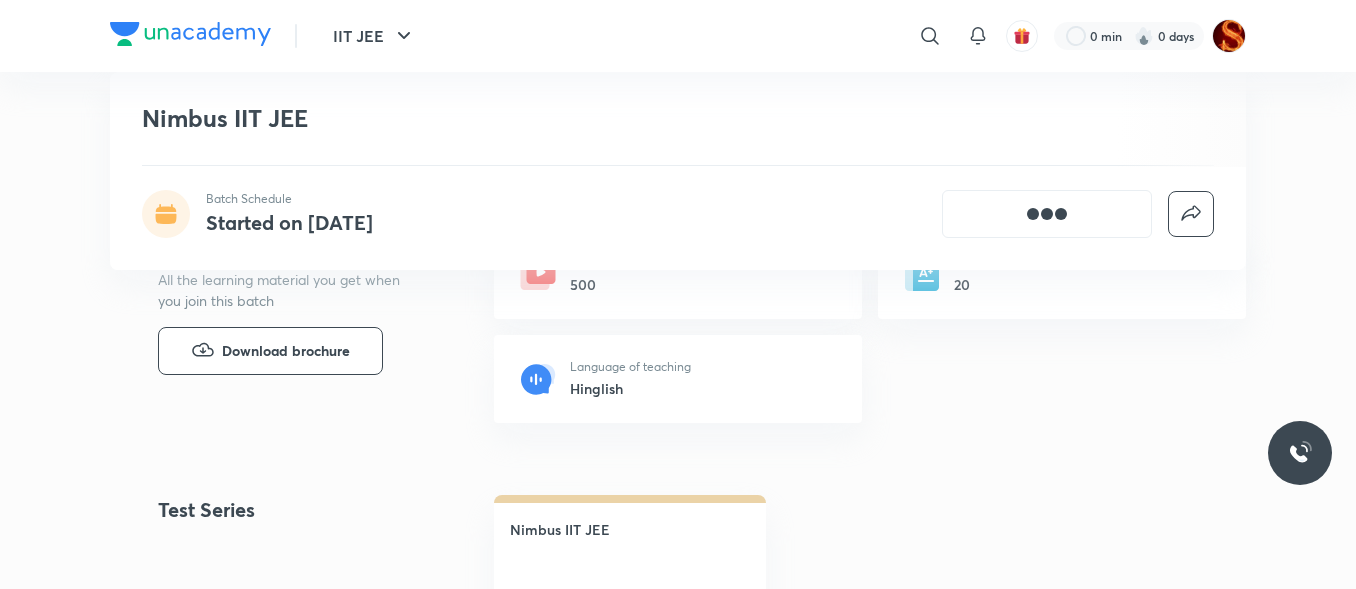 scroll, scrollTop: 760, scrollLeft: 0, axis: vertical 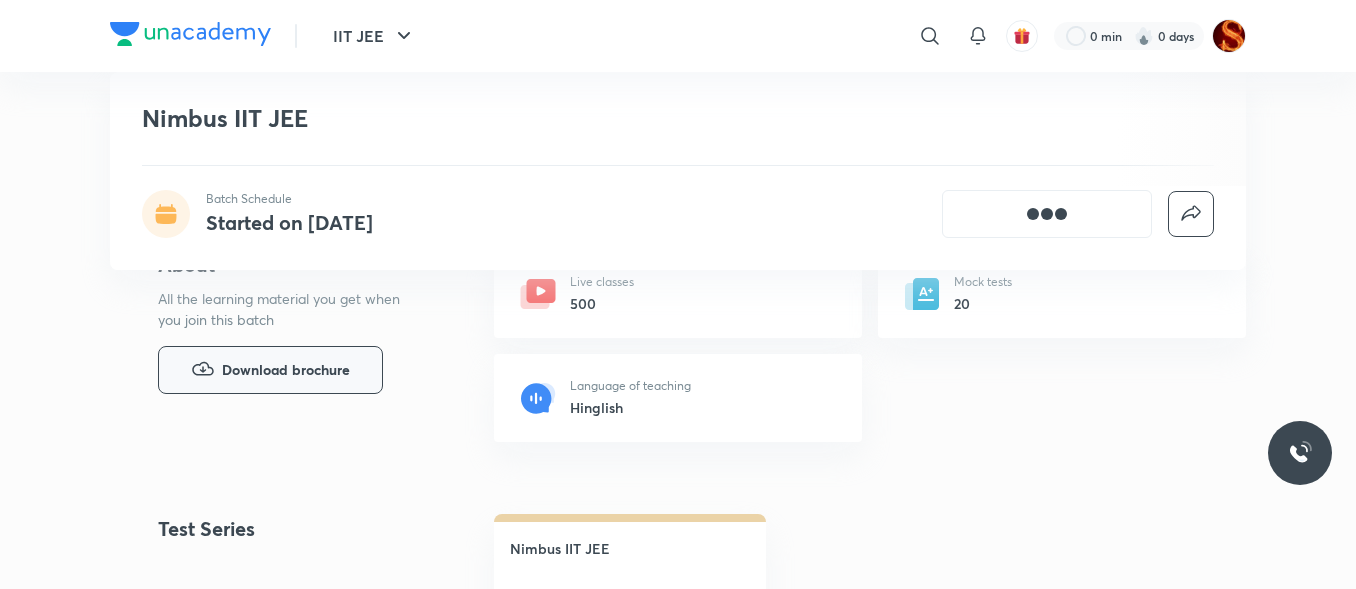 click on "Download brochure" at bounding box center [286, 370] 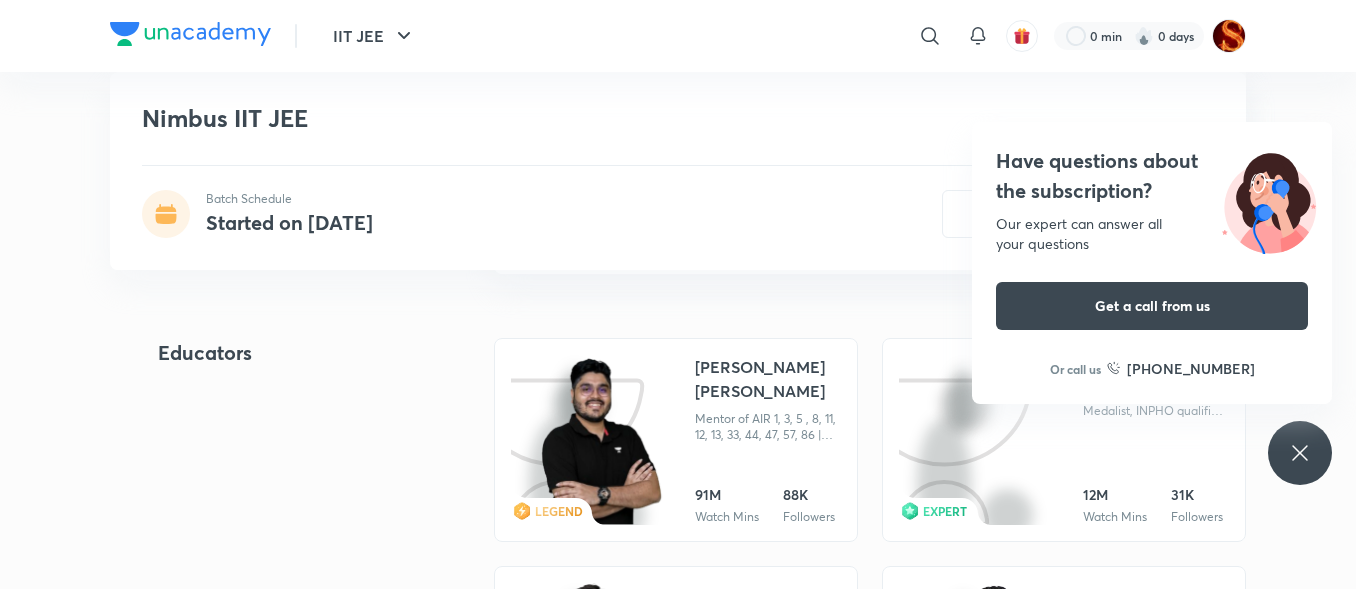 scroll, scrollTop: 2167, scrollLeft: 0, axis: vertical 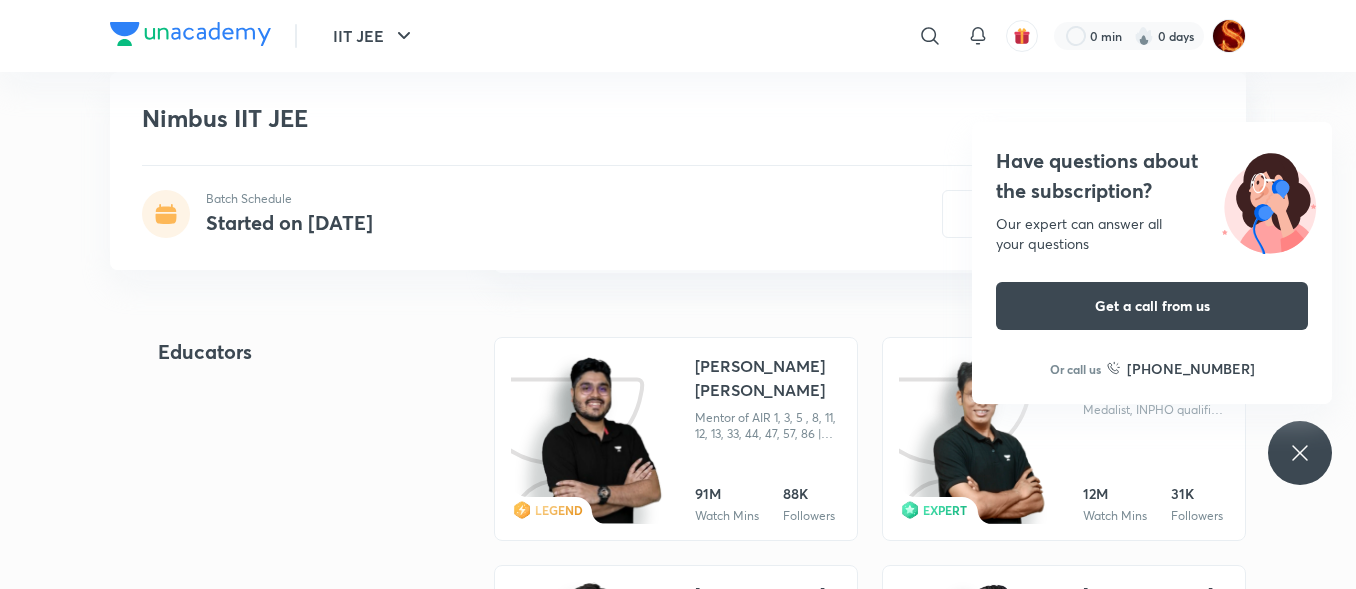 click 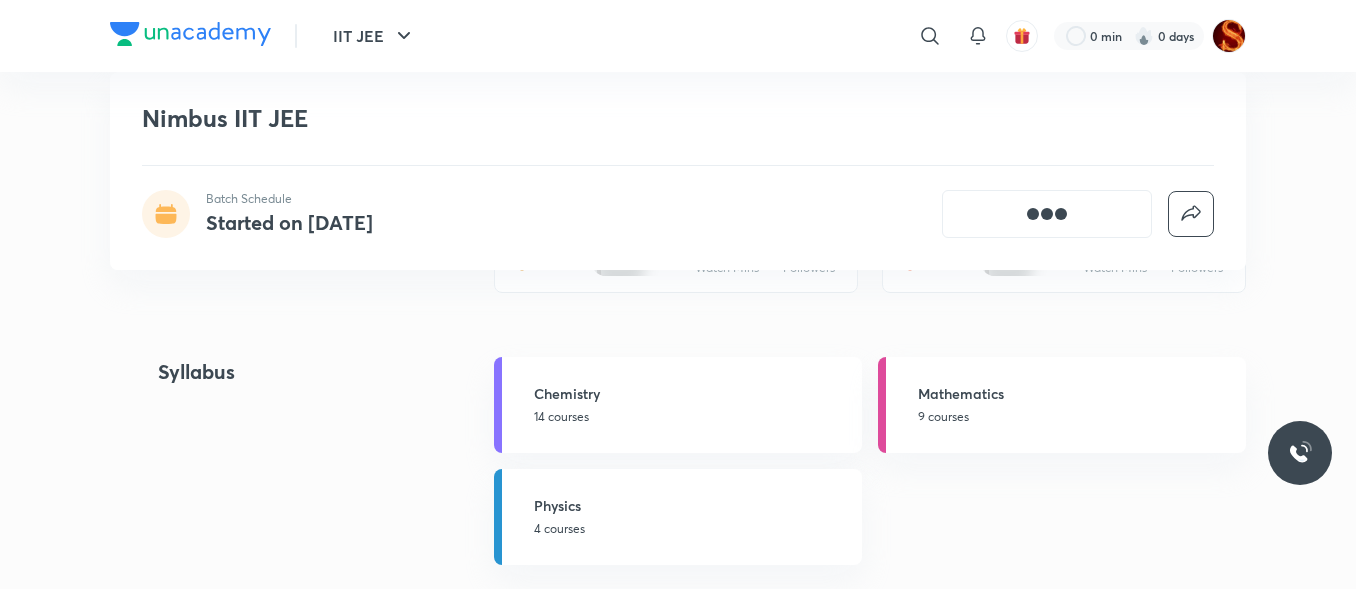 scroll, scrollTop: 2903, scrollLeft: 0, axis: vertical 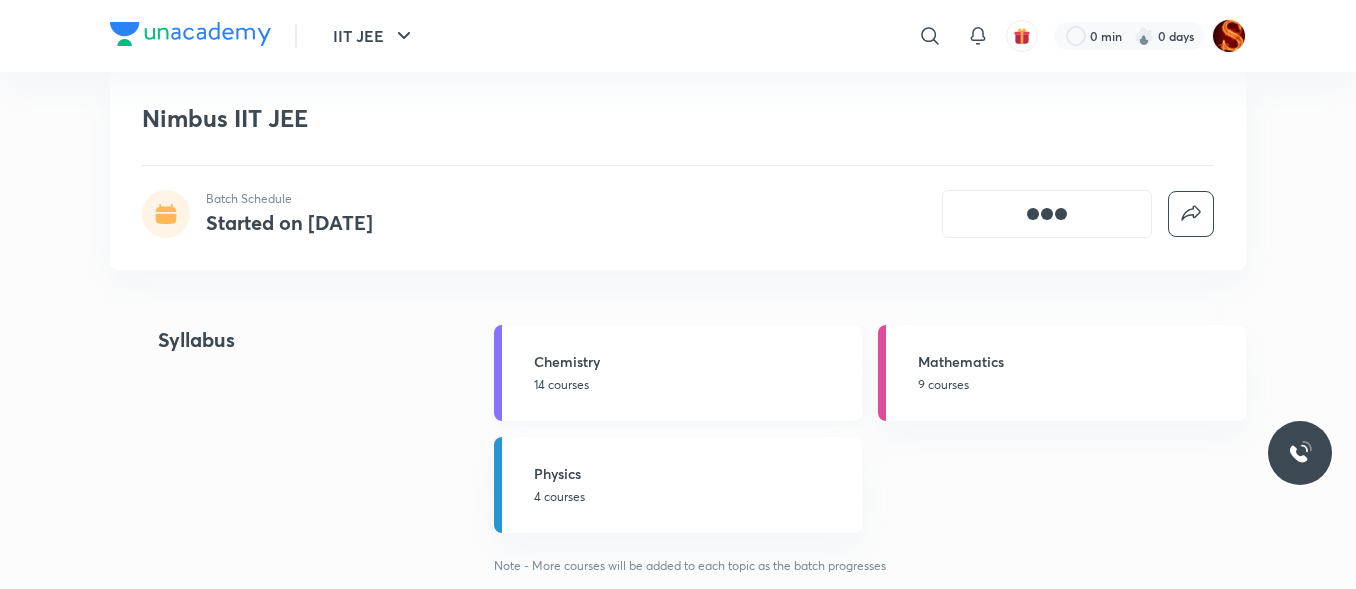 click on "14 courses" at bounding box center [692, 385] 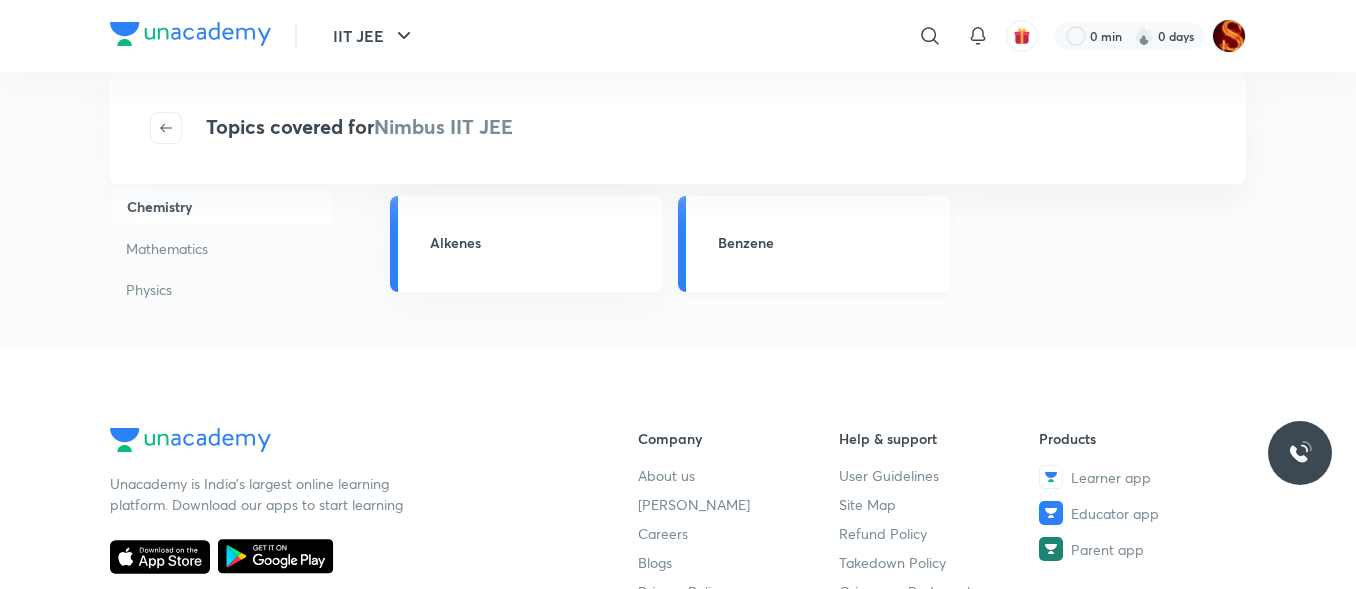 scroll, scrollTop: 975, scrollLeft: 0, axis: vertical 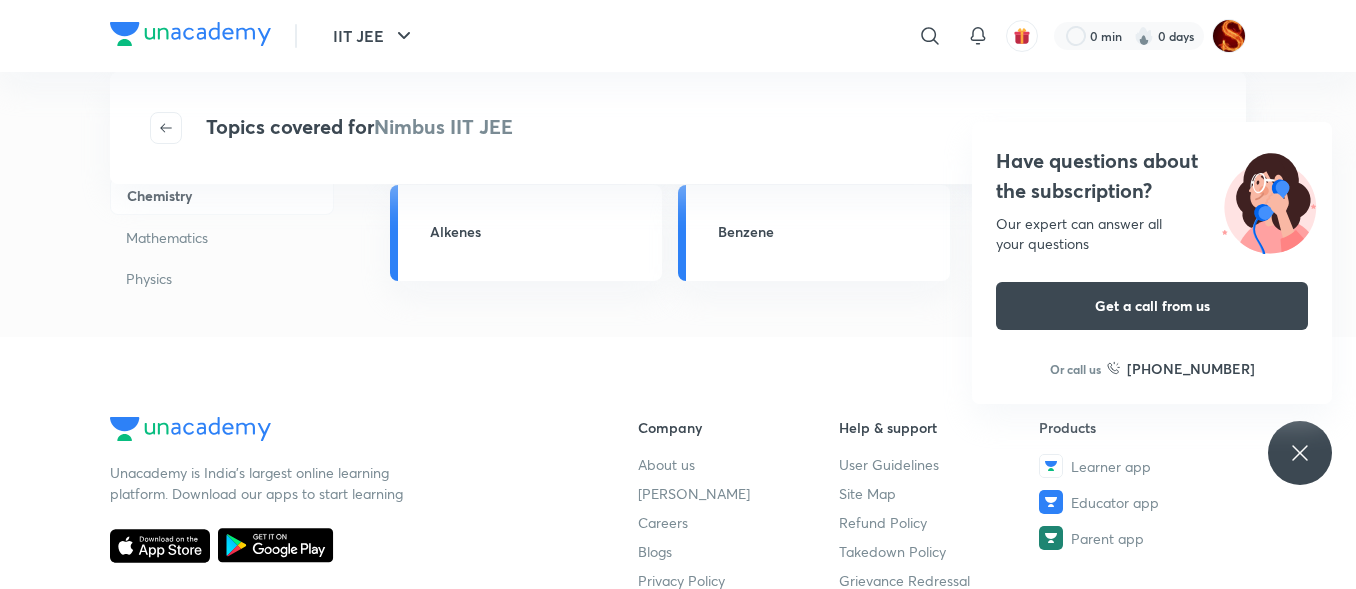 click on "Mathematics" at bounding box center [222, 237] 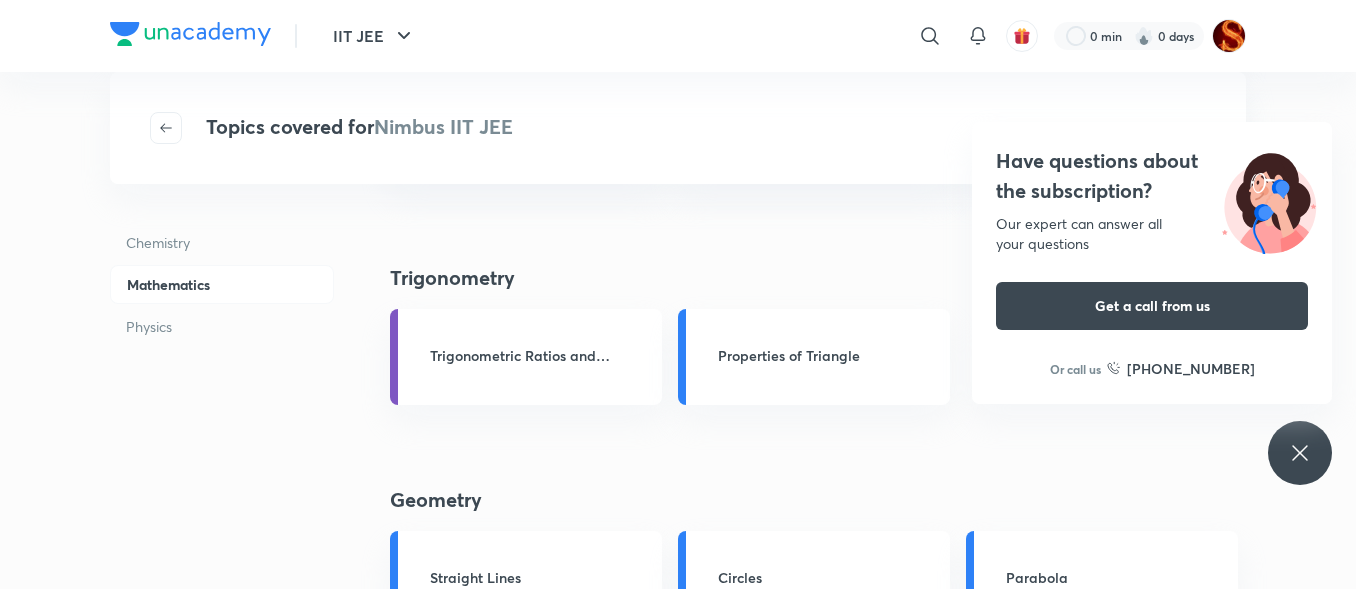 scroll, scrollTop: 408, scrollLeft: 0, axis: vertical 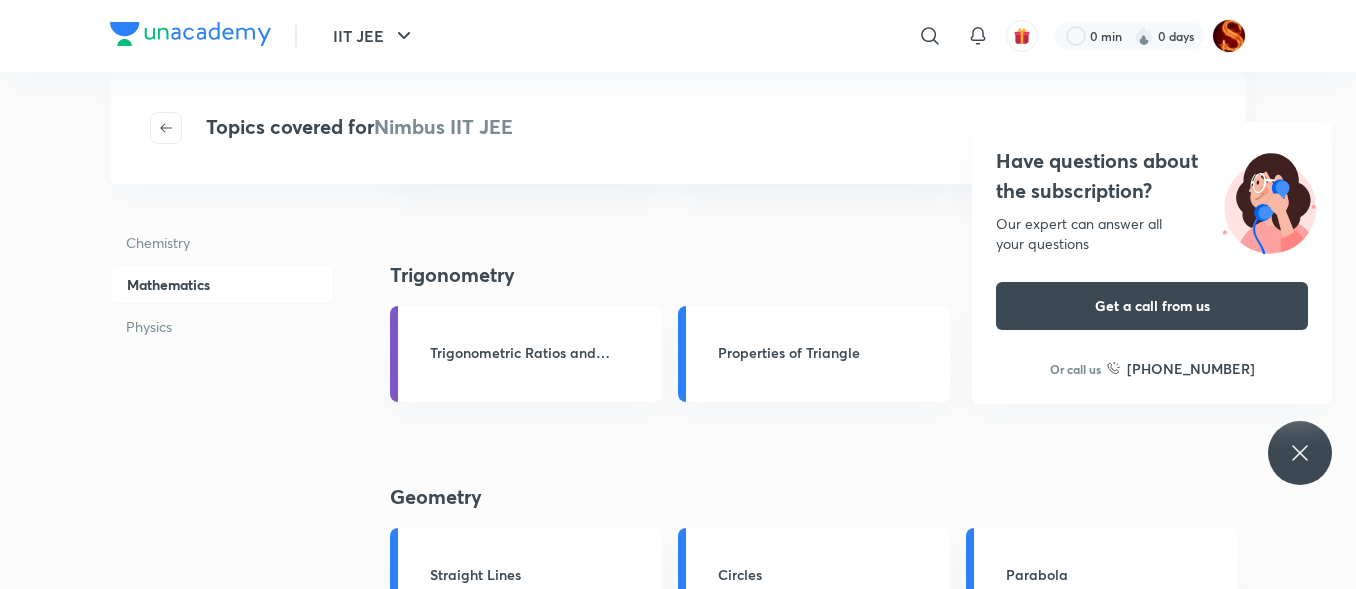 click on "Have questions about the subscription? Our expert can answer all your questions Get a call from us Or call us [PHONE_NUMBER]" at bounding box center (1300, 453) 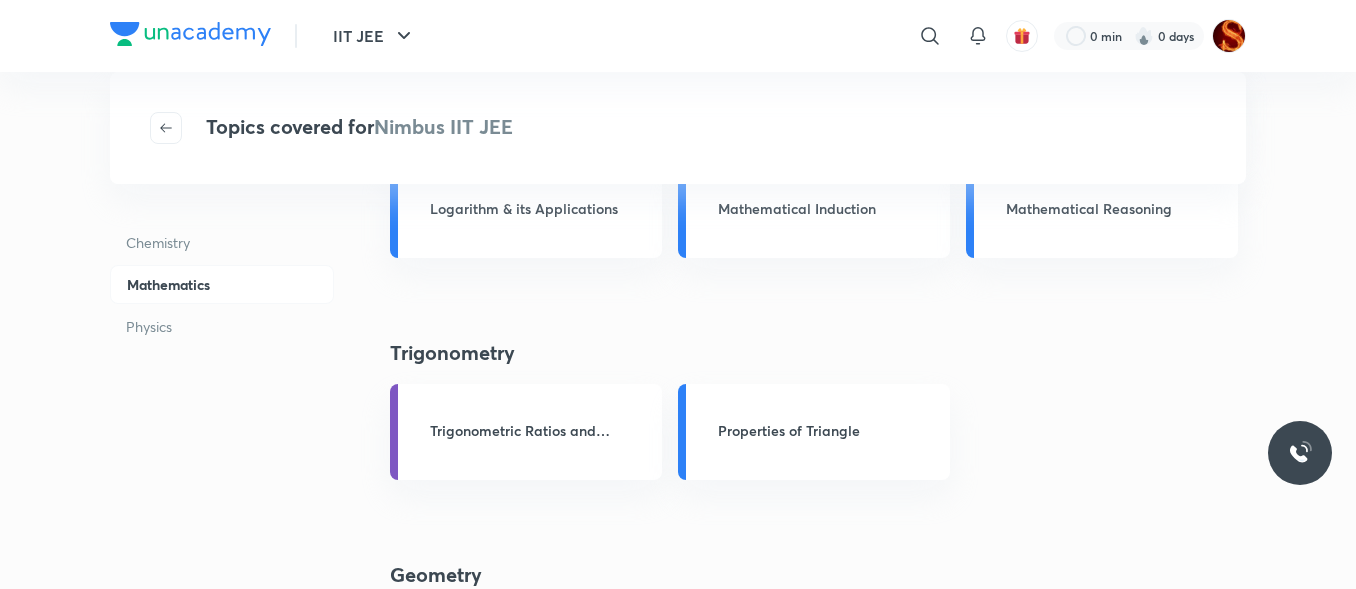 scroll, scrollTop: 285, scrollLeft: 0, axis: vertical 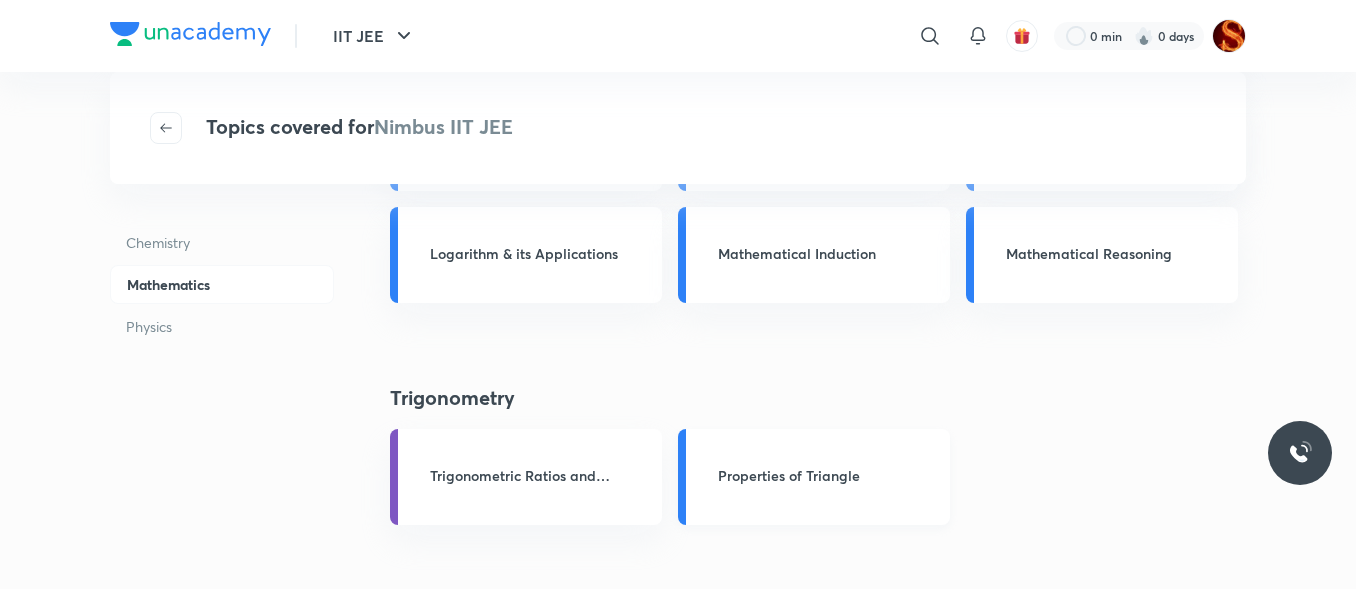 click on "Properties of Triangle" at bounding box center [814, 477] 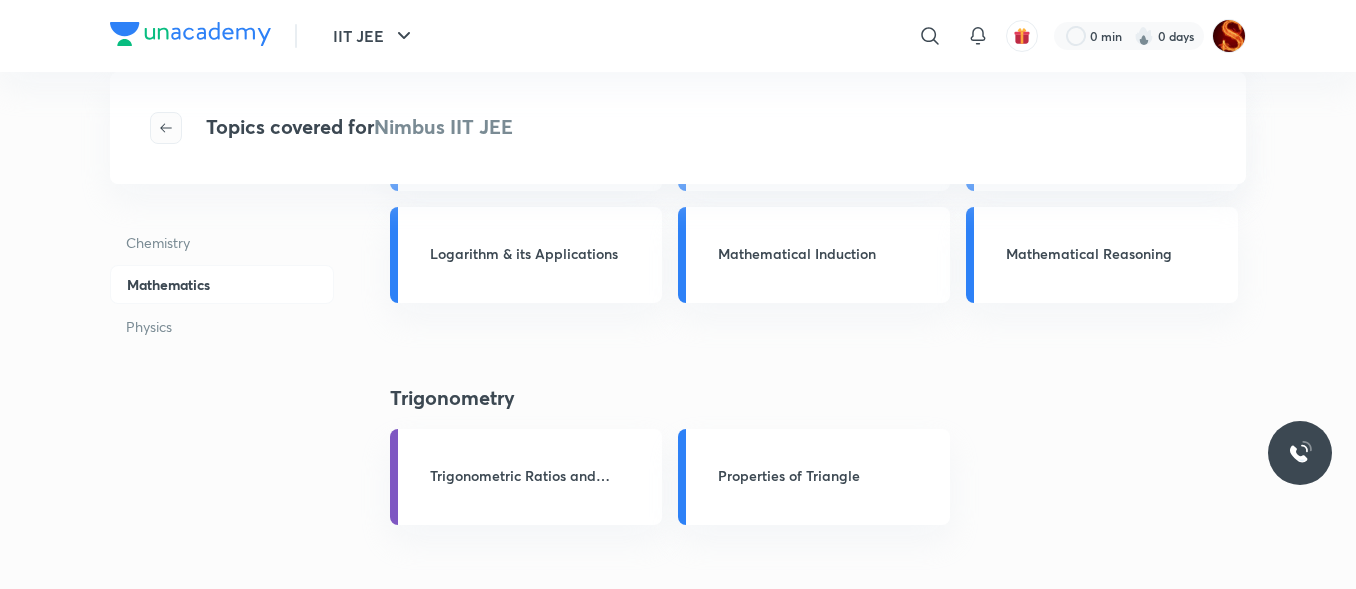 click at bounding box center (166, 128) 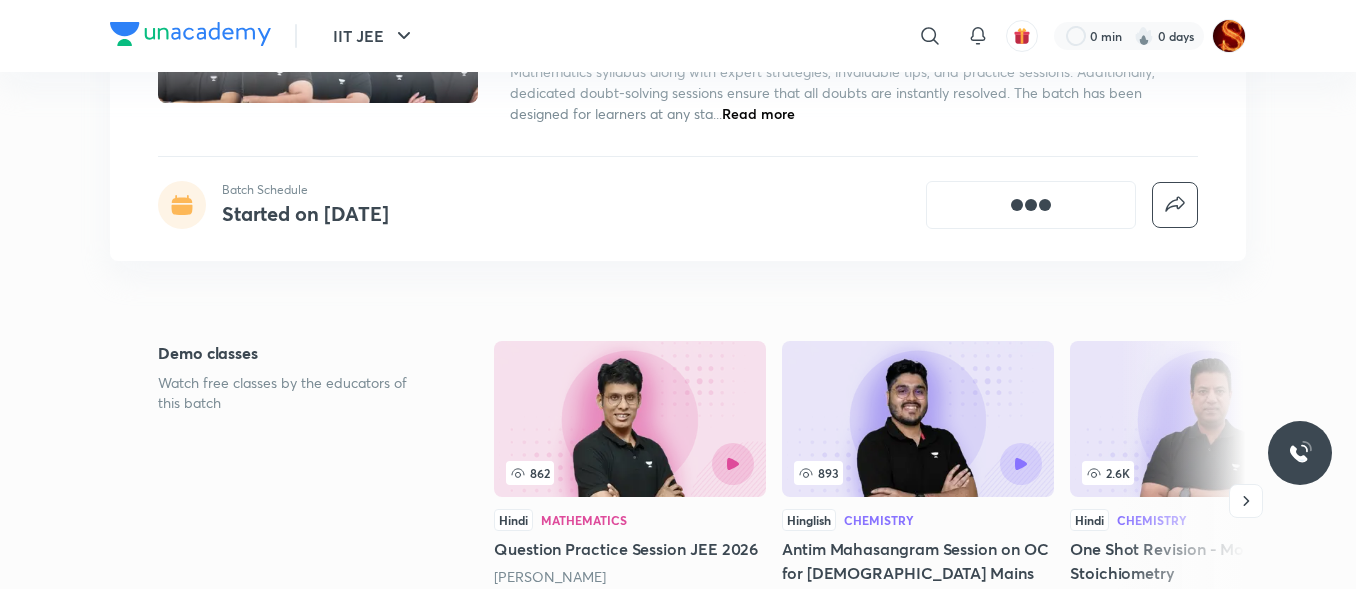 scroll, scrollTop: 0, scrollLeft: 0, axis: both 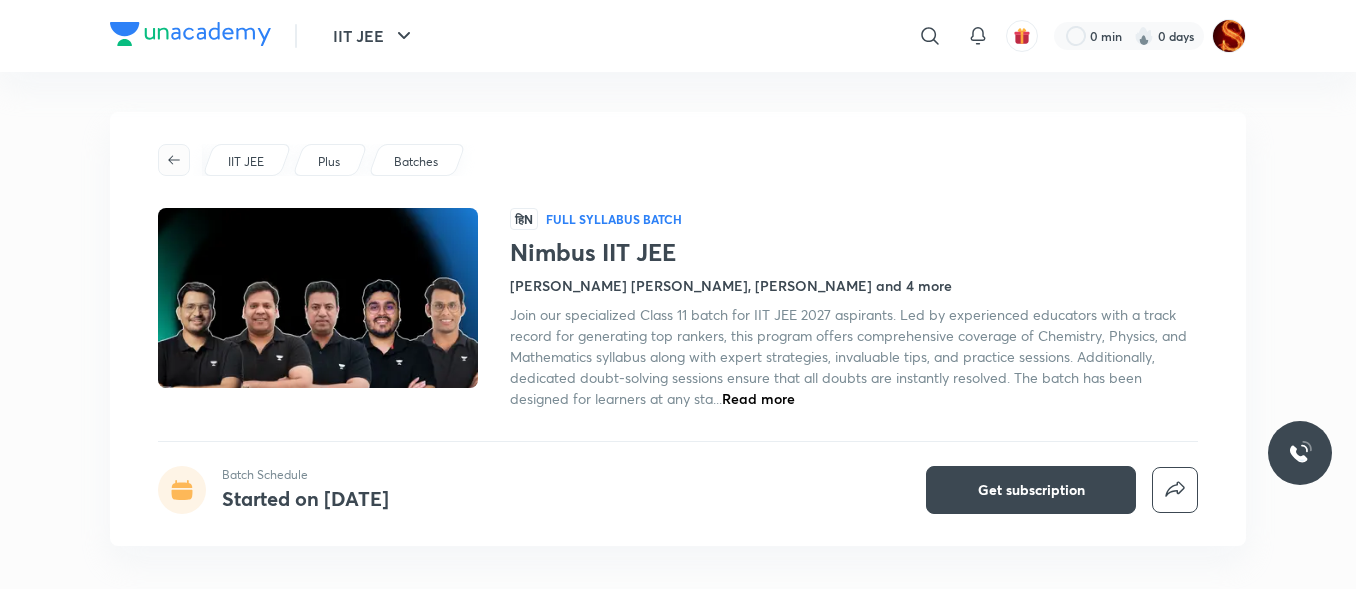 click at bounding box center [174, 160] 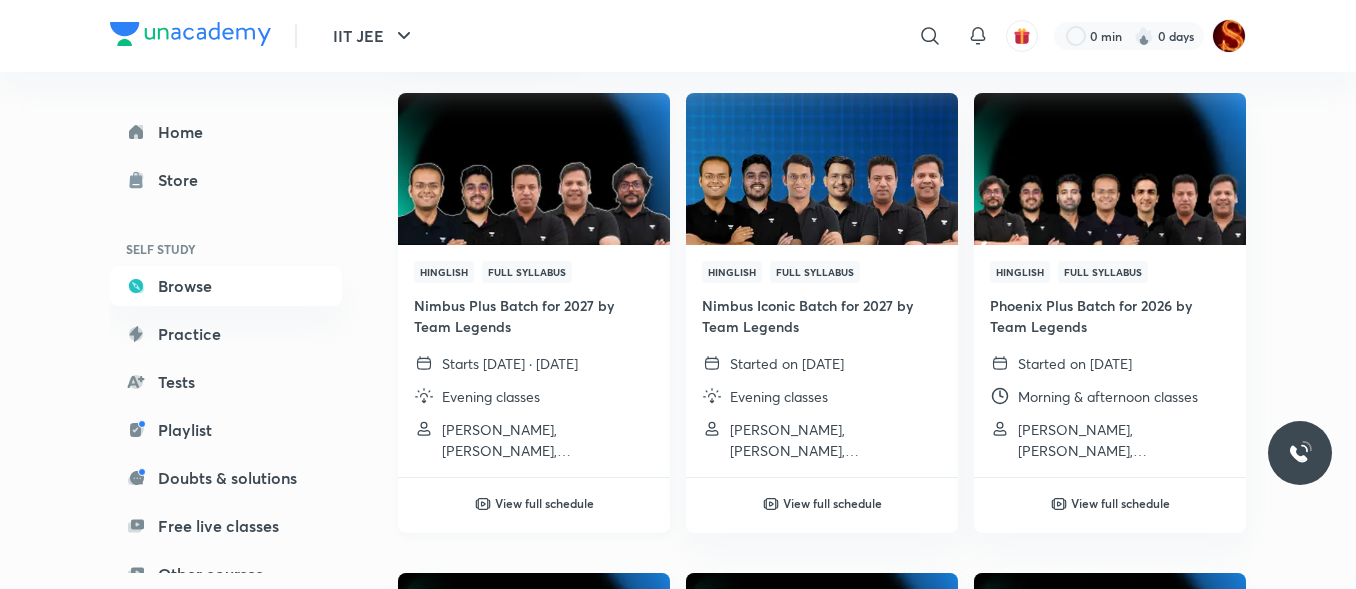 scroll, scrollTop: 279, scrollLeft: 0, axis: vertical 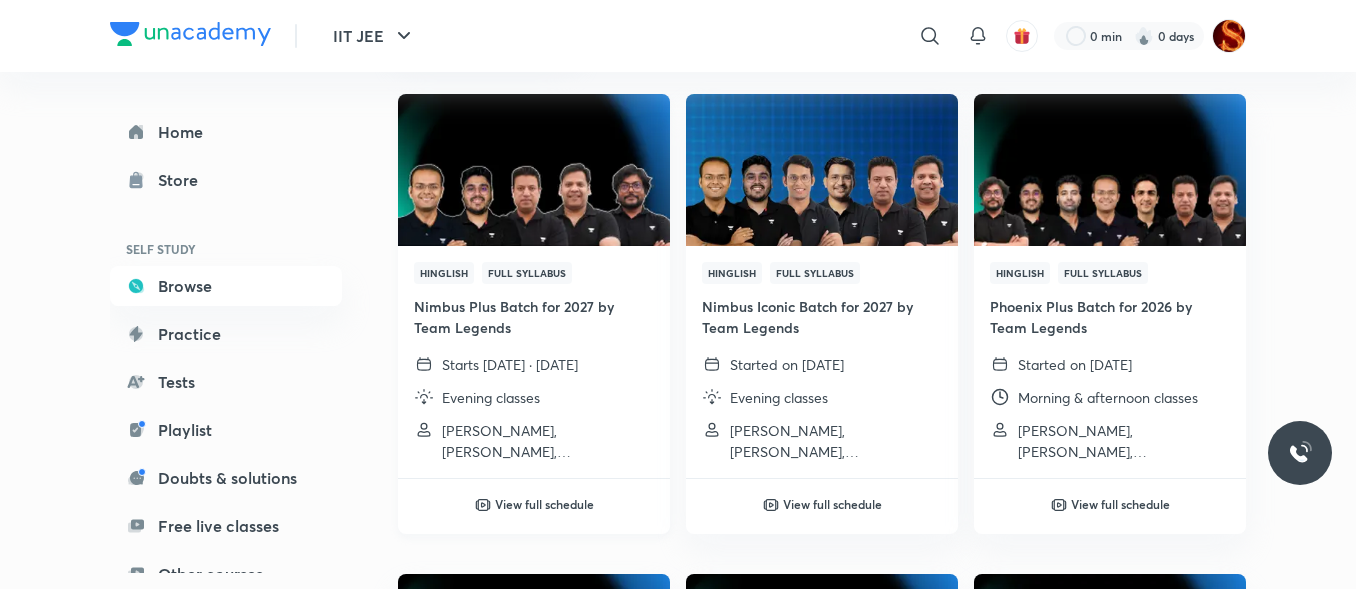 click on "View full schedule" at bounding box center [534, 504] 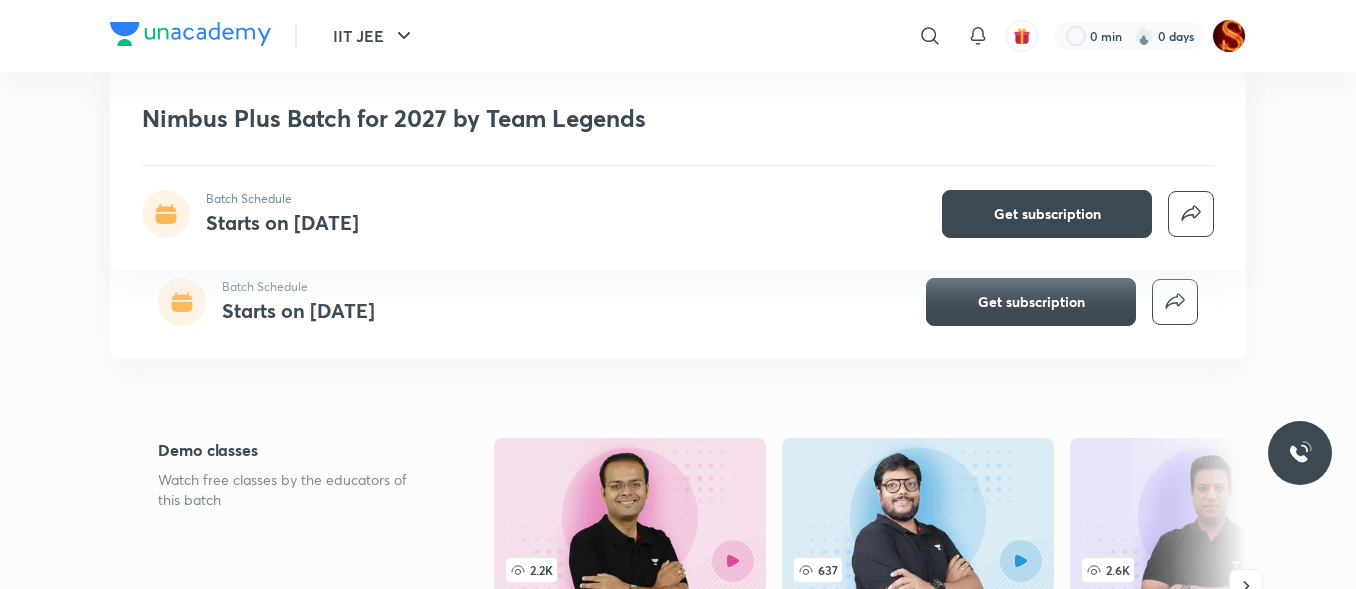 scroll, scrollTop: 370, scrollLeft: 0, axis: vertical 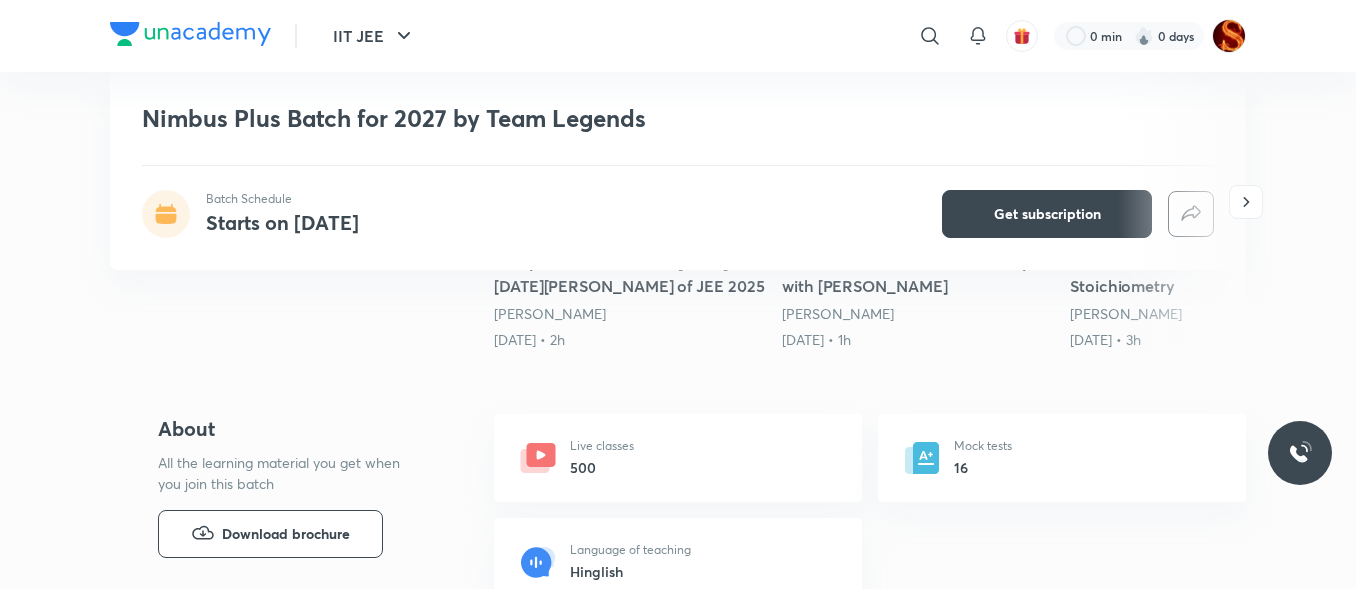click on "Live classes 500" at bounding box center [678, 458] 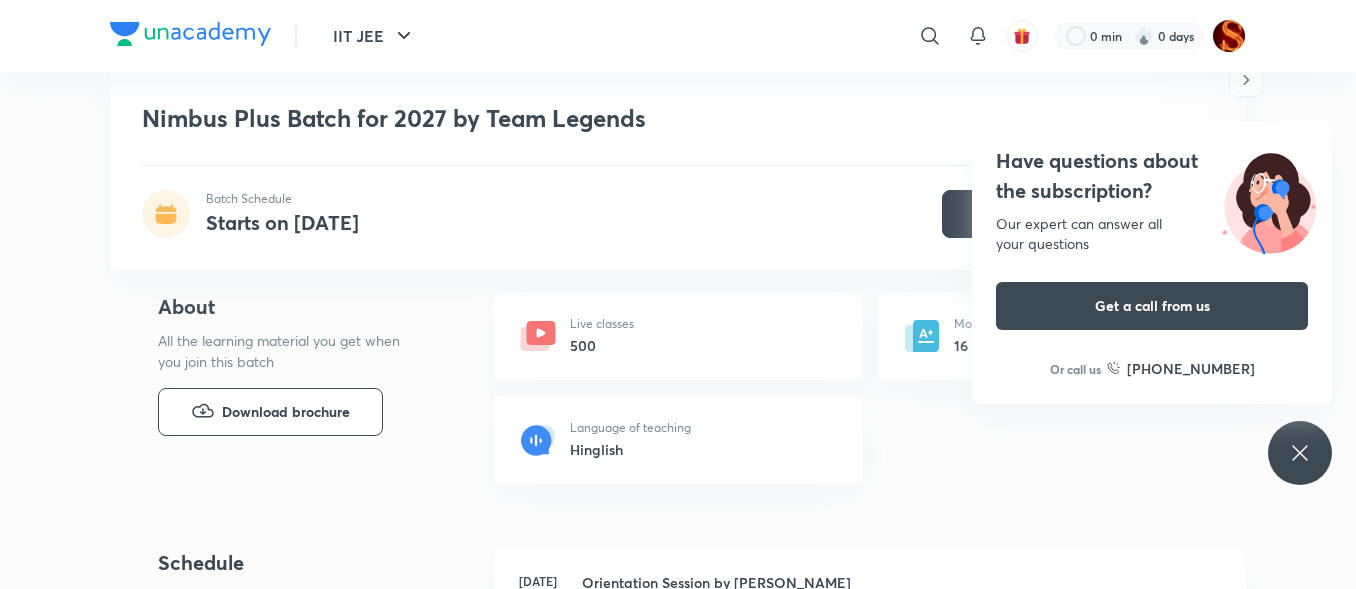 scroll, scrollTop: 693, scrollLeft: 0, axis: vertical 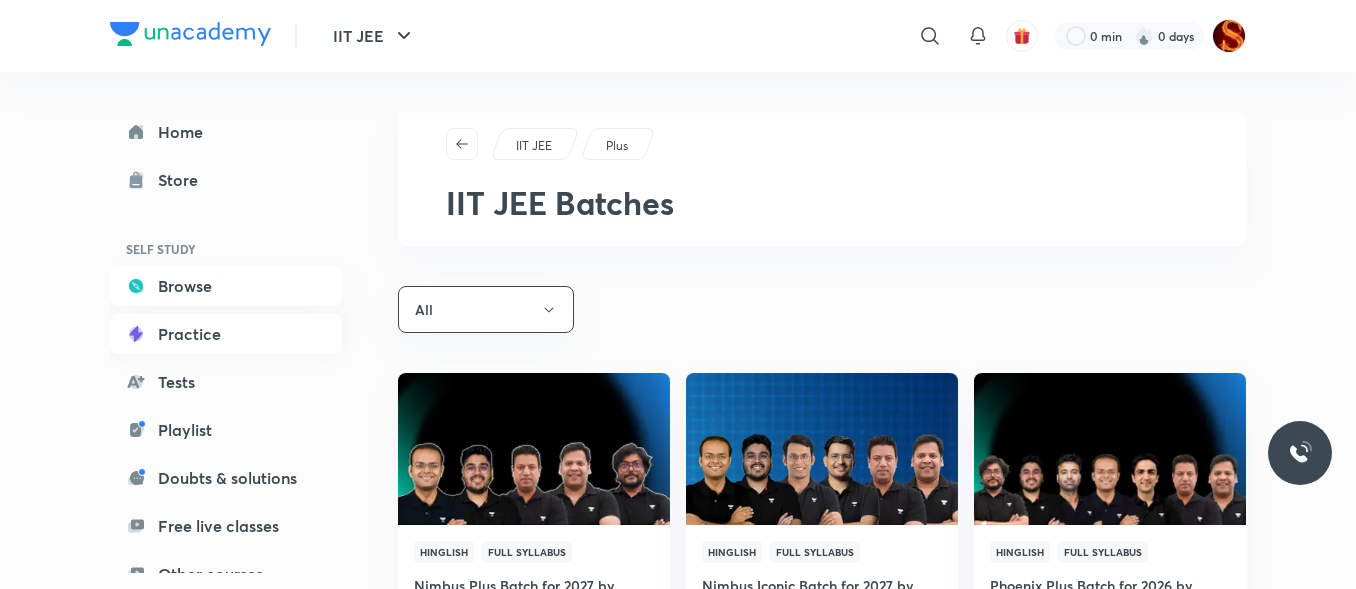 click on "Practice" at bounding box center (226, 334) 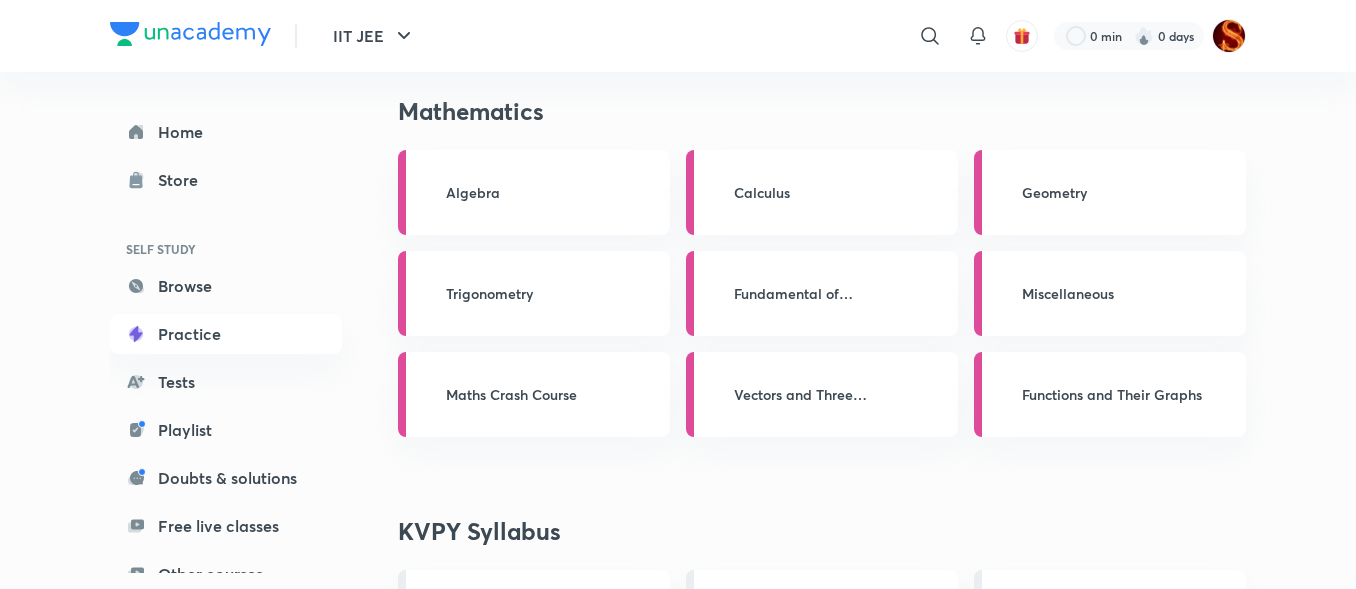 scroll, scrollTop: 1311, scrollLeft: 0, axis: vertical 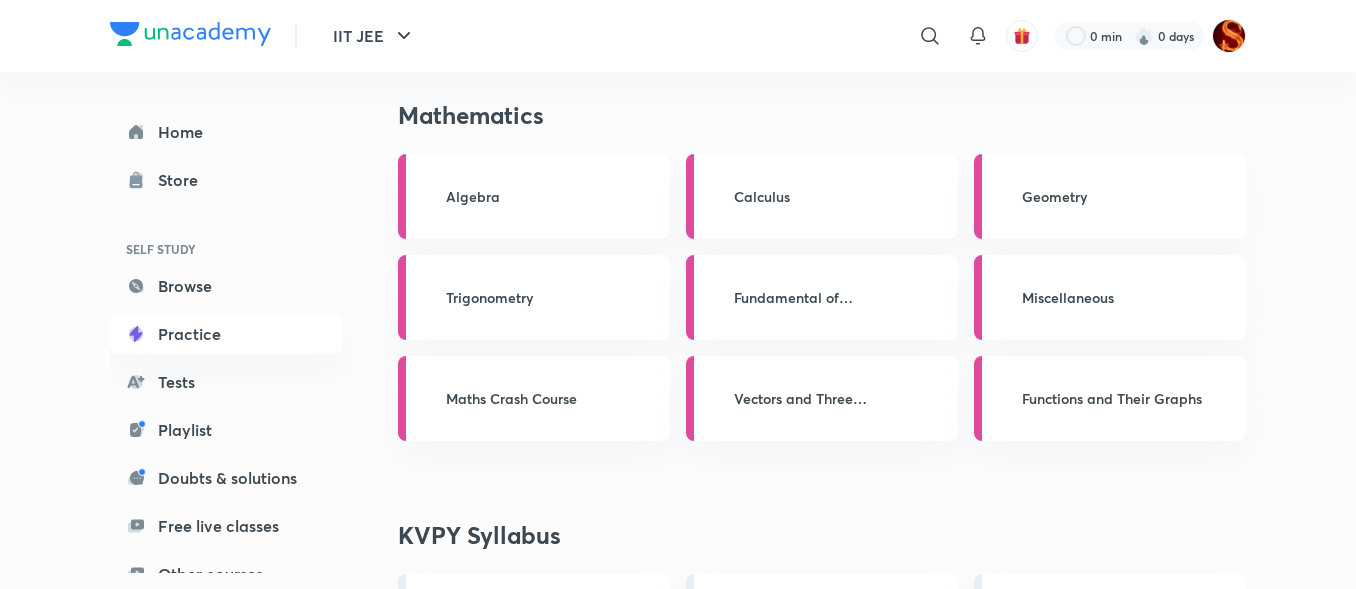 click on "Trigonometry" at bounding box center (534, 297) 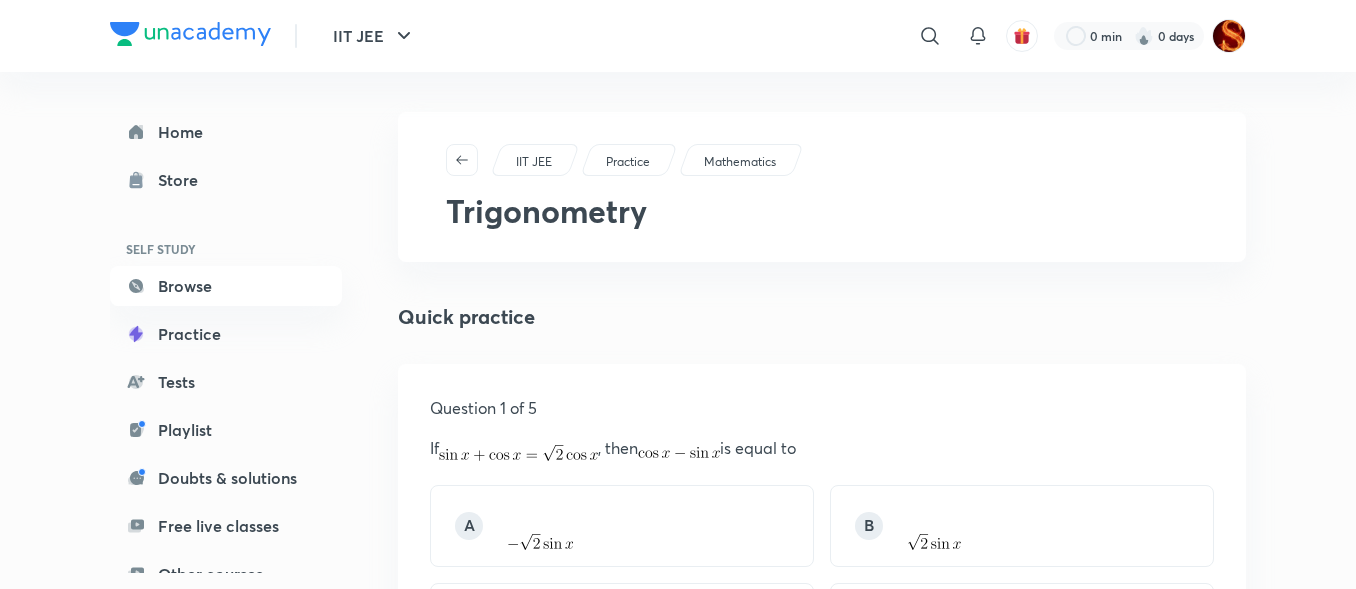 scroll, scrollTop: 158, scrollLeft: 0, axis: vertical 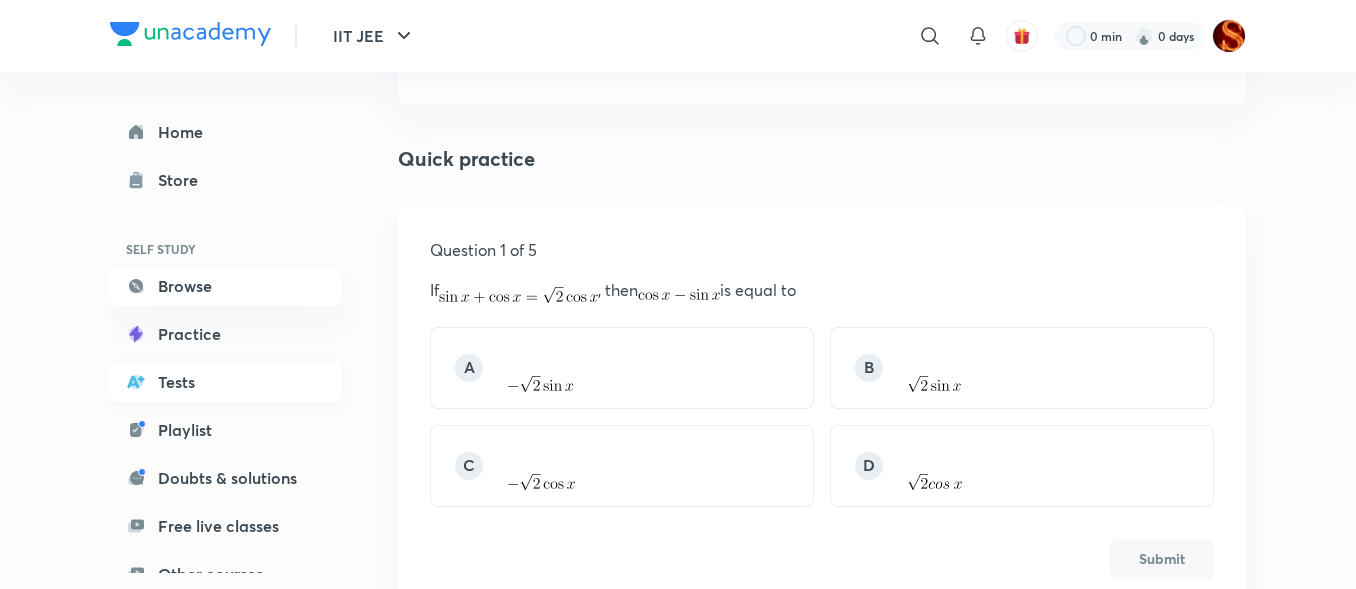 click on "Tests" at bounding box center (226, 382) 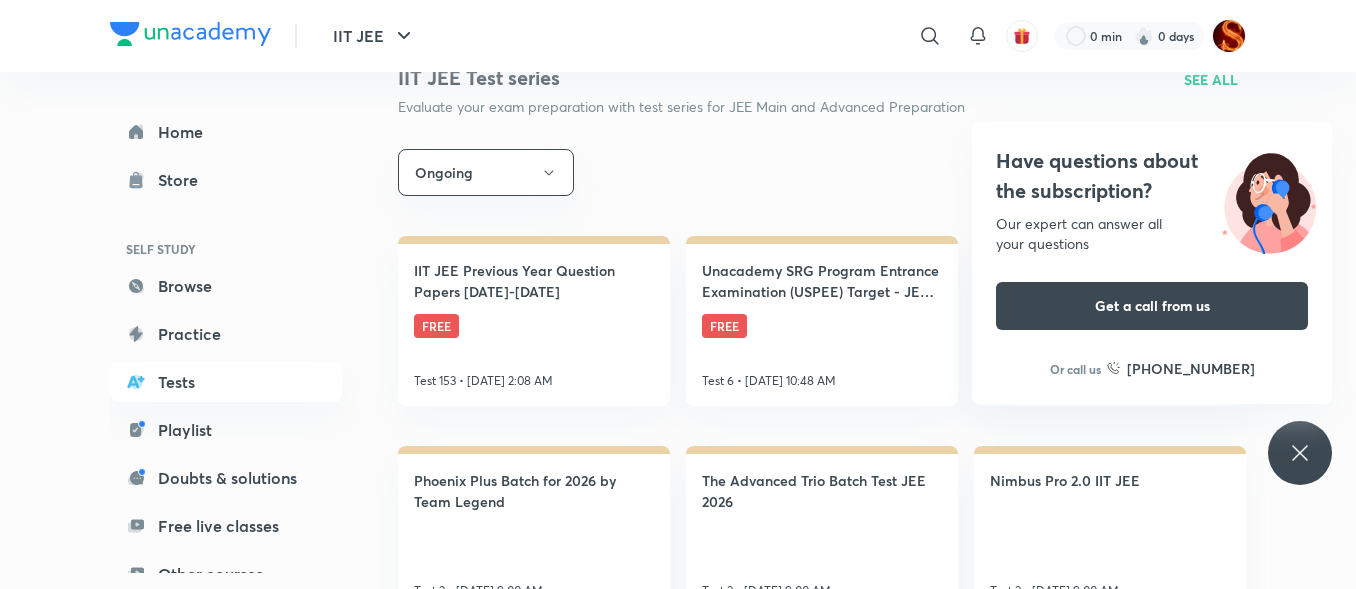 scroll, scrollTop: 635, scrollLeft: 0, axis: vertical 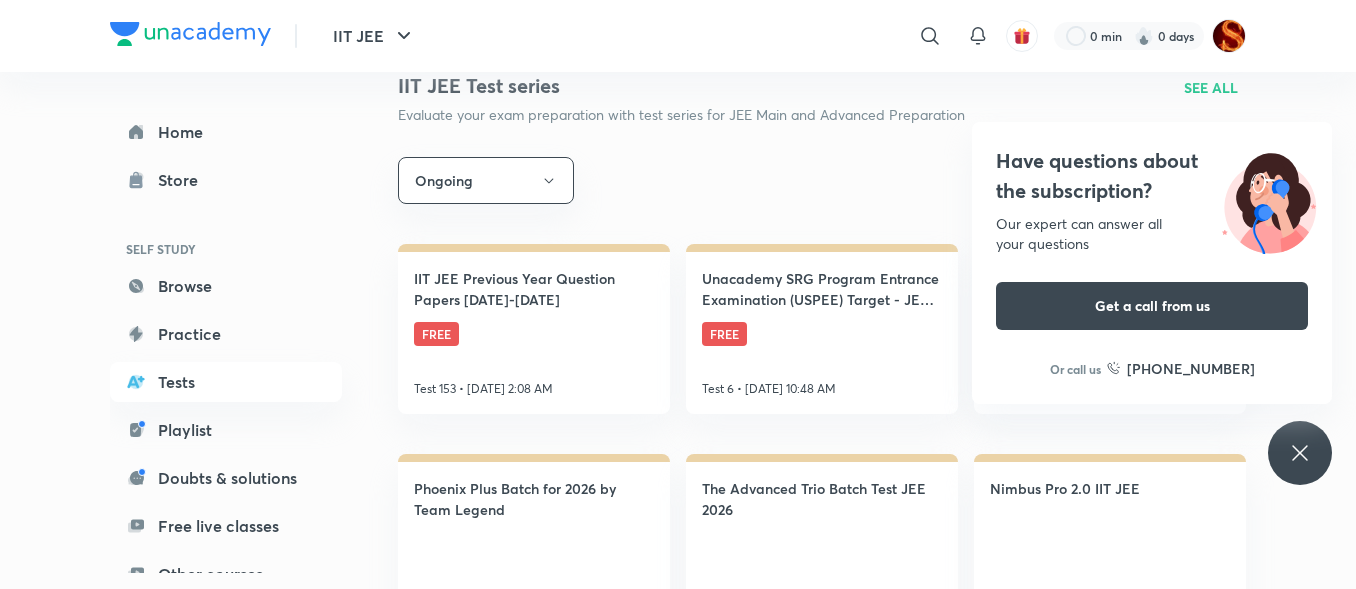 click on "Have questions about the subscription? Our expert can answer all your questions Get a call from us Or call us [PHONE_NUMBER]" at bounding box center [1300, 453] 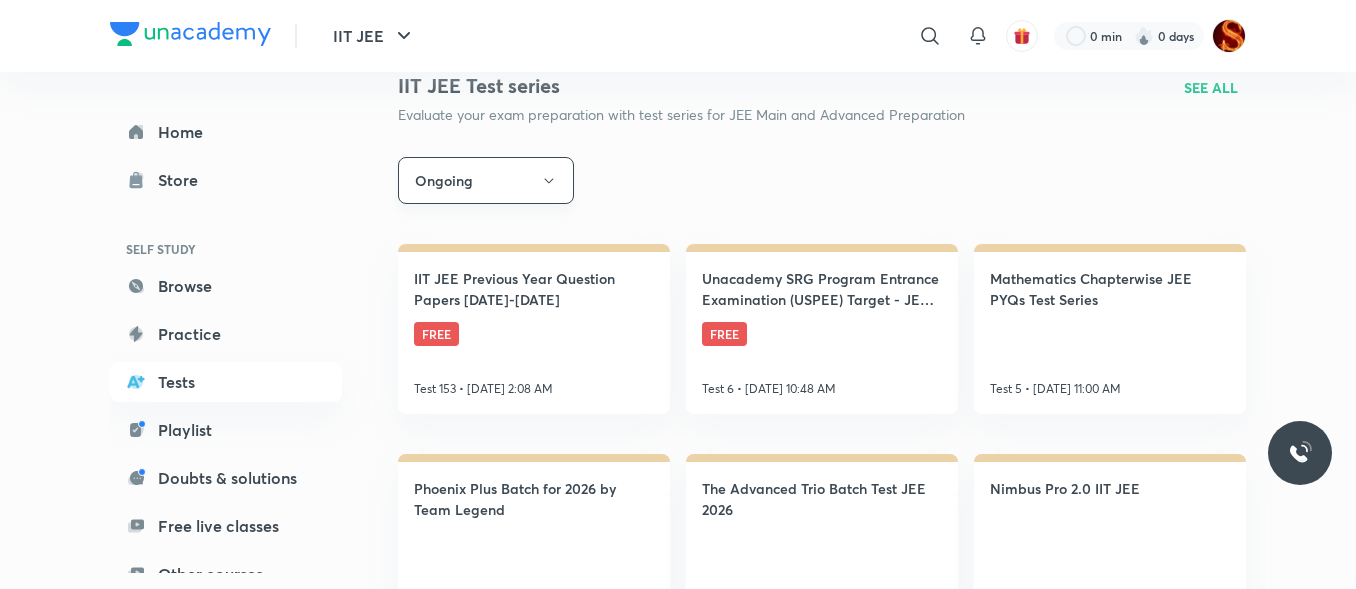 click on "Ongoing" at bounding box center (486, 180) 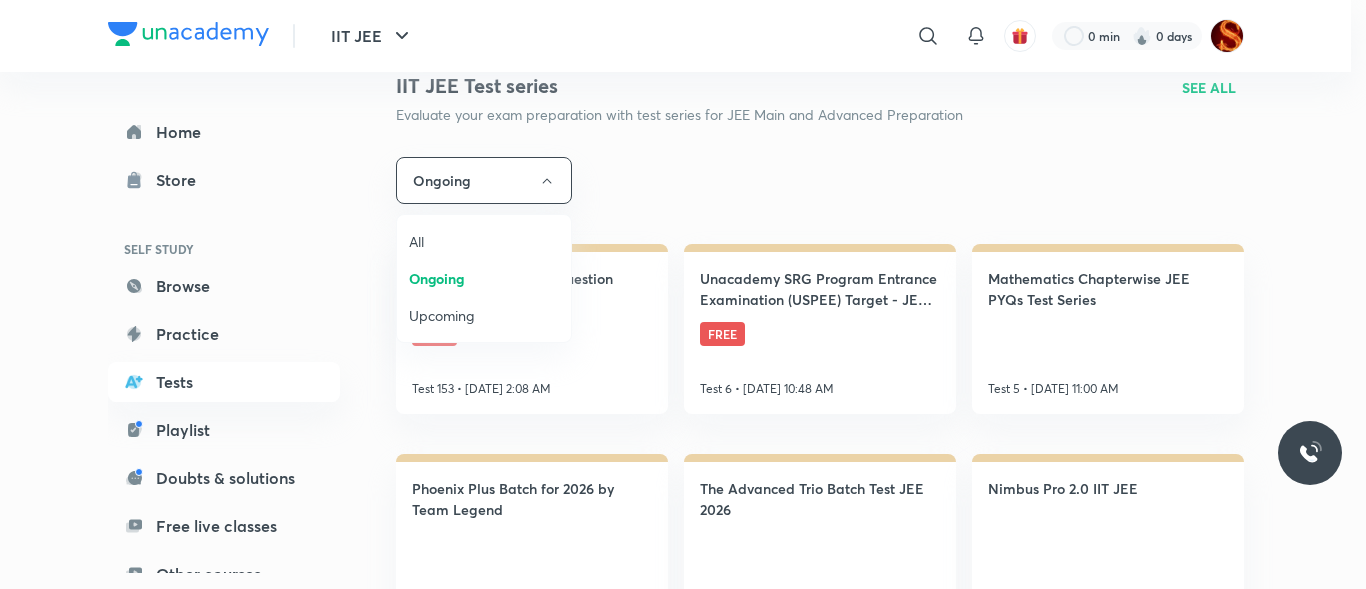 click on "Upcoming" at bounding box center (484, 315) 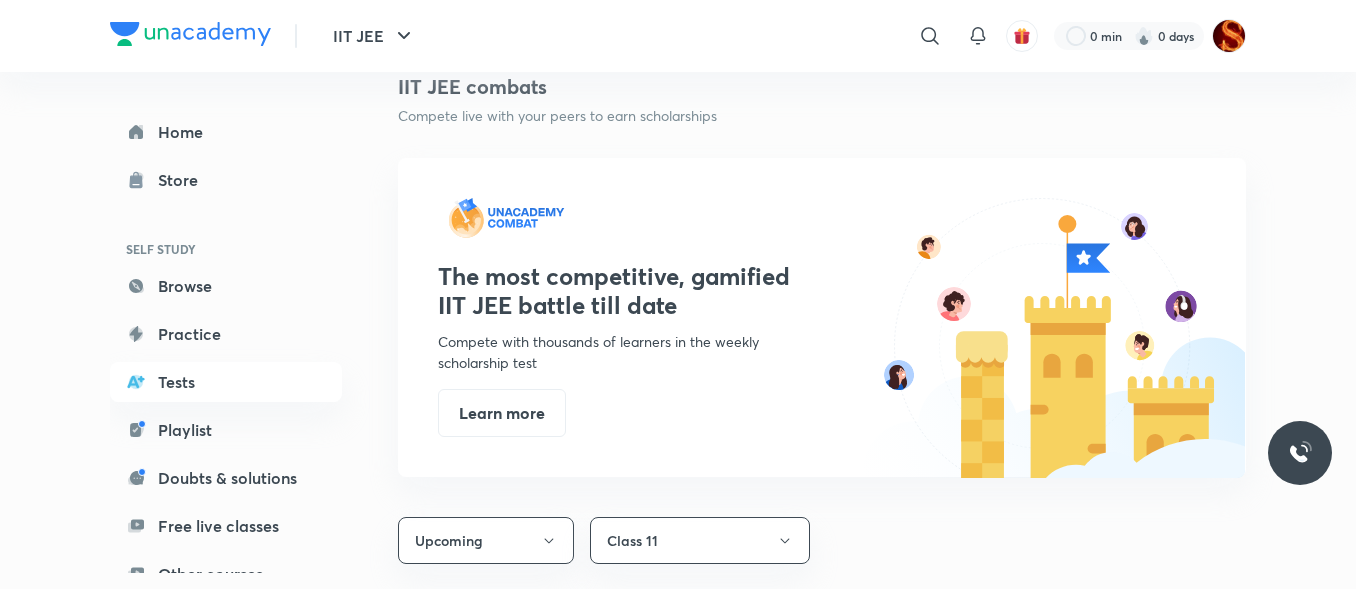 scroll, scrollTop: 1051, scrollLeft: 0, axis: vertical 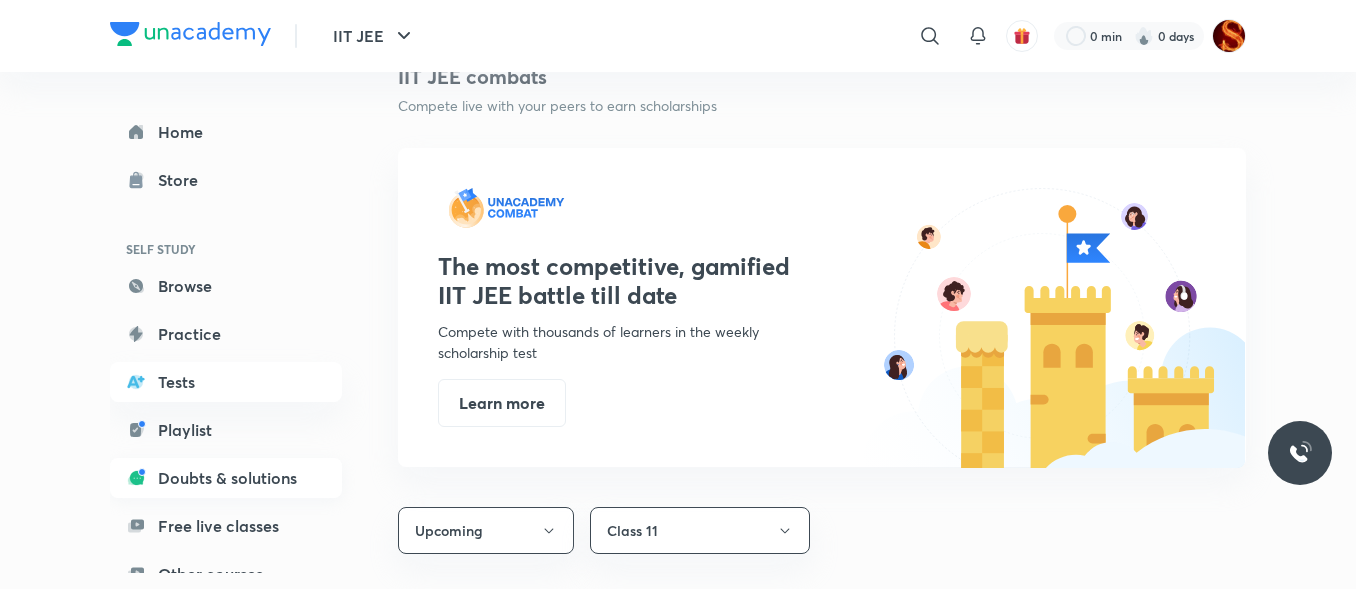 click on "Doubts & solutions" at bounding box center [226, 478] 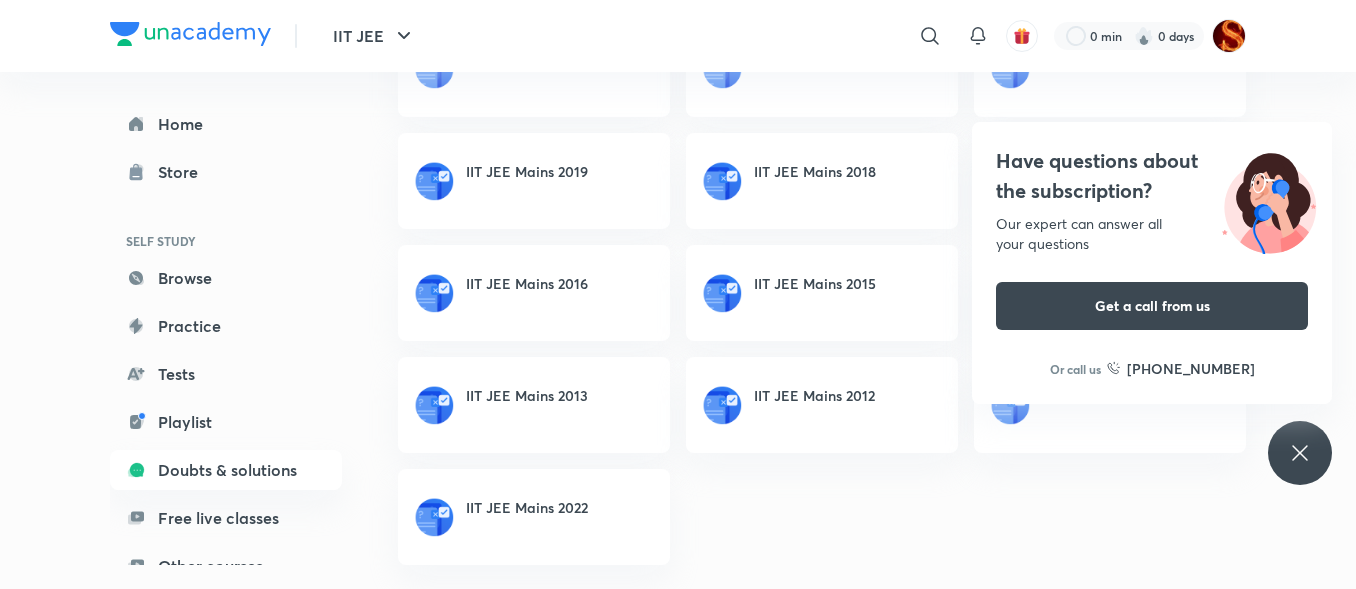 scroll, scrollTop: 2037, scrollLeft: 0, axis: vertical 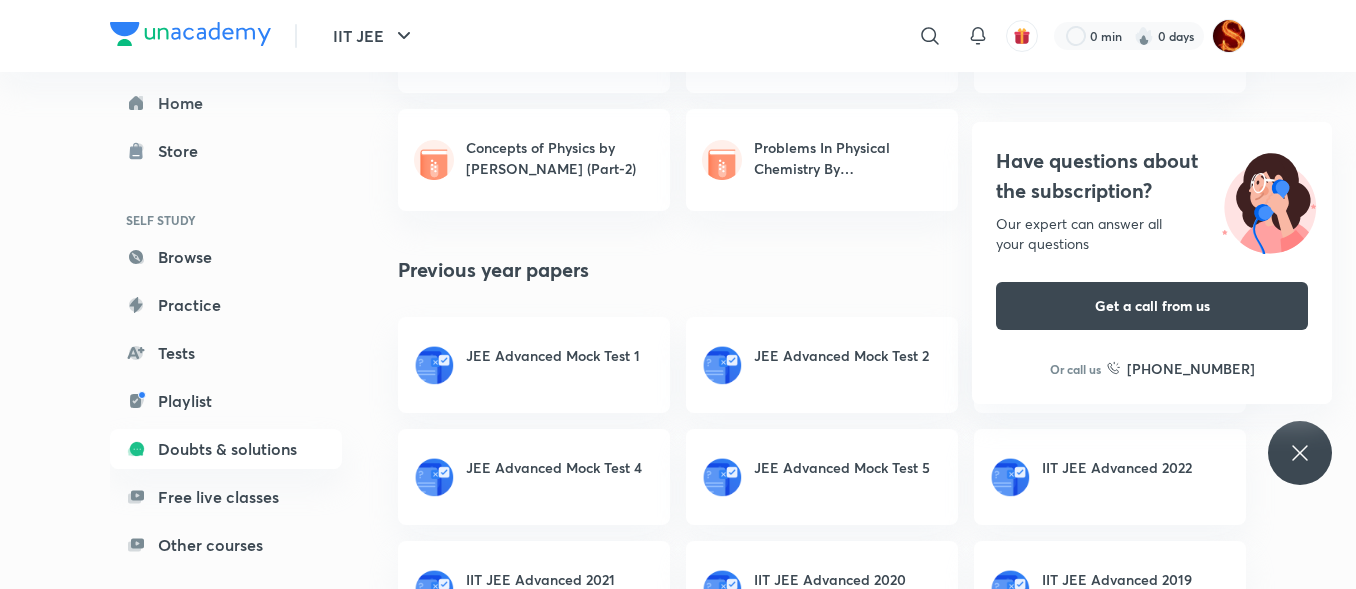 click on "IIT JEE Plus Doubts & solutions Language preference Ask a new doubt Ask Unacademy AI Get instant solutions to your doubts using Unacademy AI Upload image or text question Upload a photo or a screenshot Photo should have printed text • Avoid blurry or dark photos • Use jpg or png format only Upload from your computer Try sample Textbook solutions NCERT Physics - Class 12 NCERT Chemistry - Class 12 NCERT Mathematics - Class 12 NCERT Chemistry - Class 11 NCERT Mathematics - Class 11 NCERT Physics - Class 11 Trigonometry by SL Loney - Part 1 Trigonometry by SL Loney - Part 2 Concepts of Physics by H. C. Verma (Part1) Concepts of Physics by H. C. Verma (Part-2) Problems In Physical Chemistry By Narendra Awasthi Previous year papers JEE Advanced Mock Test 1 JEE Advanced Mock Test 2 JEE Advanced Mock Test 3 JEE Advanced Mock Test 4 JEE Advanced Mock Test 5 IIT JEE Advanced 2022 IIT JEE Advanced 2021 IIT JEE Advanced 2020 IIT JEE Advanced 2019 IIT JEE Advanced 2018 IIT JEE Advanced 2017 IIT JEE Advanced 2016" at bounding box center [822, 182] 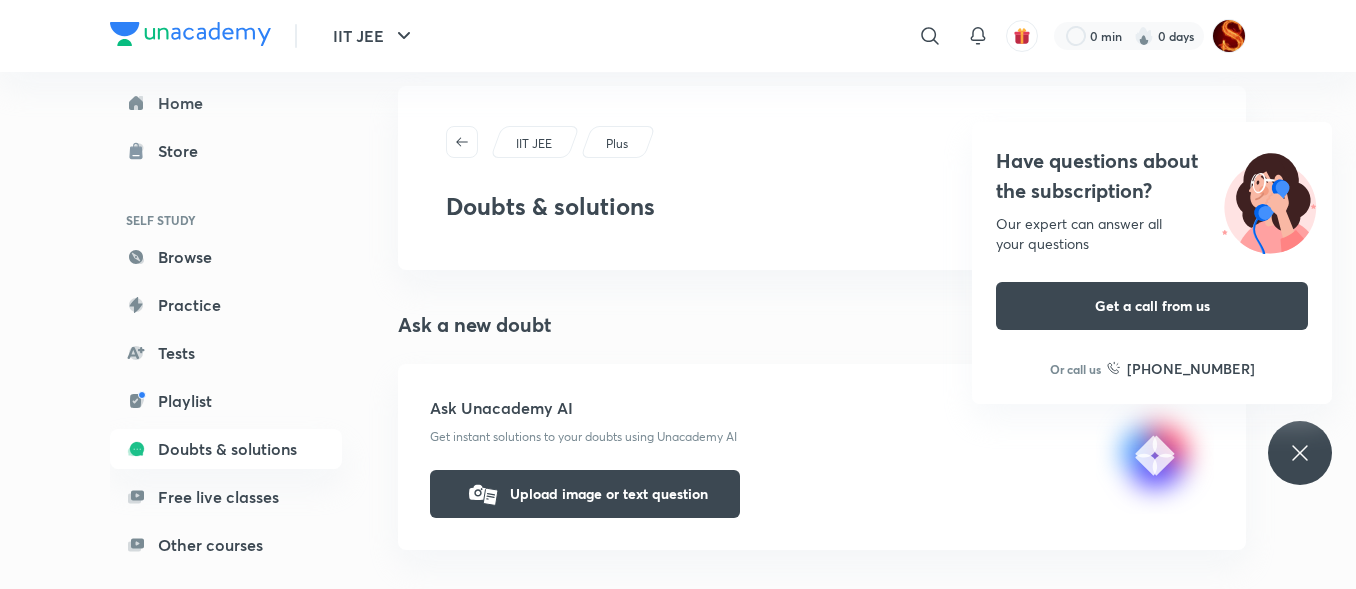 scroll, scrollTop: 0, scrollLeft: 0, axis: both 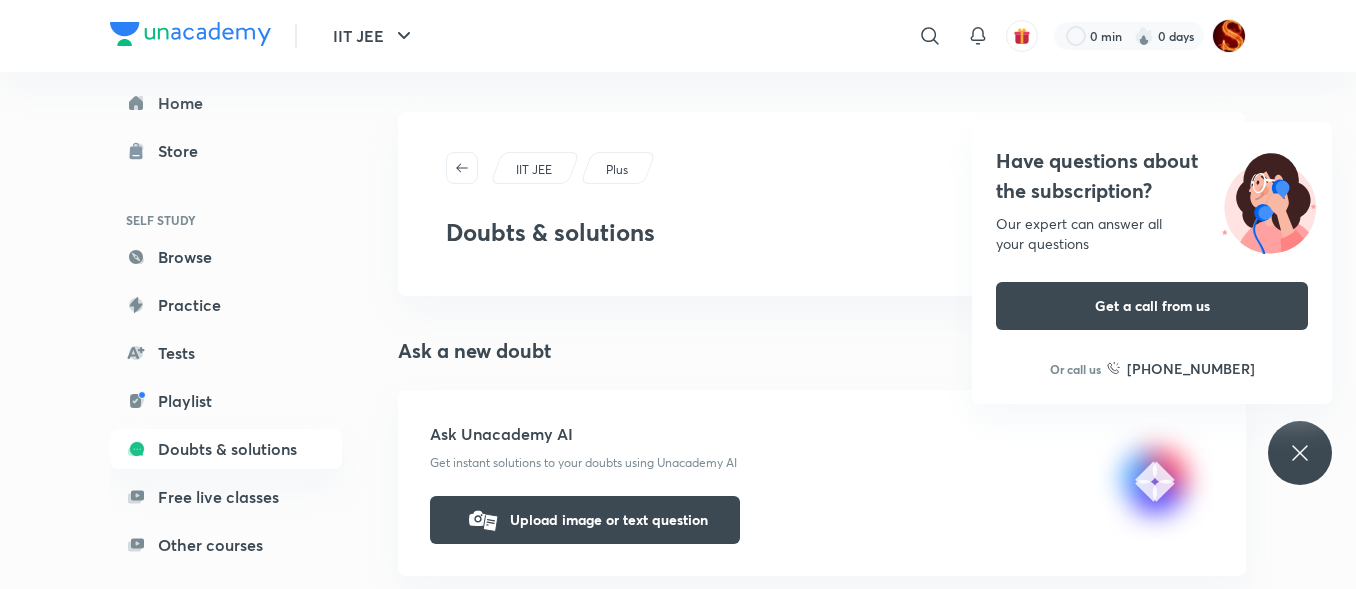 click 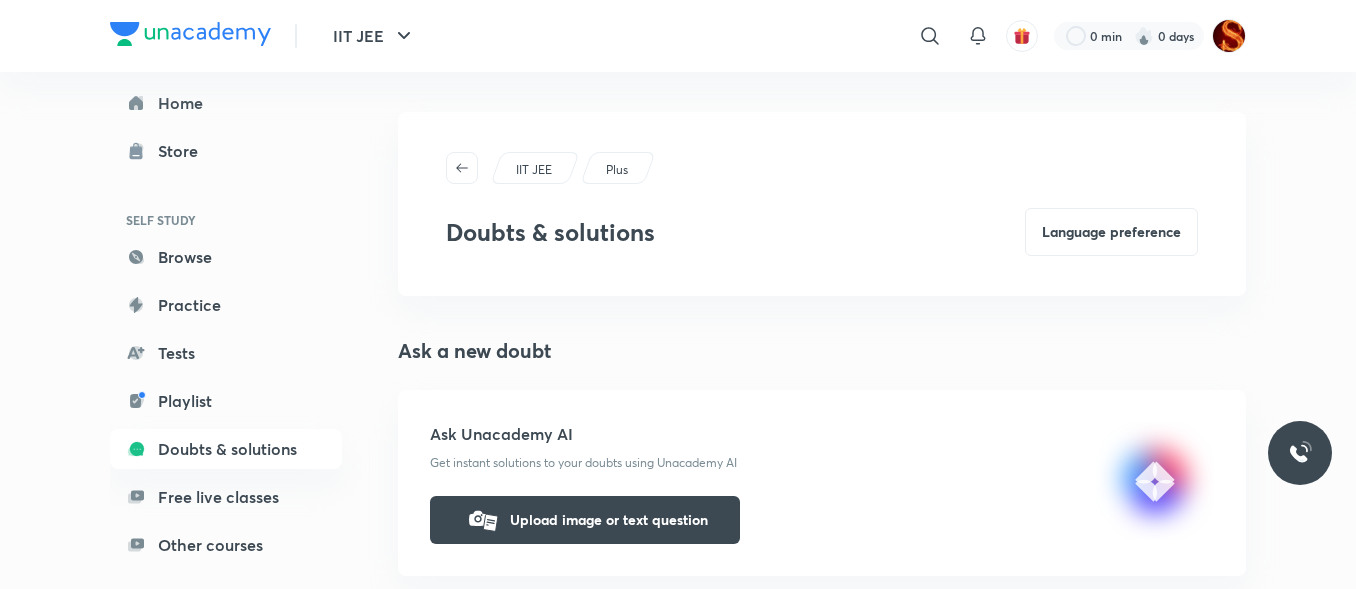 click on "IIT JEE Plus Doubts & solutions Language preference" at bounding box center (822, 204) 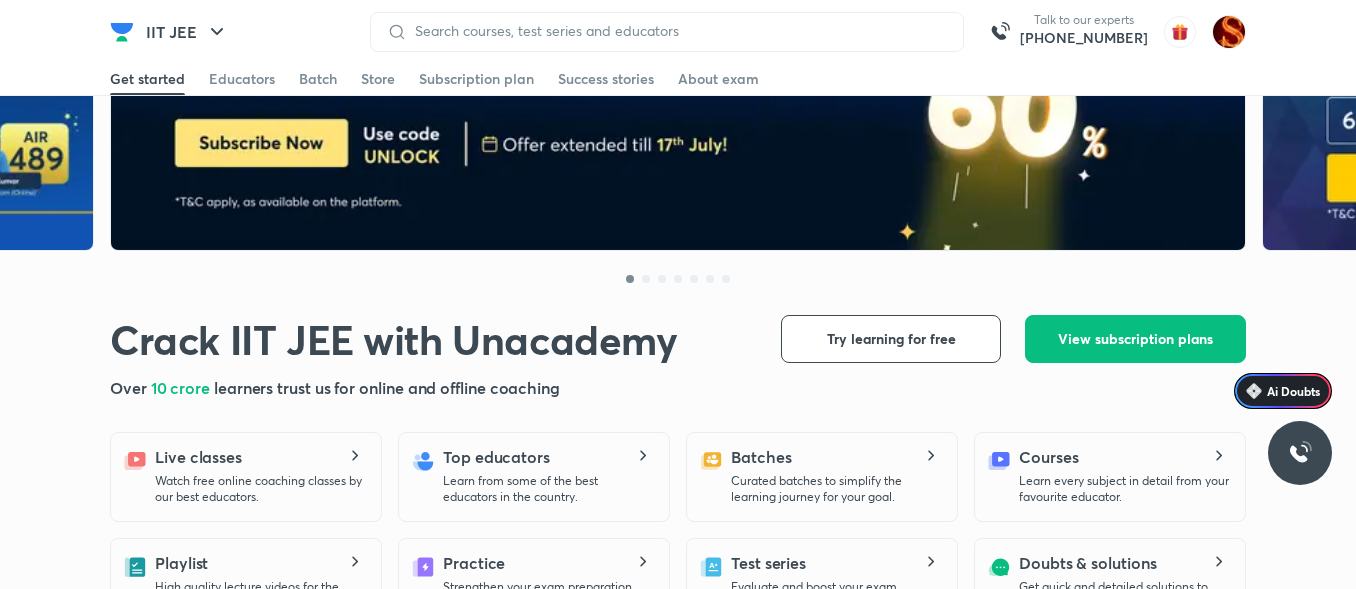 scroll, scrollTop: 375, scrollLeft: 0, axis: vertical 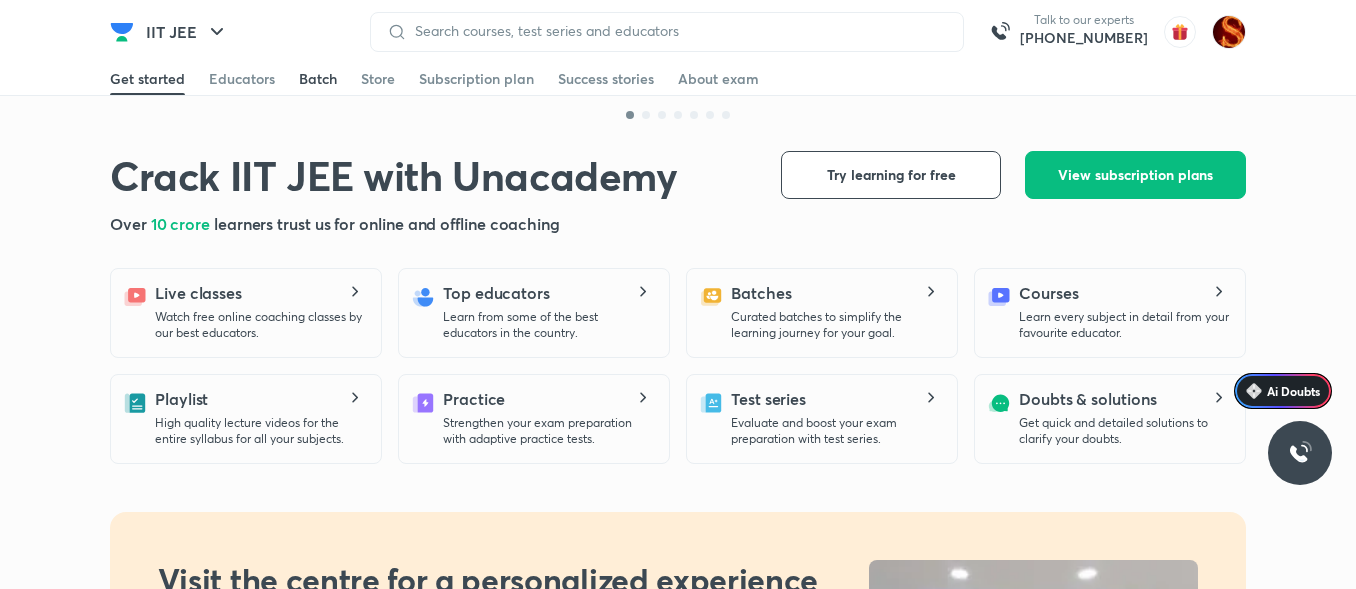 click on "Batch" at bounding box center (318, 79) 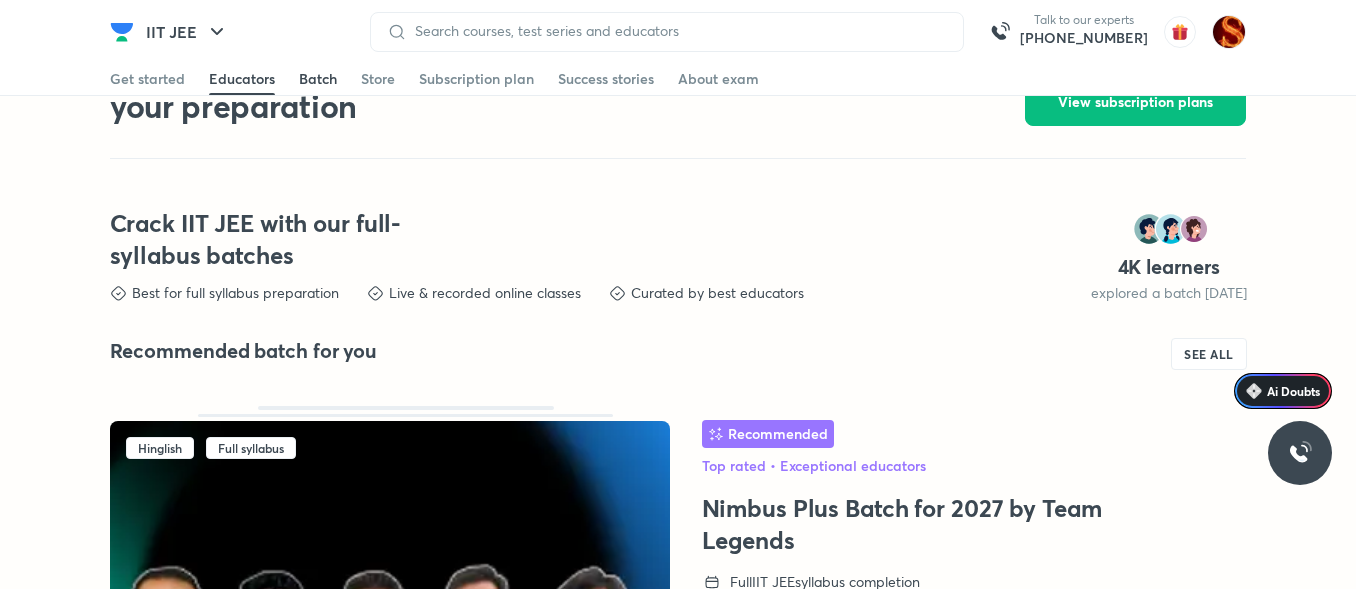 scroll, scrollTop: 4794, scrollLeft: 0, axis: vertical 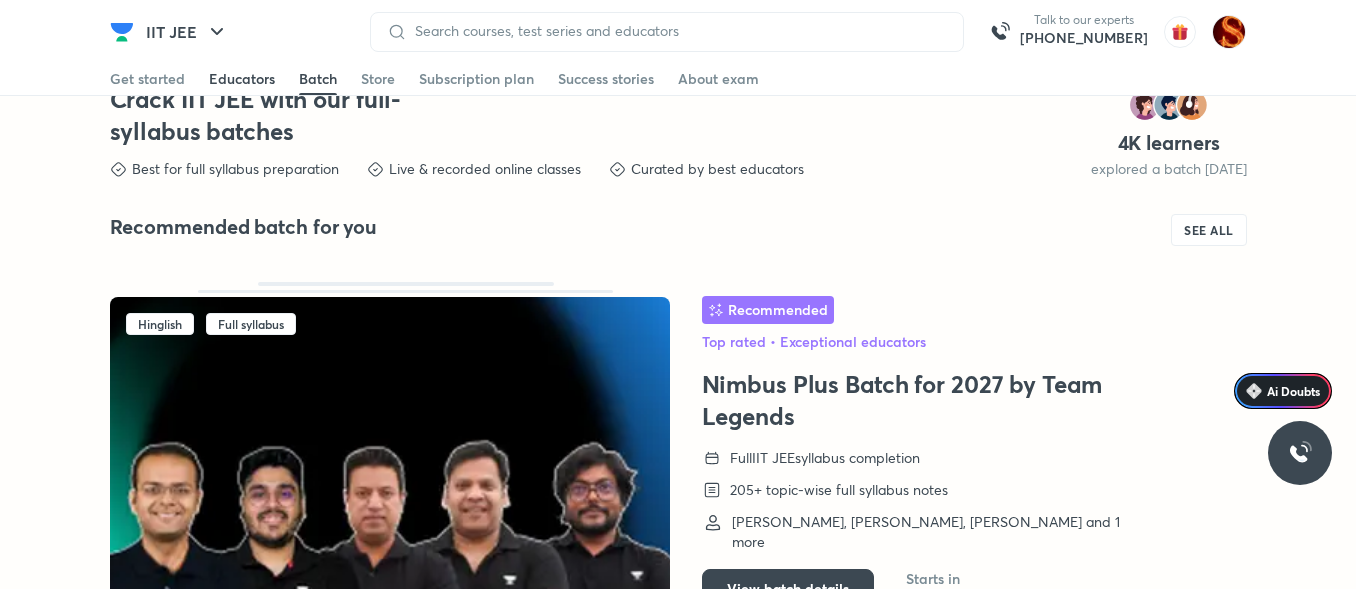 click on "Educators" at bounding box center [242, 79] 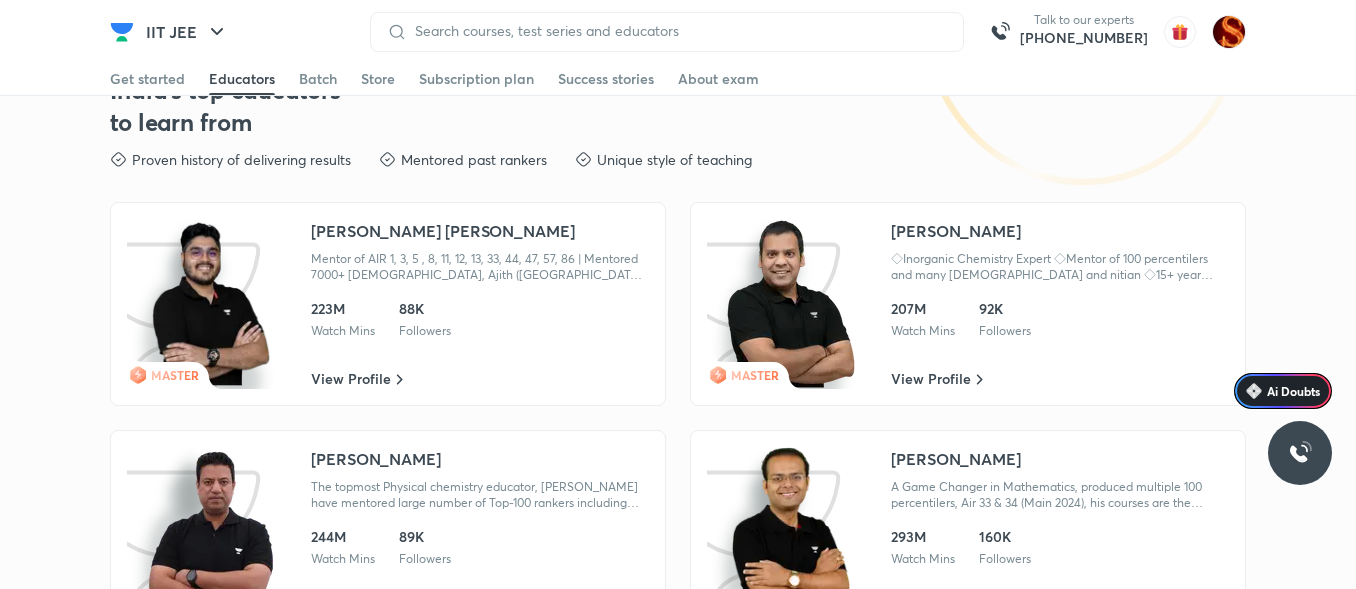 scroll, scrollTop: 3611, scrollLeft: 0, axis: vertical 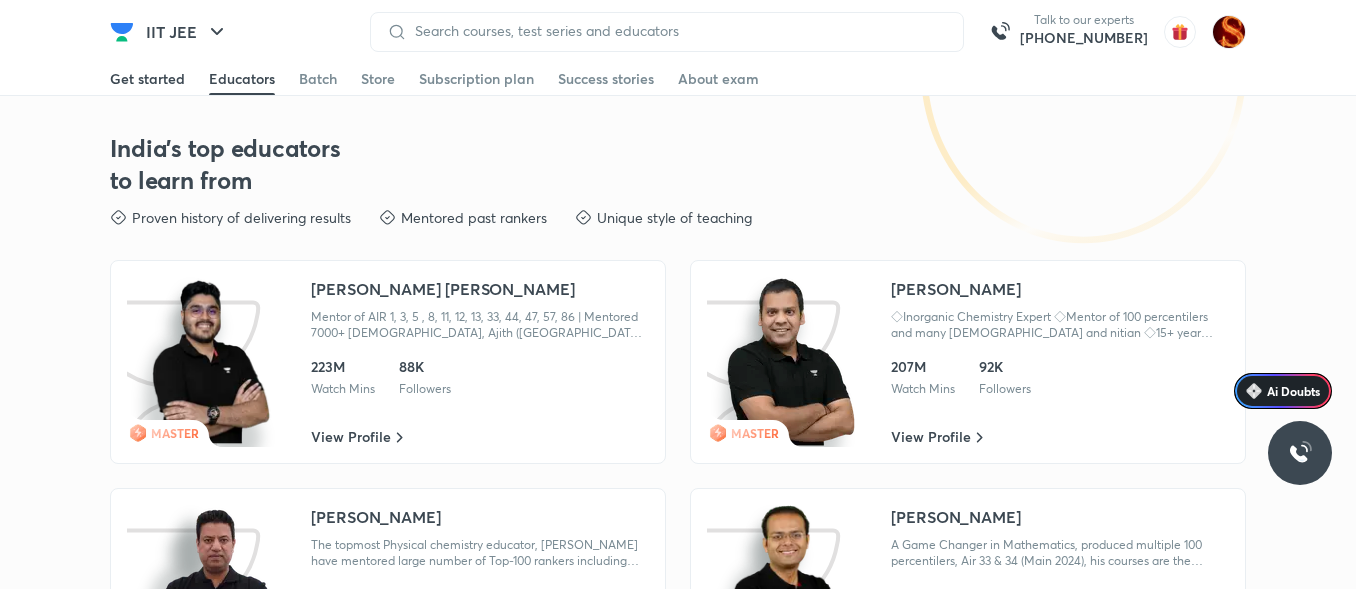 click on "Get started" at bounding box center [147, 79] 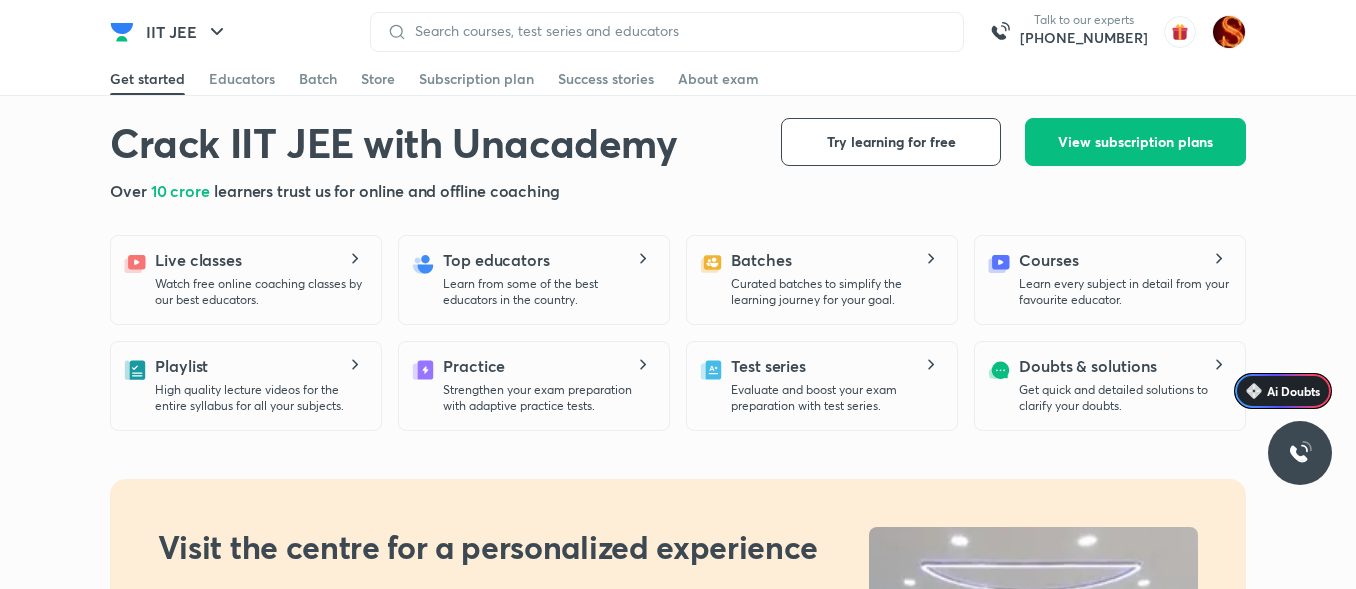 scroll, scrollTop: 407, scrollLeft: 0, axis: vertical 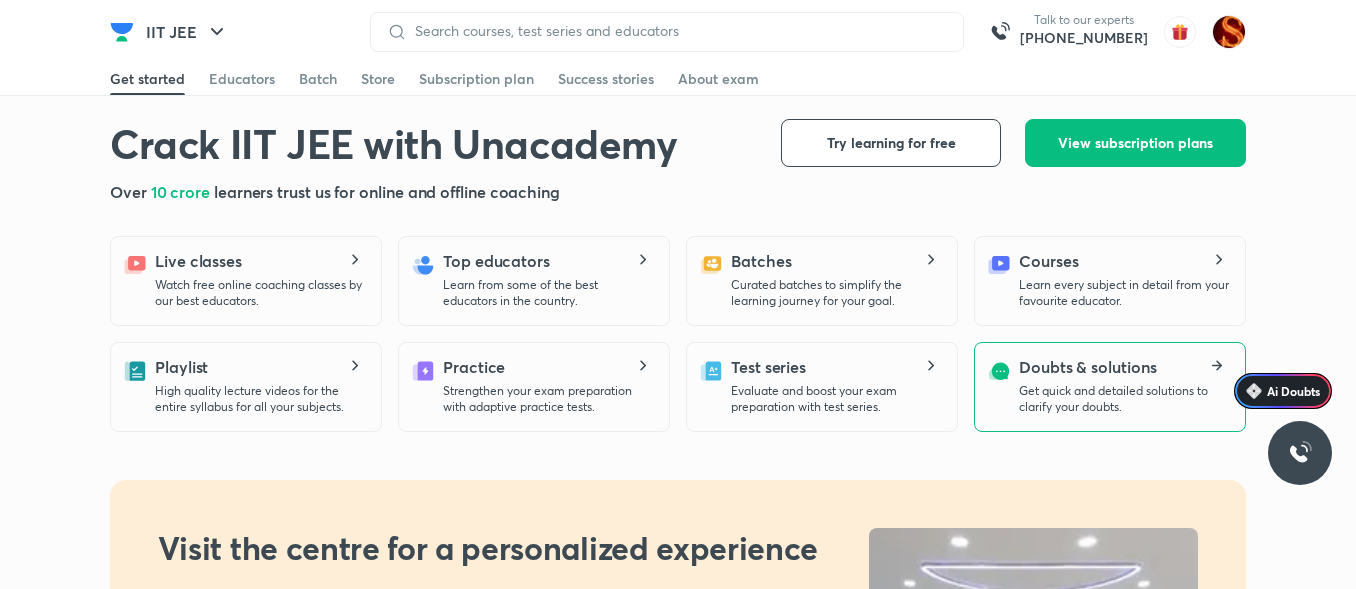 click on "Doubts & solutions Get quick and detailed solutions to clarify your doubts." at bounding box center [1108, 385] 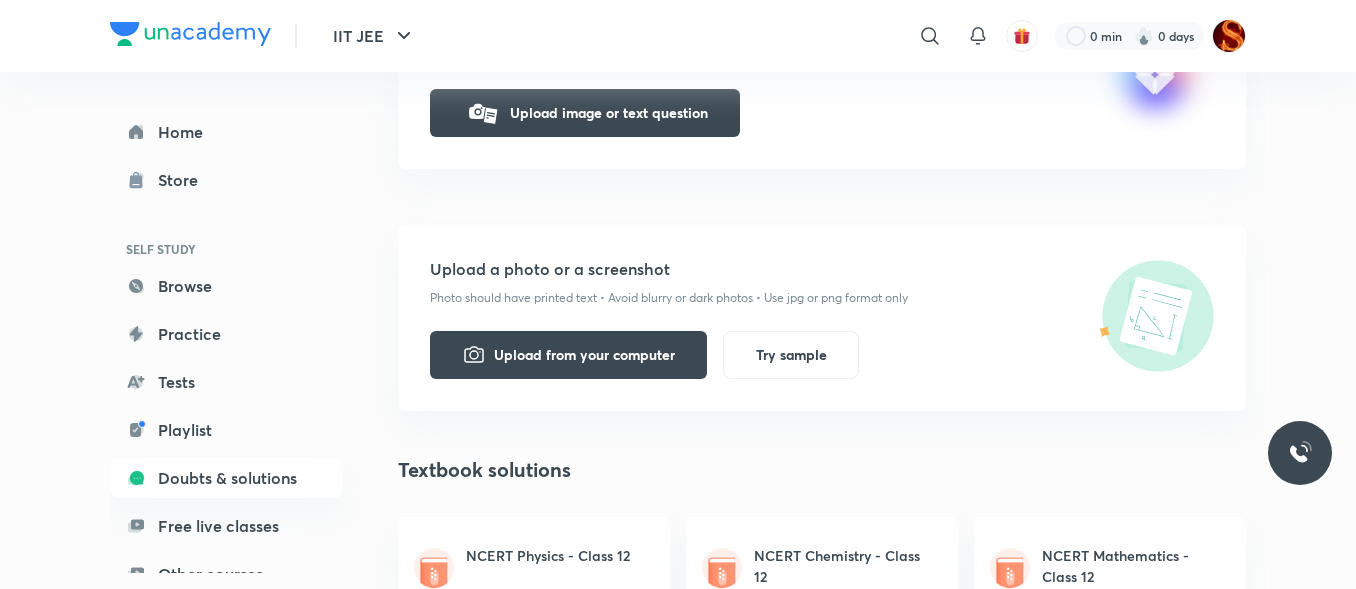 scroll, scrollTop: 0, scrollLeft: 0, axis: both 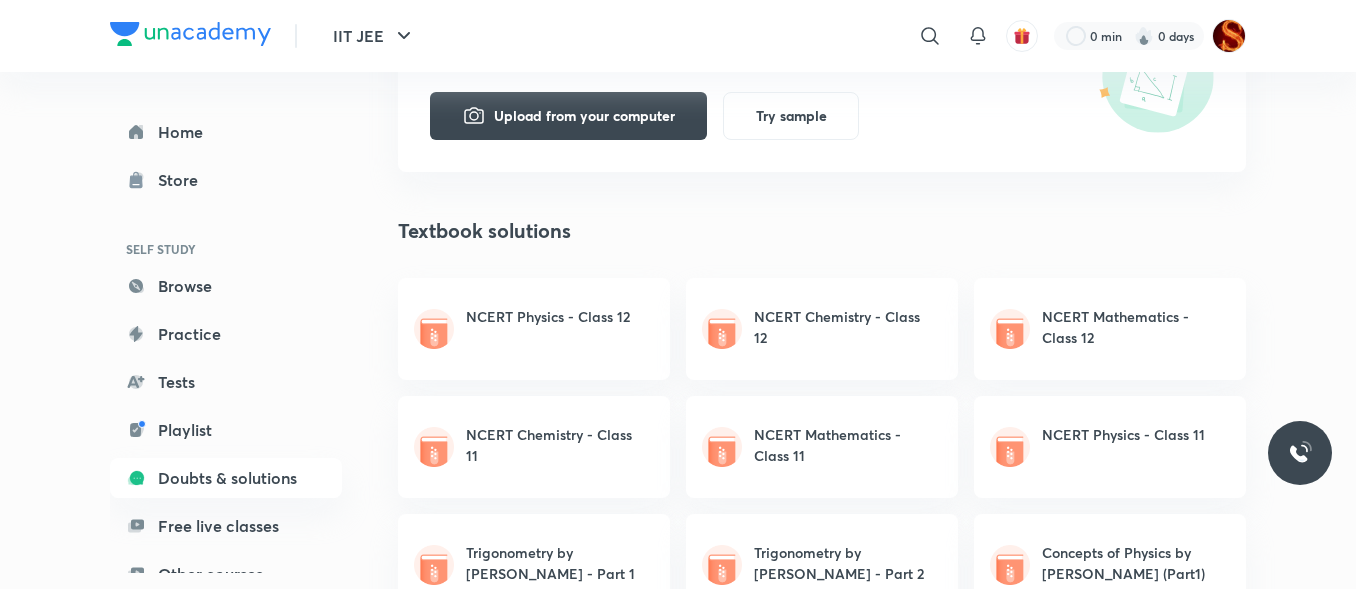 click on "NCERT Chemistry - Class 12" at bounding box center (842, 327) 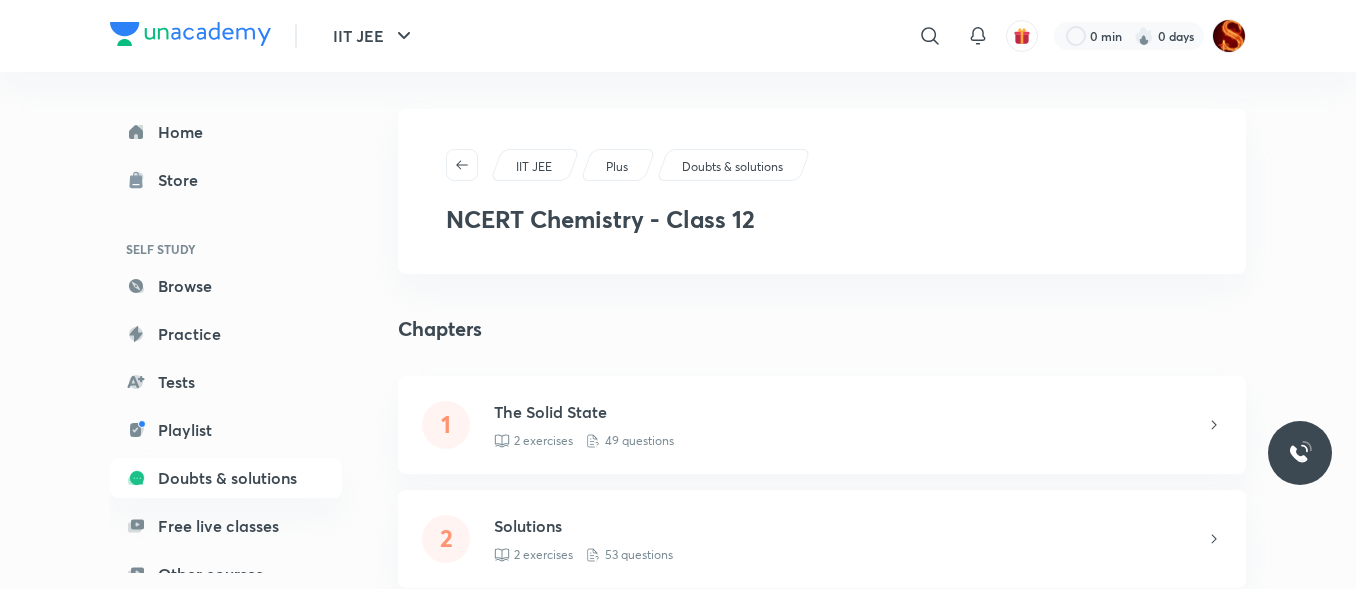 scroll, scrollTop: 0, scrollLeft: 0, axis: both 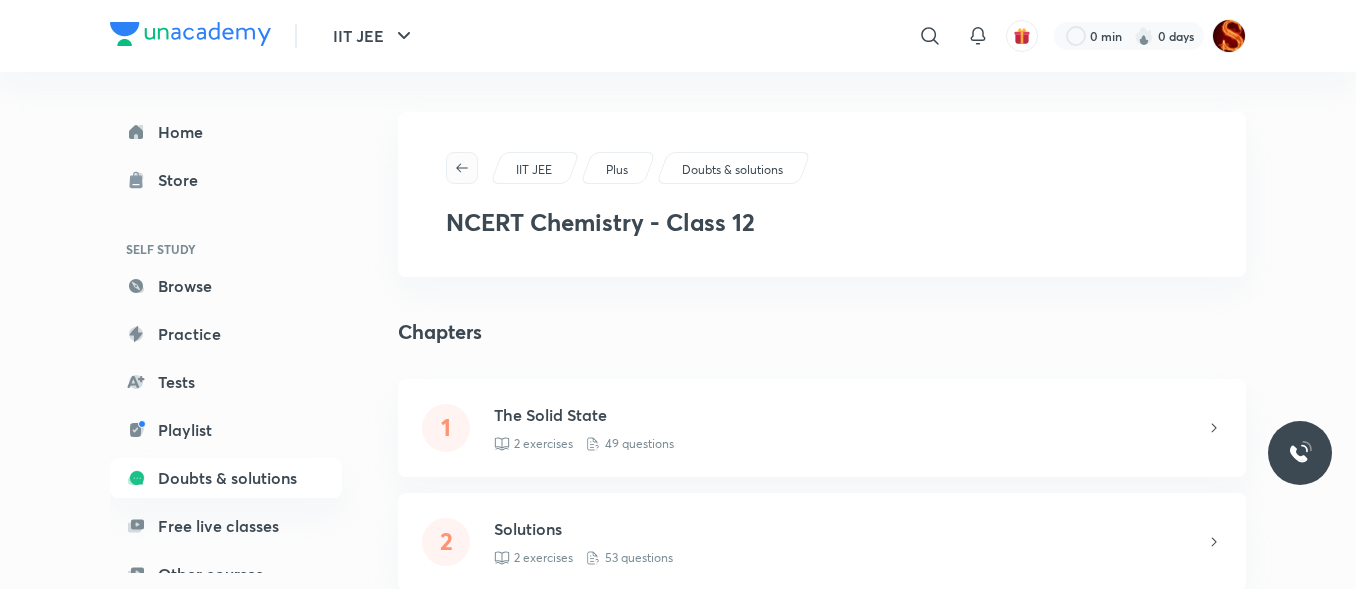 click 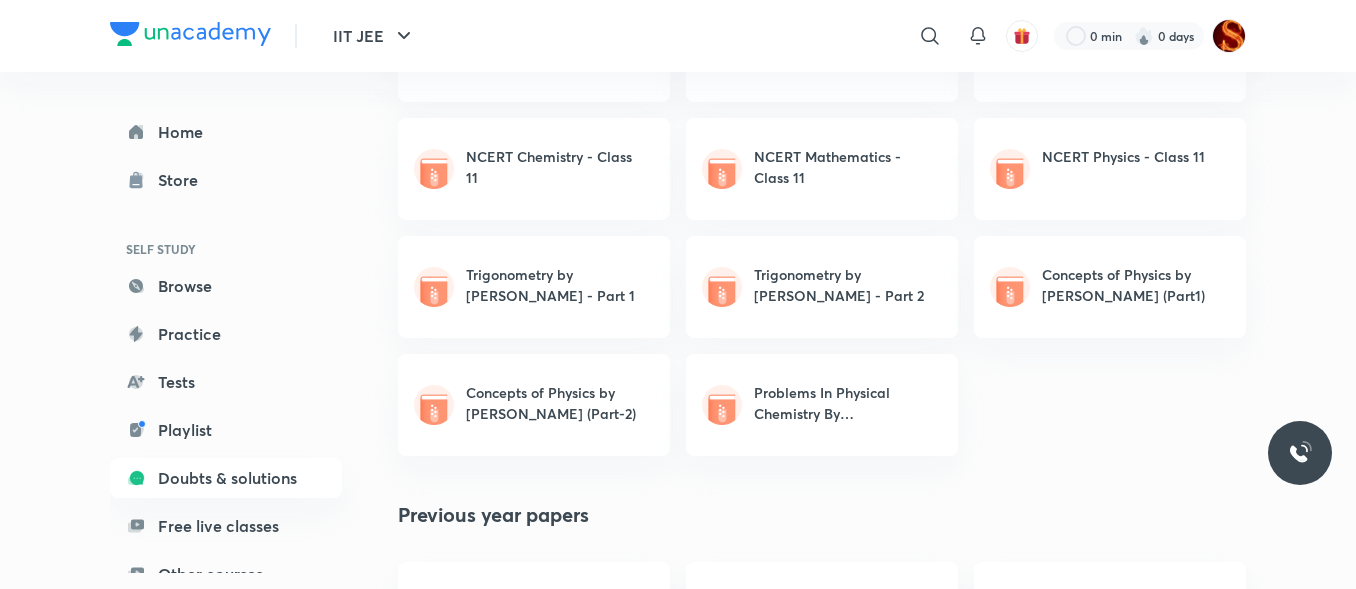 scroll, scrollTop: 913, scrollLeft: 0, axis: vertical 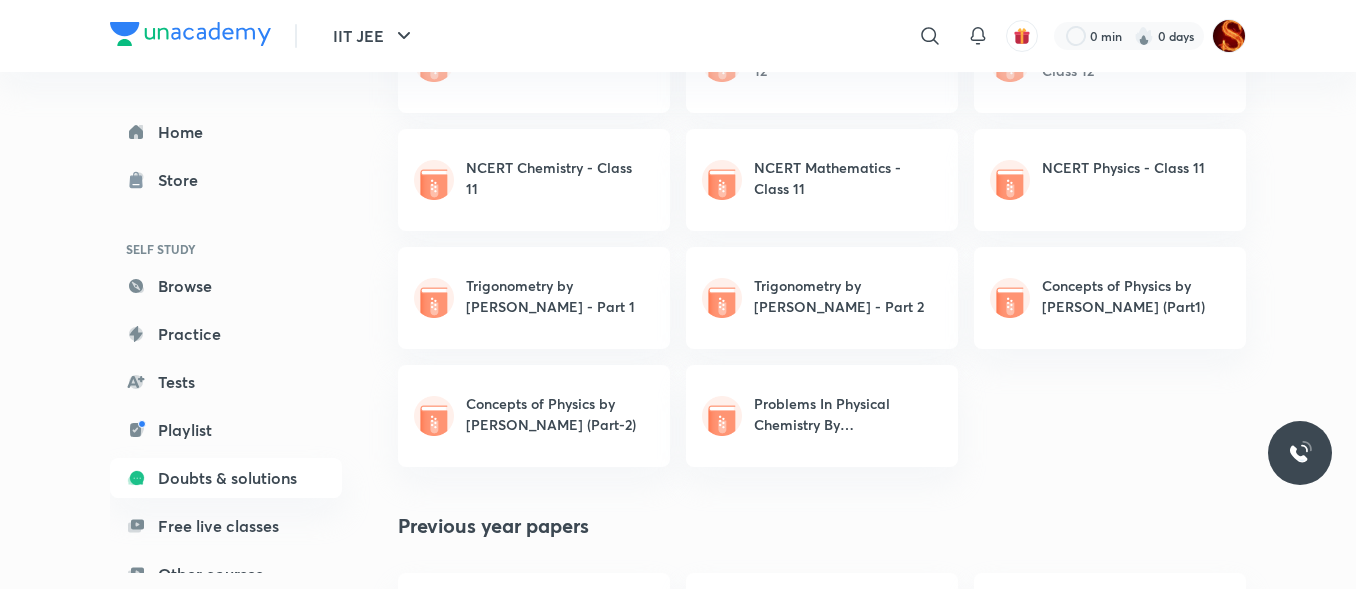 click on "Trigonometry by SL Loney - Part 1" at bounding box center (554, 296) 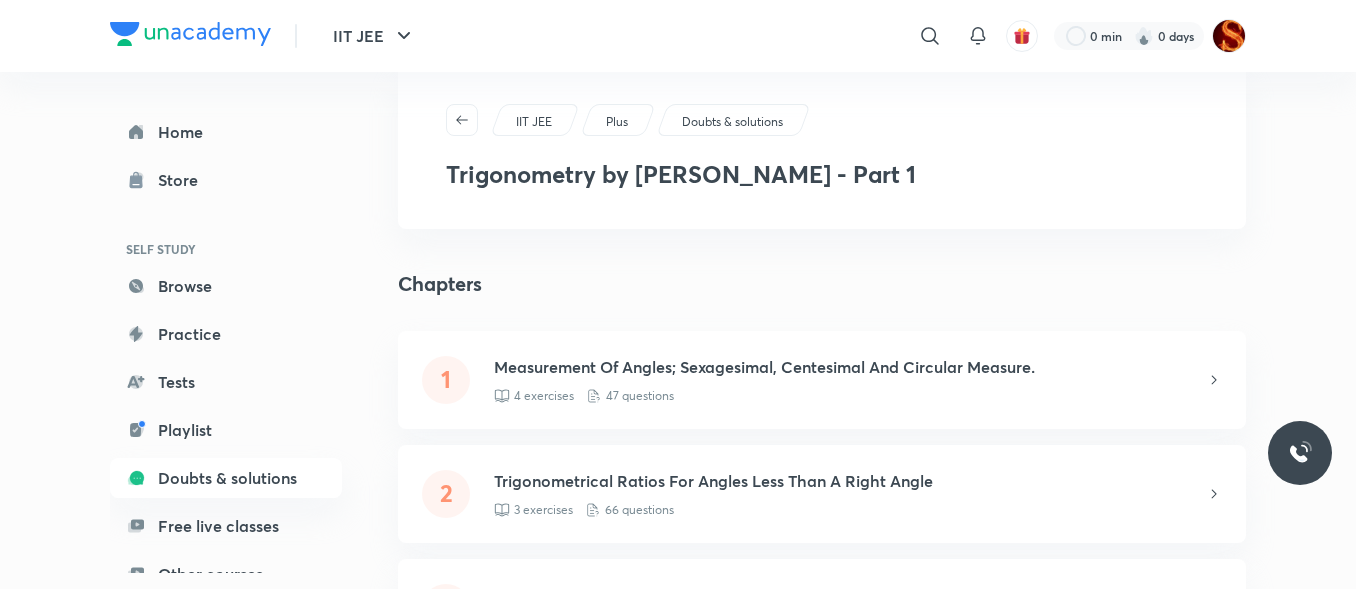 scroll, scrollTop: 0, scrollLeft: 0, axis: both 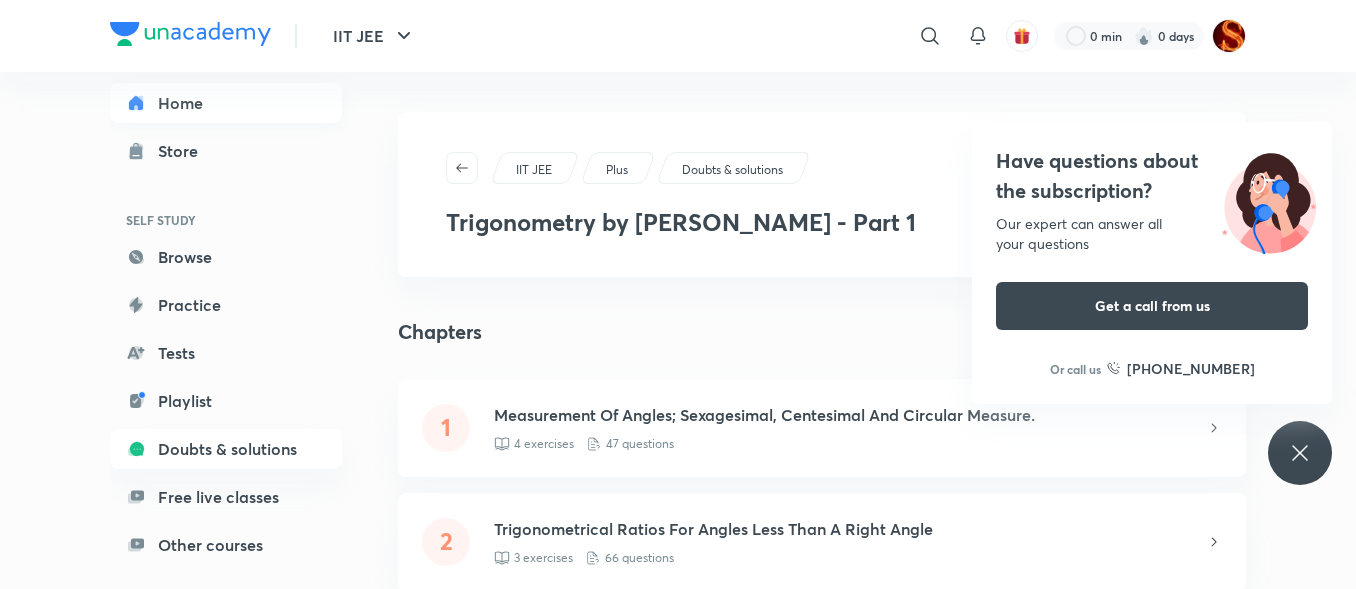 click on "Home" at bounding box center [226, 103] 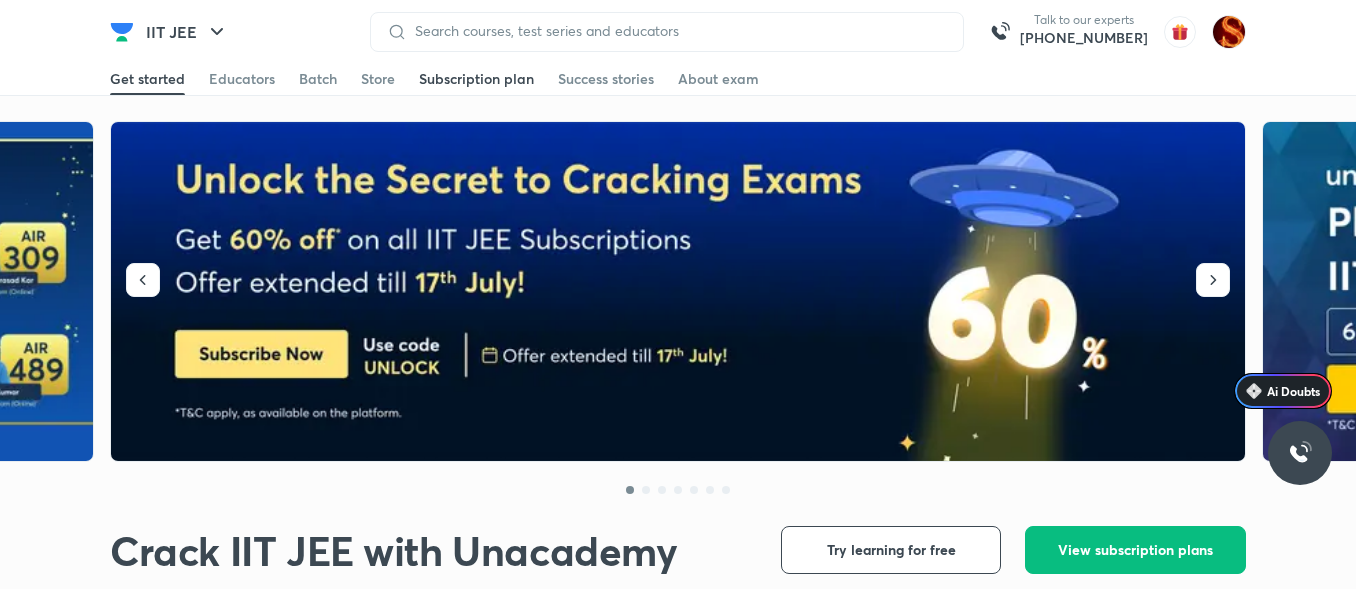 click on "Subscription plan" at bounding box center [476, 79] 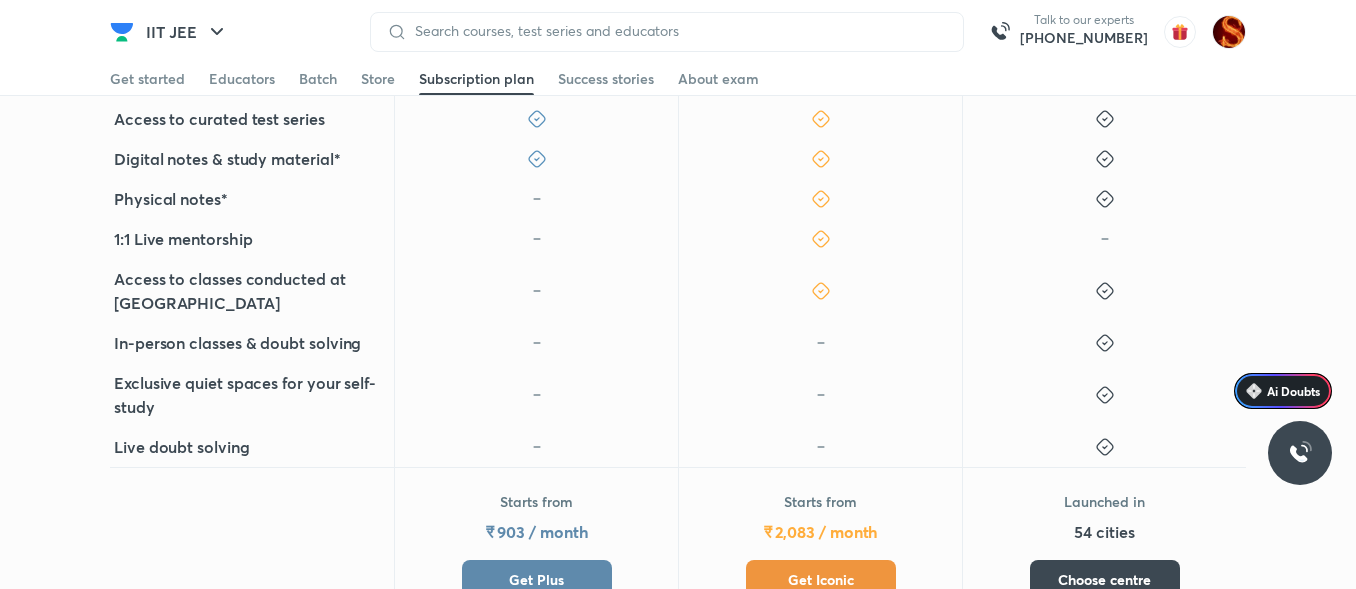 scroll, scrollTop: 619, scrollLeft: 0, axis: vertical 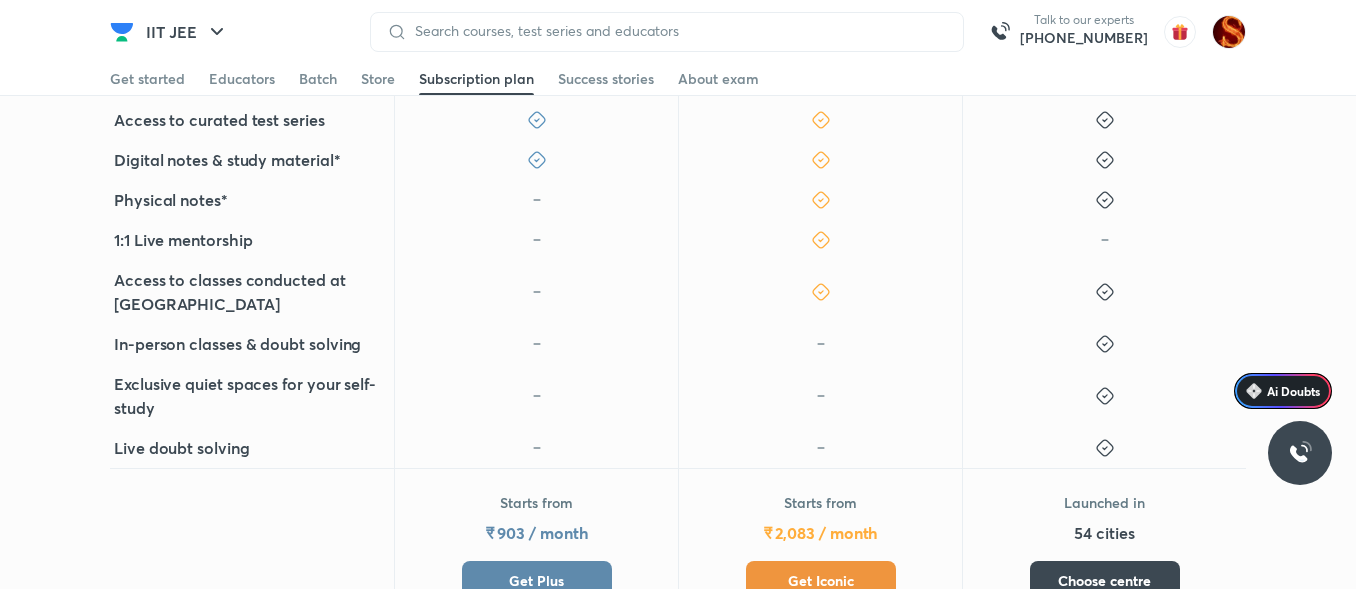 click at bounding box center [1300, 453] 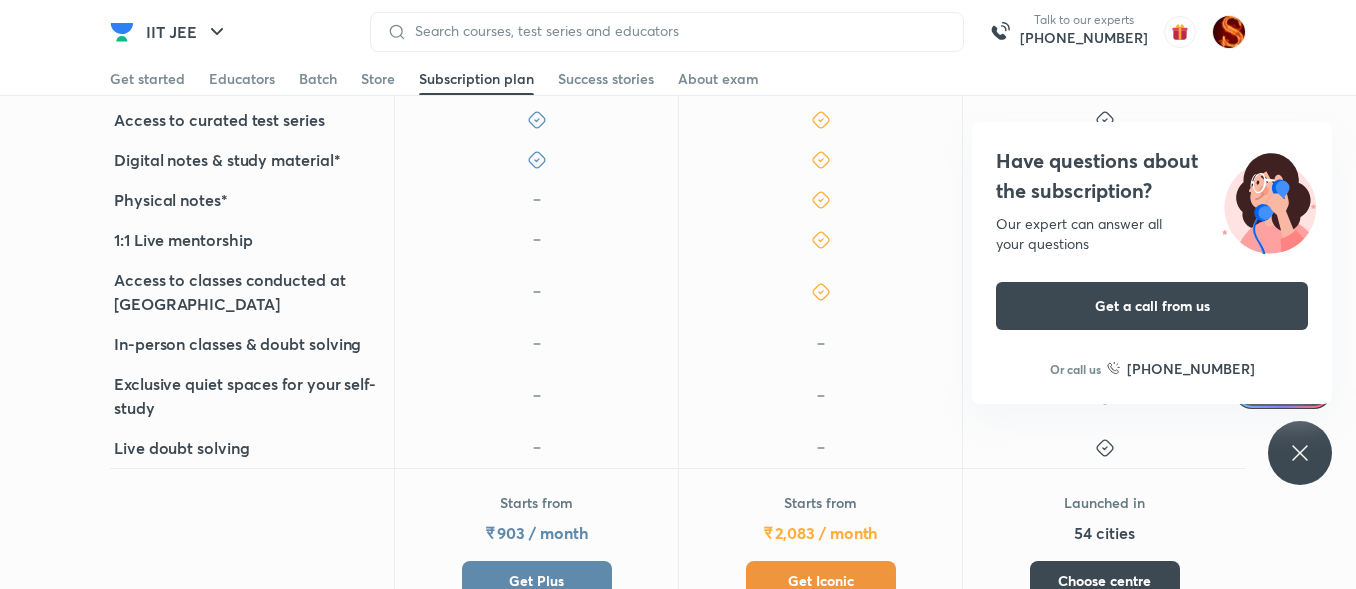 click 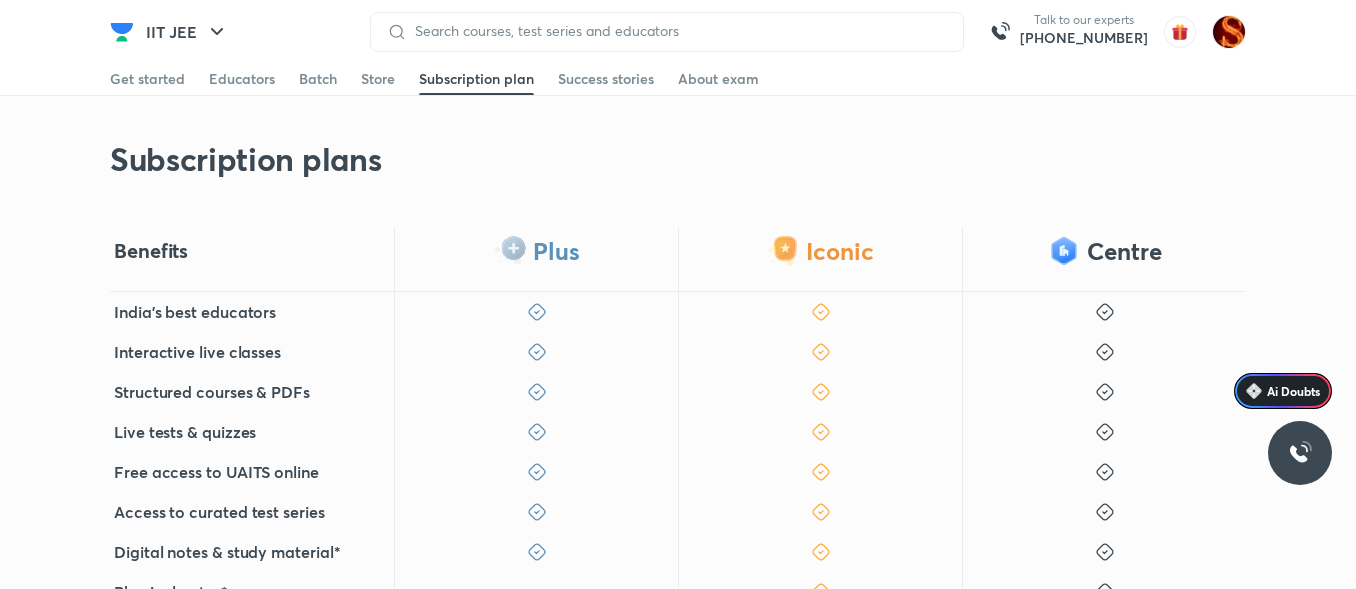 scroll, scrollTop: 231, scrollLeft: 0, axis: vertical 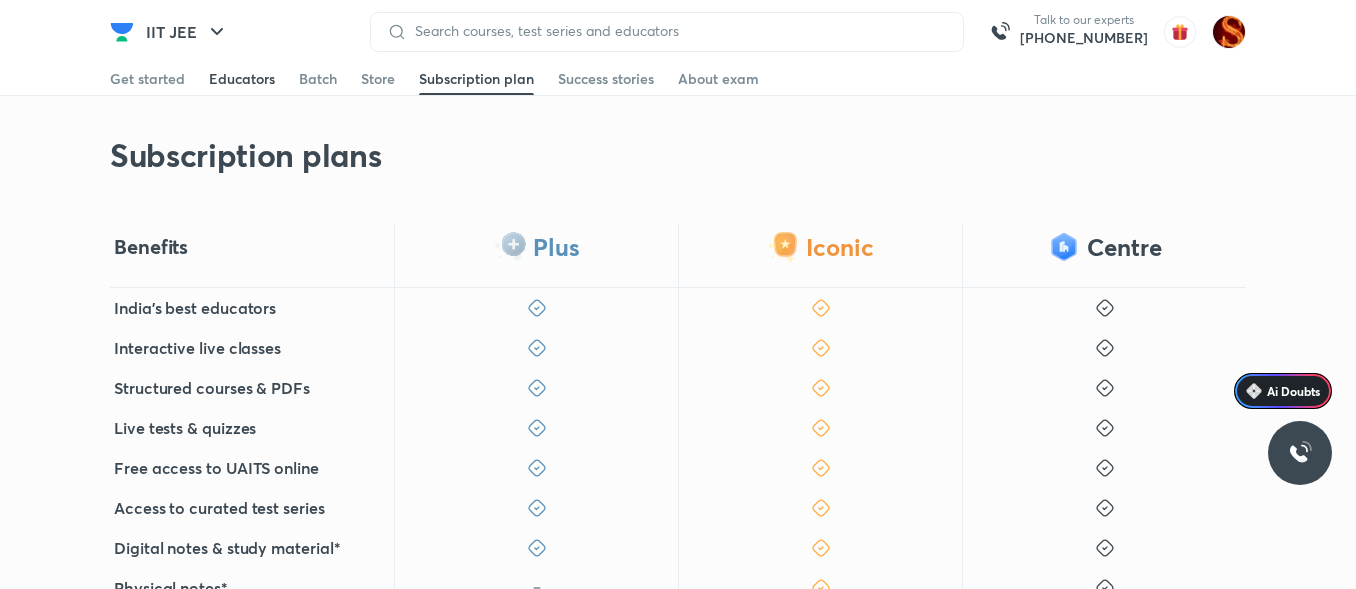 click on "Educators" at bounding box center (242, 79) 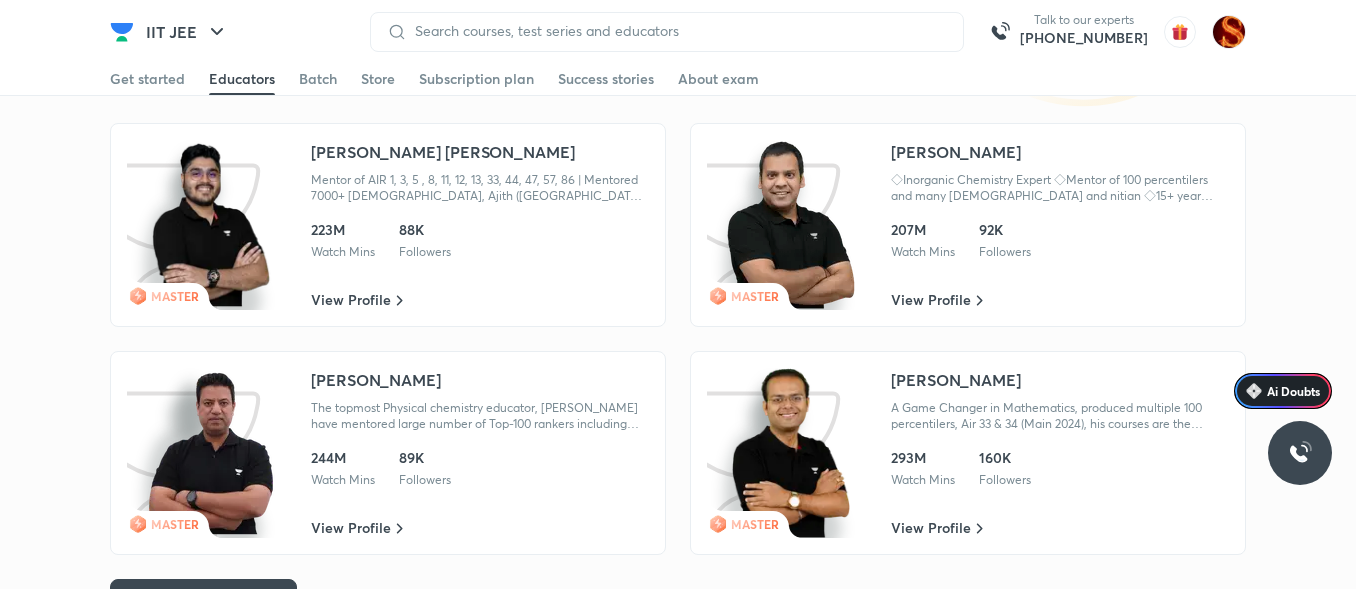 scroll, scrollTop: 3745, scrollLeft: 0, axis: vertical 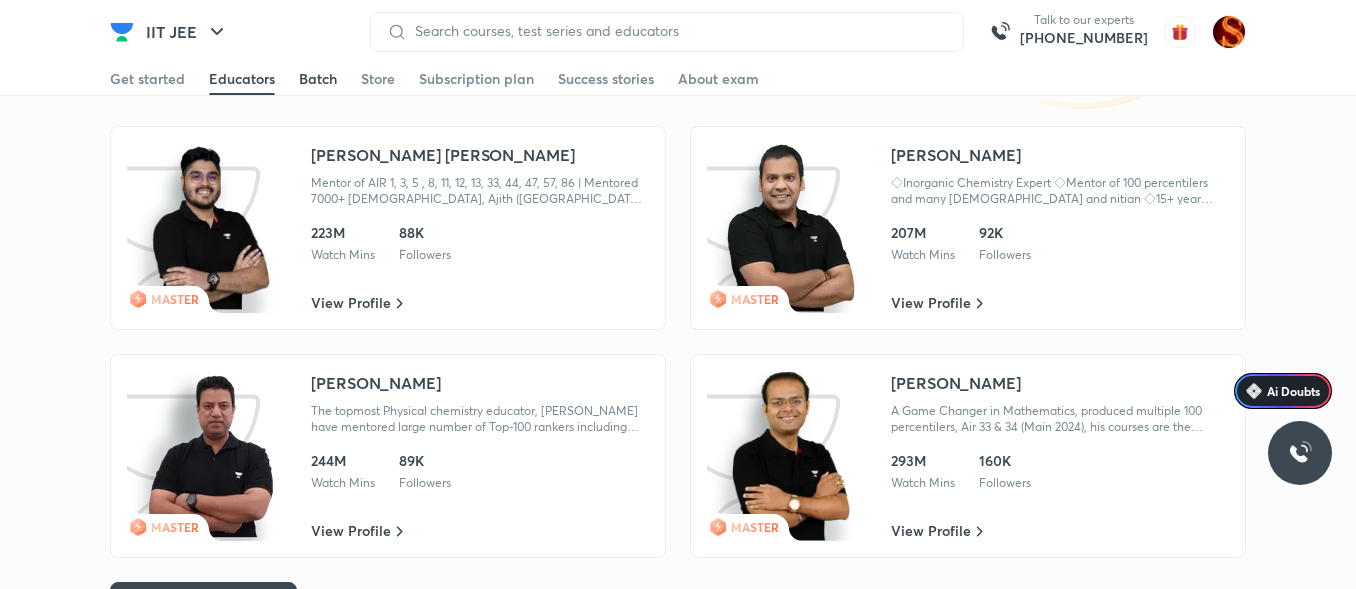 click on "Batch" at bounding box center [318, 79] 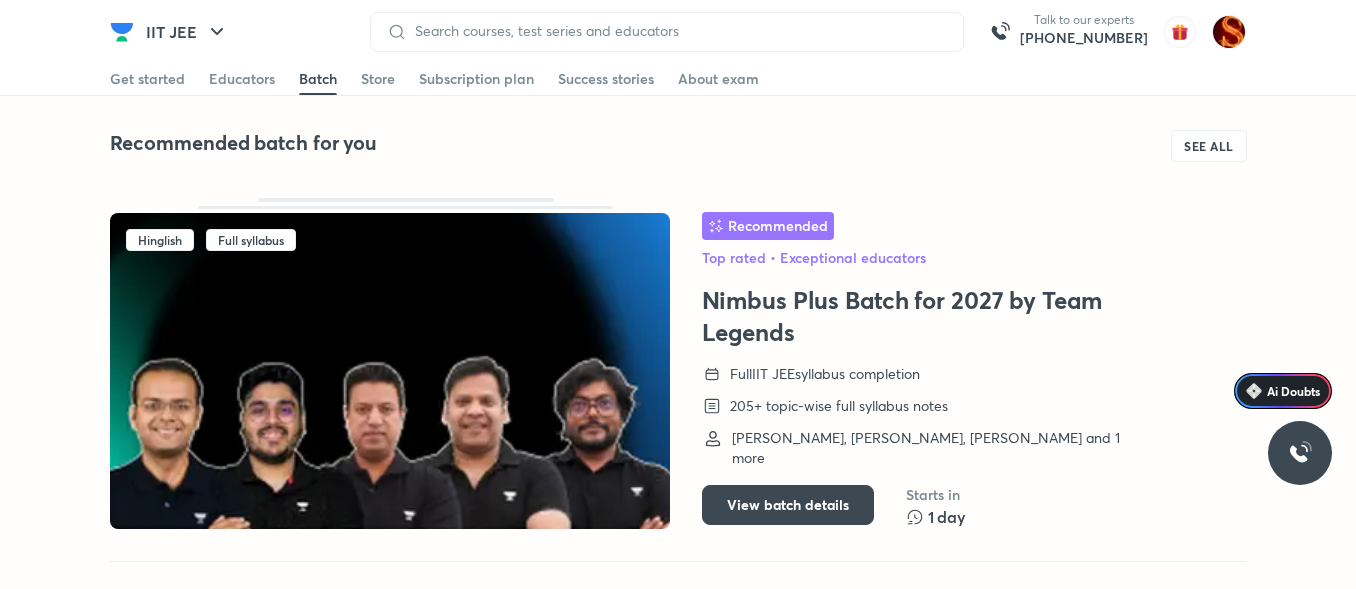 scroll, scrollTop: 4882, scrollLeft: 0, axis: vertical 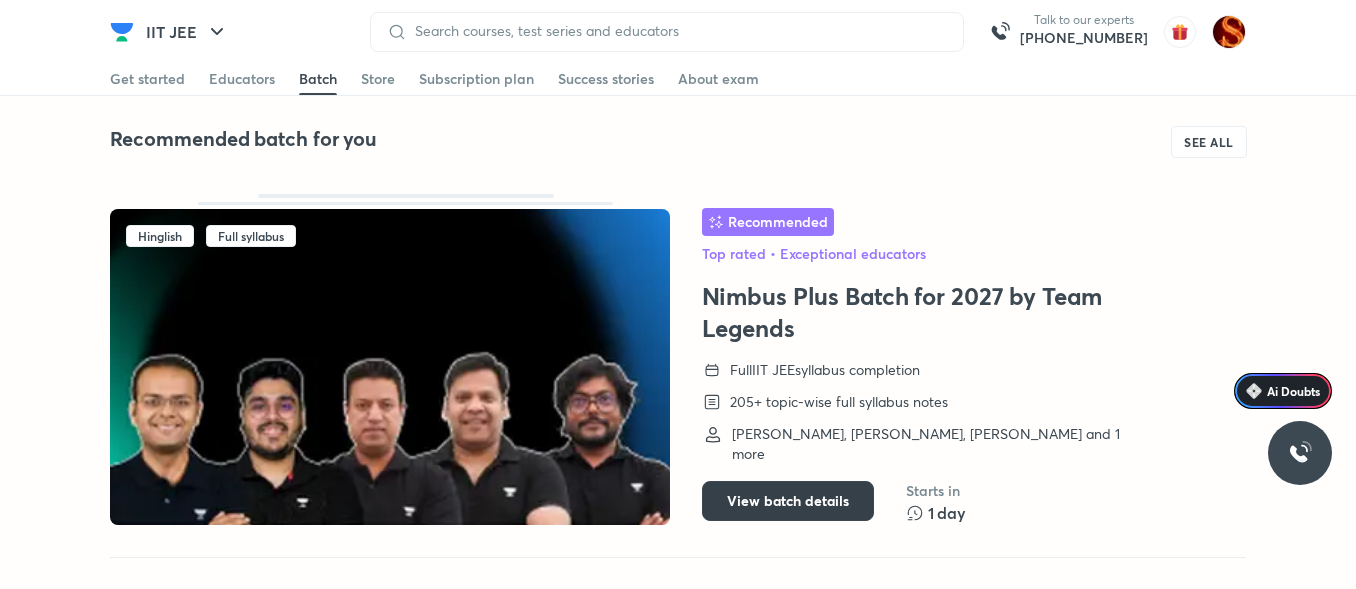 click on "View batch details" at bounding box center (788, 501) 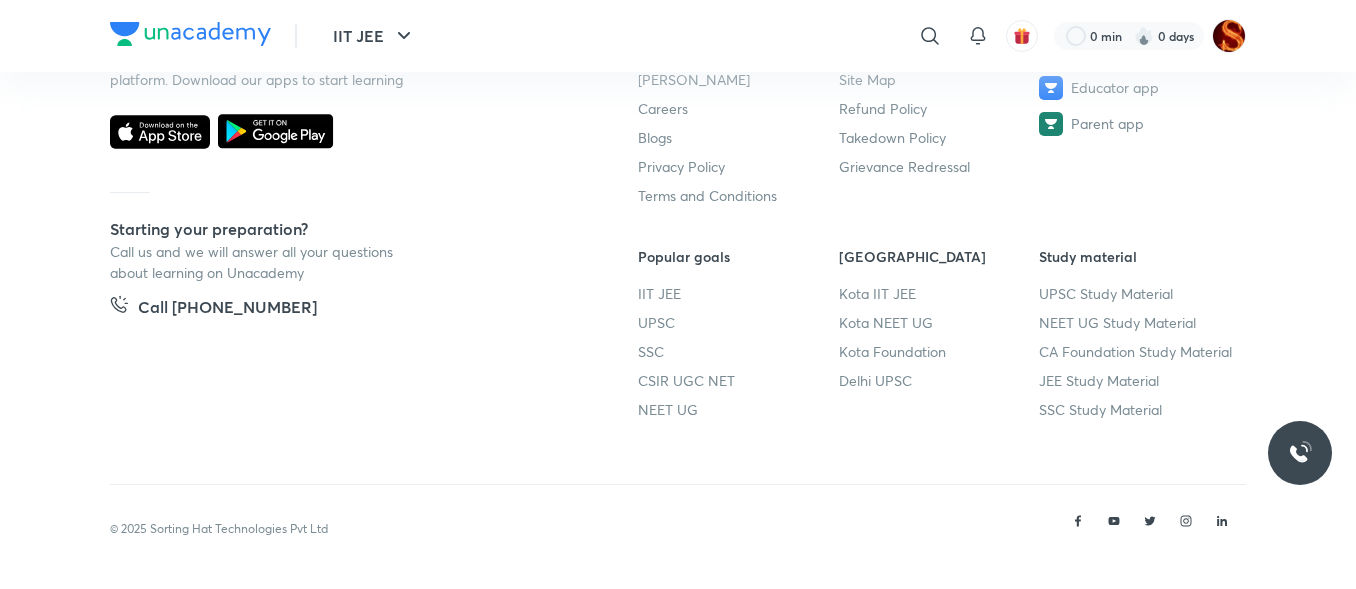 click on "Batch Schedule Starts on Jul 15" at bounding box center [678, -3839] 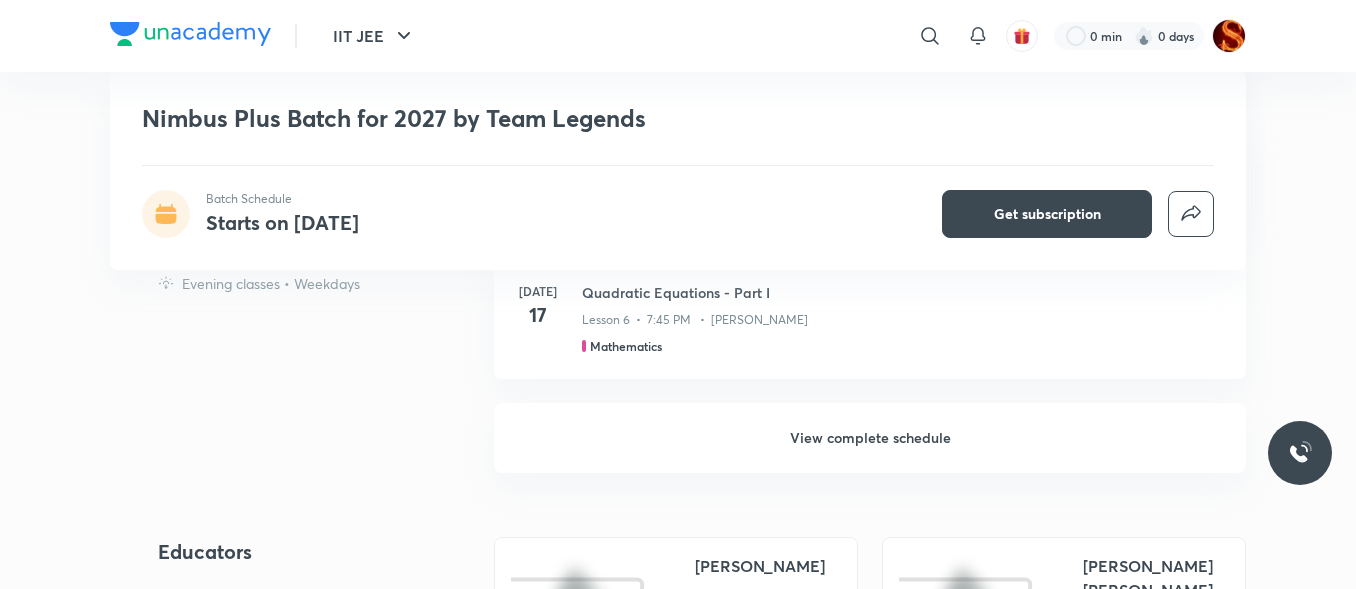 scroll, scrollTop: 1701, scrollLeft: 0, axis: vertical 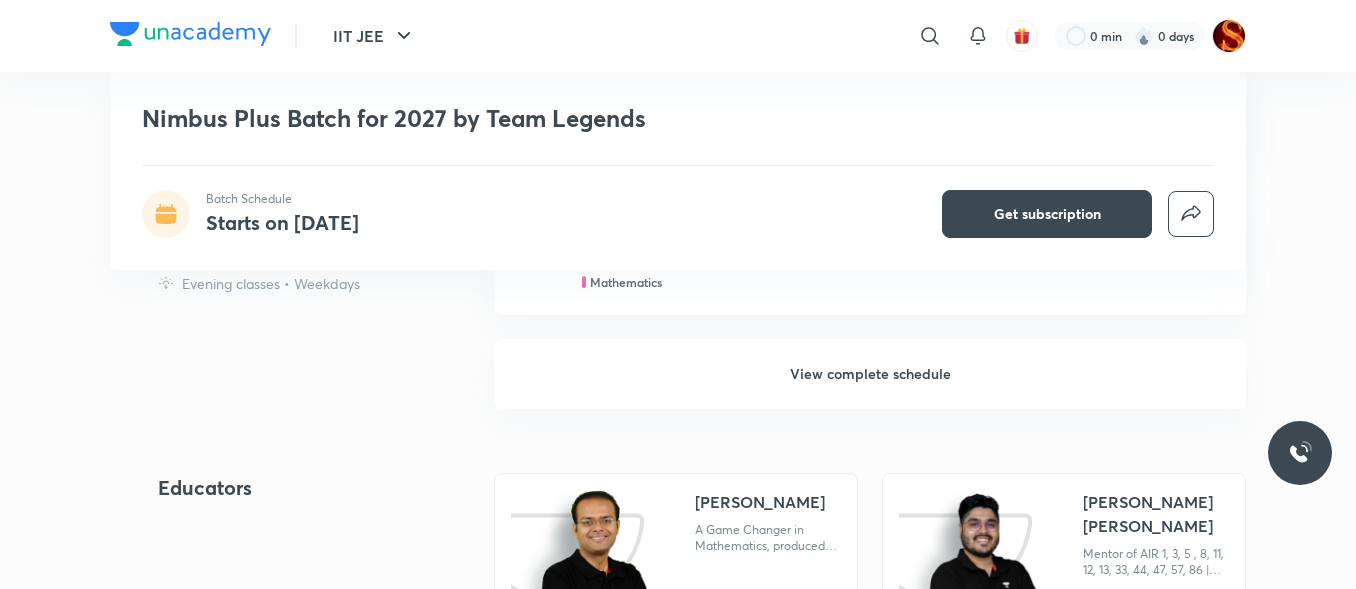 click on "View complete schedule" at bounding box center [870, 374] 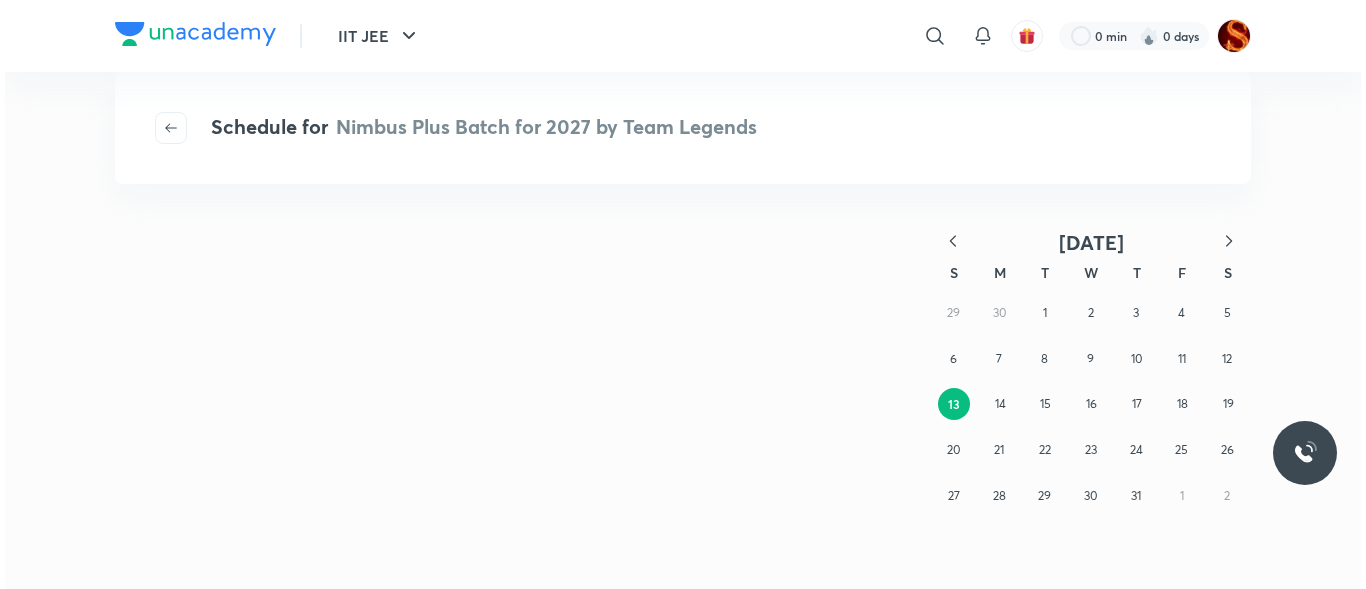 scroll, scrollTop: 0, scrollLeft: 0, axis: both 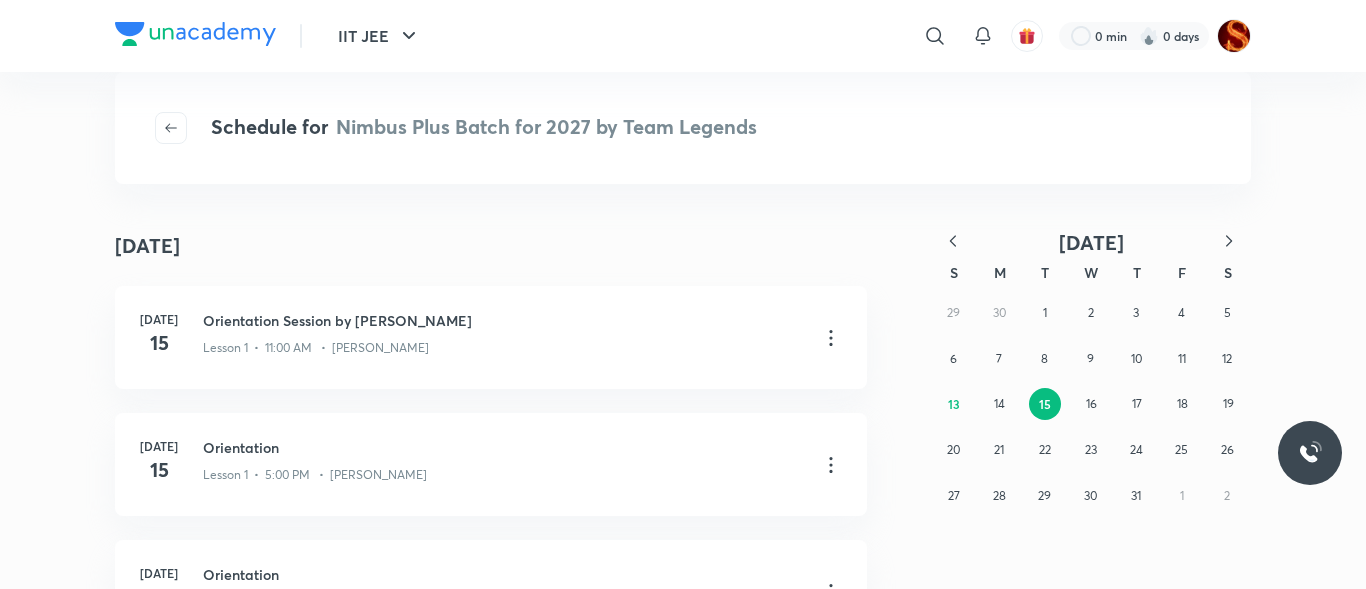 click at bounding box center (1229, 242) 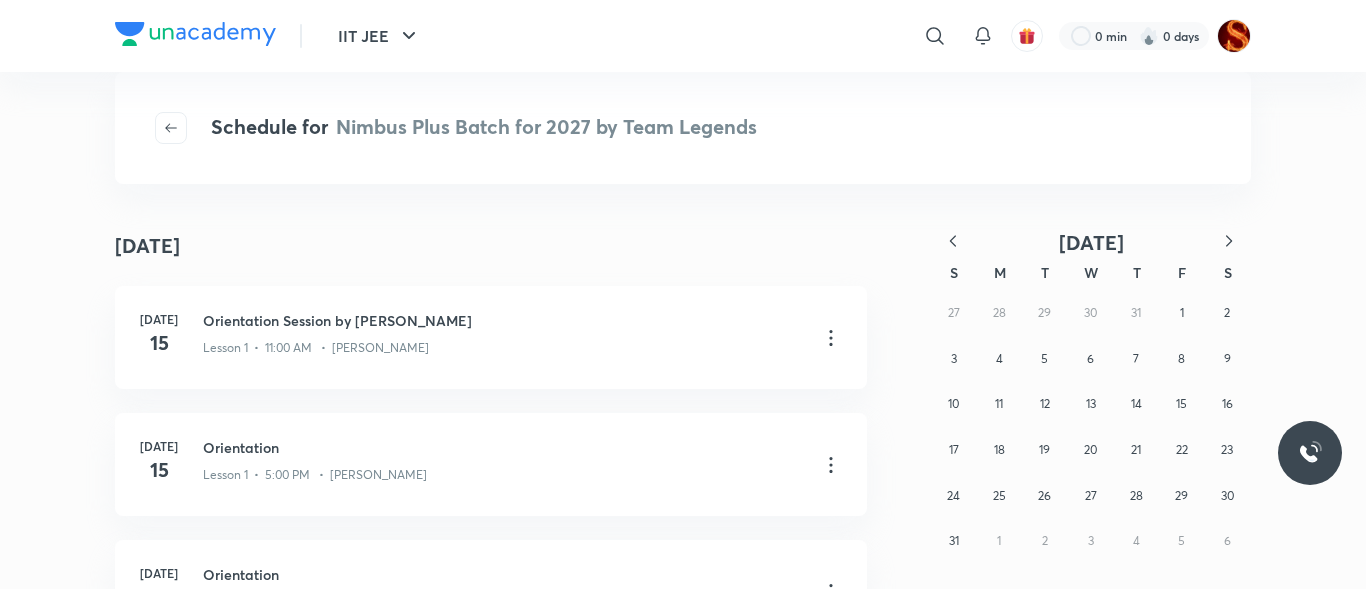 click at bounding box center (1229, 242) 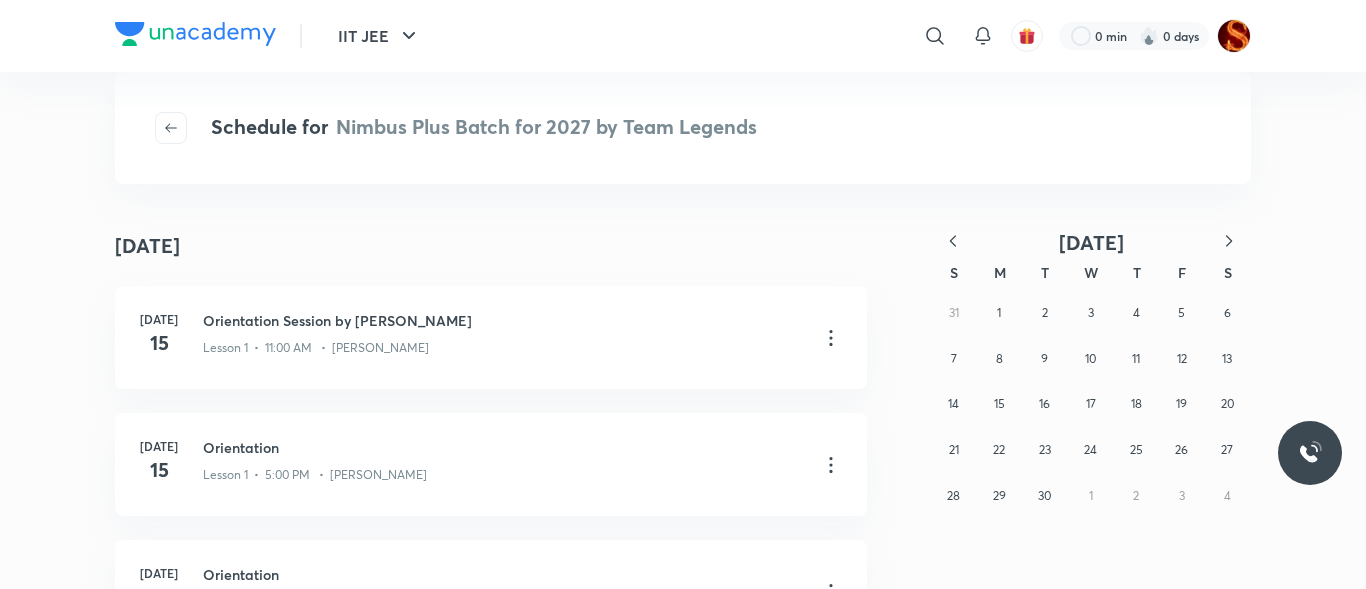click at bounding box center (1229, 242) 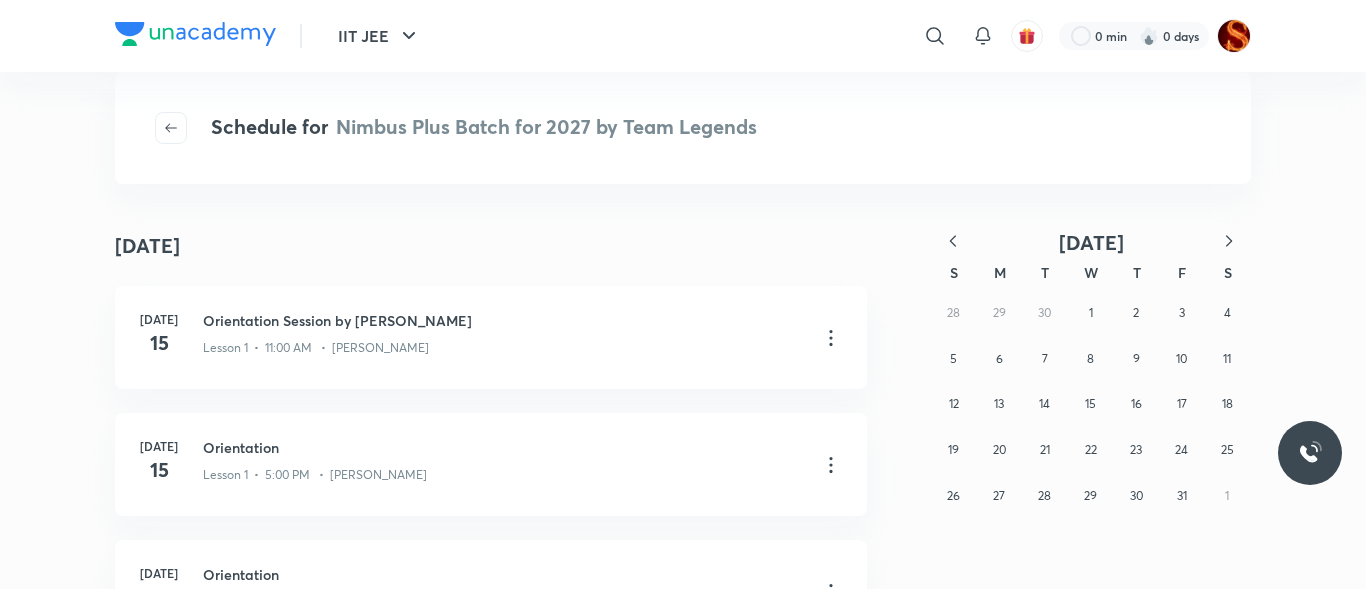 click at bounding box center [1229, 242] 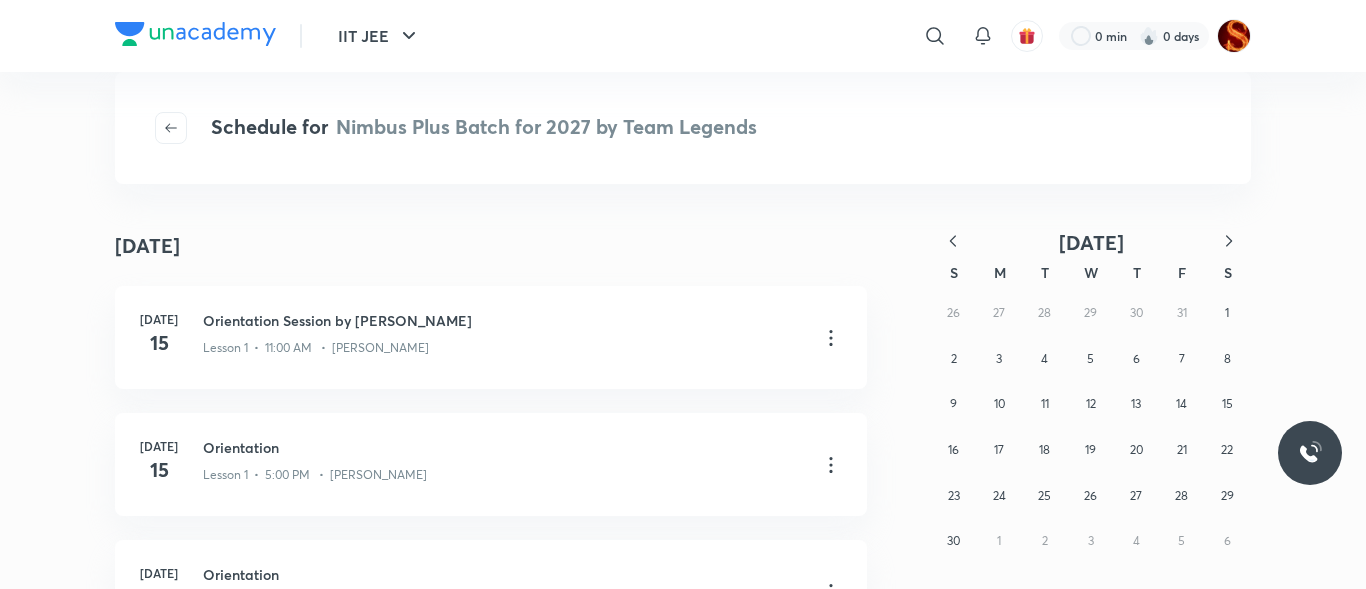 click at bounding box center (1229, 242) 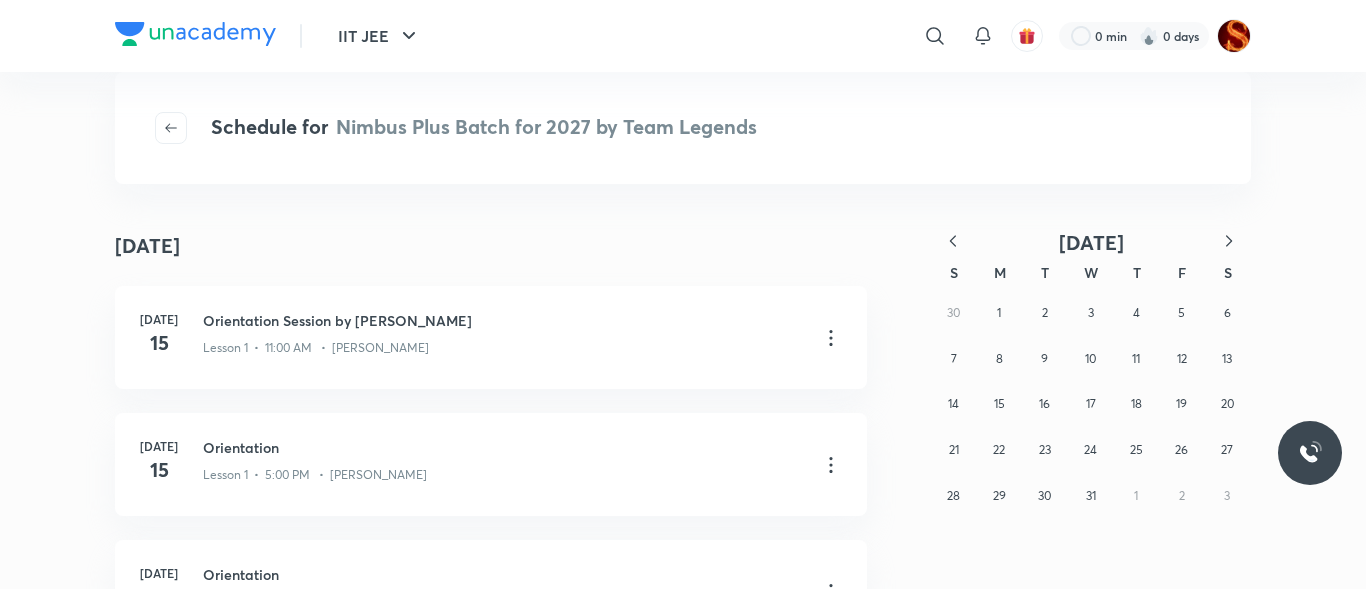 click at bounding box center (1229, 242) 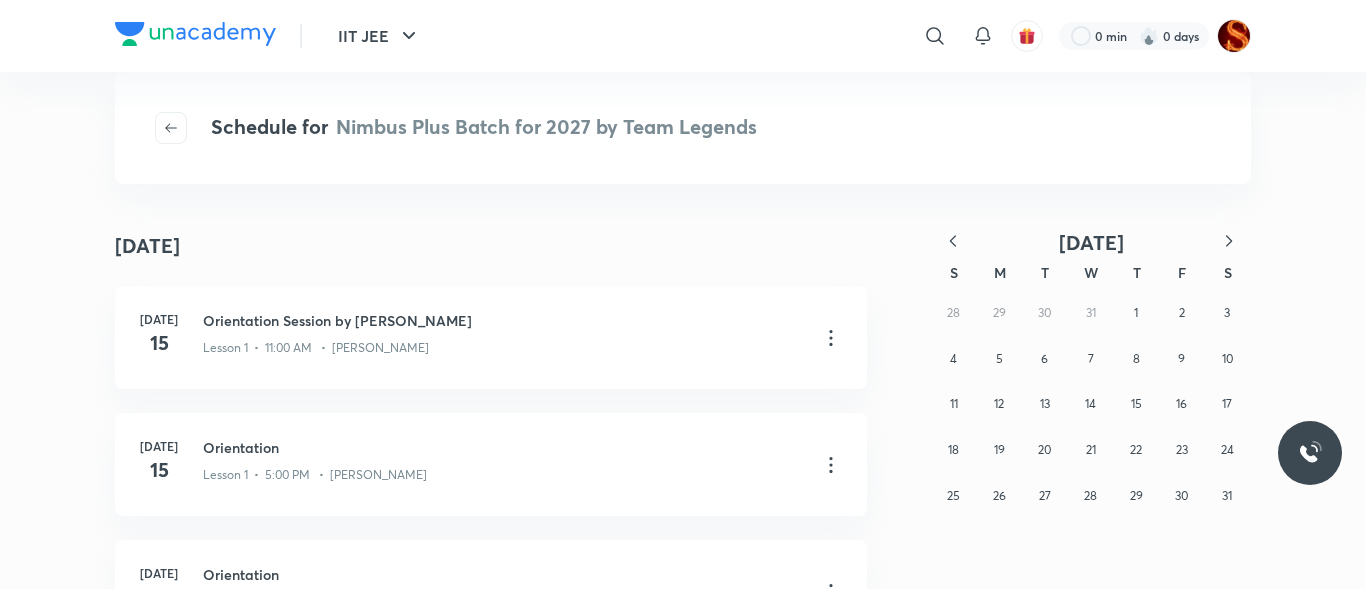 click at bounding box center [1229, 242] 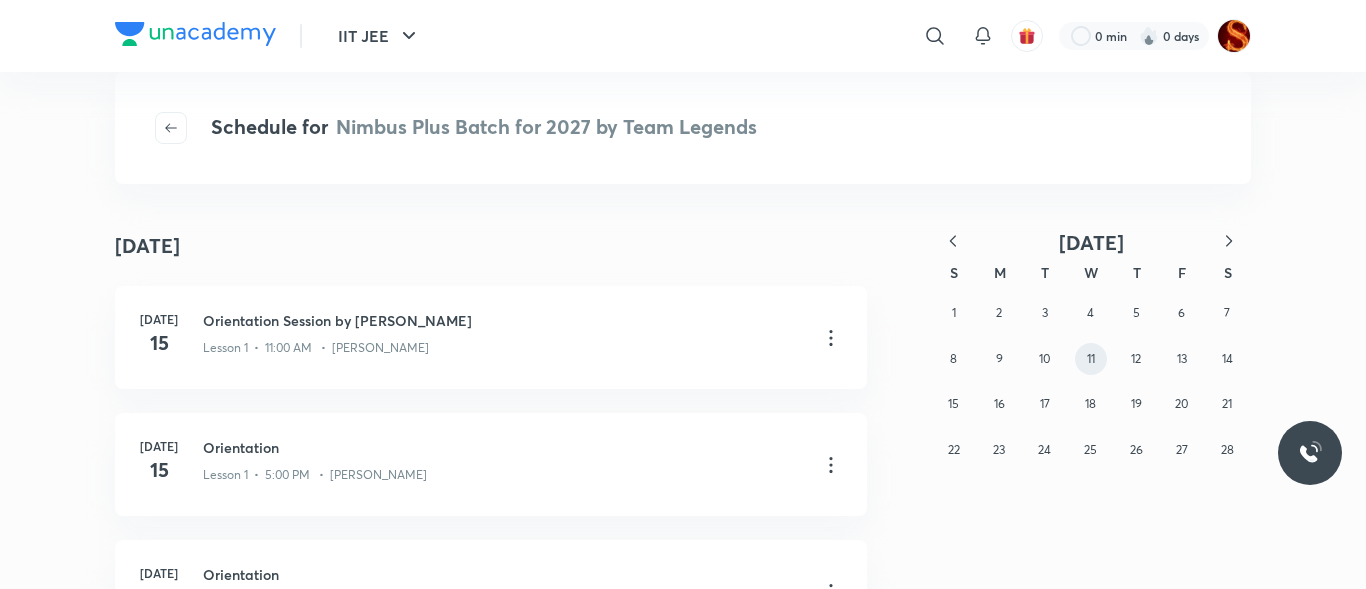 click on "11" at bounding box center (1091, 359) 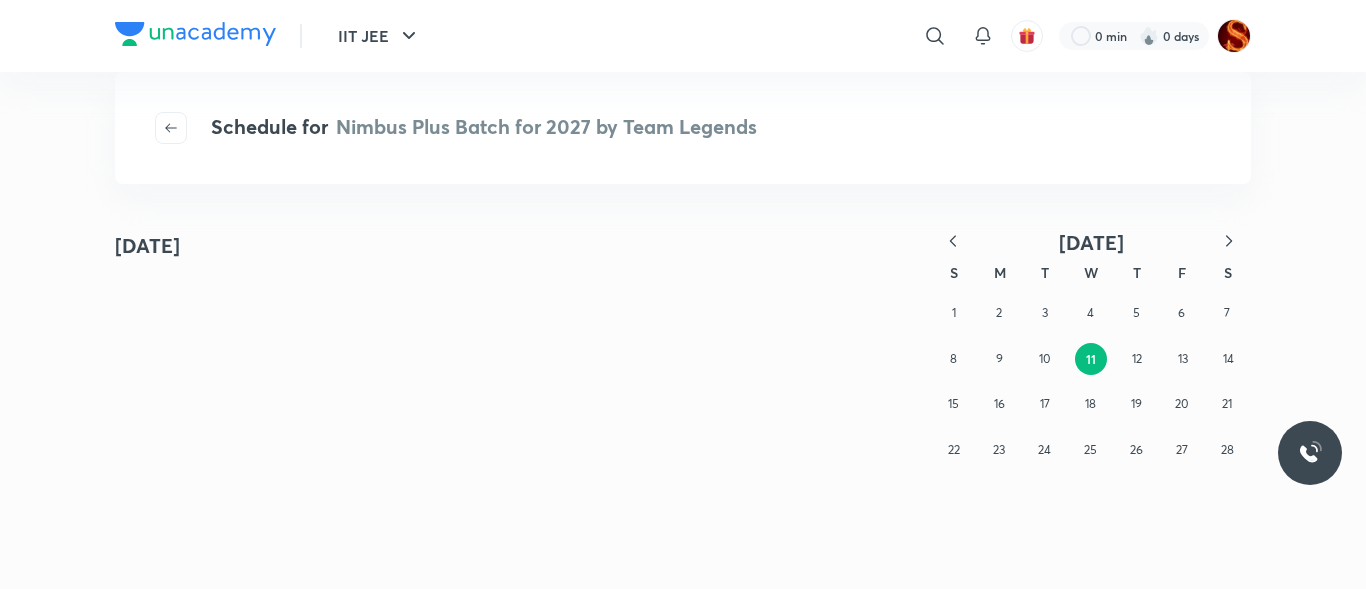 click 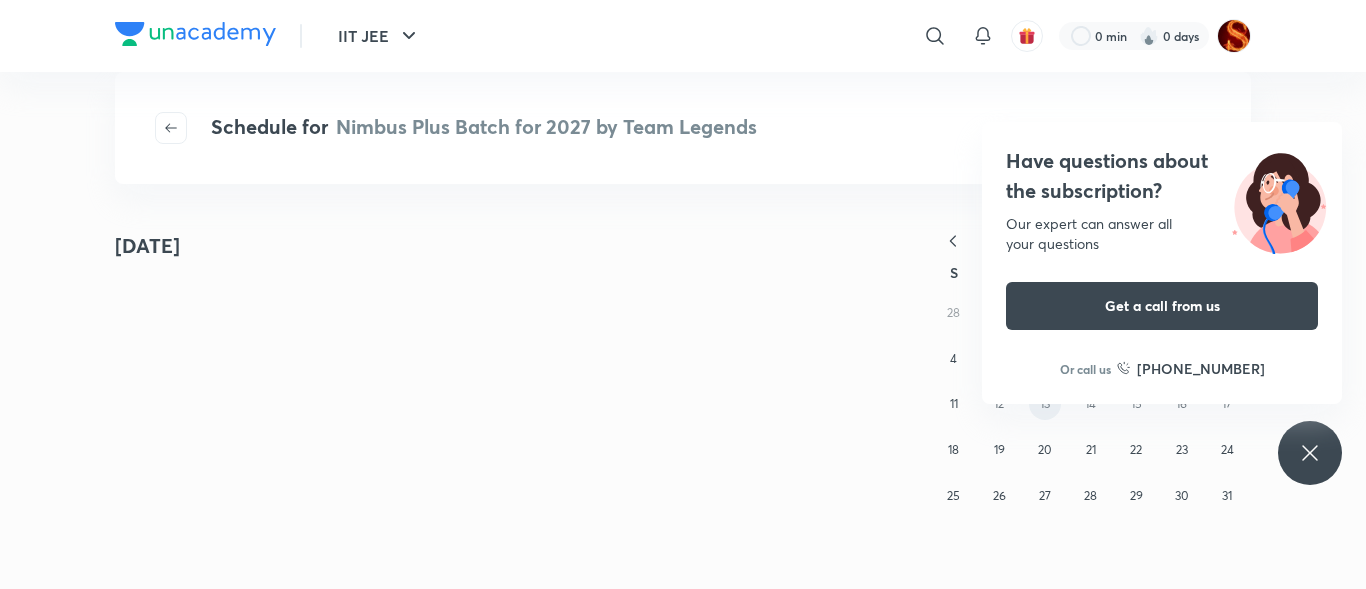 click on "13" at bounding box center [1045, 403] 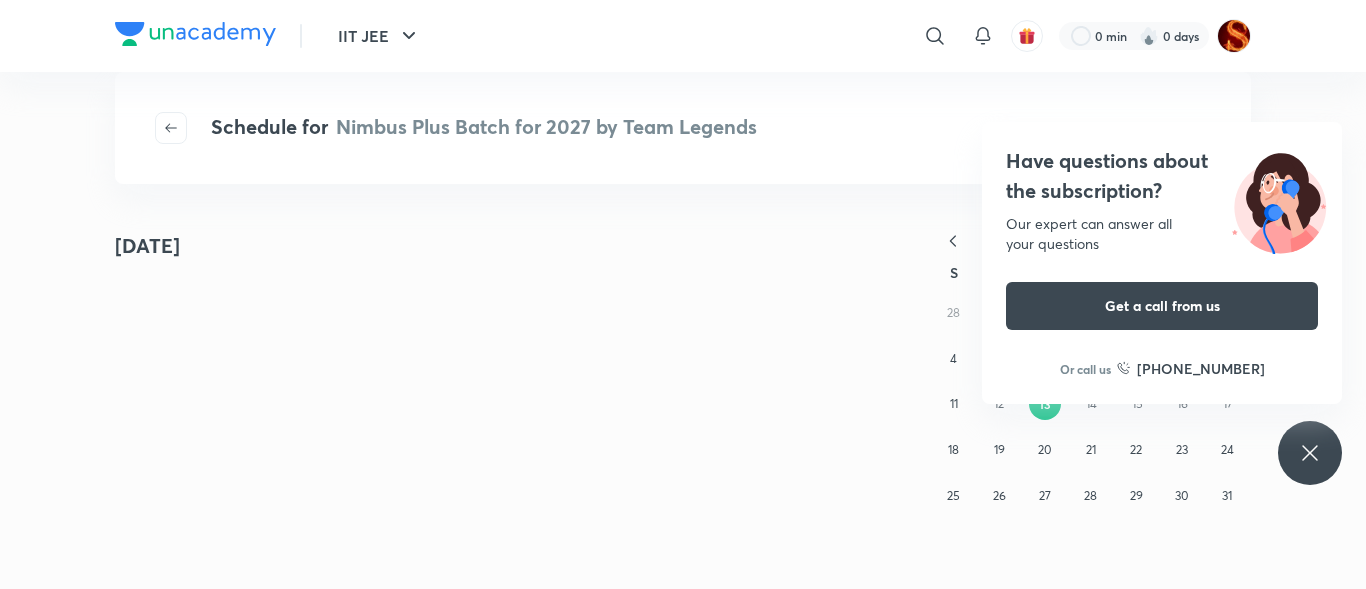 click on "Have questions about the subscription? Our expert can answer all your questions Get a call from us Or call us +91 8585858585" at bounding box center (1310, 453) 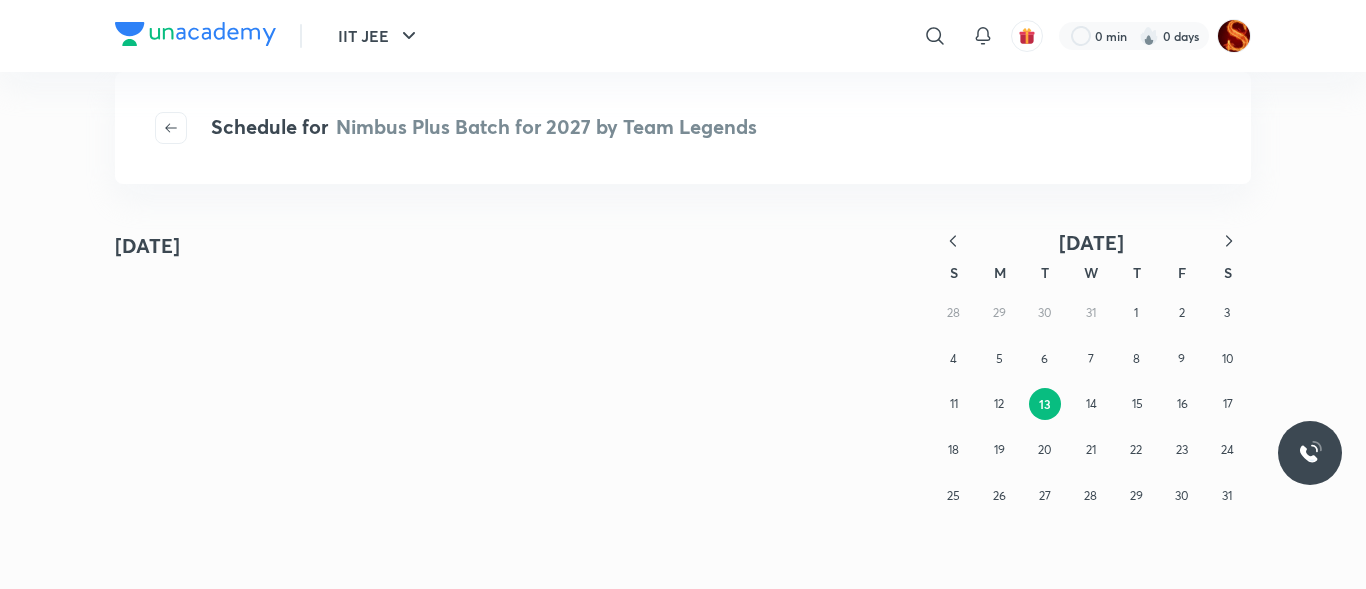 click 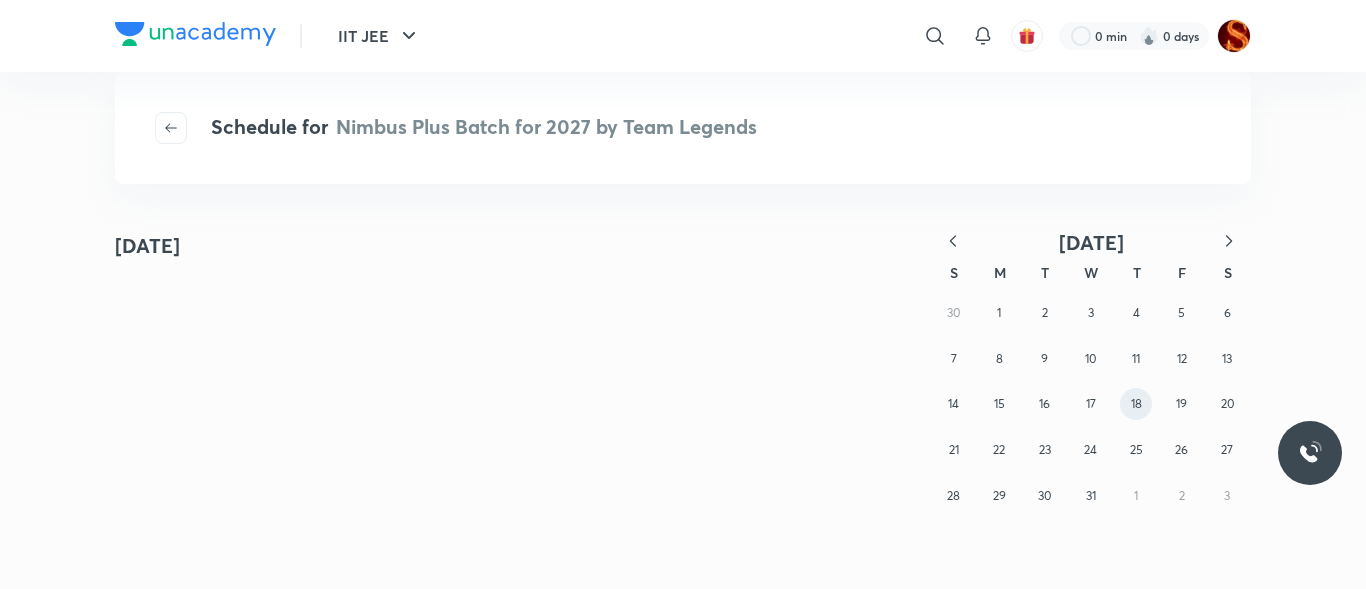 click on "18" at bounding box center [1136, 404] 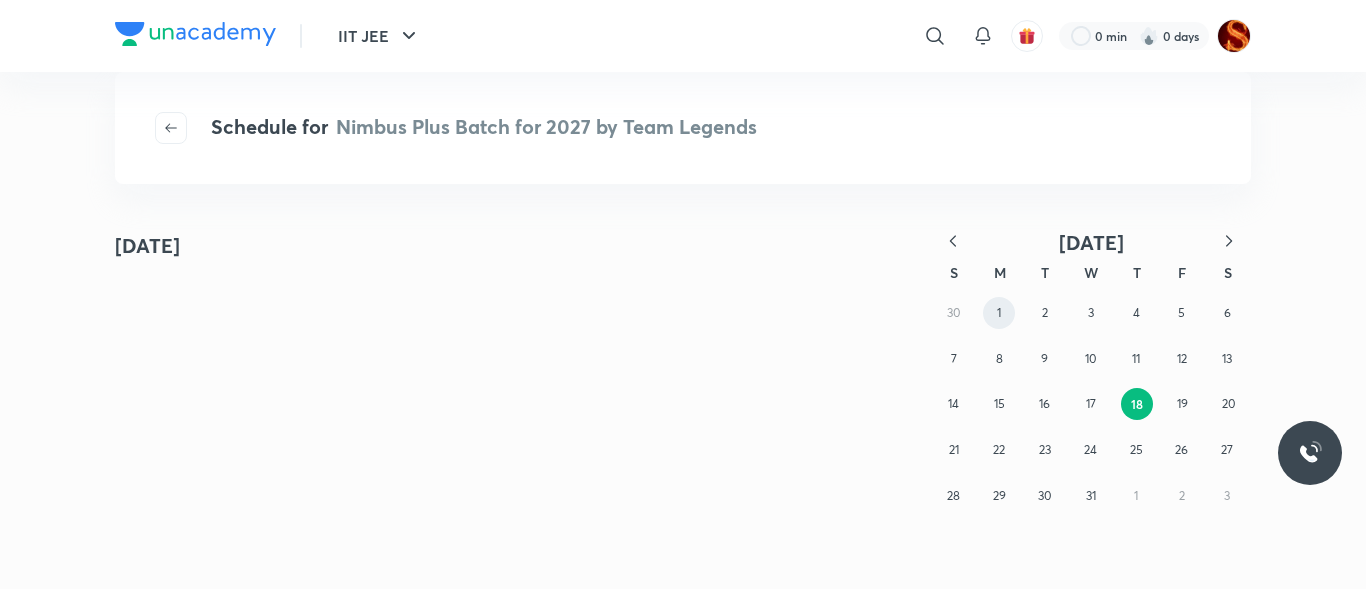 click on "1" at bounding box center [999, 312] 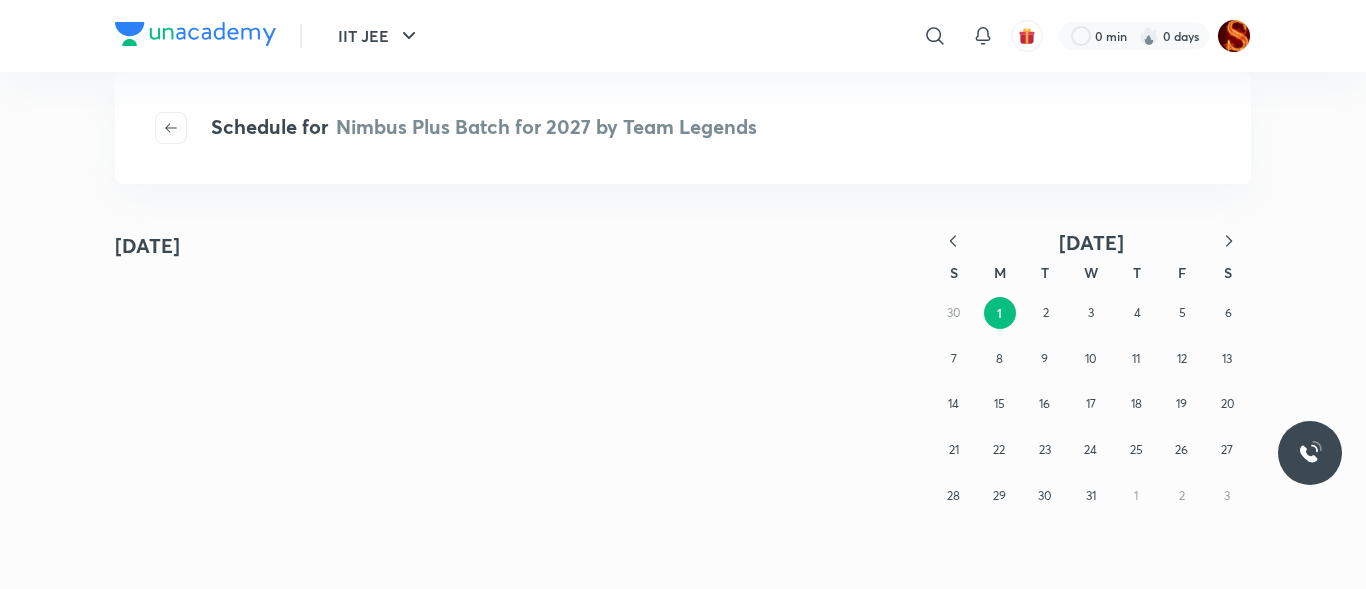 click 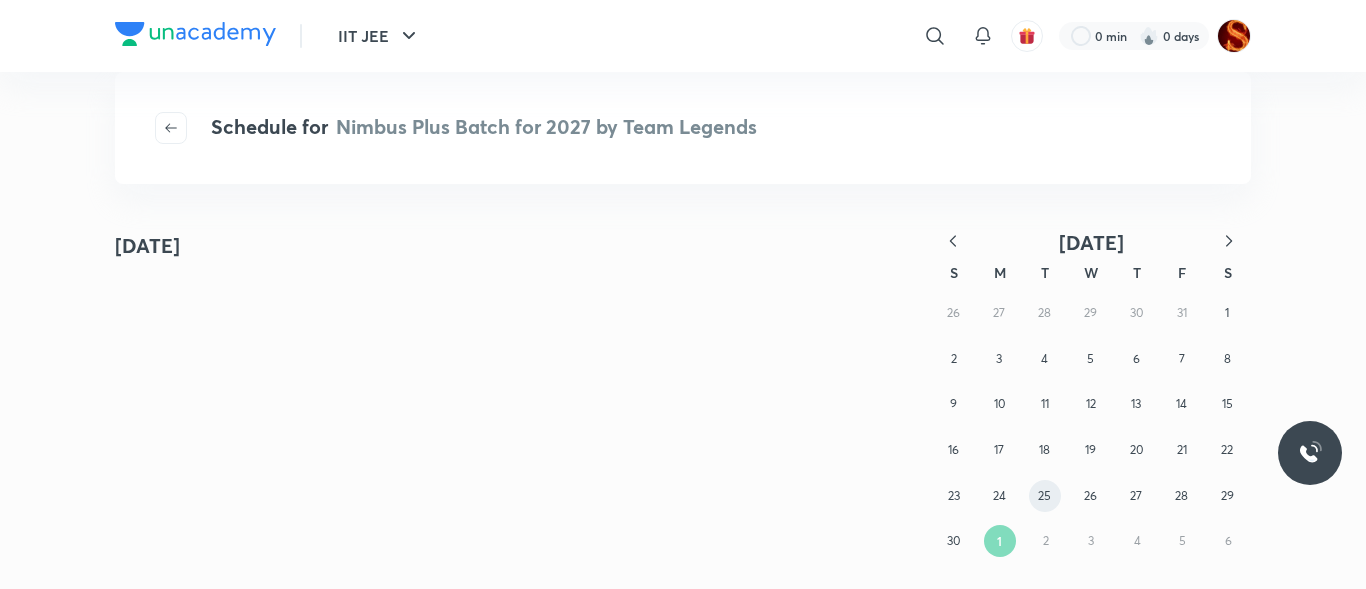click on "25" at bounding box center [1045, 496] 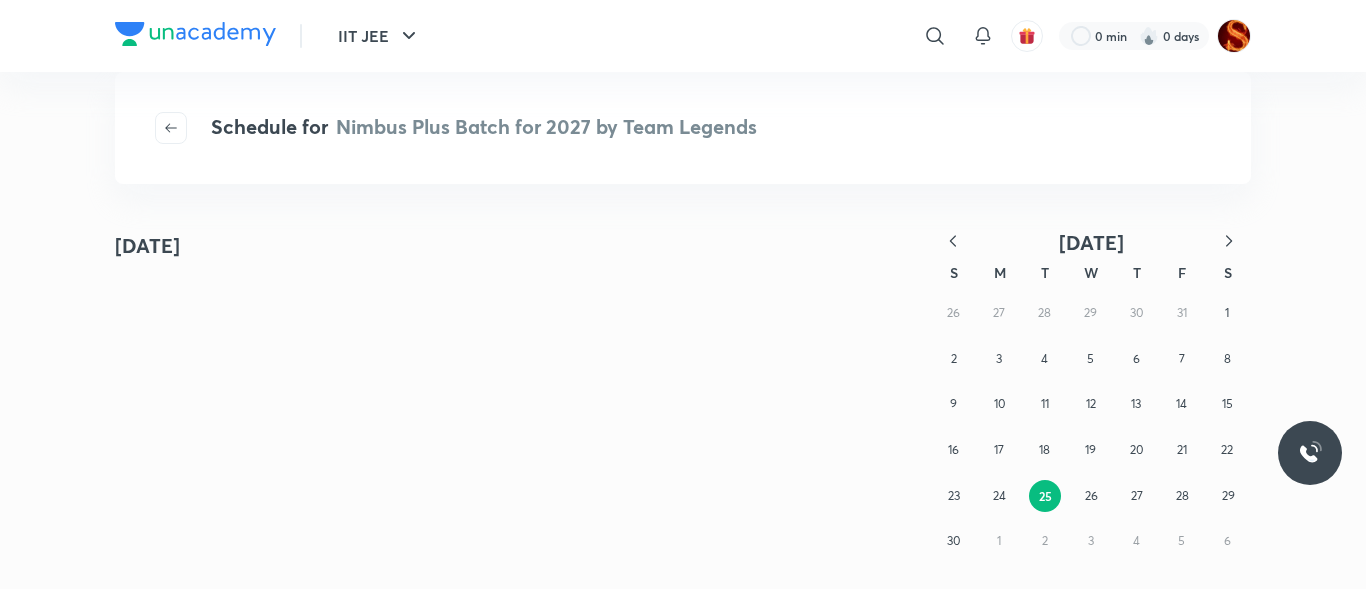 click 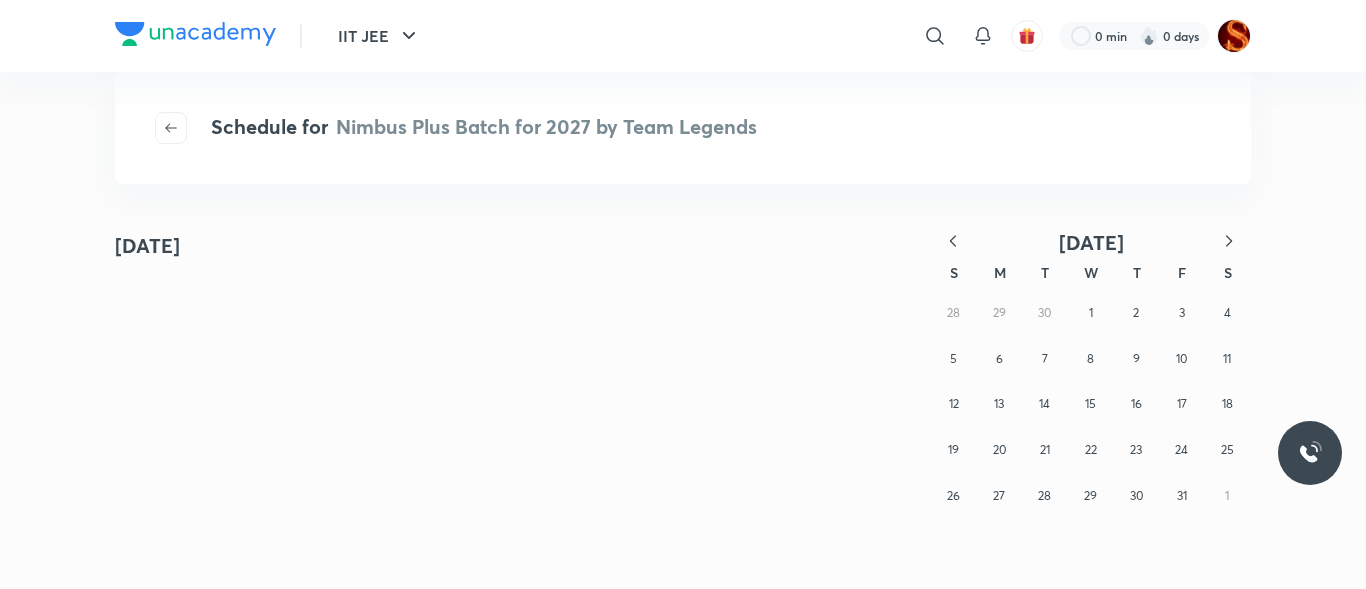 click 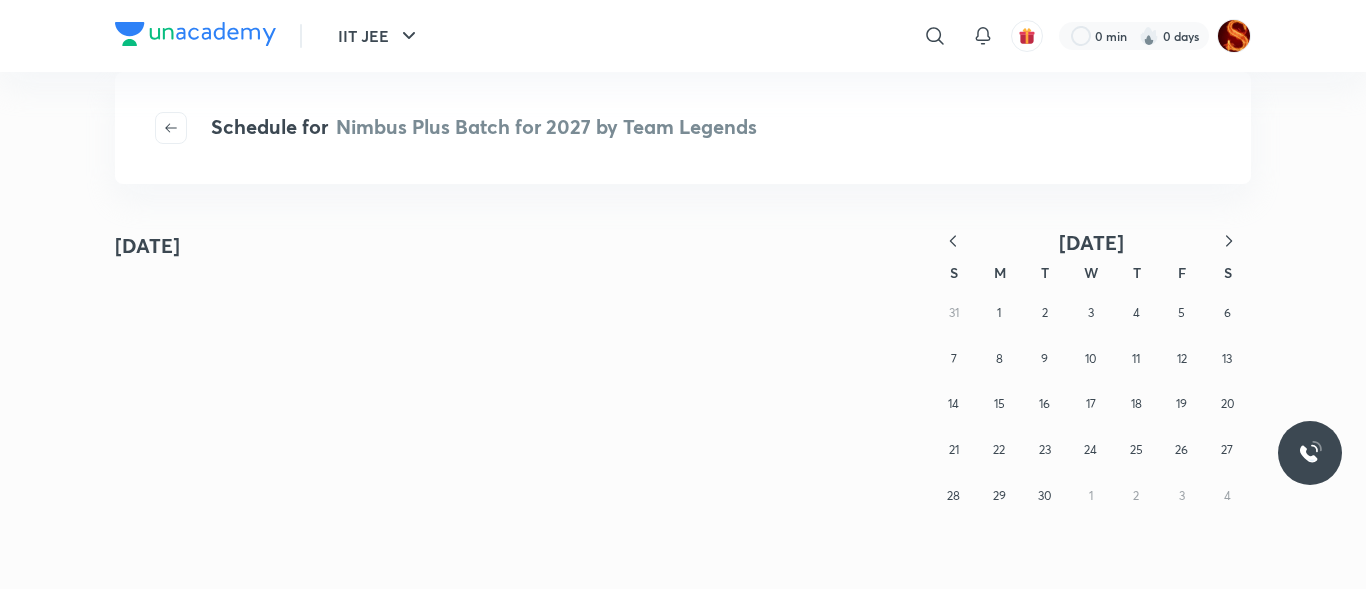 click 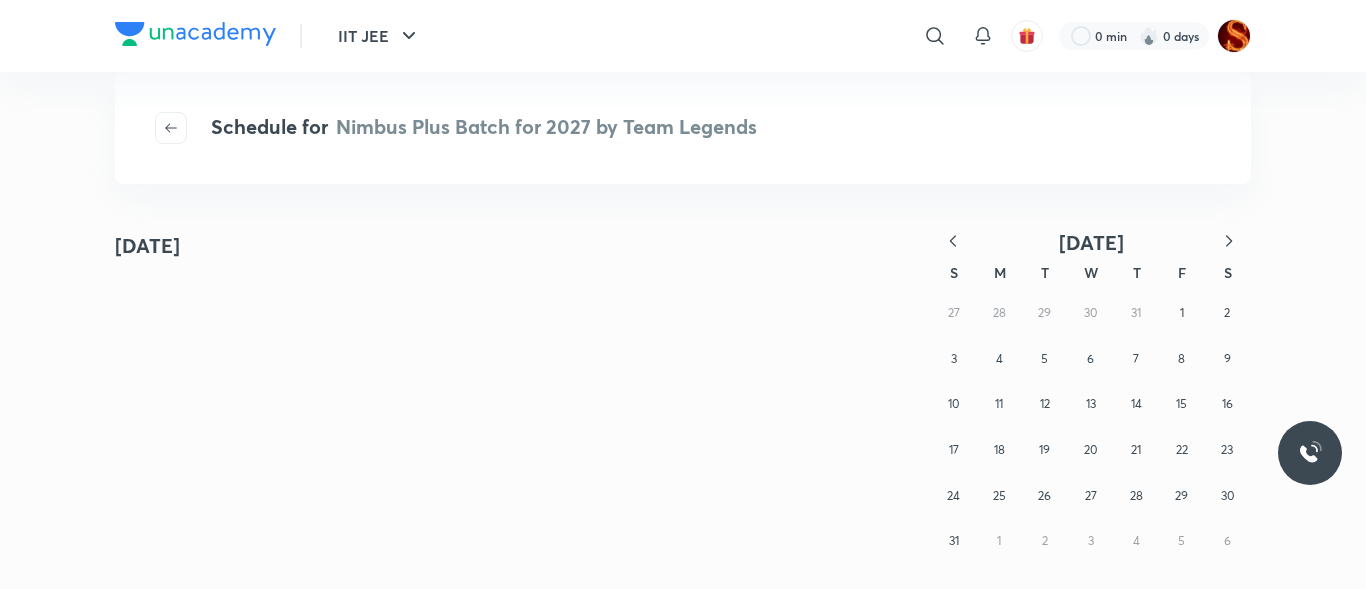 click 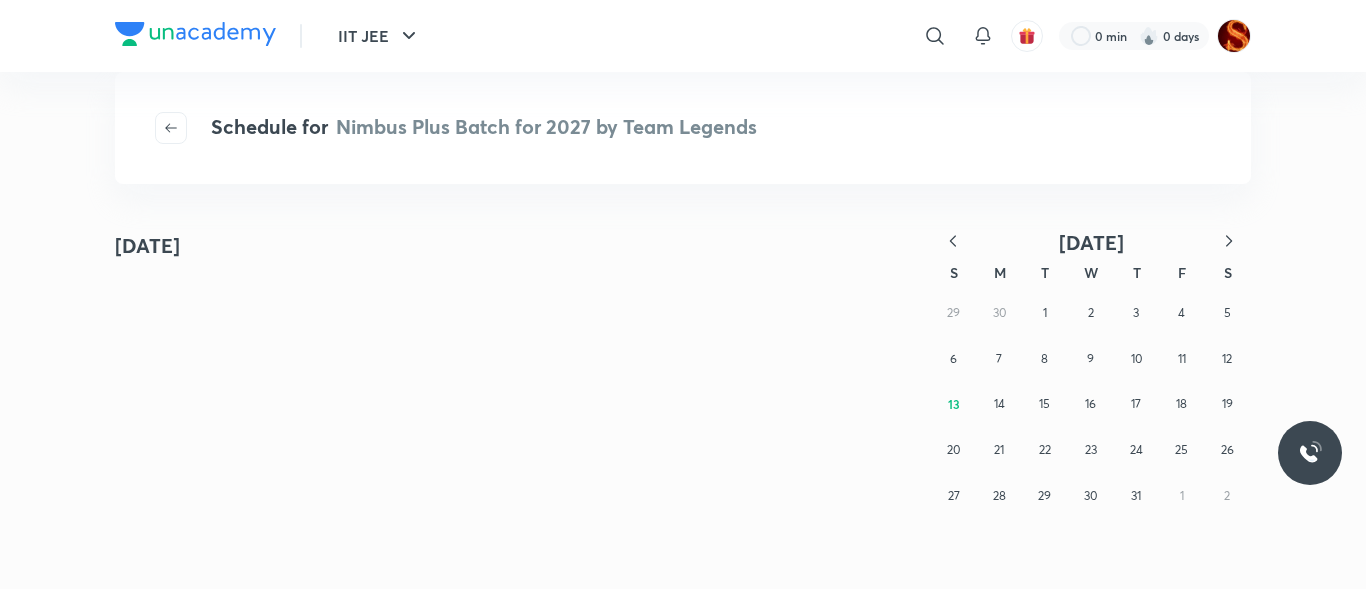 click 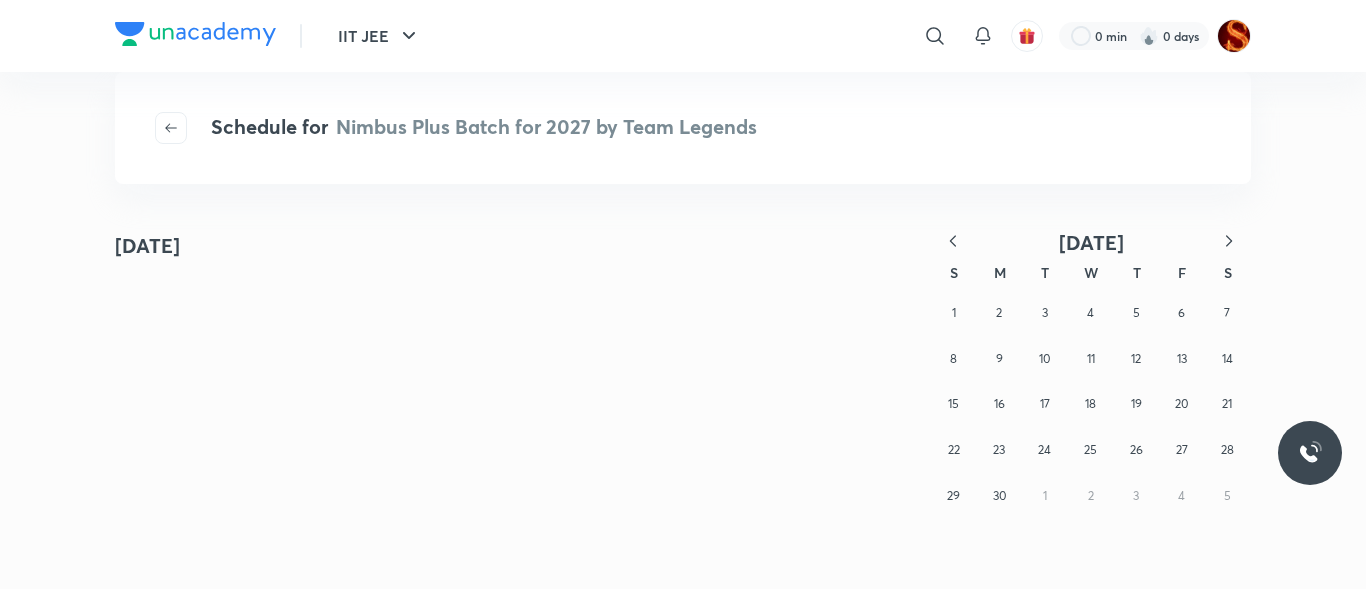 click 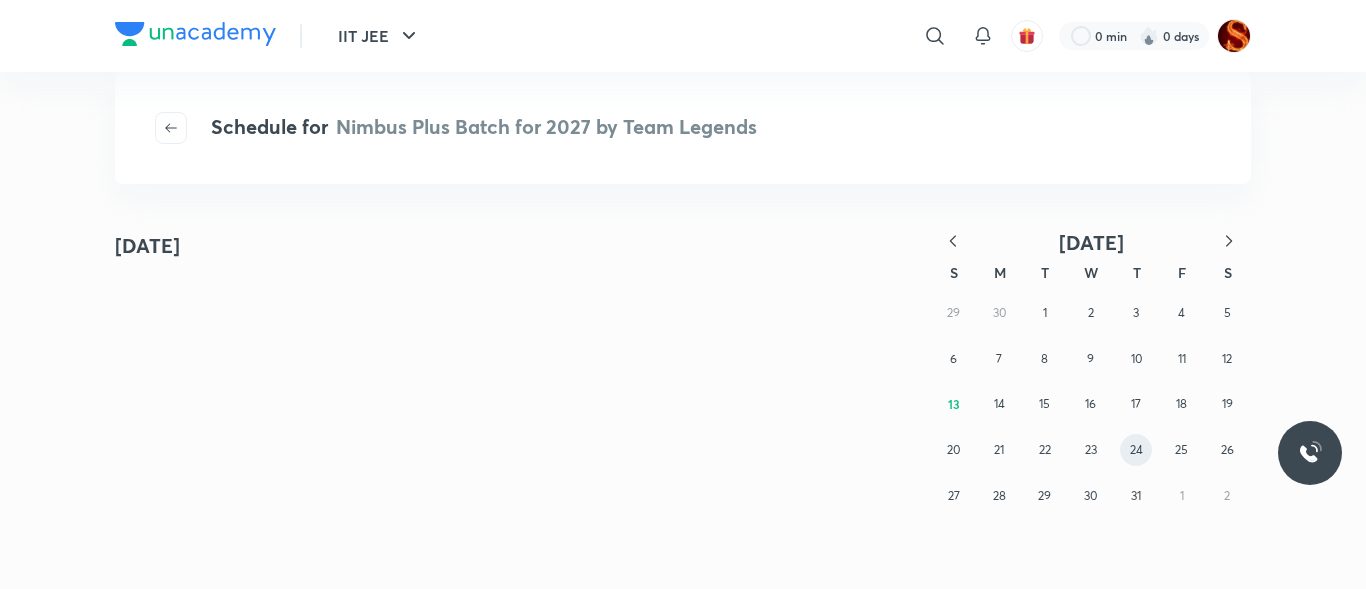 click on "24" at bounding box center (1136, 449) 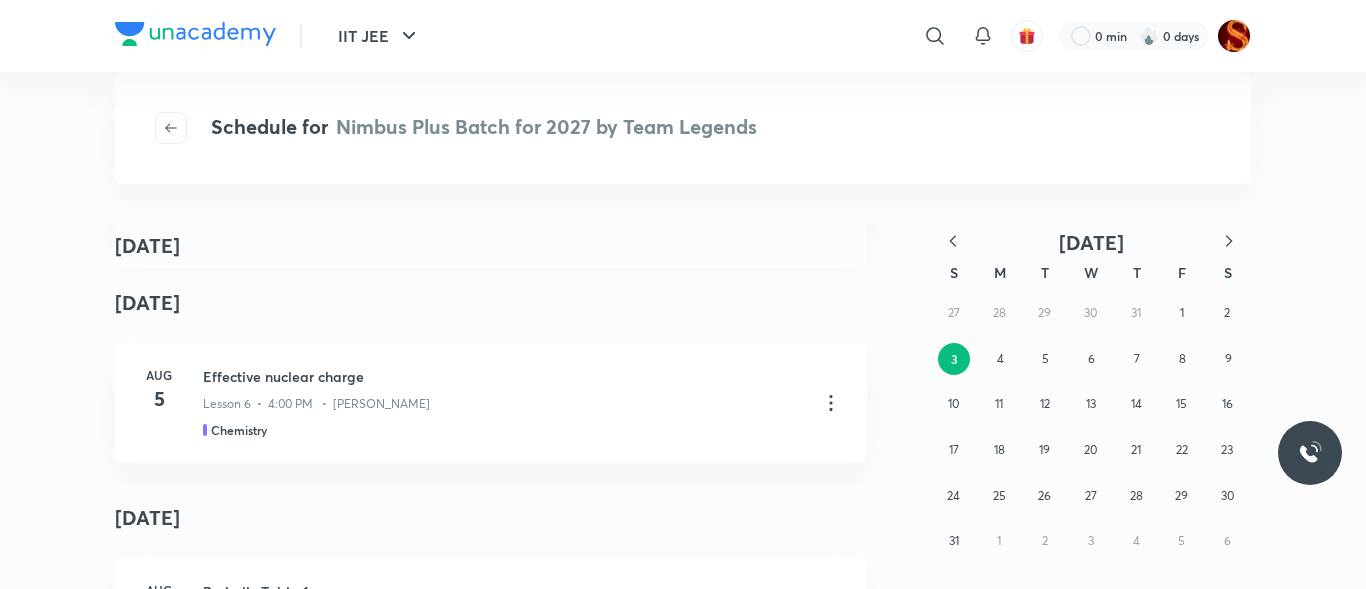 scroll, scrollTop: 1867, scrollLeft: 0, axis: vertical 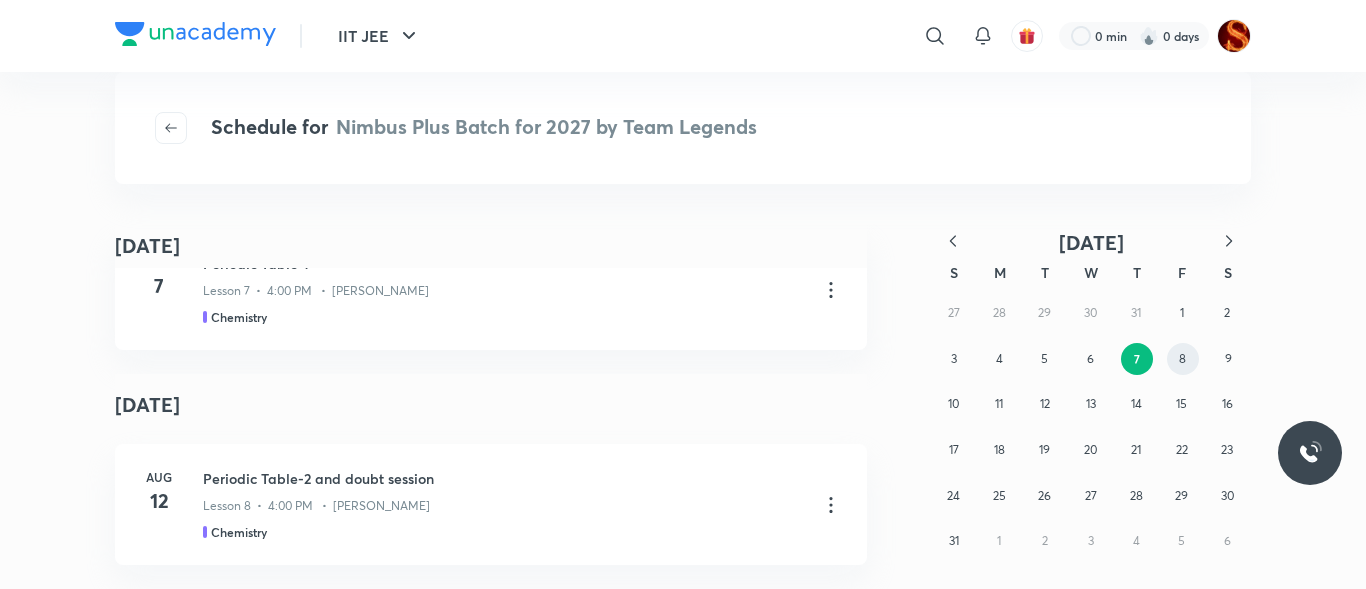 click on "8" at bounding box center (1183, 359) 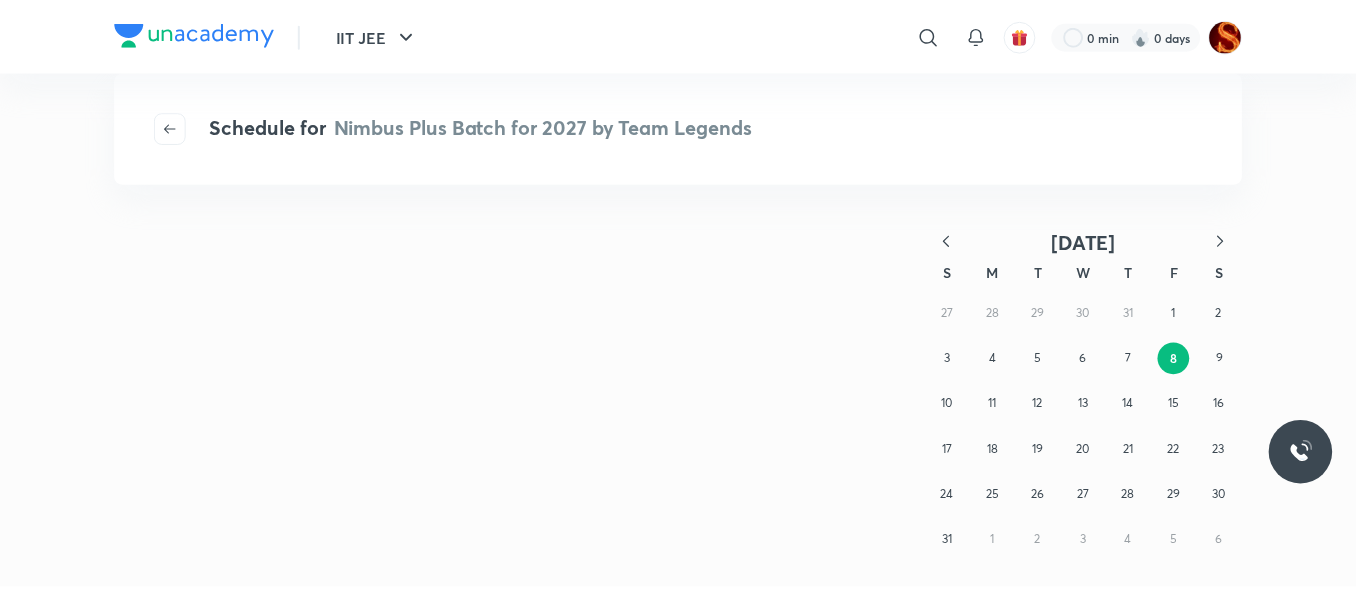 scroll, scrollTop: 0, scrollLeft: 0, axis: both 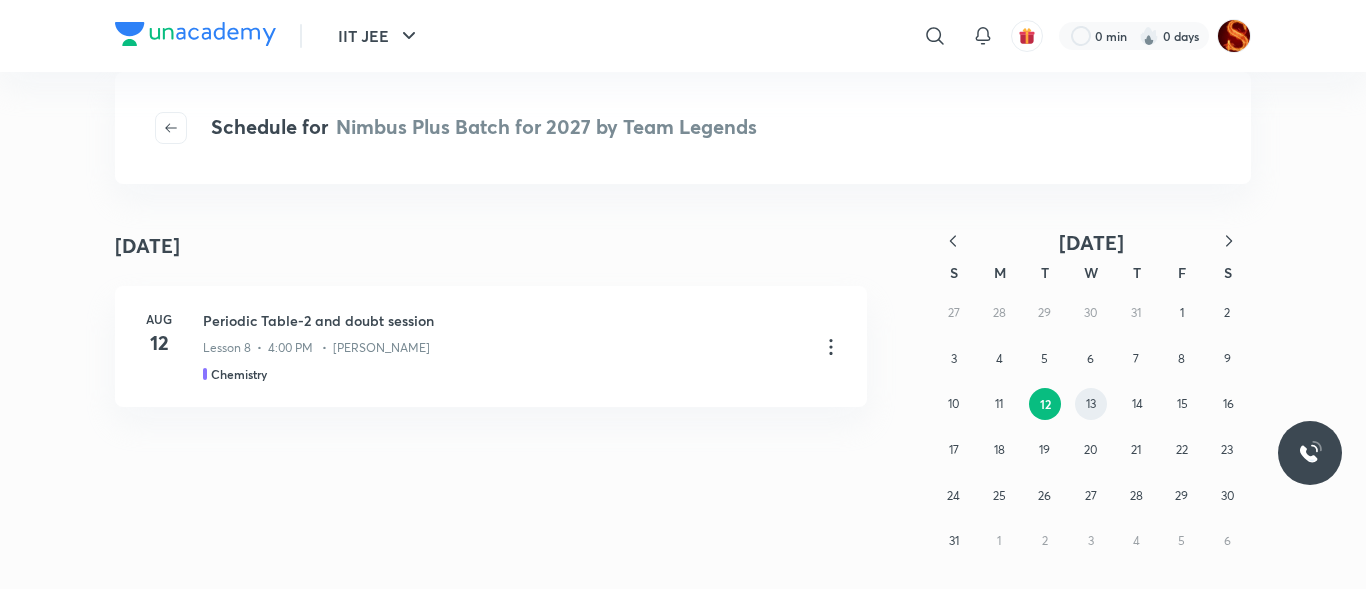 click on "13" at bounding box center (1091, 403) 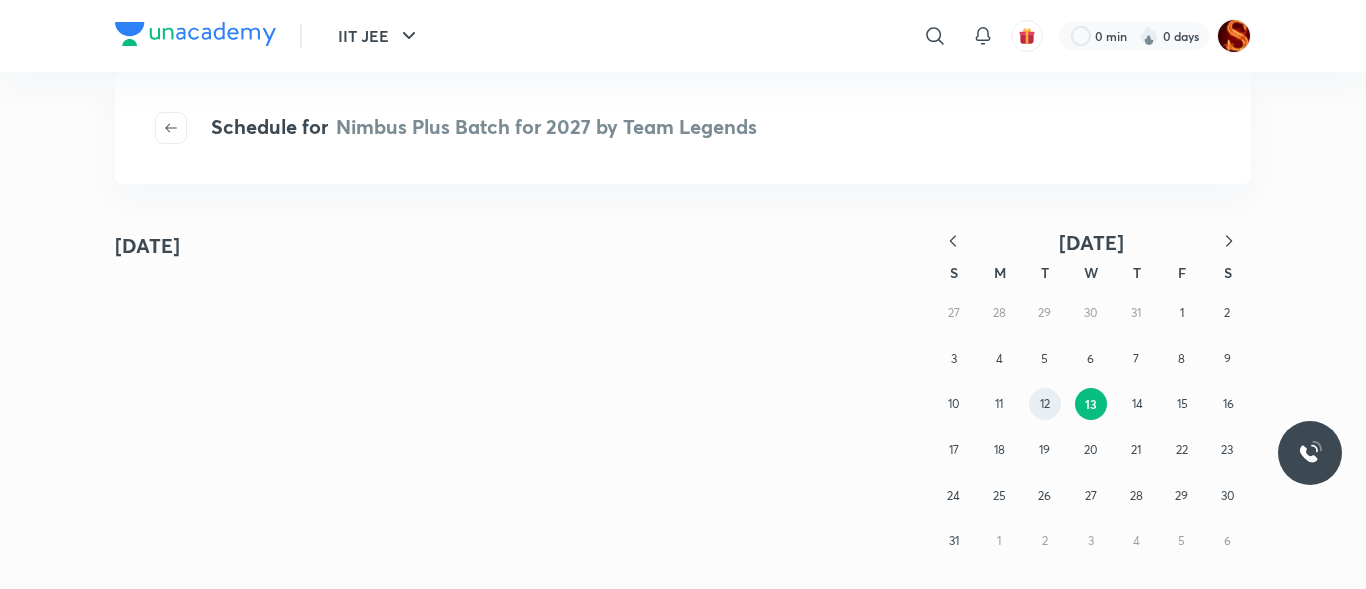 click on "12" at bounding box center (1045, 403) 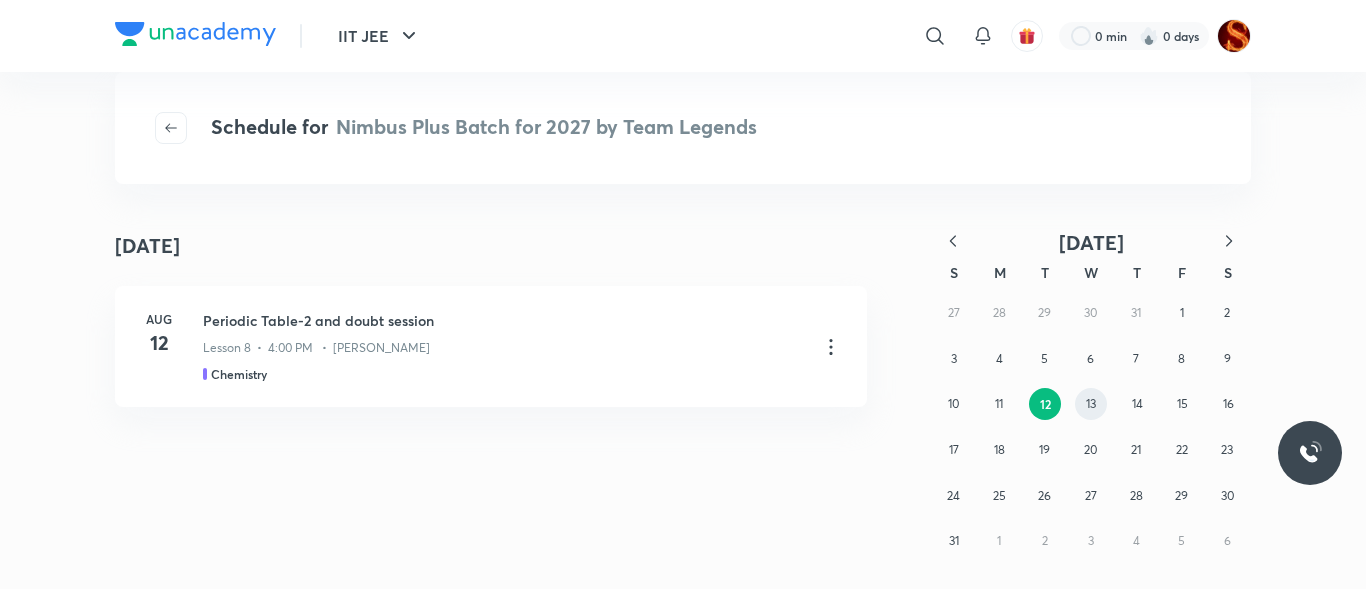 click on "13" at bounding box center (1091, 404) 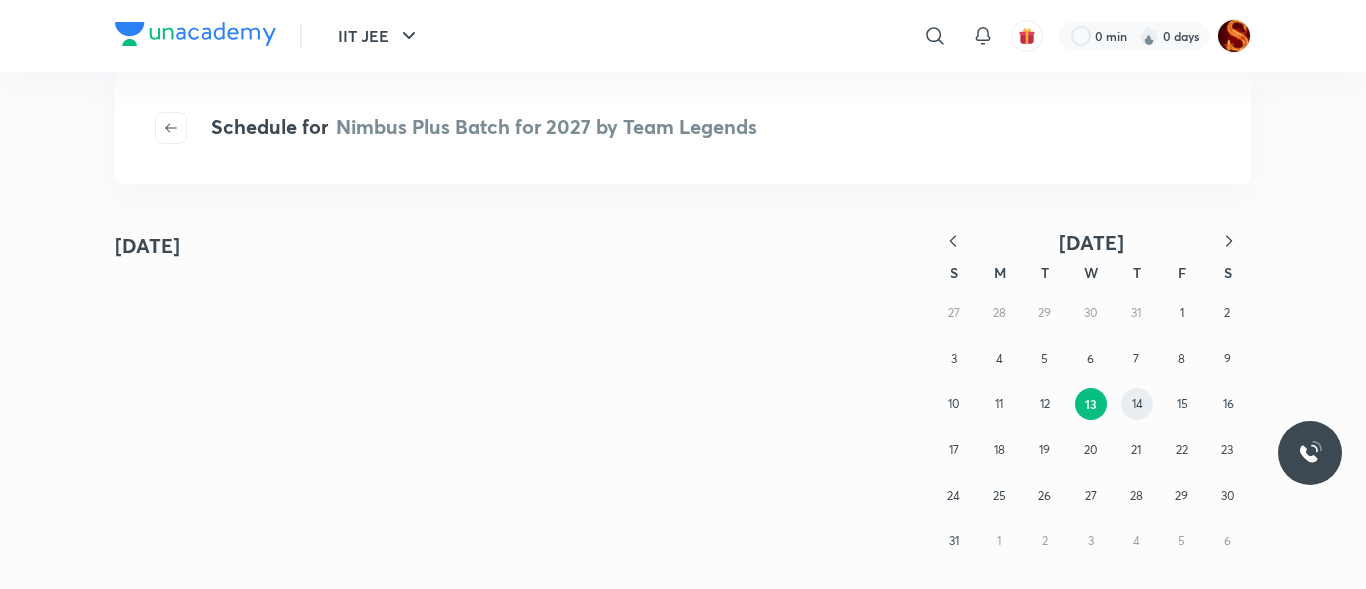 click on "14" at bounding box center [1137, 403] 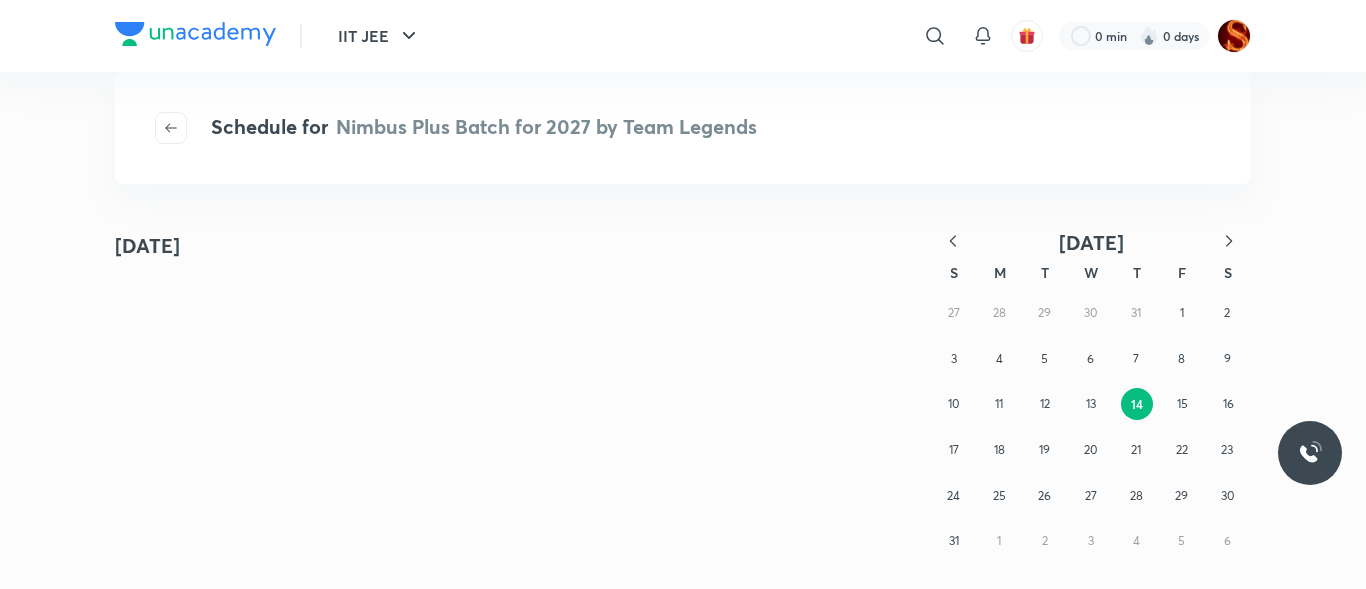 click on "27 28 29 30 31 1 2 3 4 5 6 7 8 9 10 11 12 13 14 15 16 17 18 19 20 21 22 23 24 25 26 27 28 29 30 31 1 2 3 4 5 6" at bounding box center [1091, 427] 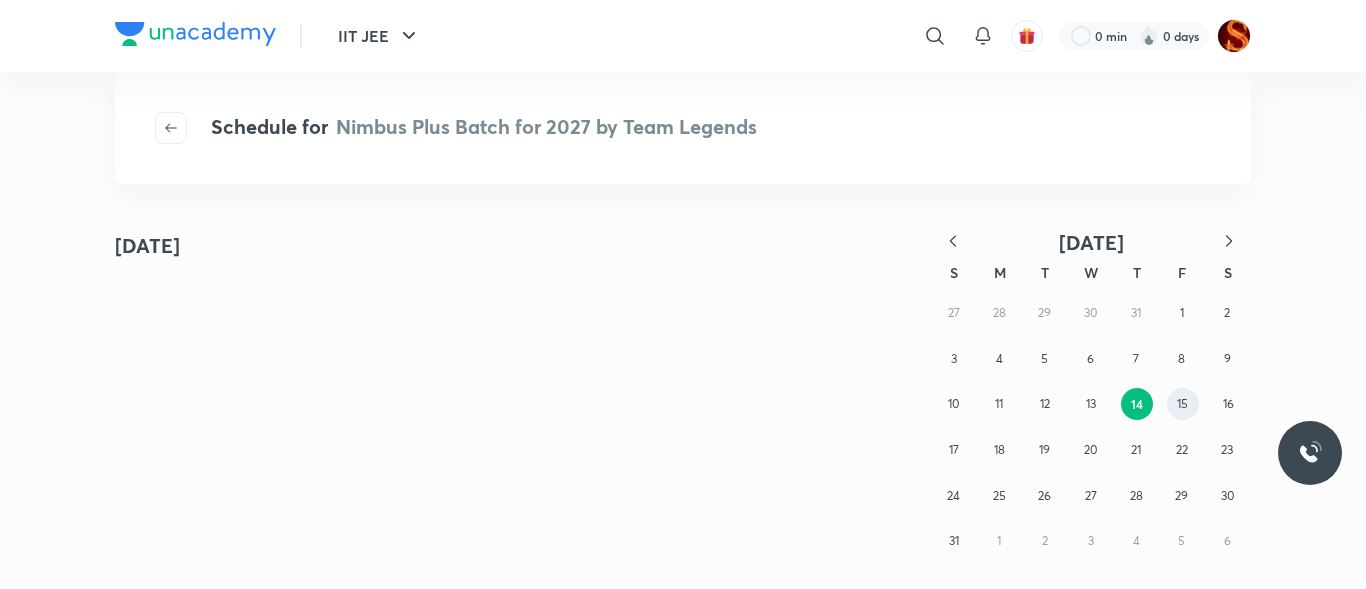 click on "15" at bounding box center [1182, 403] 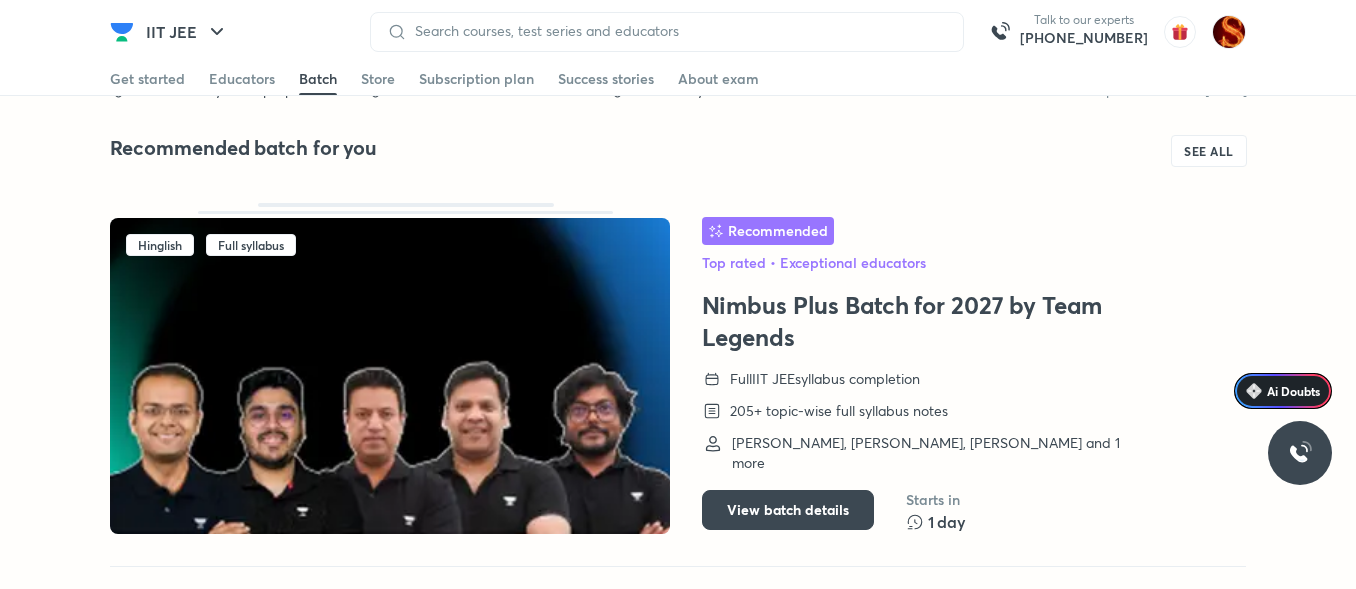 scroll, scrollTop: 4883, scrollLeft: 0, axis: vertical 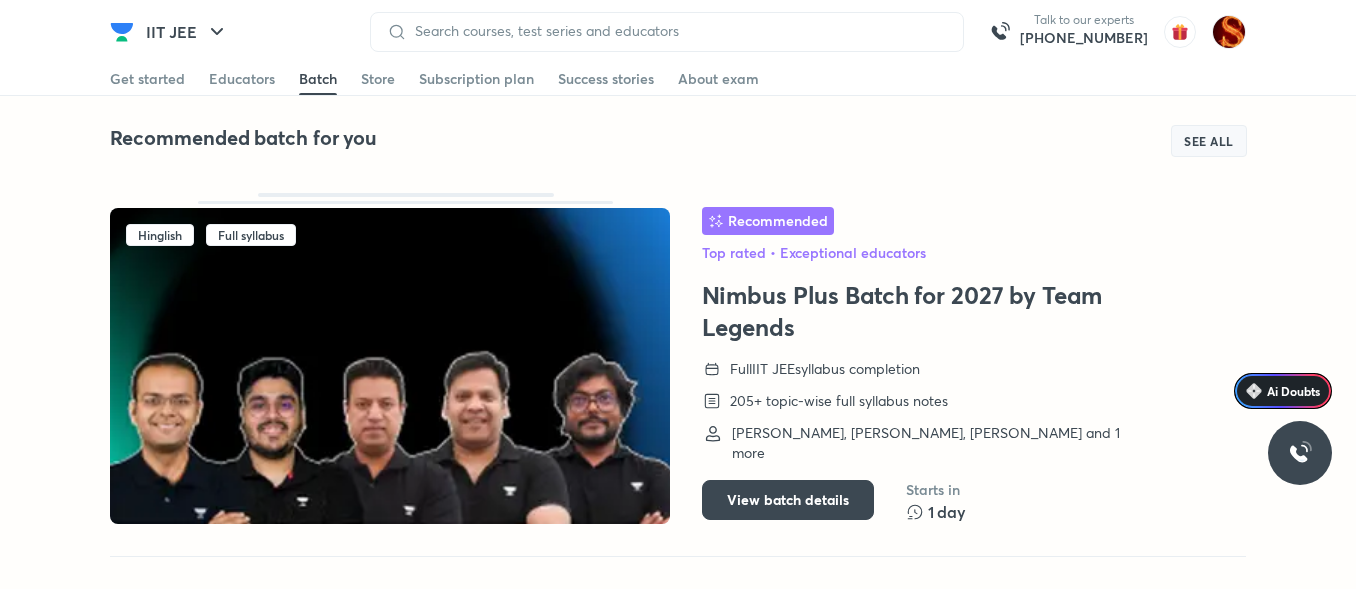 click on "SEE ALL" at bounding box center (1209, 141) 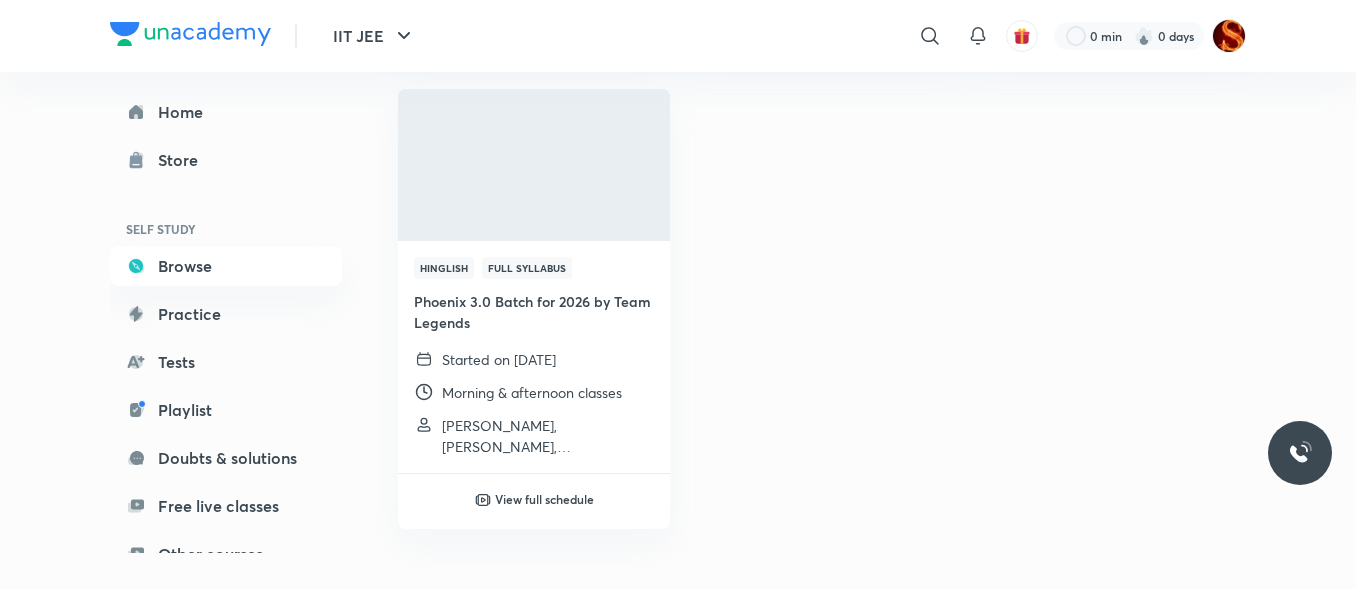 scroll, scrollTop: 0, scrollLeft: 0, axis: both 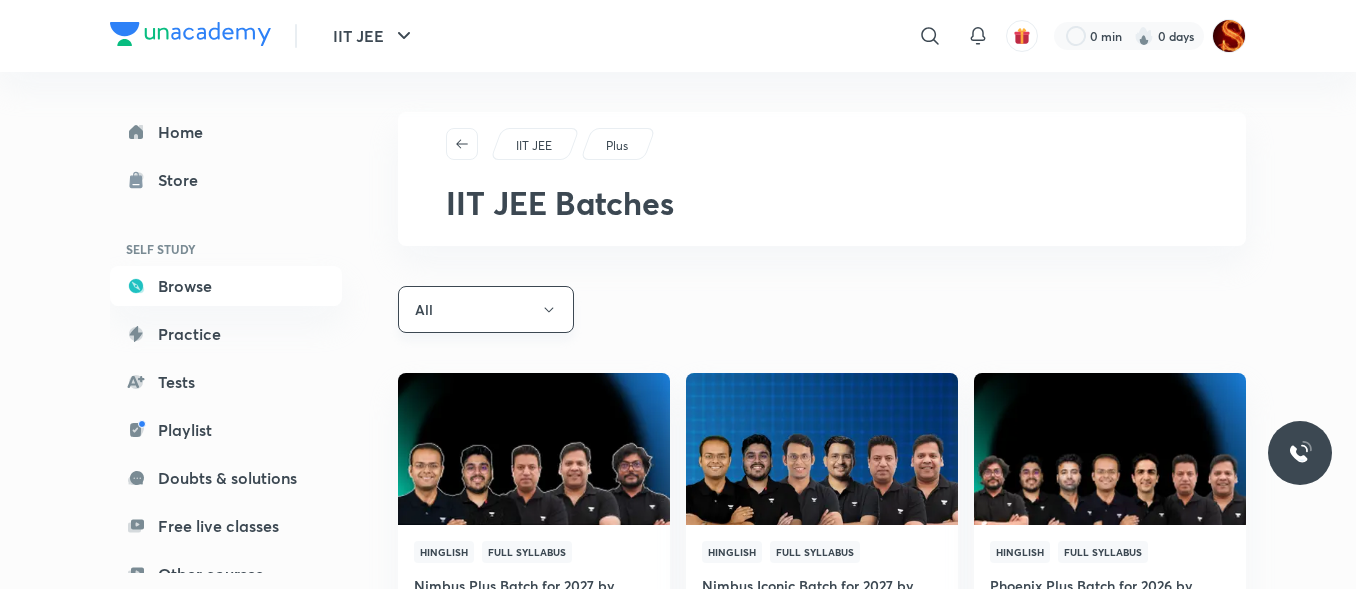 click on "All" at bounding box center [486, 309] 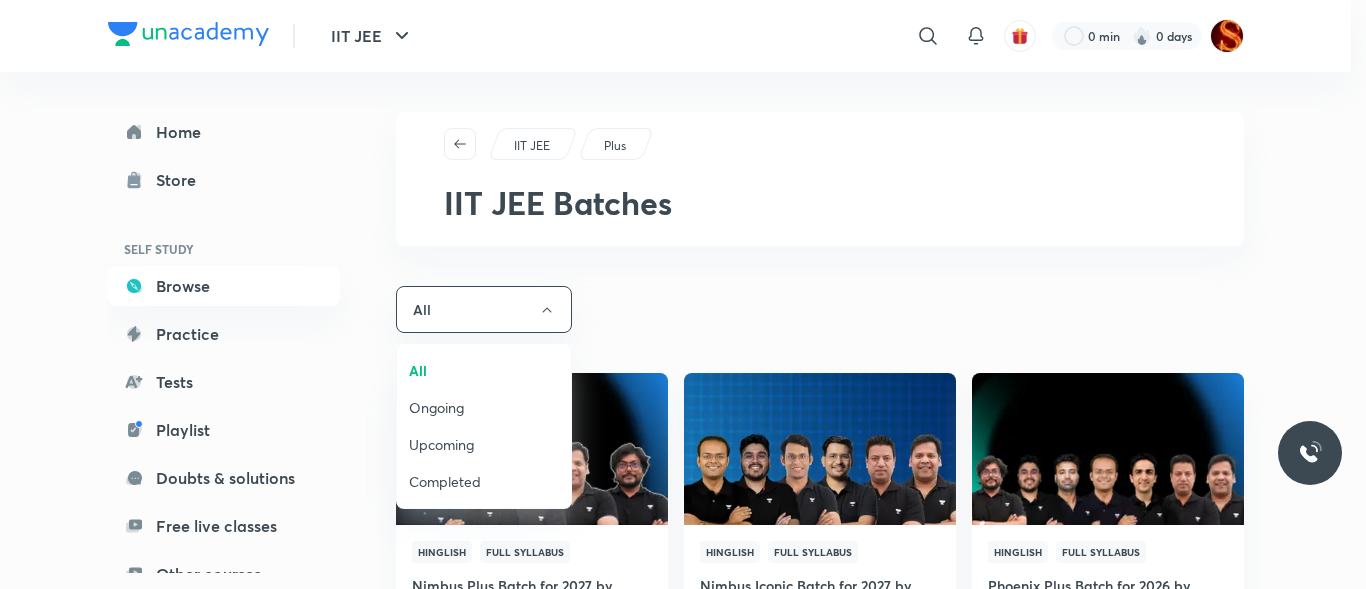 click on "Completed" at bounding box center (484, 481) 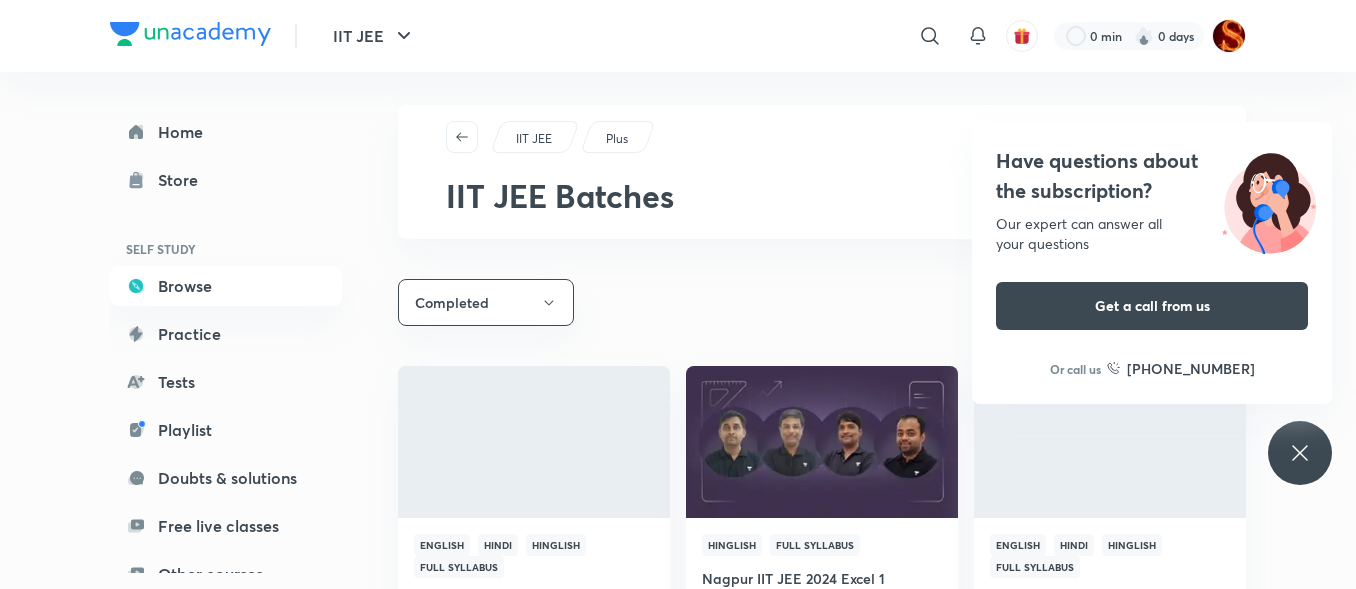 scroll, scrollTop: 0, scrollLeft: 0, axis: both 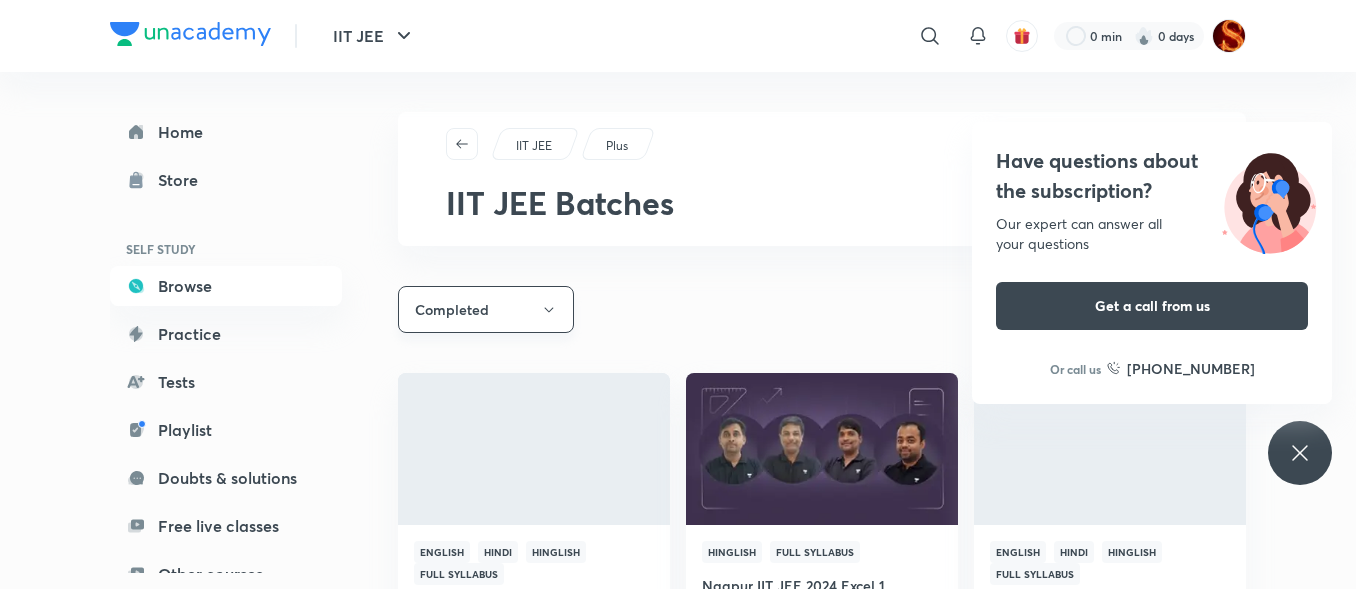 click on "Completed" at bounding box center (486, 309) 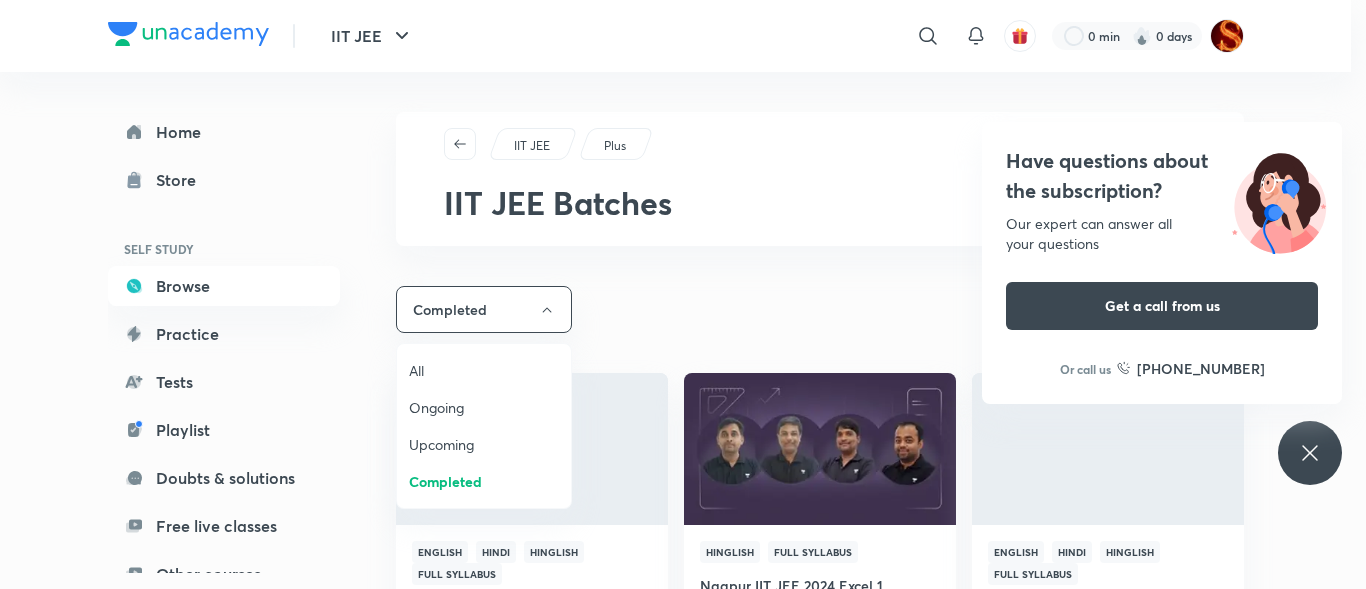 click on "Ongoing" at bounding box center [484, 407] 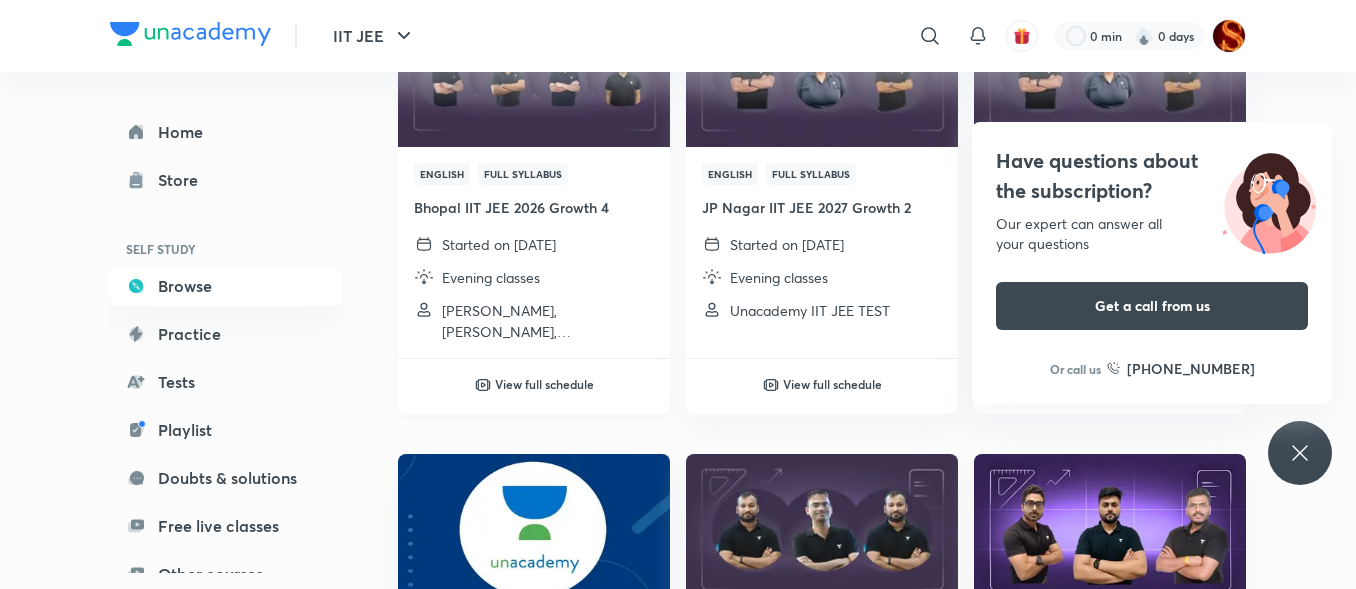 scroll, scrollTop: 0, scrollLeft: 0, axis: both 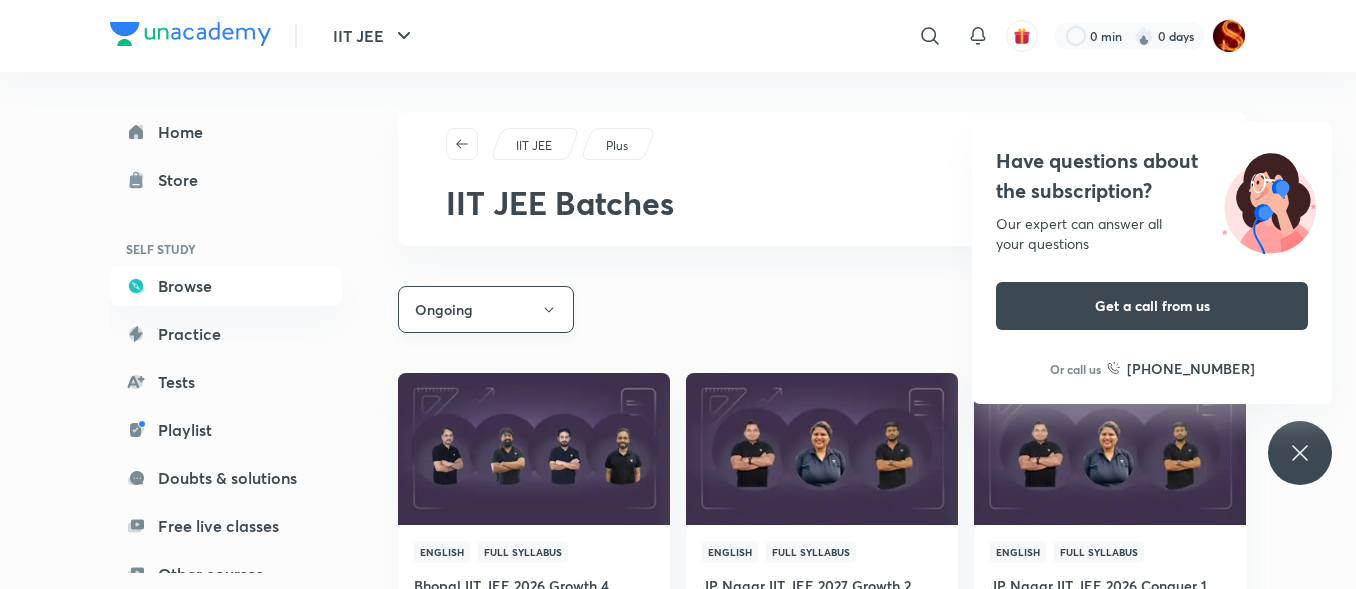 click on "Ongoing" at bounding box center [486, 309] 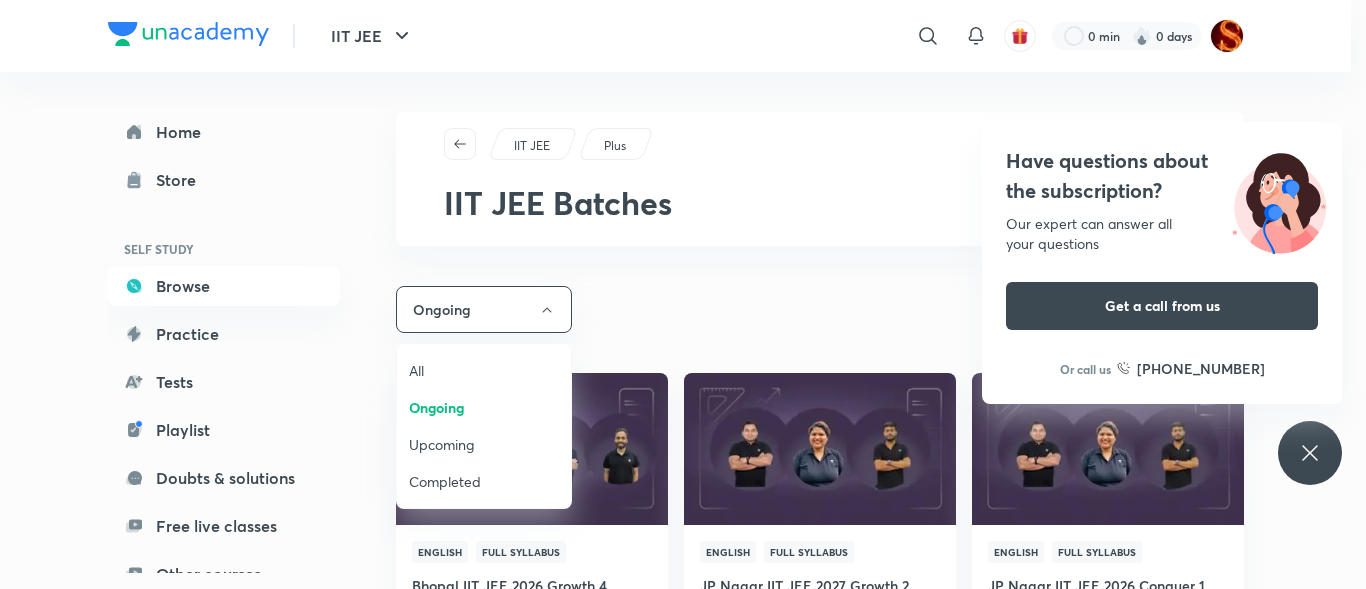 click on "All" at bounding box center [484, 370] 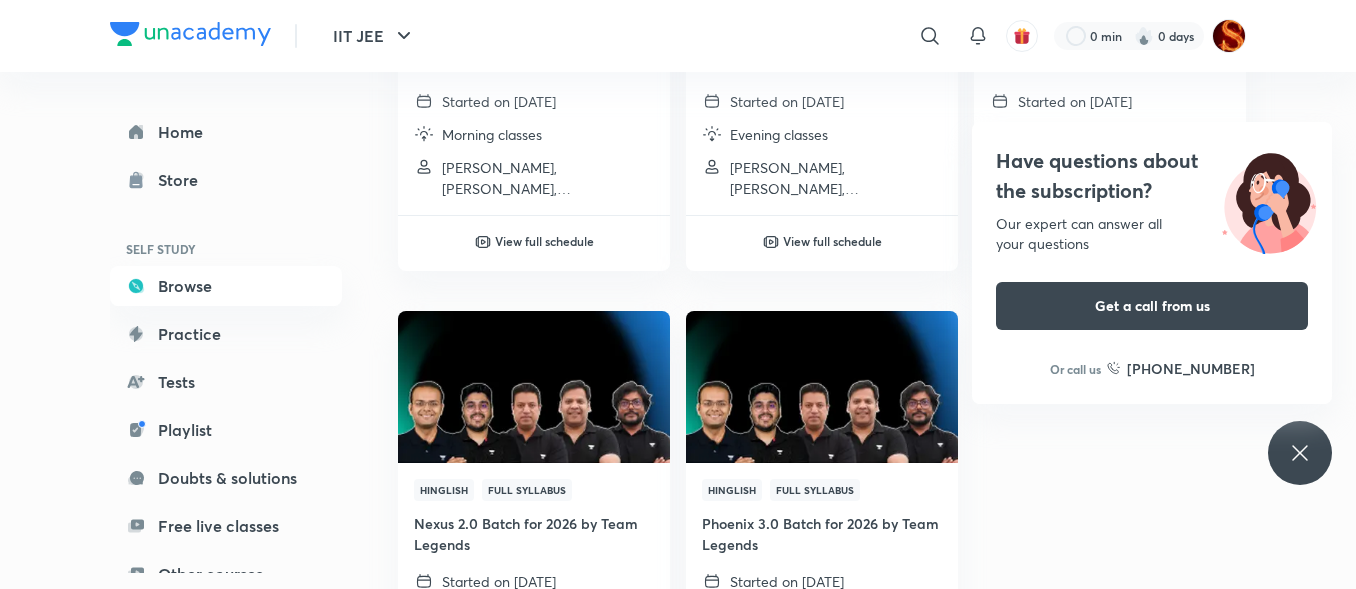 scroll, scrollTop: 1628, scrollLeft: 0, axis: vertical 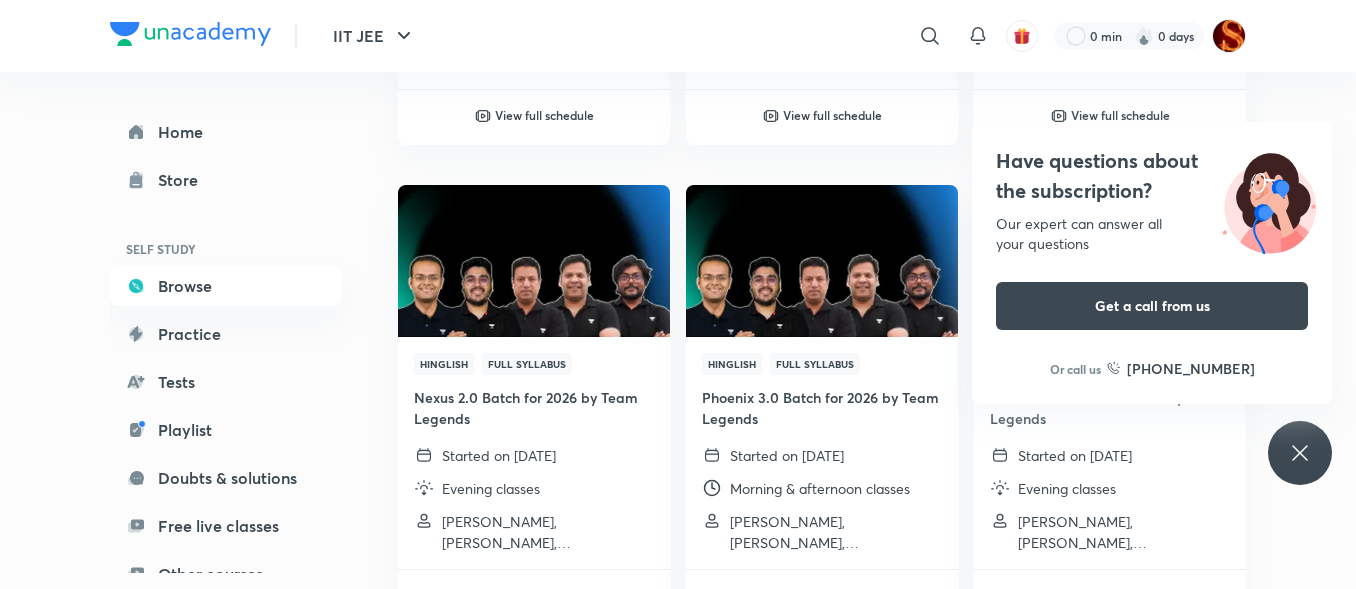 click on "Have questions about the subscription? Our expert can answer all your questions Get a call from us Or call us +91 8585858585" at bounding box center (1300, 453) 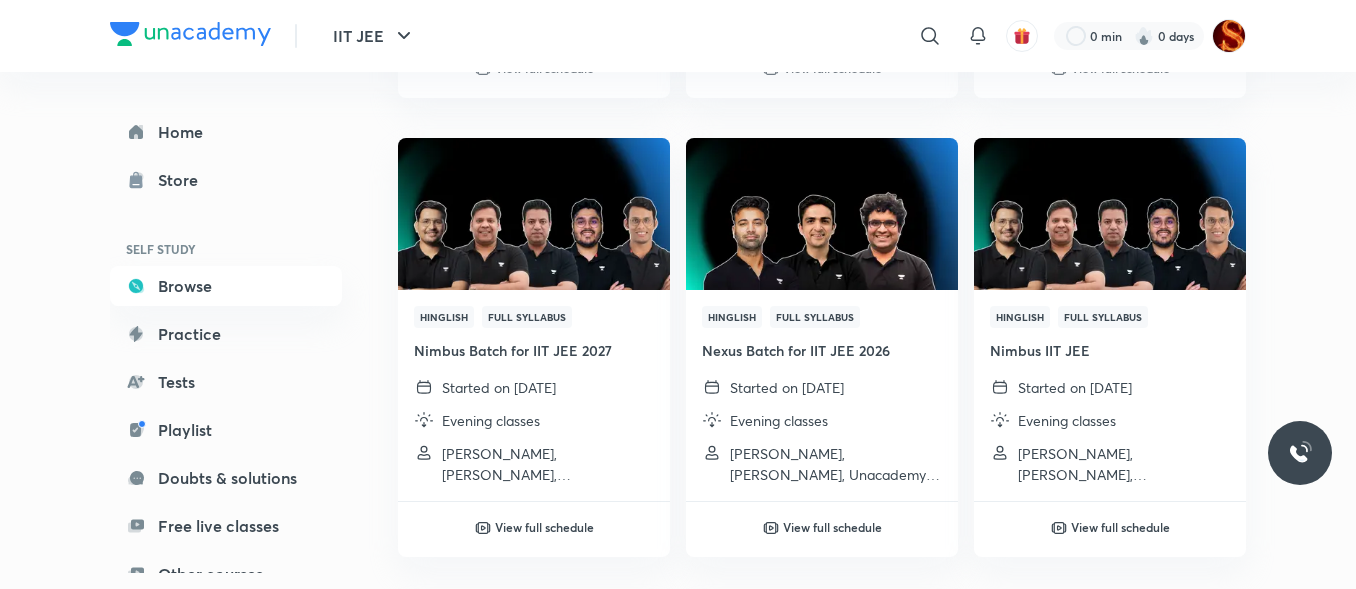 scroll, scrollTop: 4073, scrollLeft: 0, axis: vertical 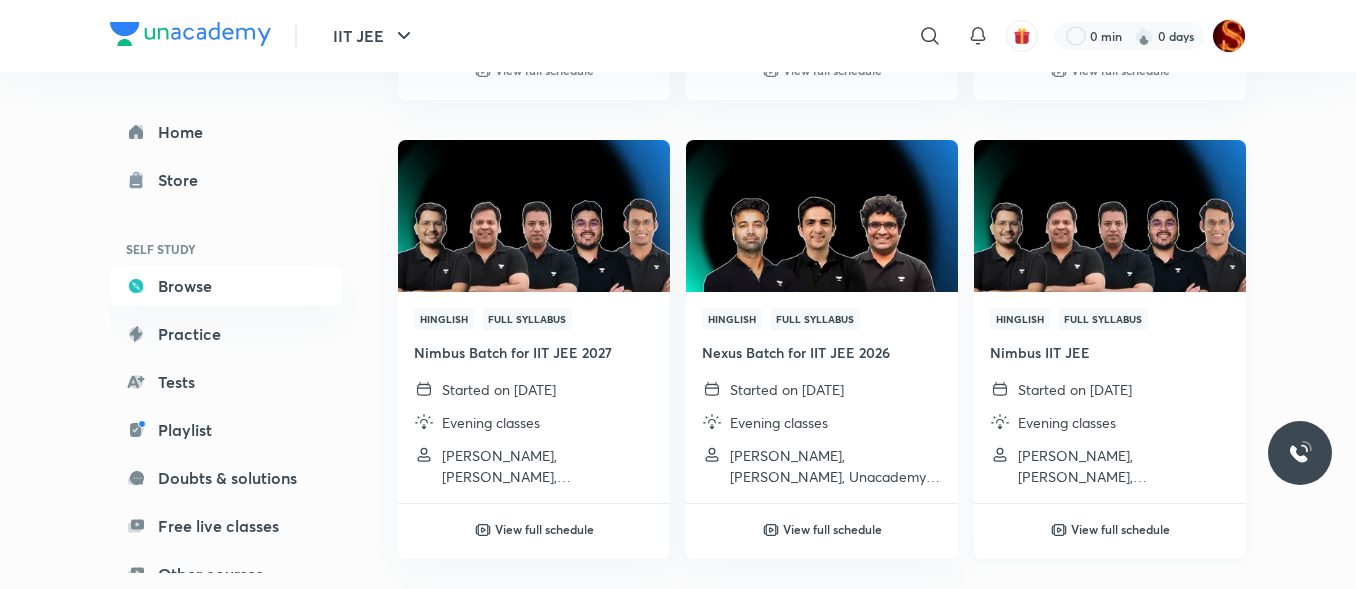 click on "View full schedule" at bounding box center [1110, 529] 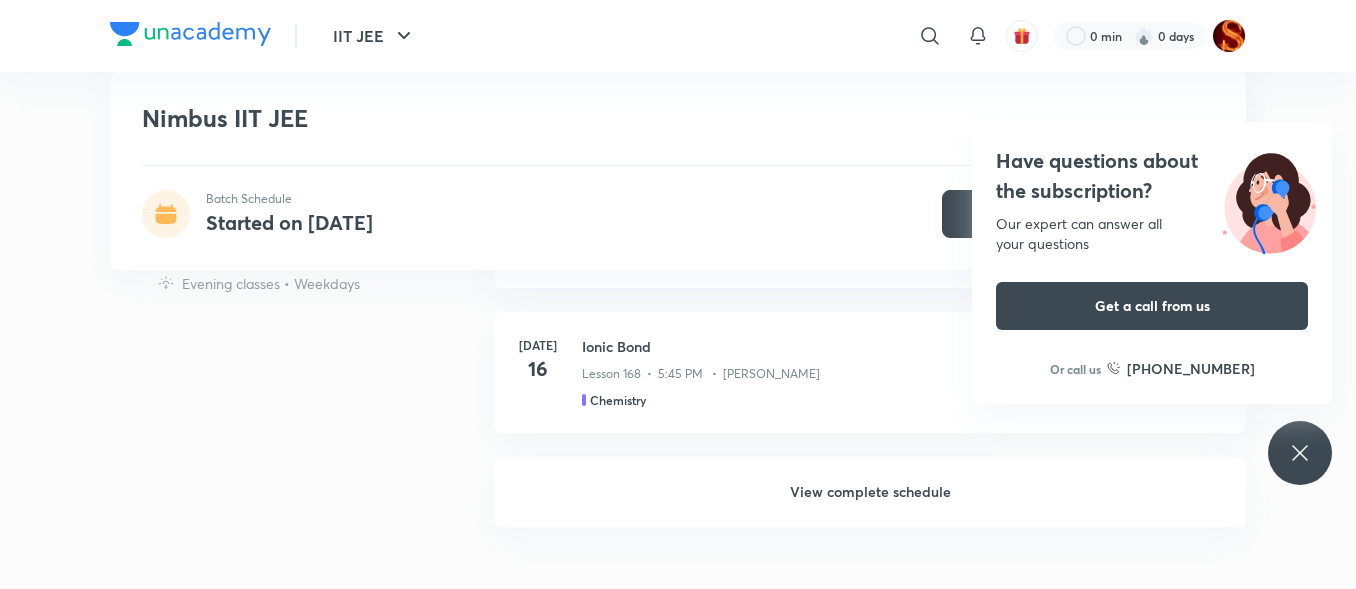 scroll, scrollTop: 1914, scrollLeft: 0, axis: vertical 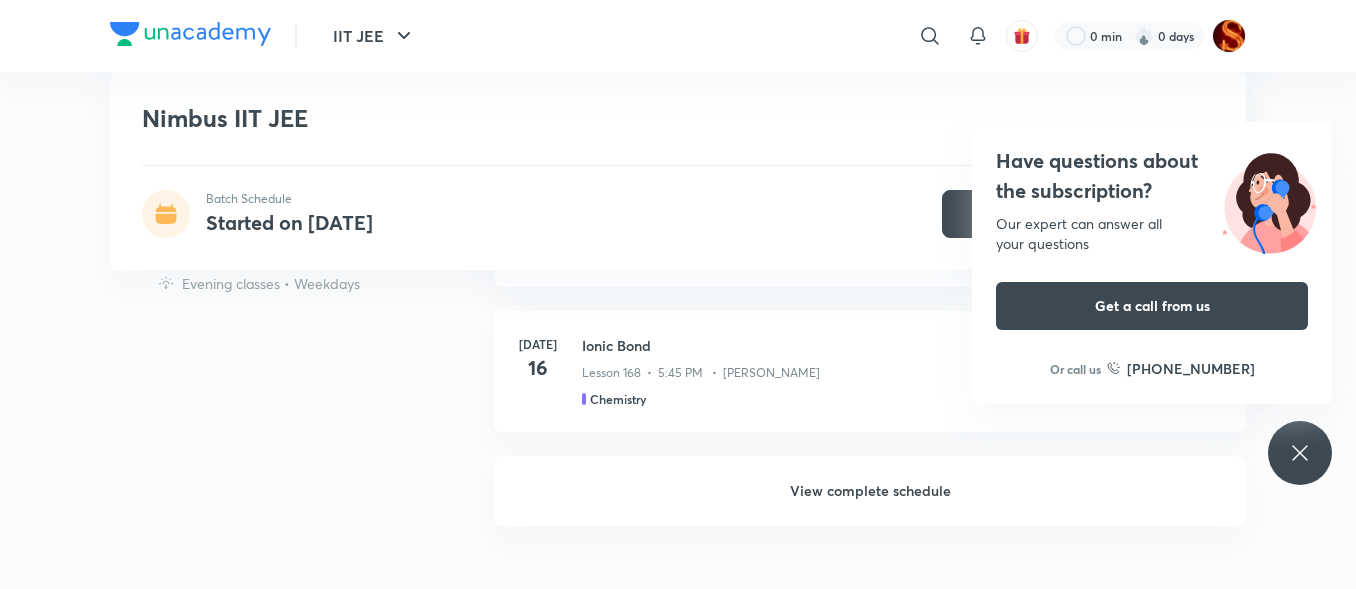 click on "View complete schedule" at bounding box center [870, 491] 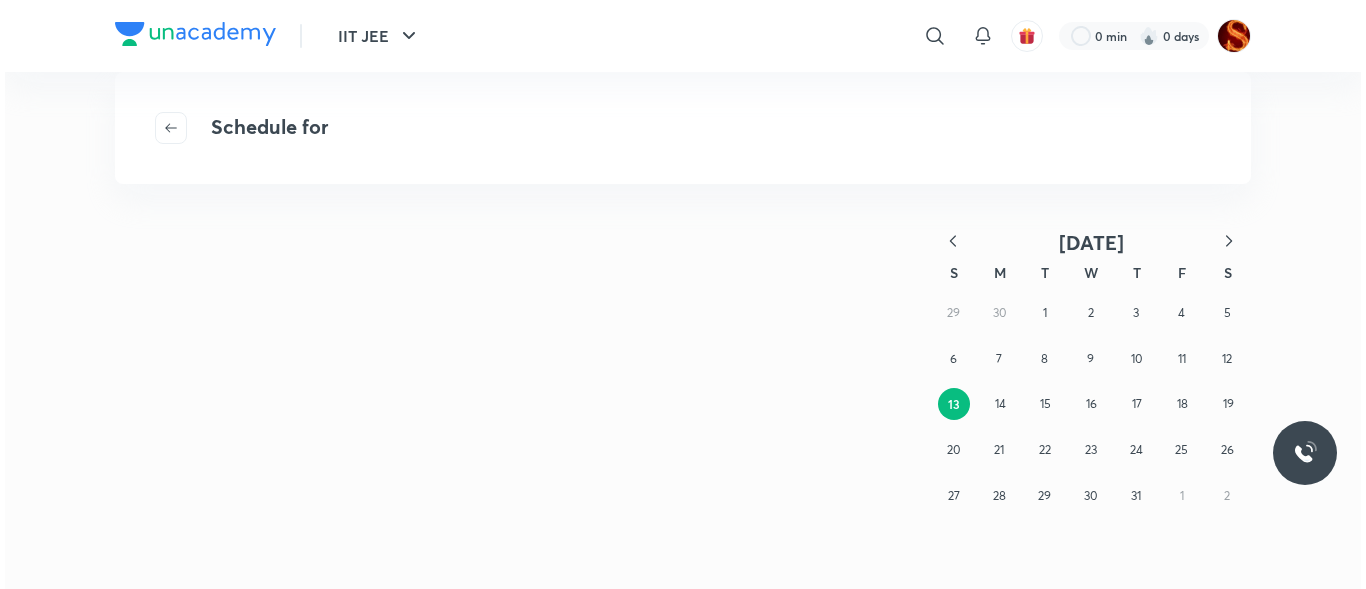 scroll, scrollTop: 0, scrollLeft: 0, axis: both 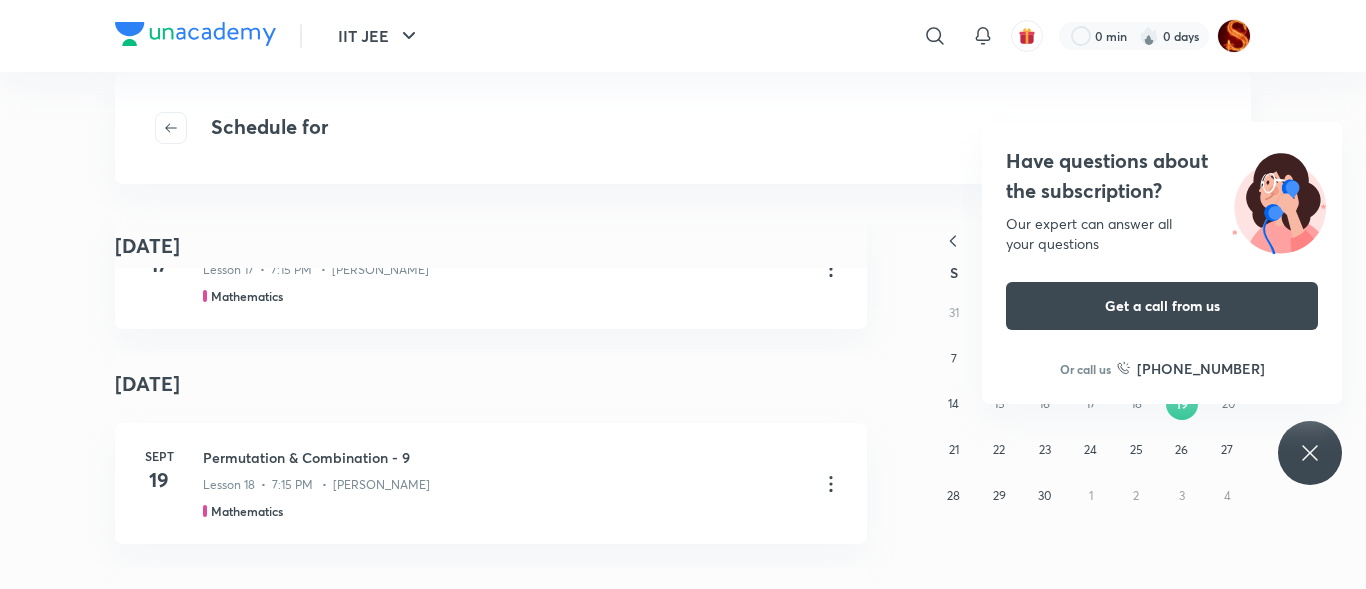 drag, startPoint x: 444, startPoint y: 463, endPoint x: 351, endPoint y: -139, distance: 609.1412 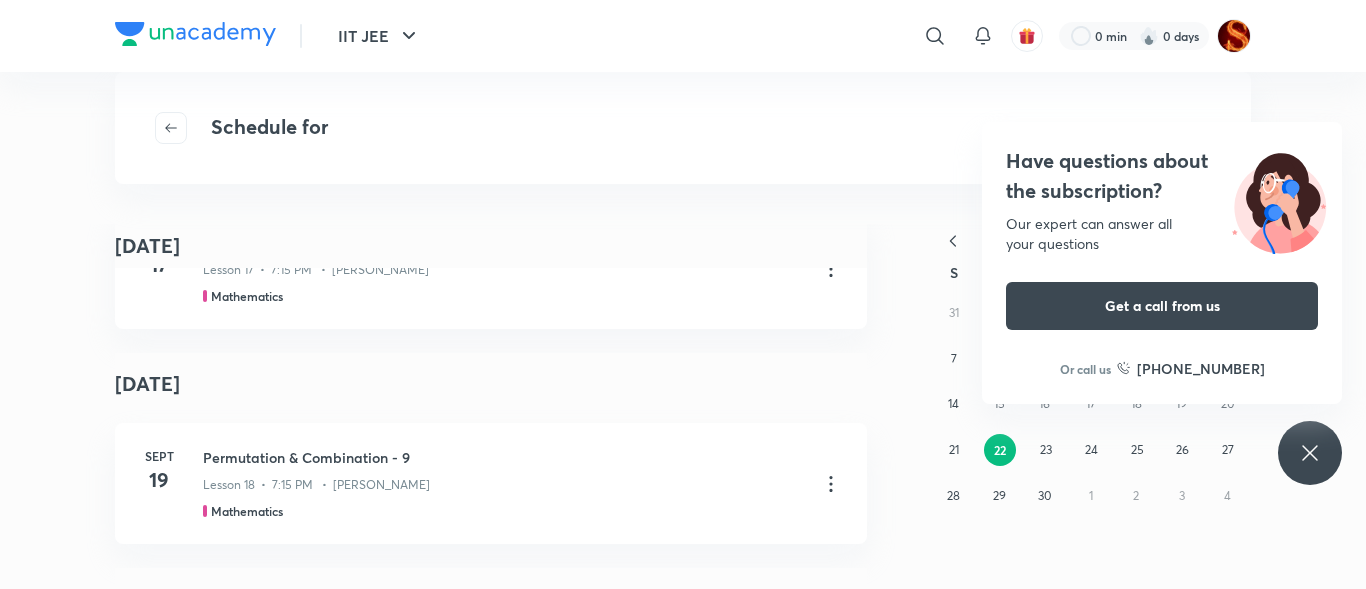 scroll, scrollTop: 16904, scrollLeft: 0, axis: vertical 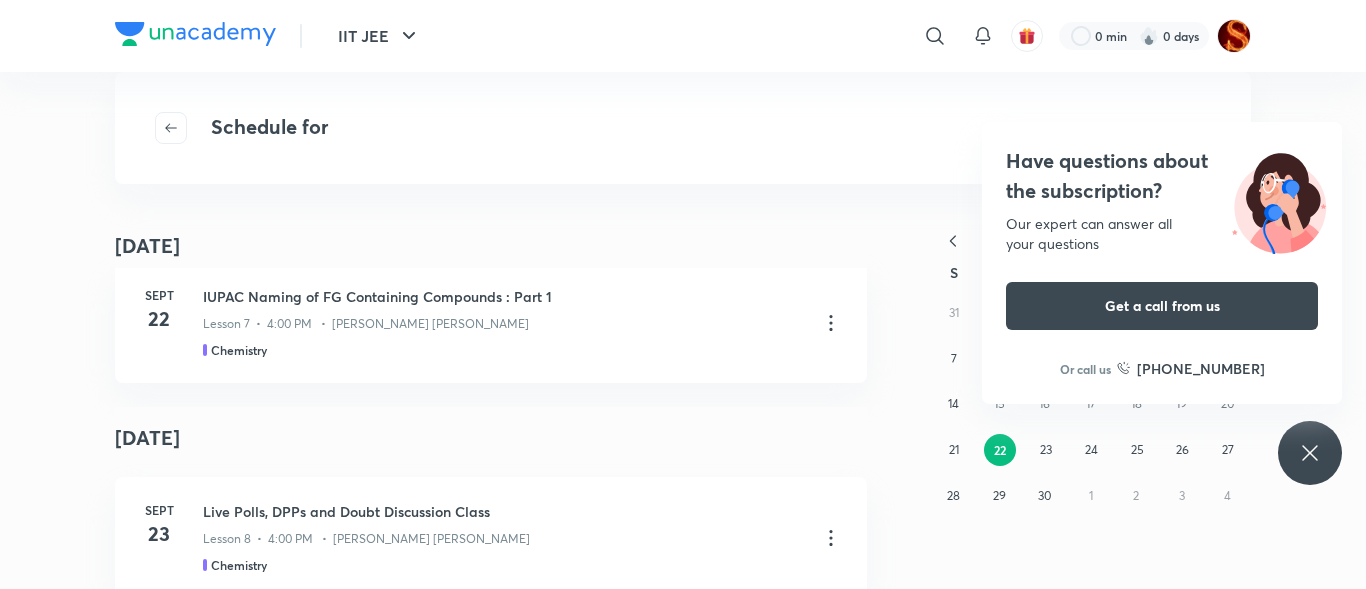 click on "September 23" at bounding box center [491, -2577] 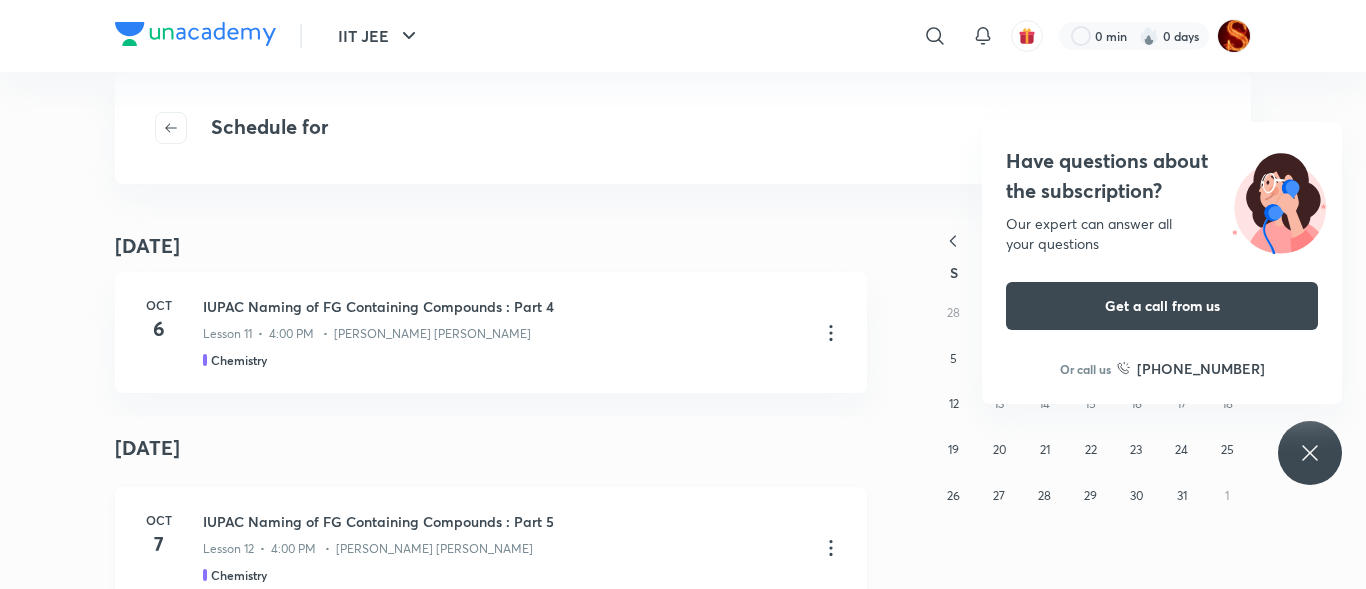 scroll, scrollTop: 18183, scrollLeft: 0, axis: vertical 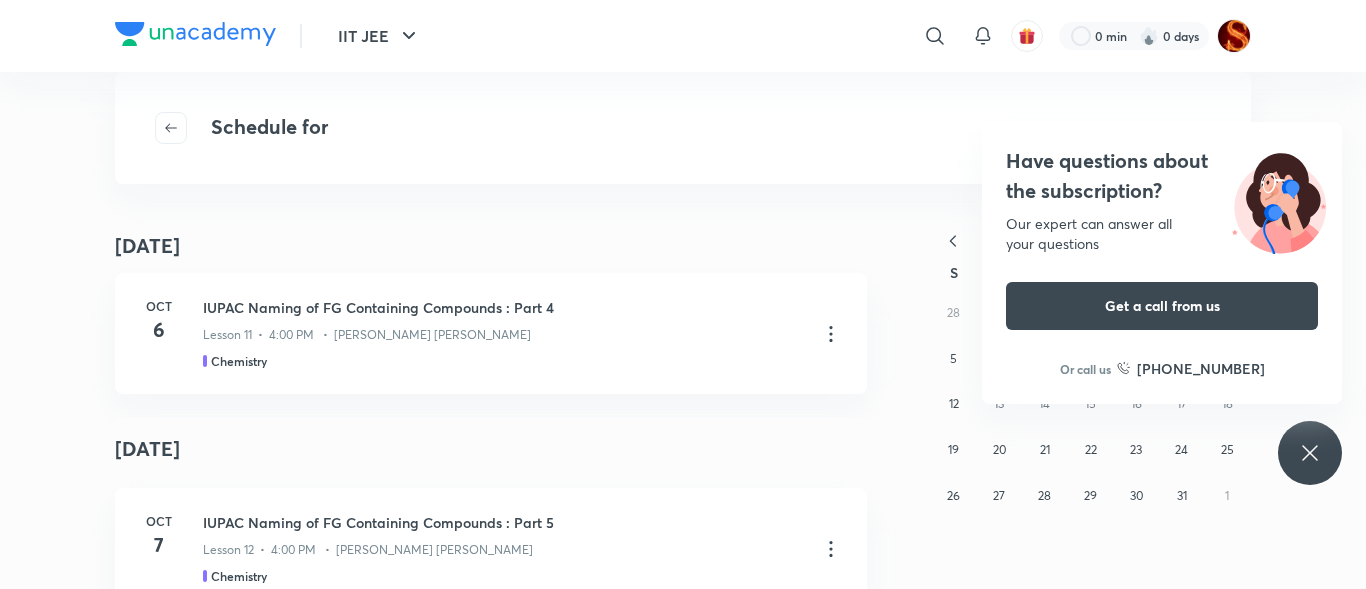 click 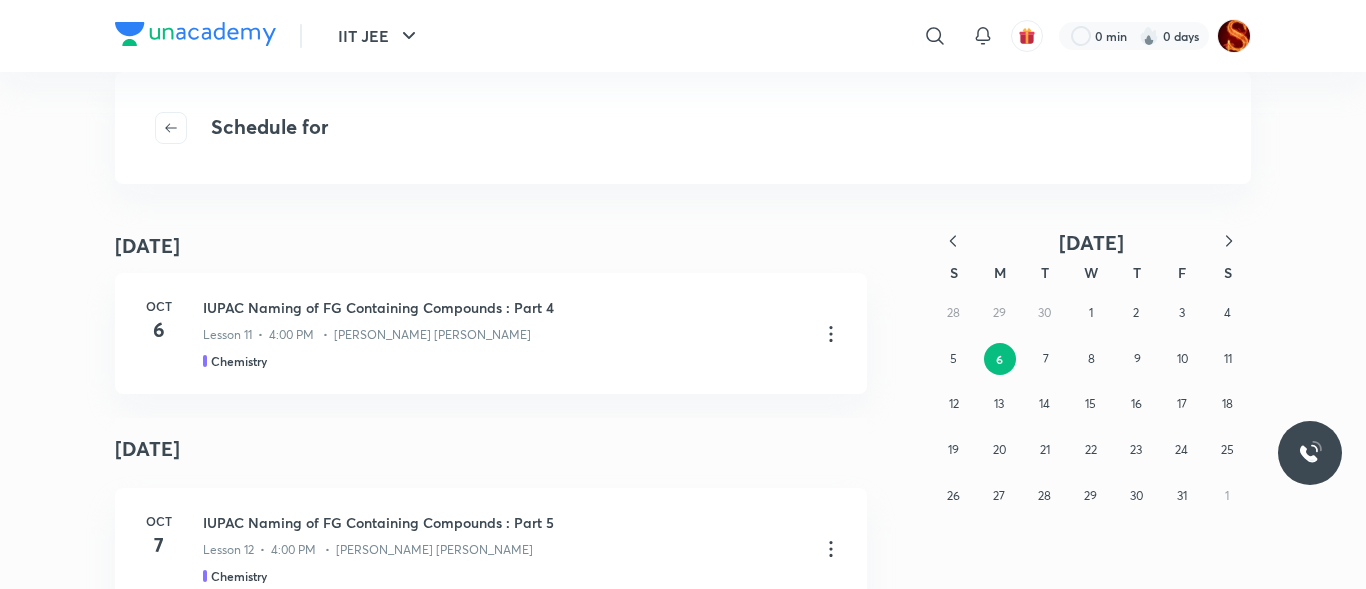 click 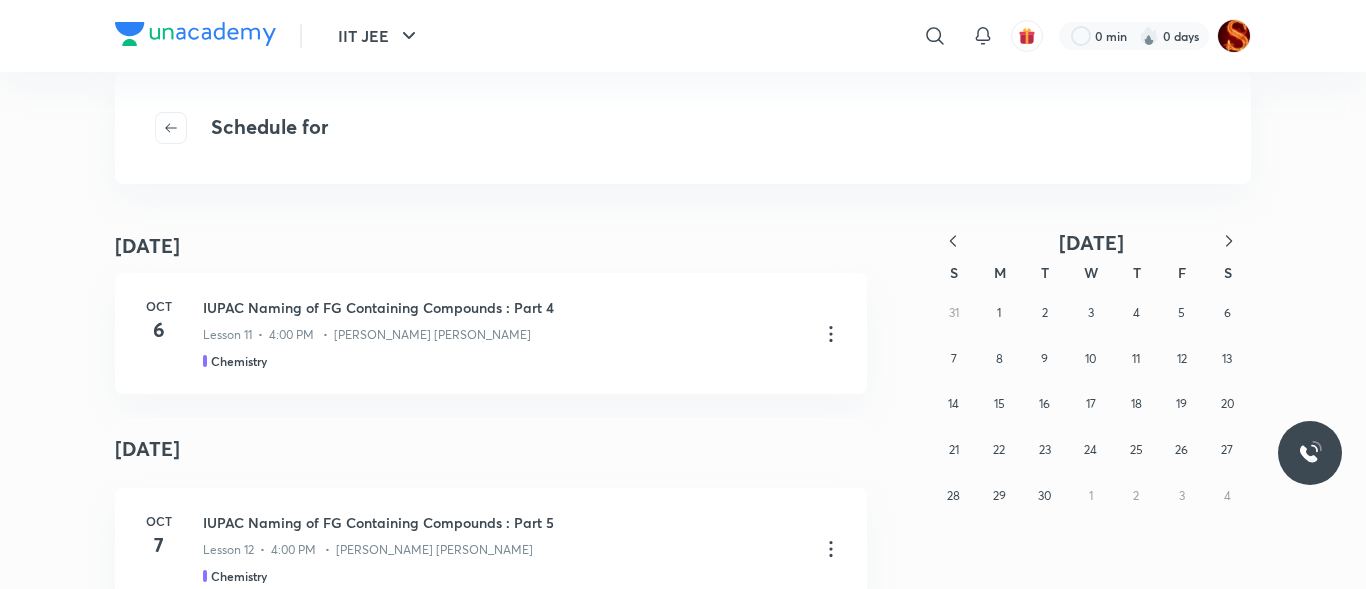 click 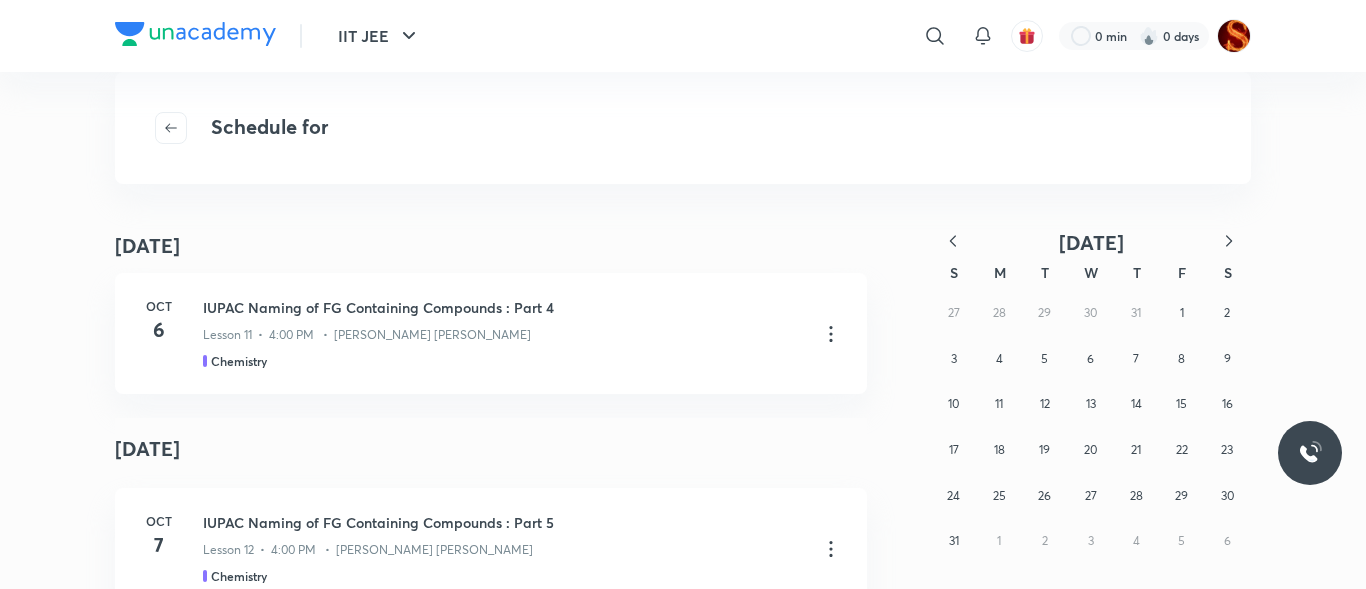 click 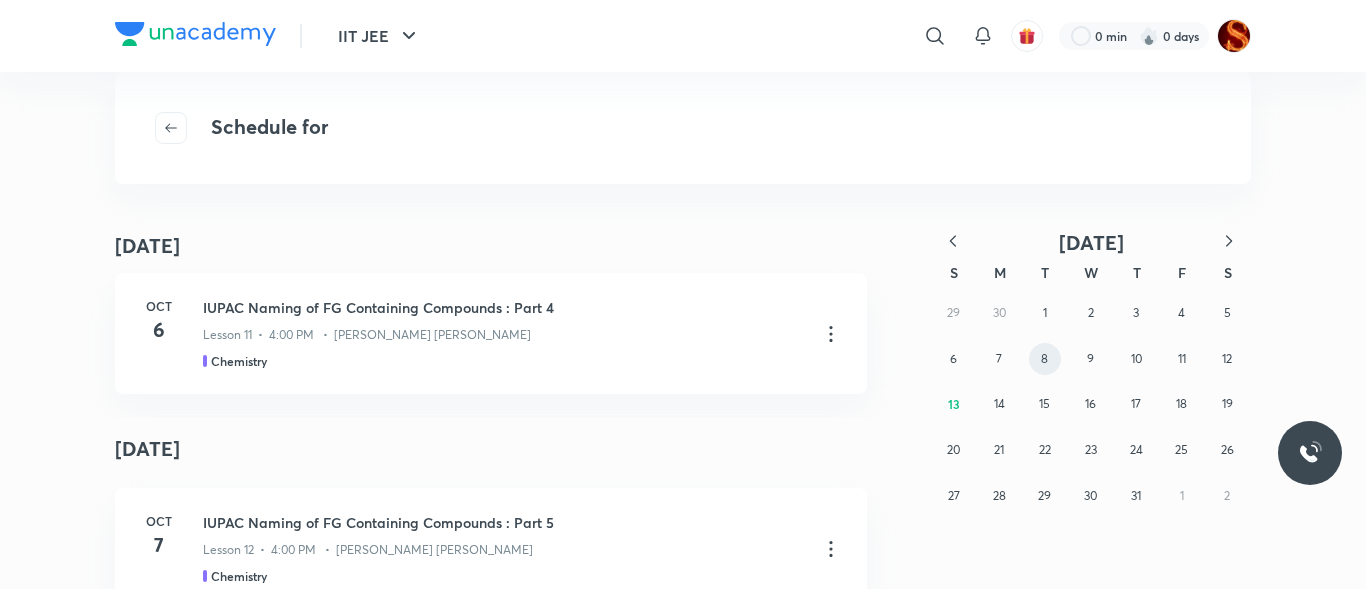 click on "8" at bounding box center (1045, 359) 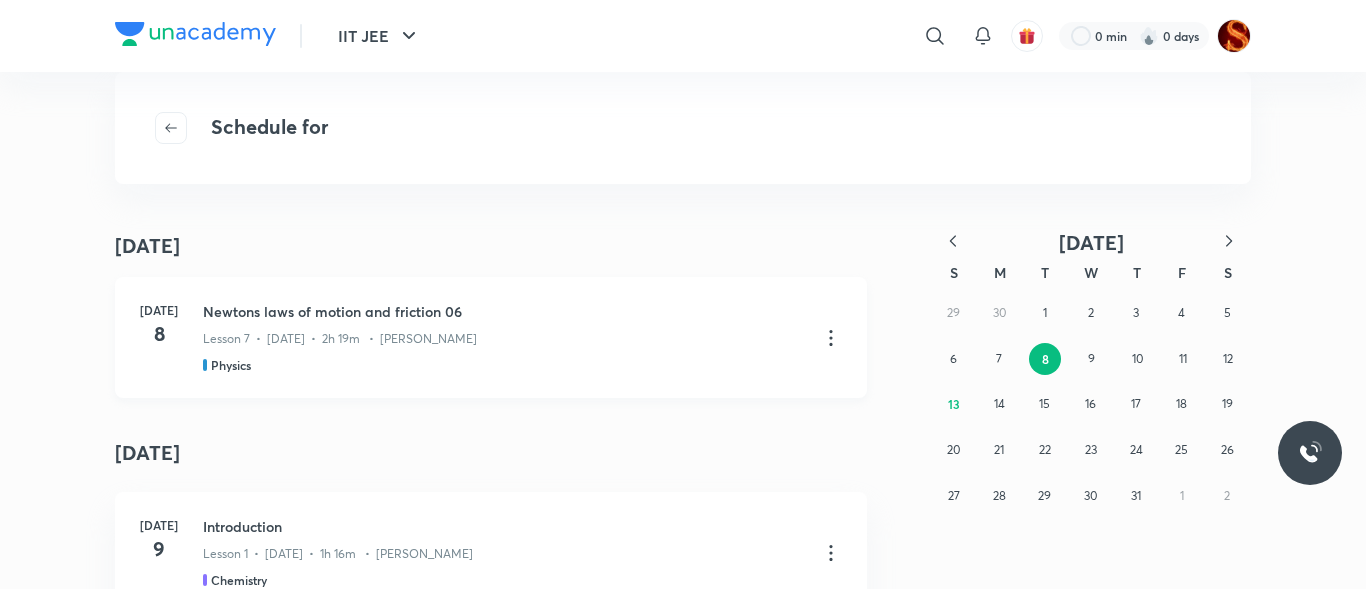 scroll, scrollTop: 0, scrollLeft: 0, axis: both 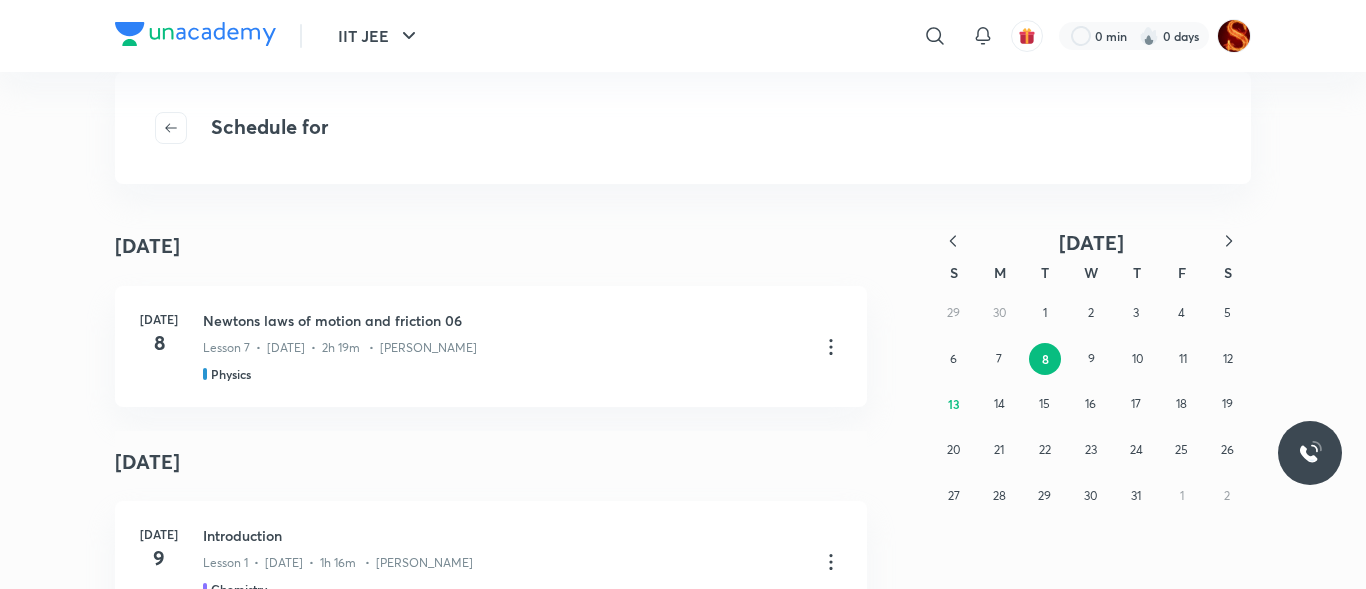 click 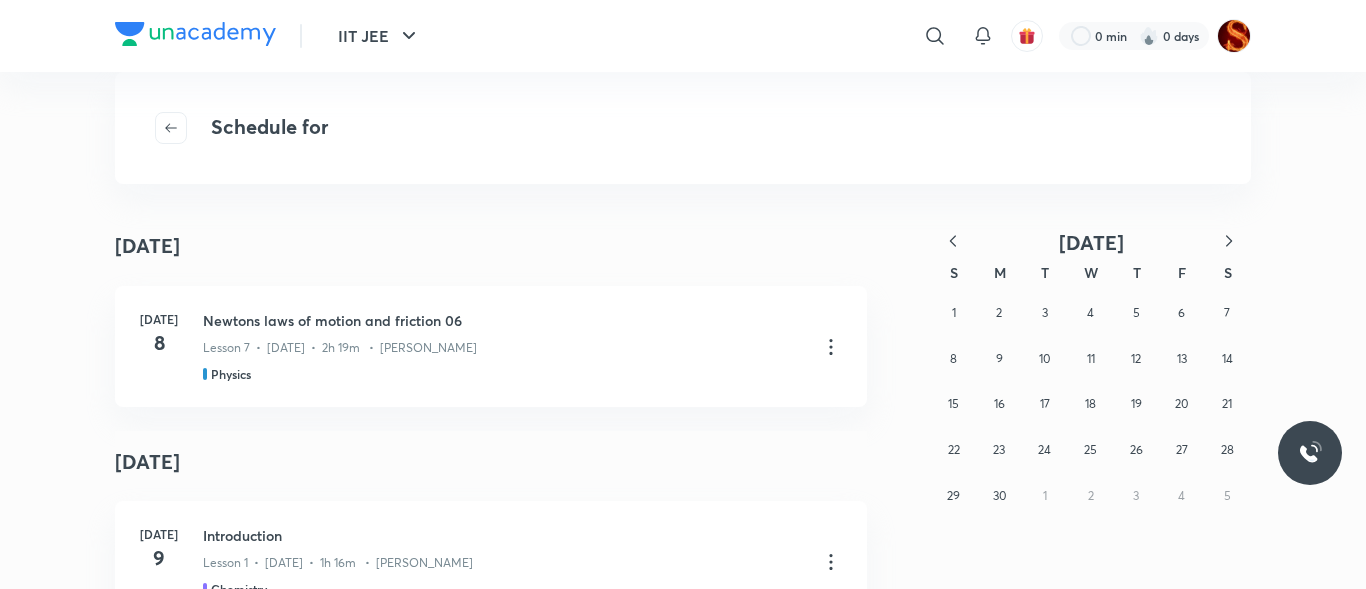 click 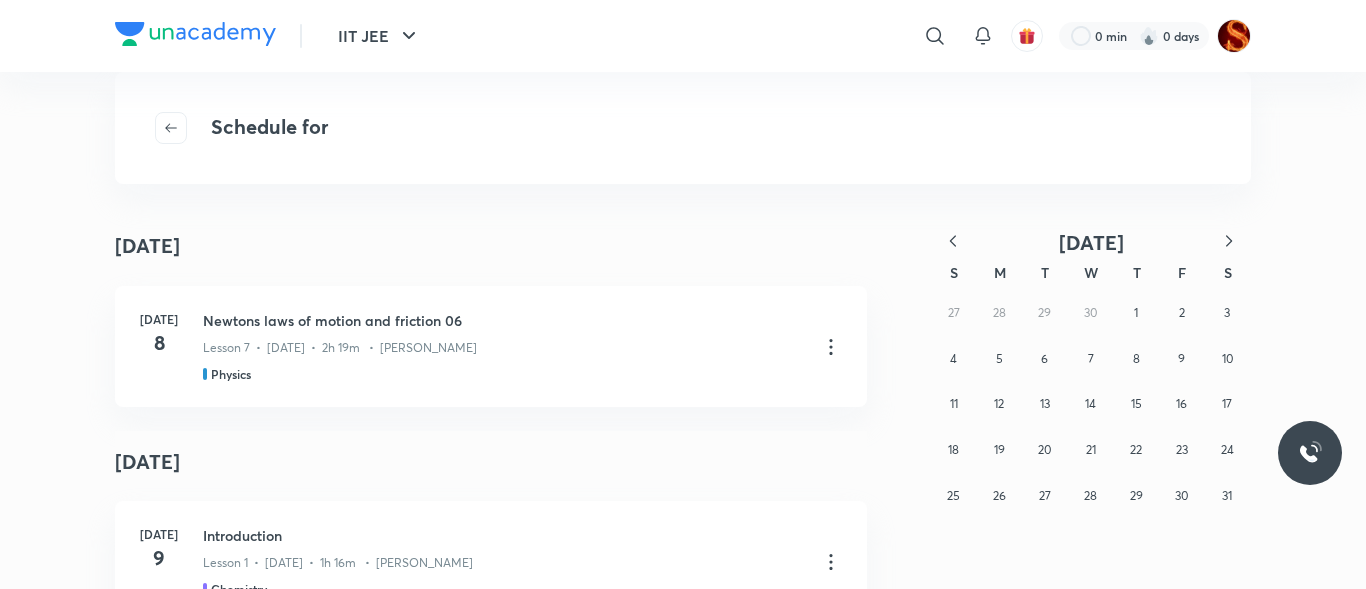 click 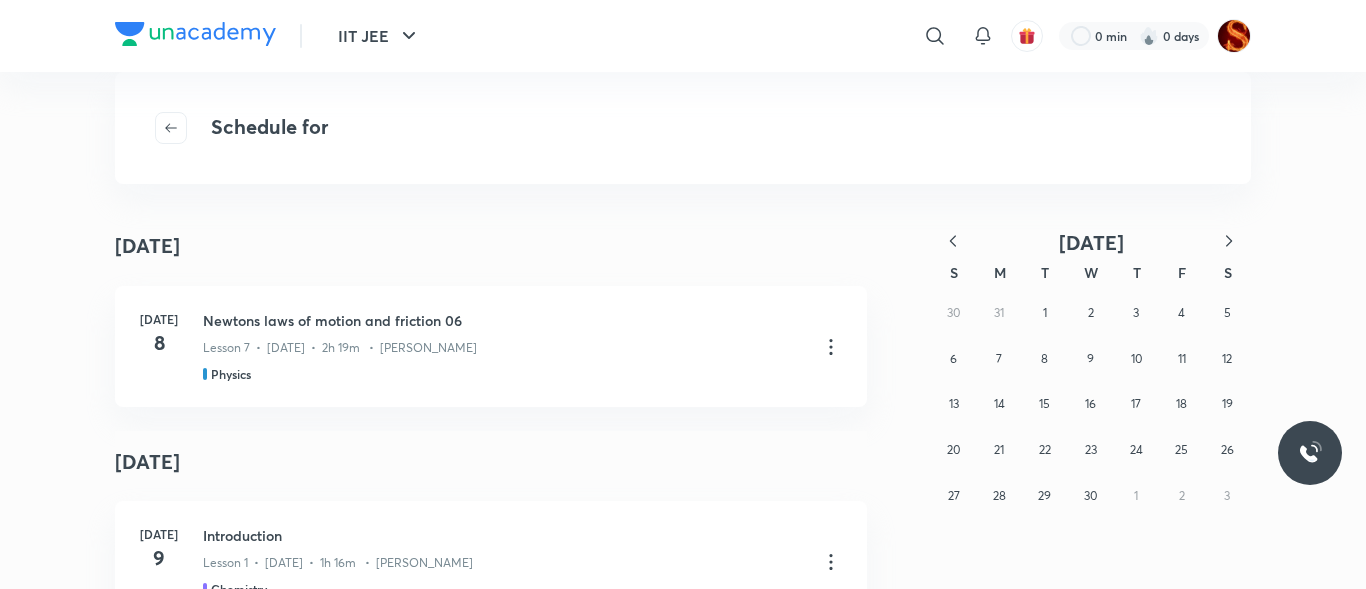 click 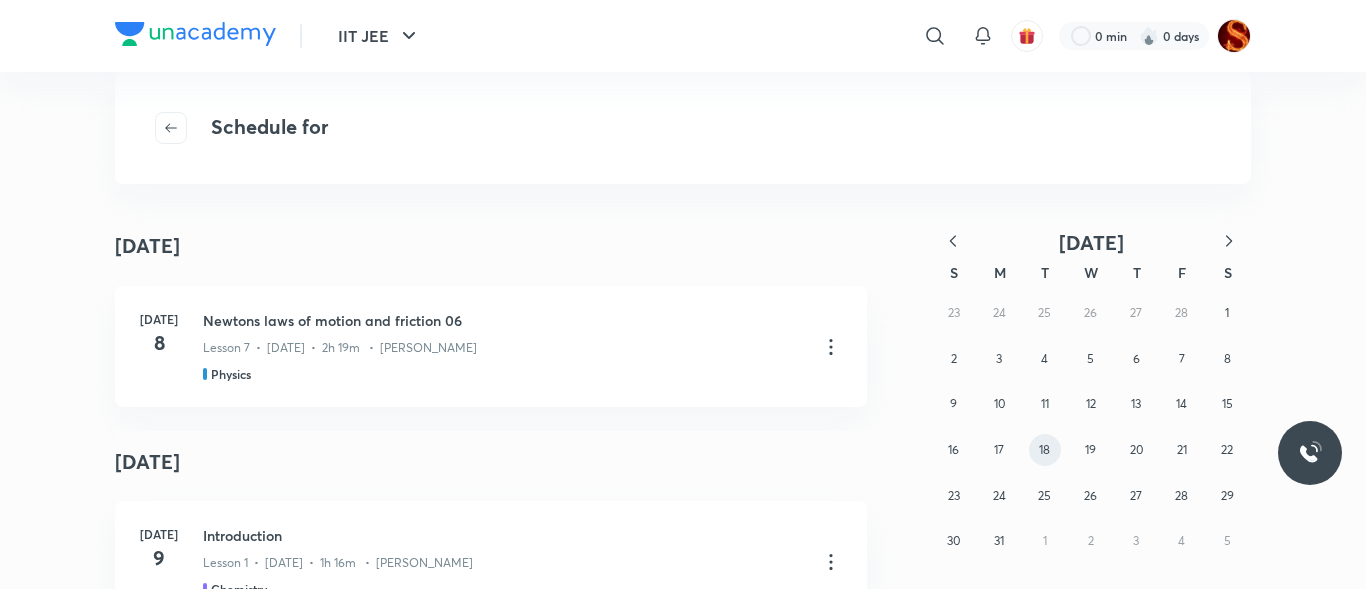 click on "18" at bounding box center [1045, 450] 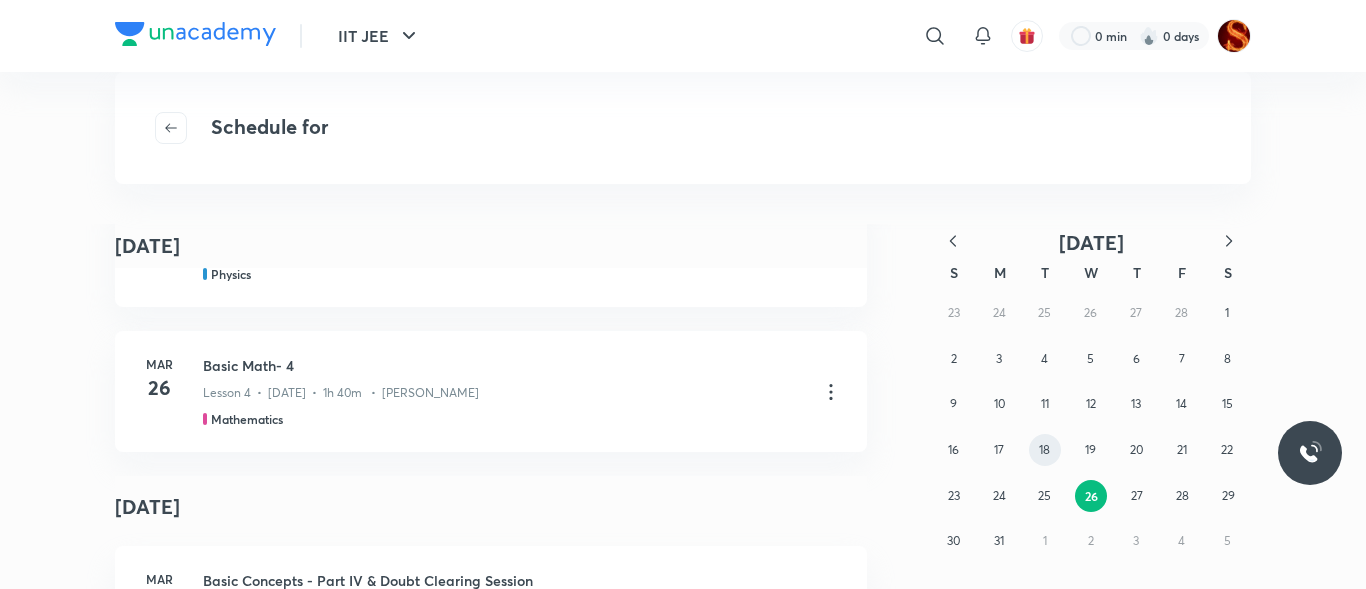 scroll, scrollTop: 2044, scrollLeft: 0, axis: vertical 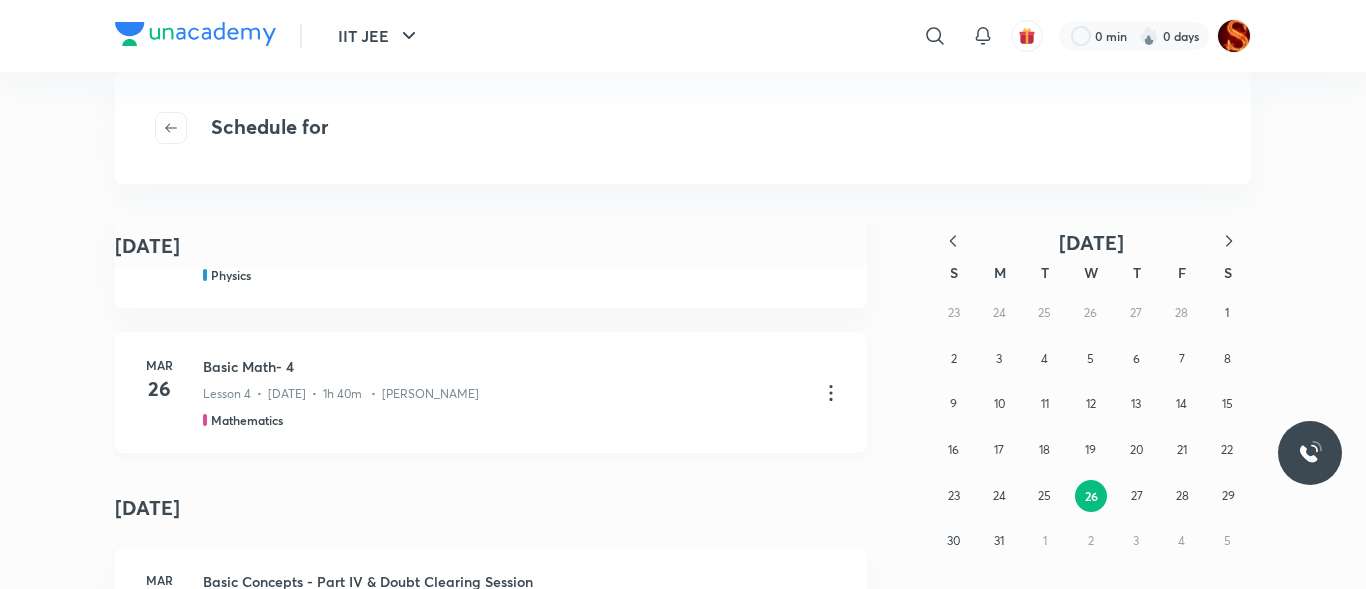 click on "Basic Math- 4" at bounding box center (503, 366) 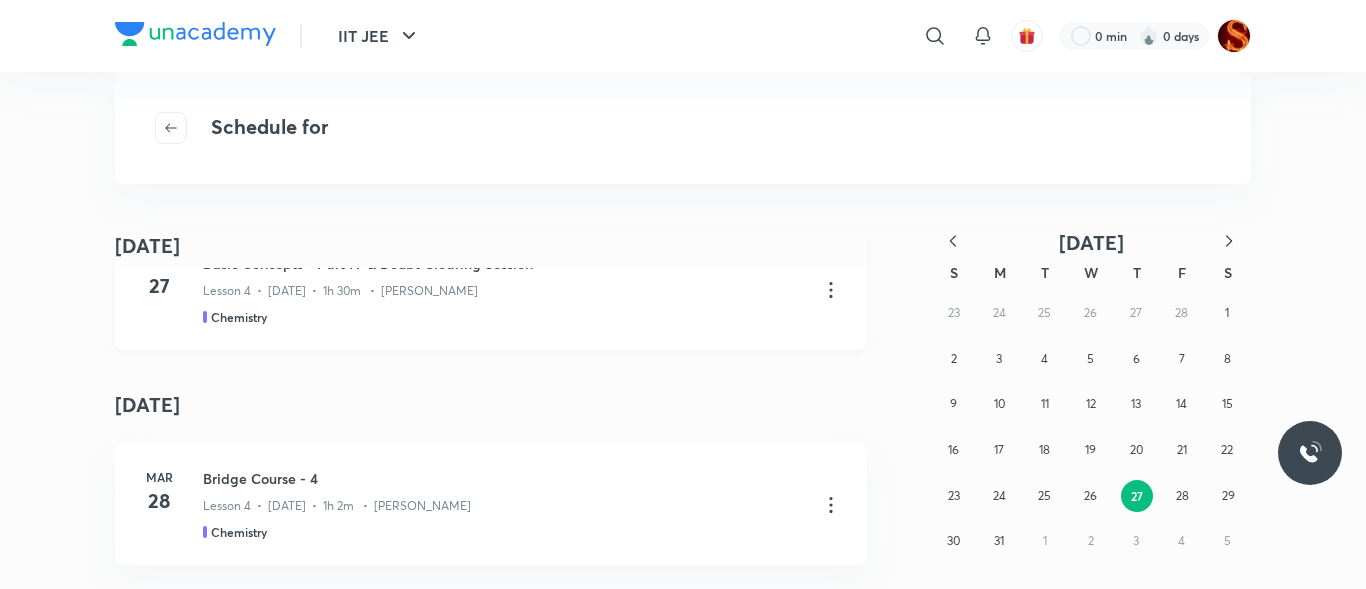 scroll, scrollTop: 2377, scrollLeft: 0, axis: vertical 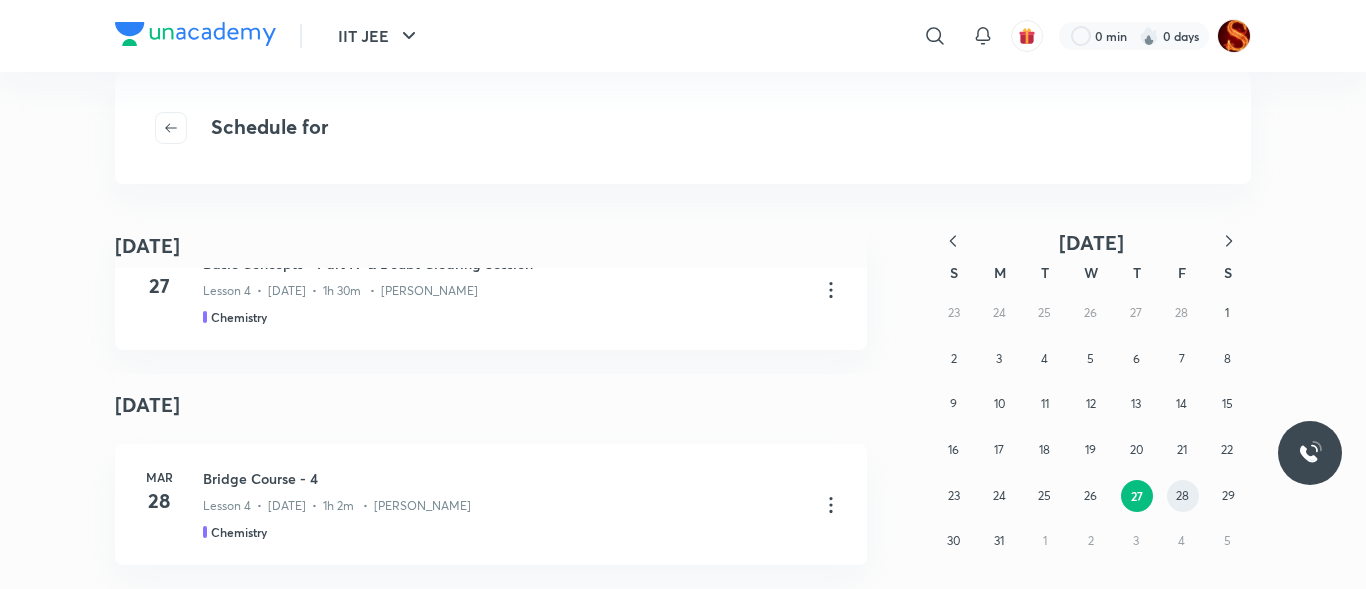 click on "28" at bounding box center (1183, 496) 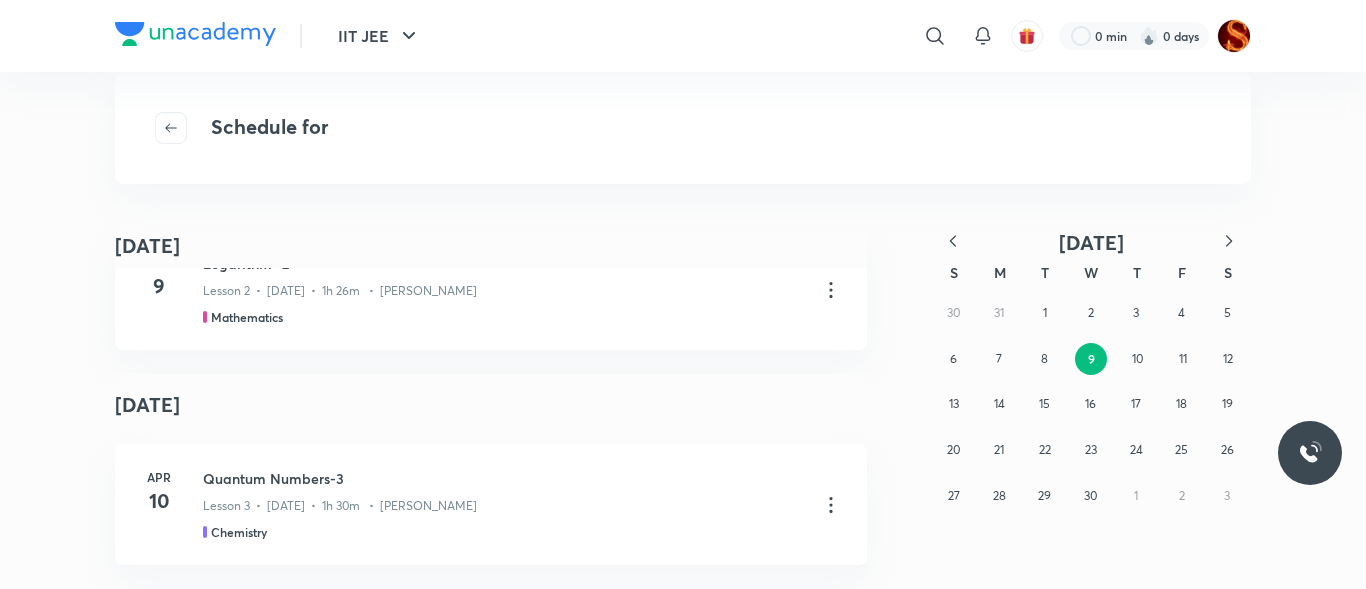 scroll, scrollTop: 2657, scrollLeft: 0, axis: vertical 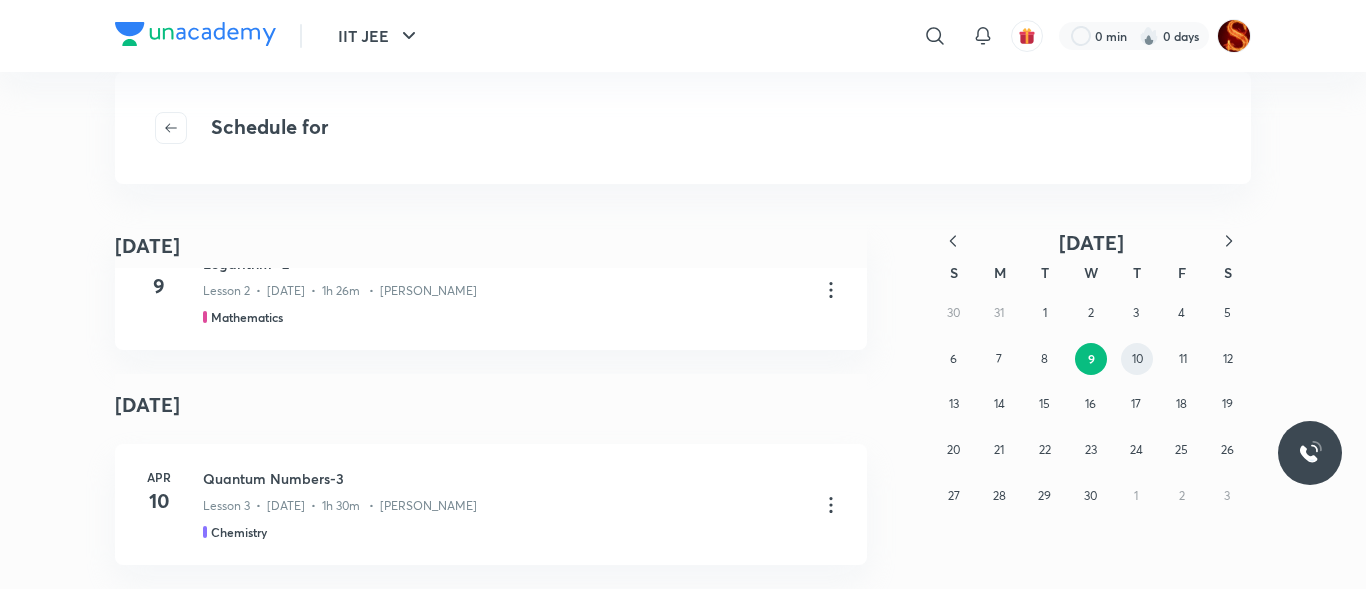 click on "10" at bounding box center (1137, 358) 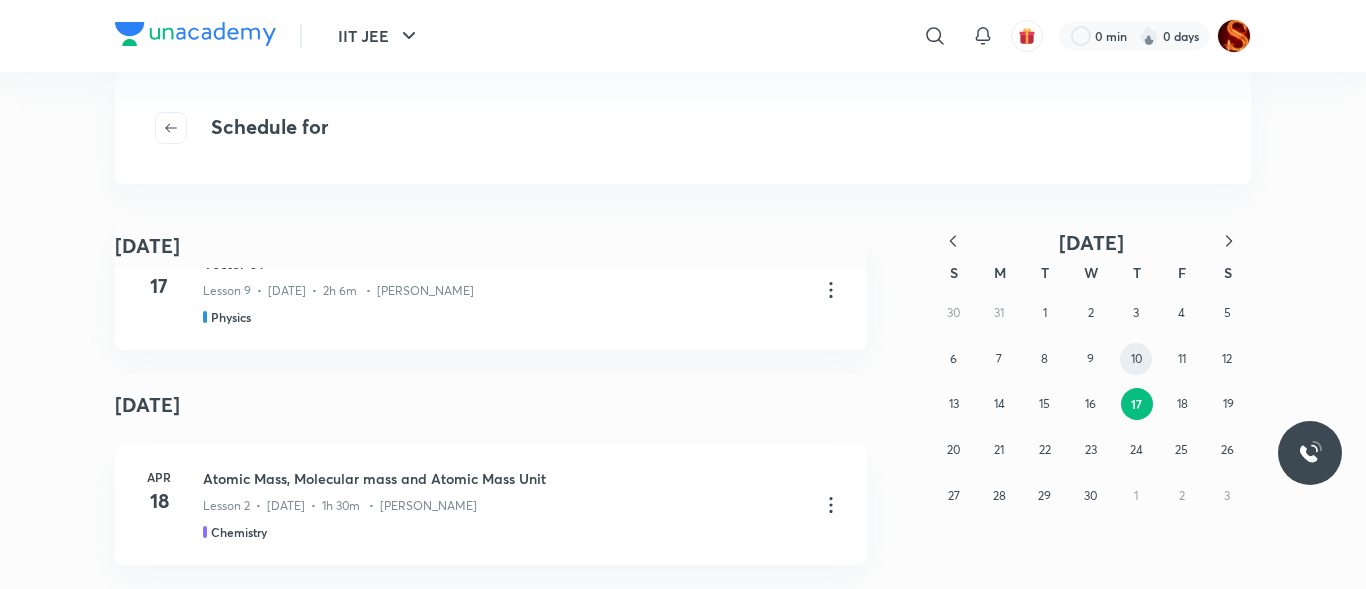 scroll, scrollTop: 2468, scrollLeft: 0, axis: vertical 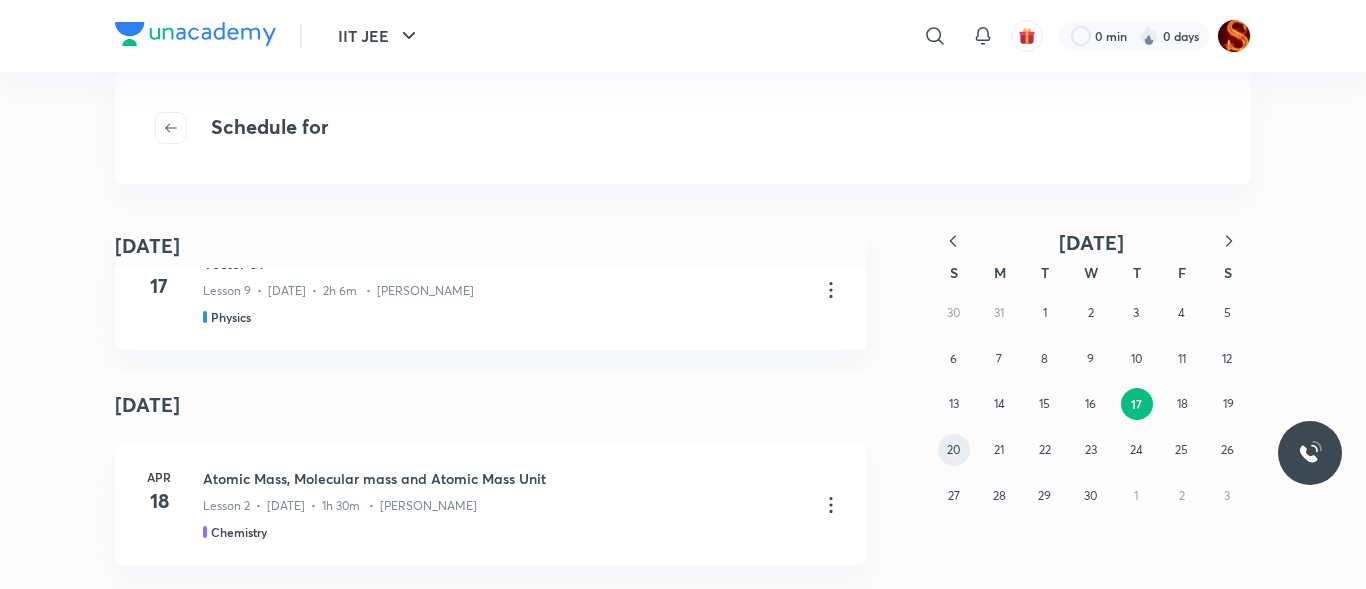 click on "20" at bounding box center (953, 449) 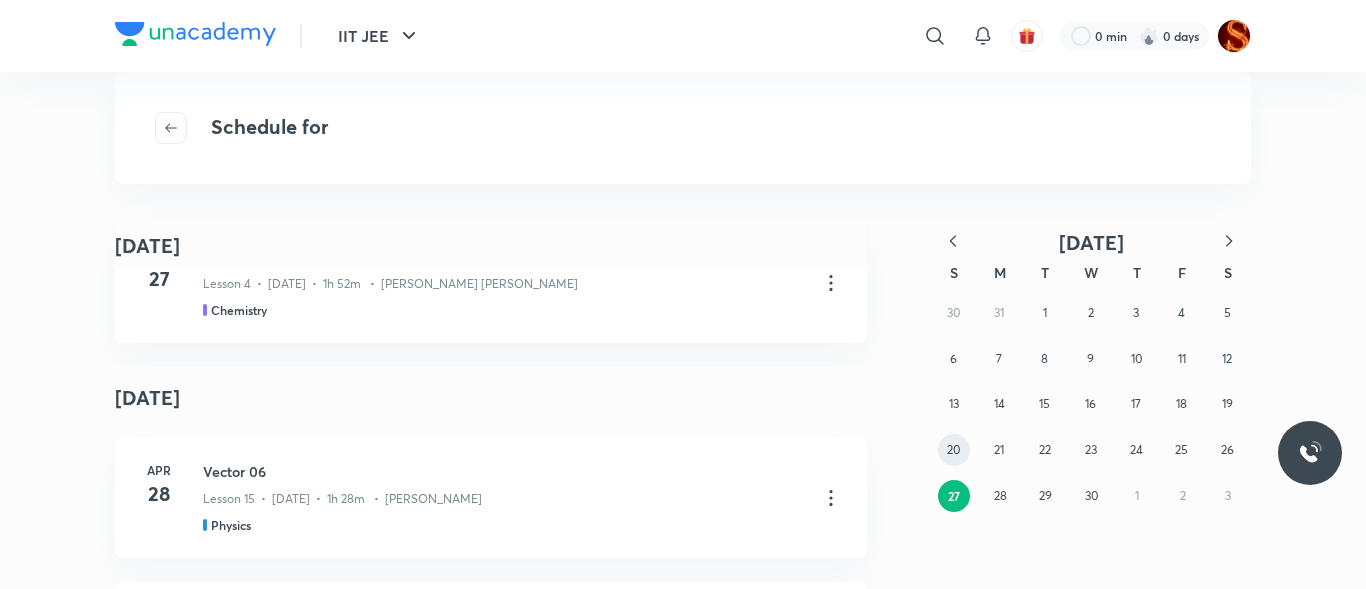 scroll, scrollTop: 2447, scrollLeft: 0, axis: vertical 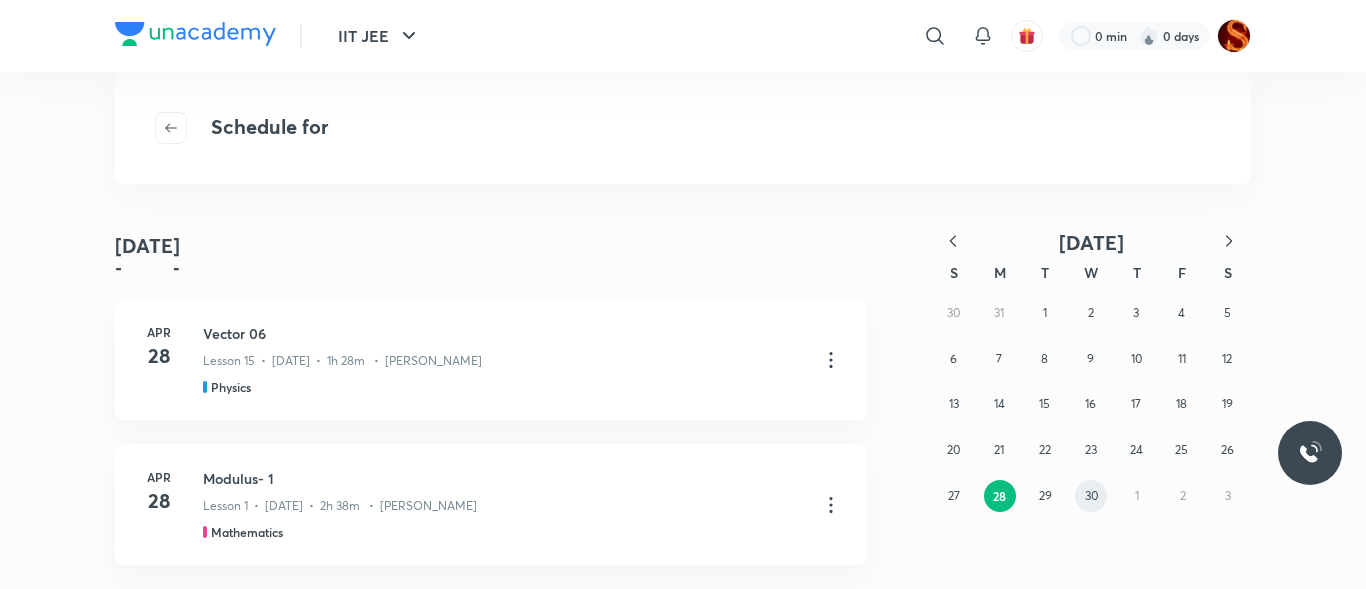 click on "30" at bounding box center (1091, 496) 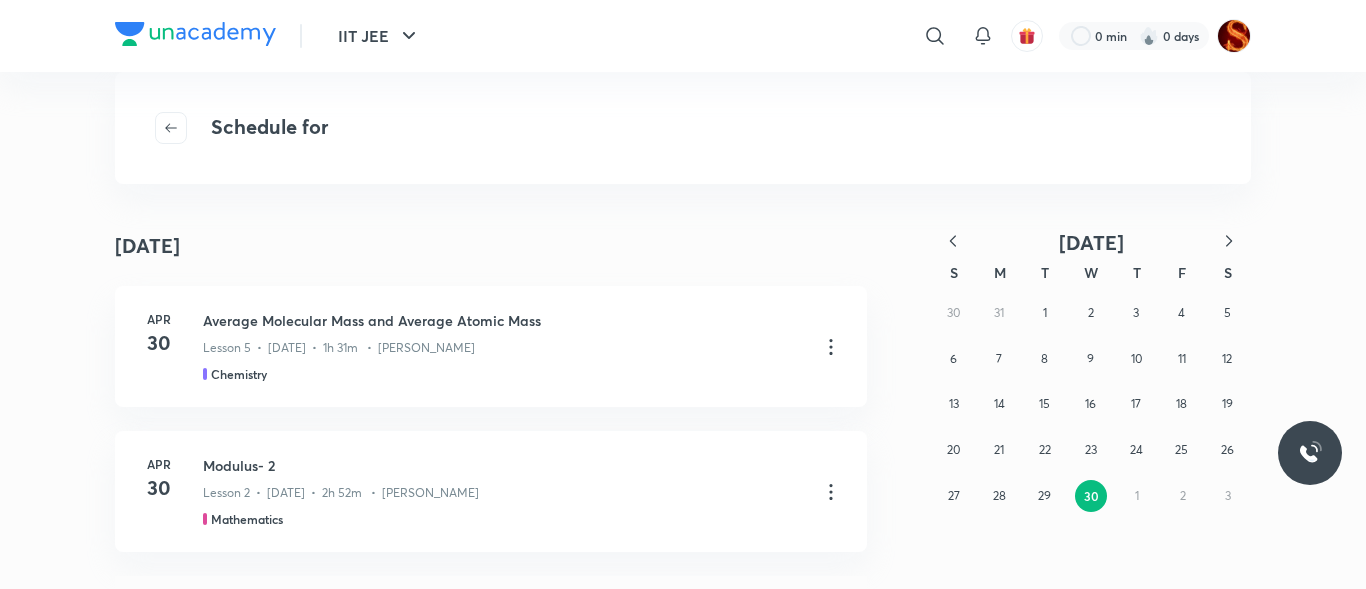 click 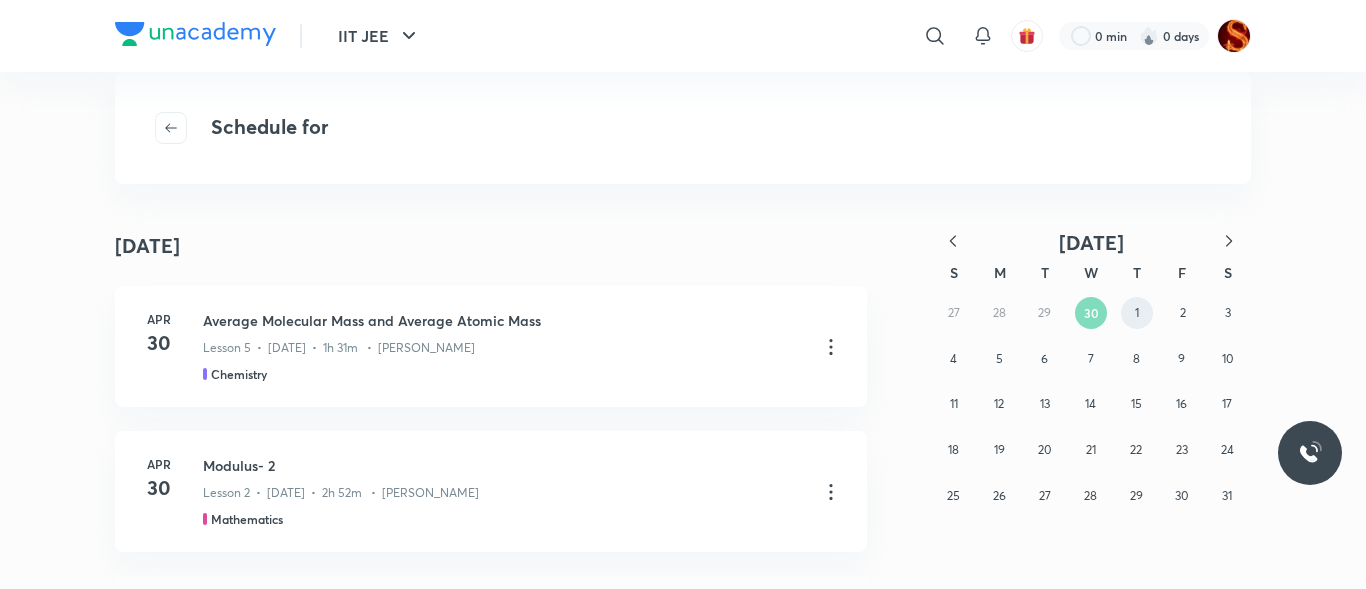 click on "1" at bounding box center (1137, 313) 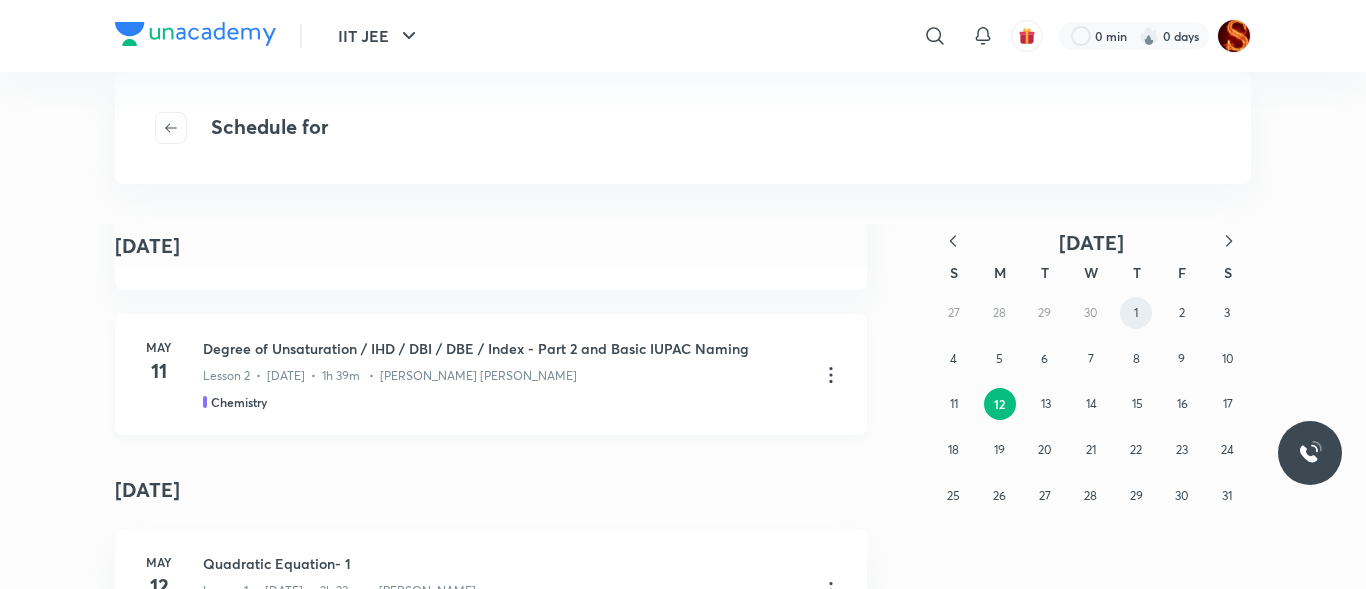 scroll, scrollTop: 2587, scrollLeft: 0, axis: vertical 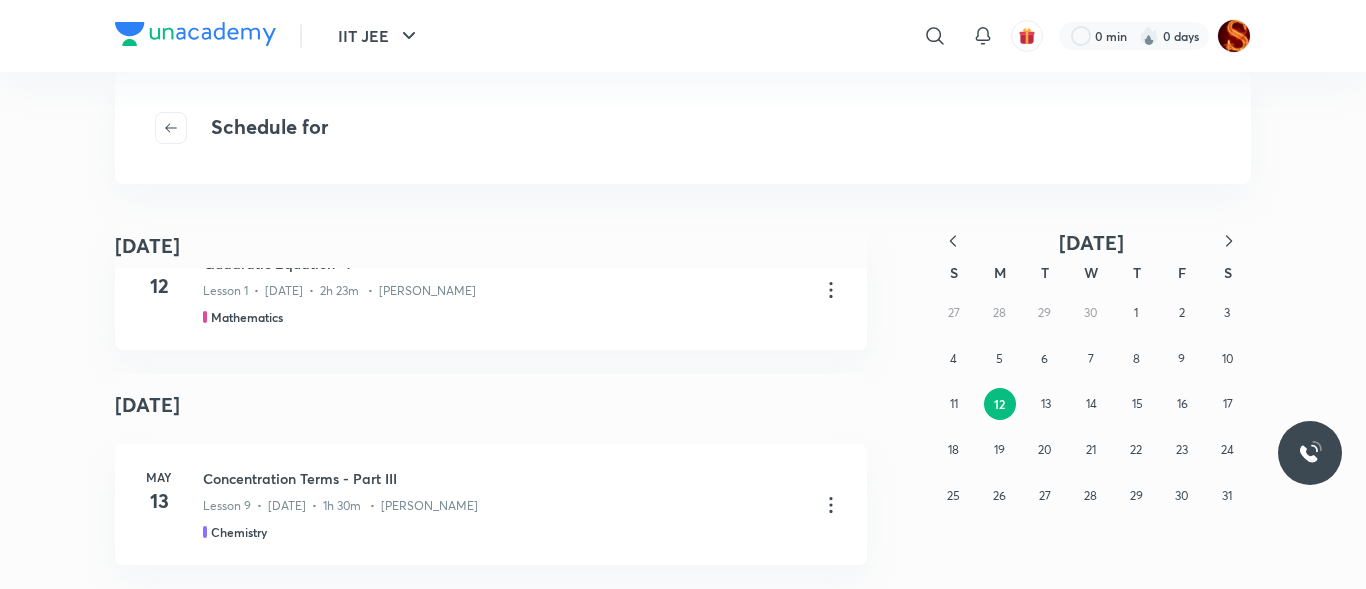 click 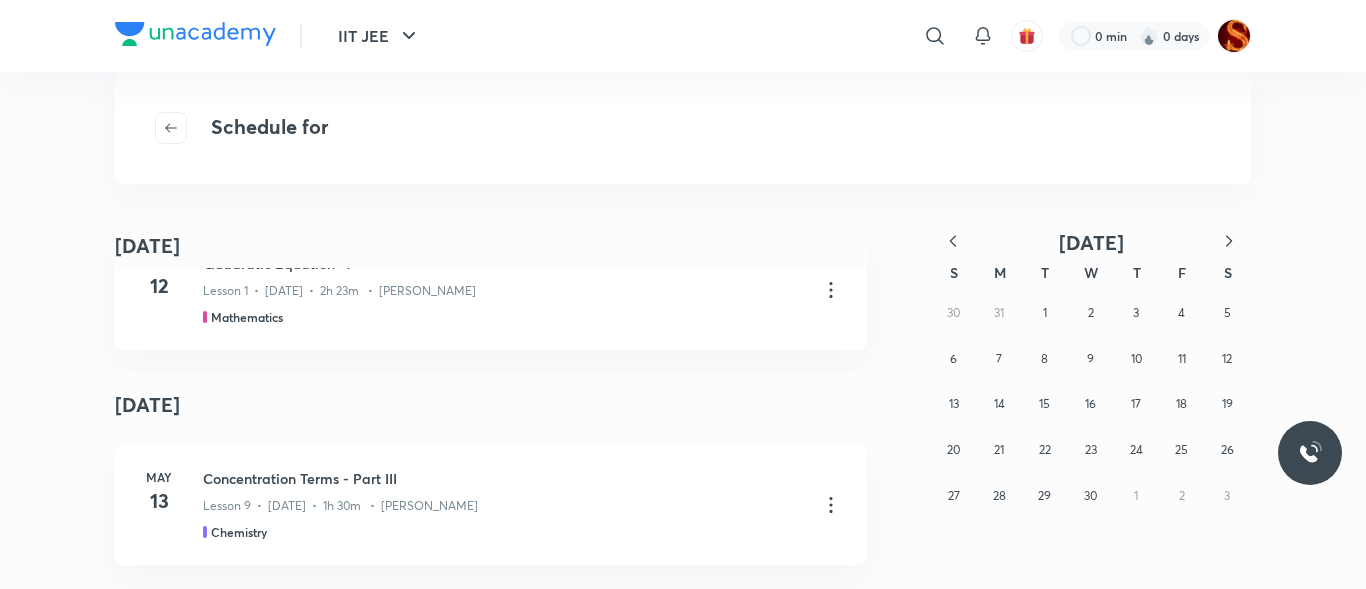 click 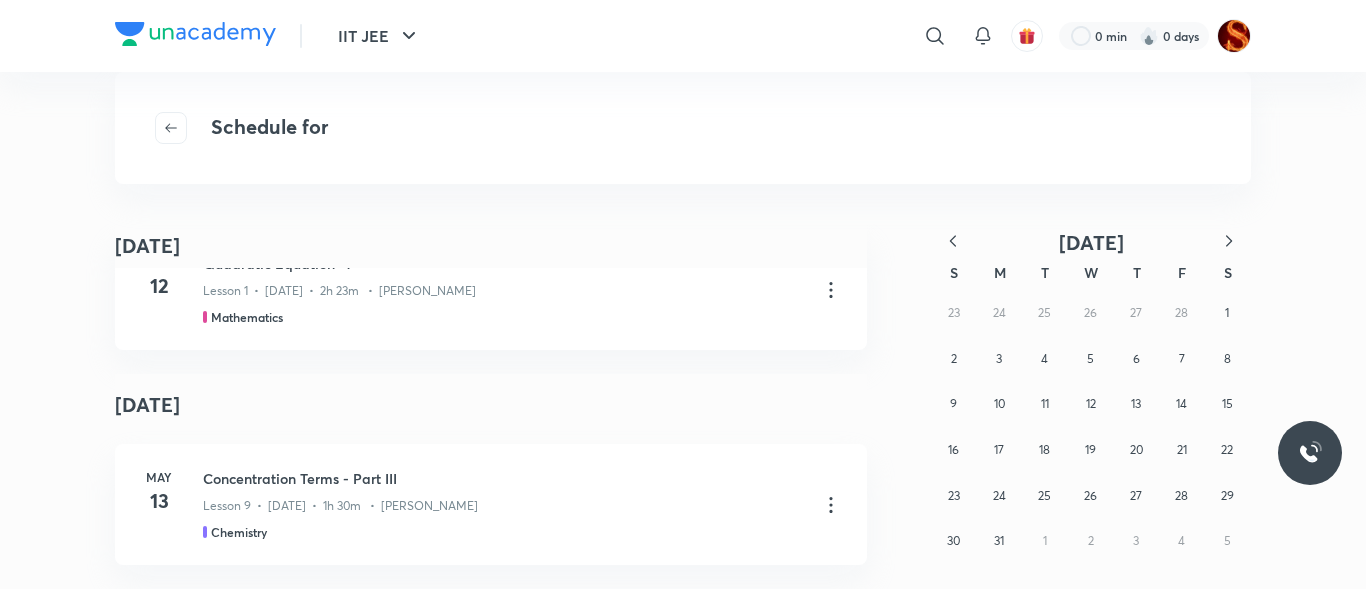 click 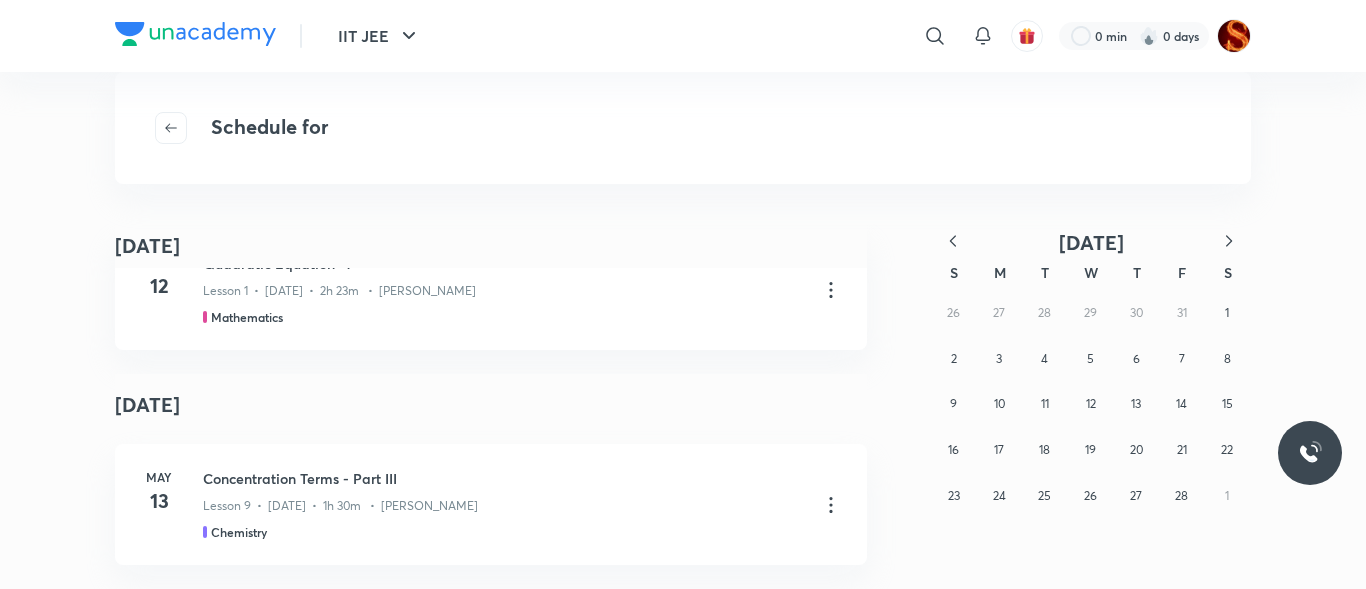 click 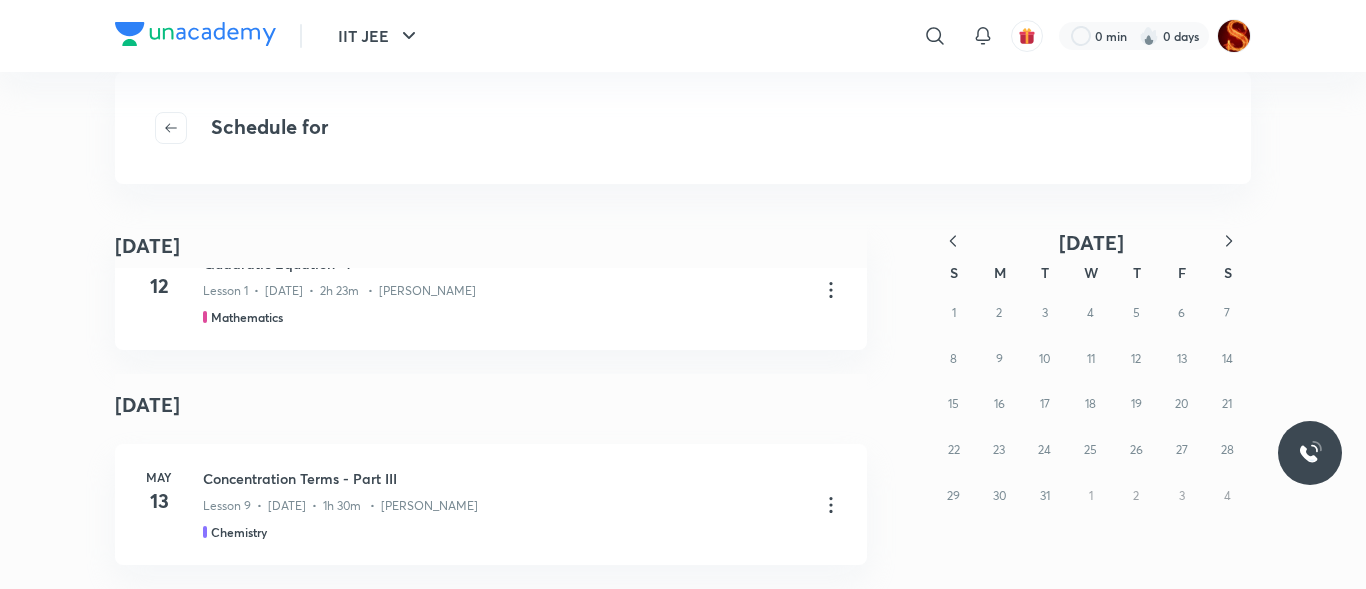 drag, startPoint x: 946, startPoint y: 236, endPoint x: 1080, endPoint y: 455, distance: 256.74307 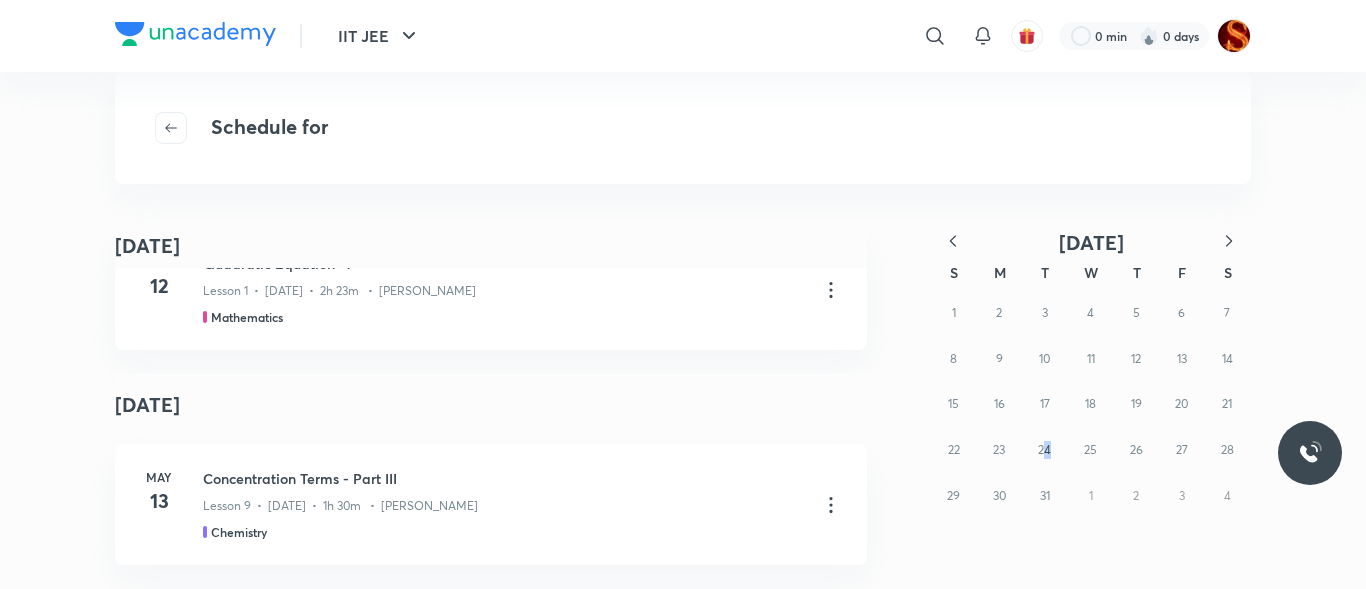 click on "1 2 3 4 5 6 7 8 9 10 11 12 13 14 15 16 17 18 19 20 21 22 23 24 25 26 27 28 29 30 31 1 2 3 4" at bounding box center (1091, 404) 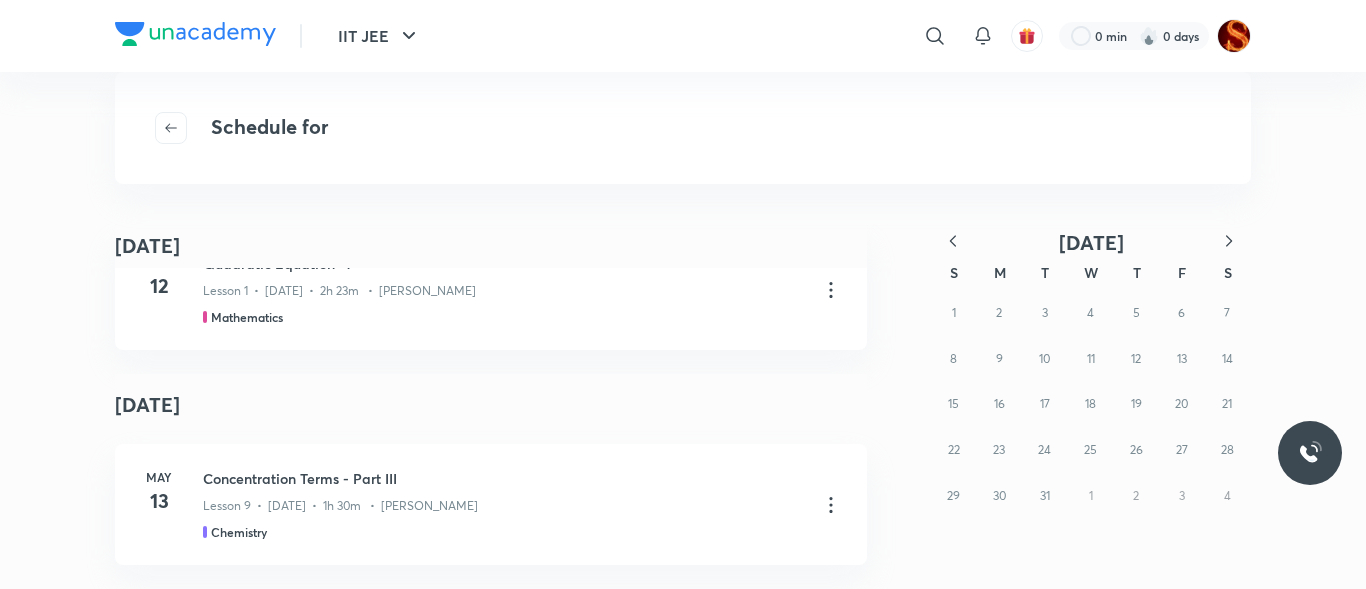 click at bounding box center [1229, 242] 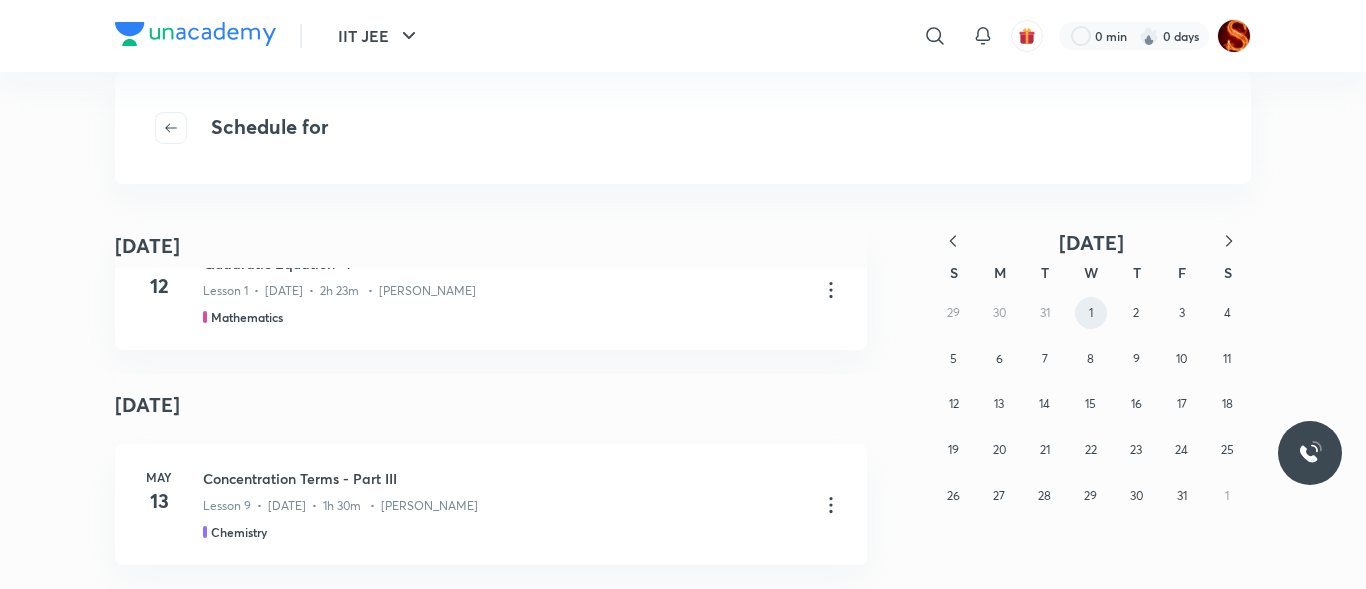 click on "1" at bounding box center (1091, 313) 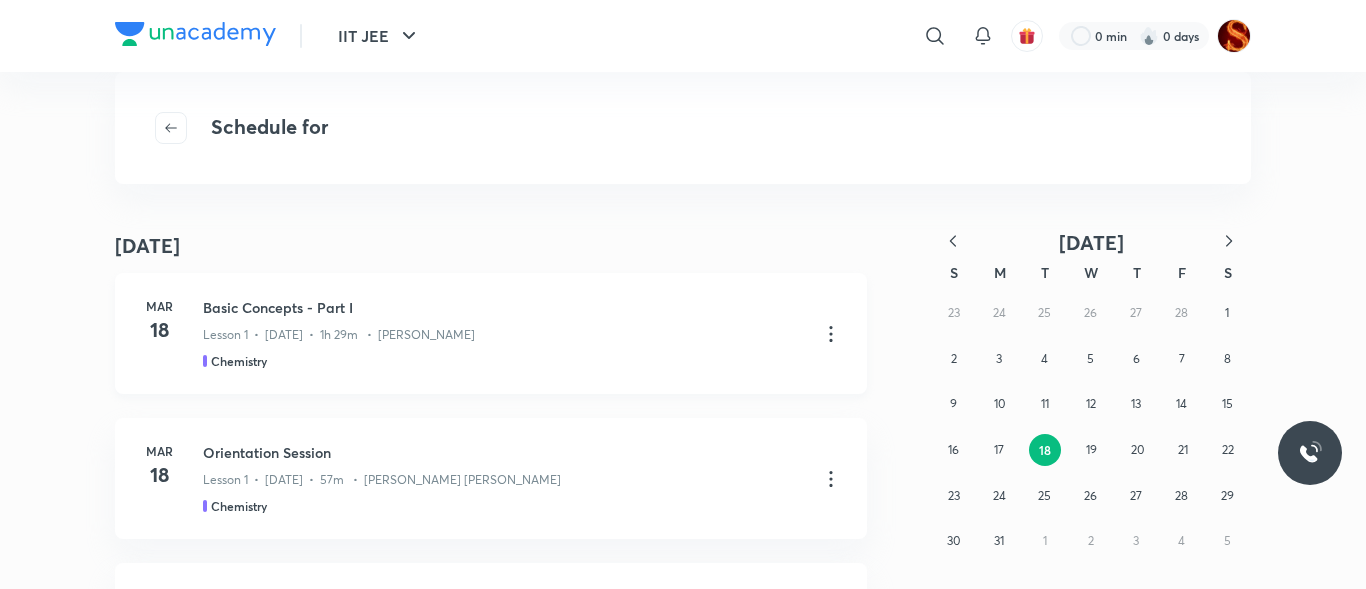 scroll, scrollTop: 0, scrollLeft: 0, axis: both 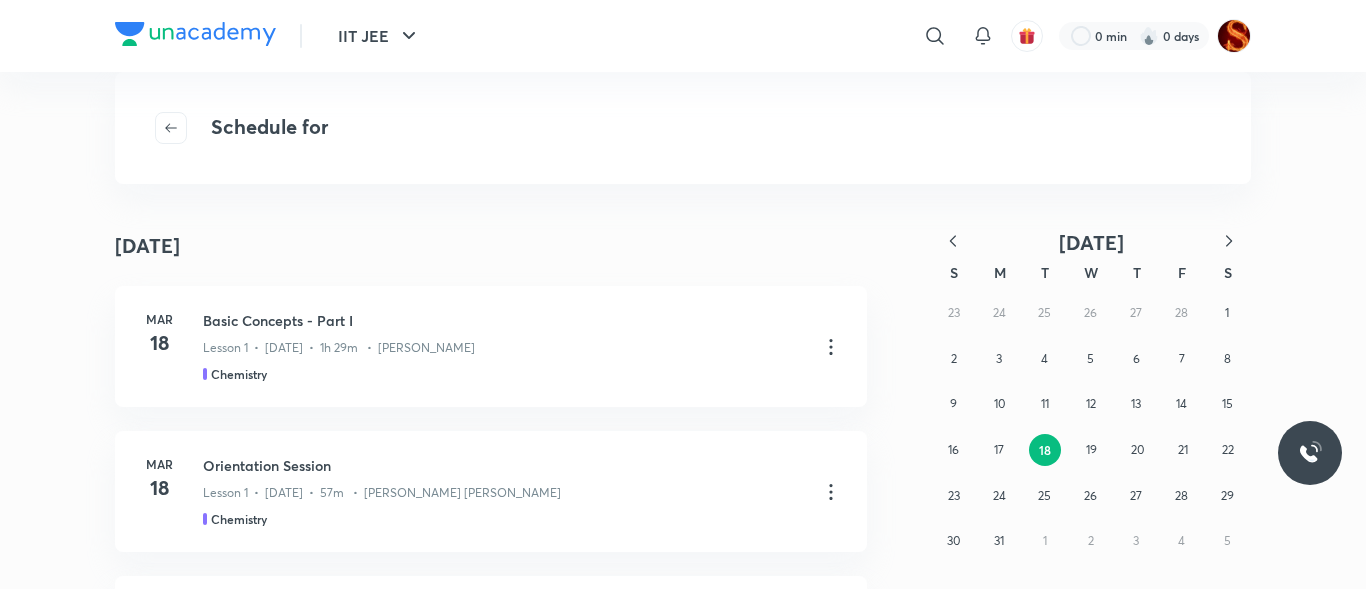 click 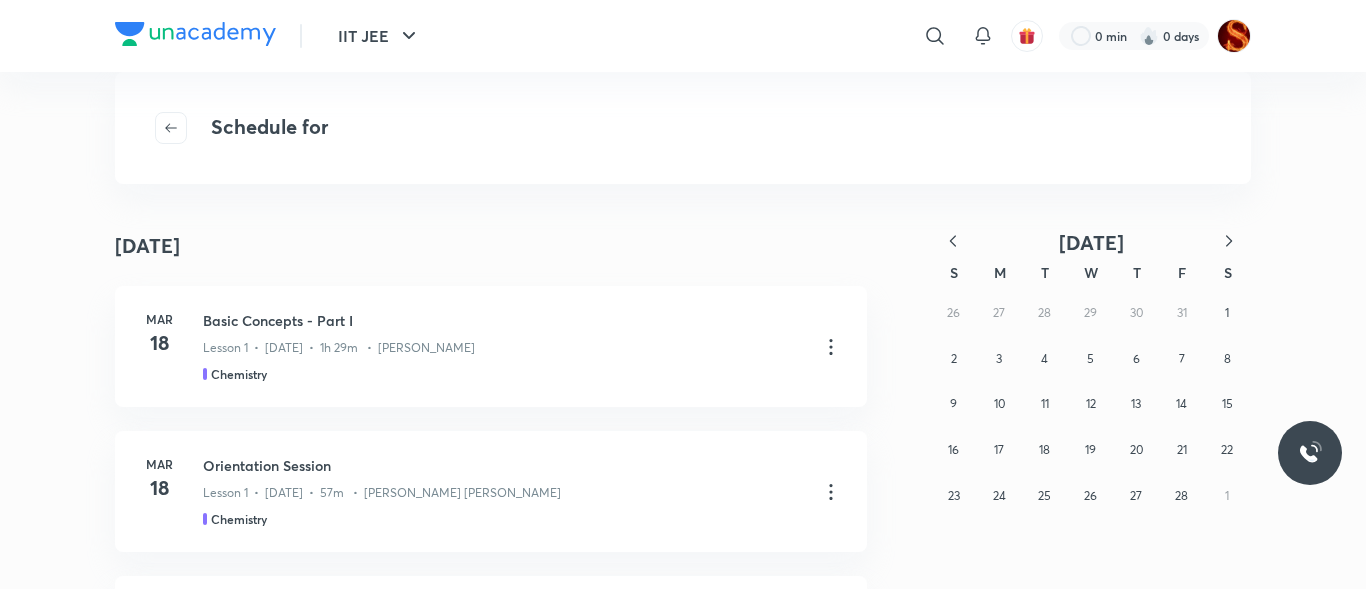 click 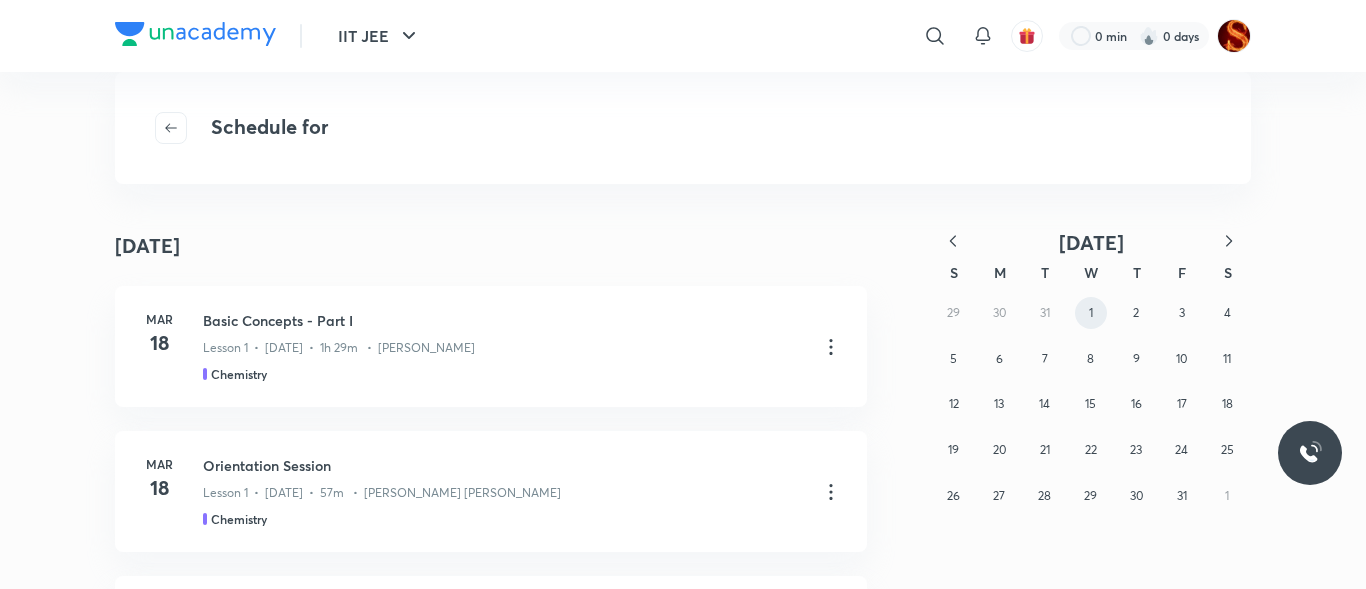 click on "1" at bounding box center (1091, 313) 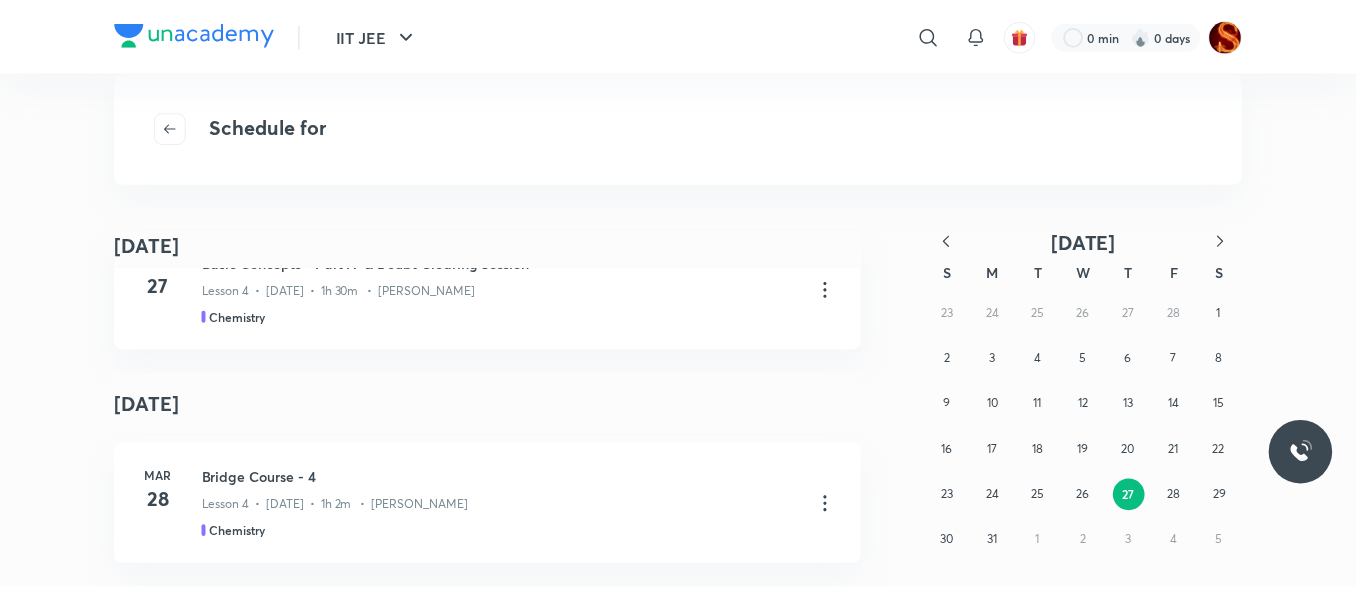 scroll, scrollTop: 2377, scrollLeft: 0, axis: vertical 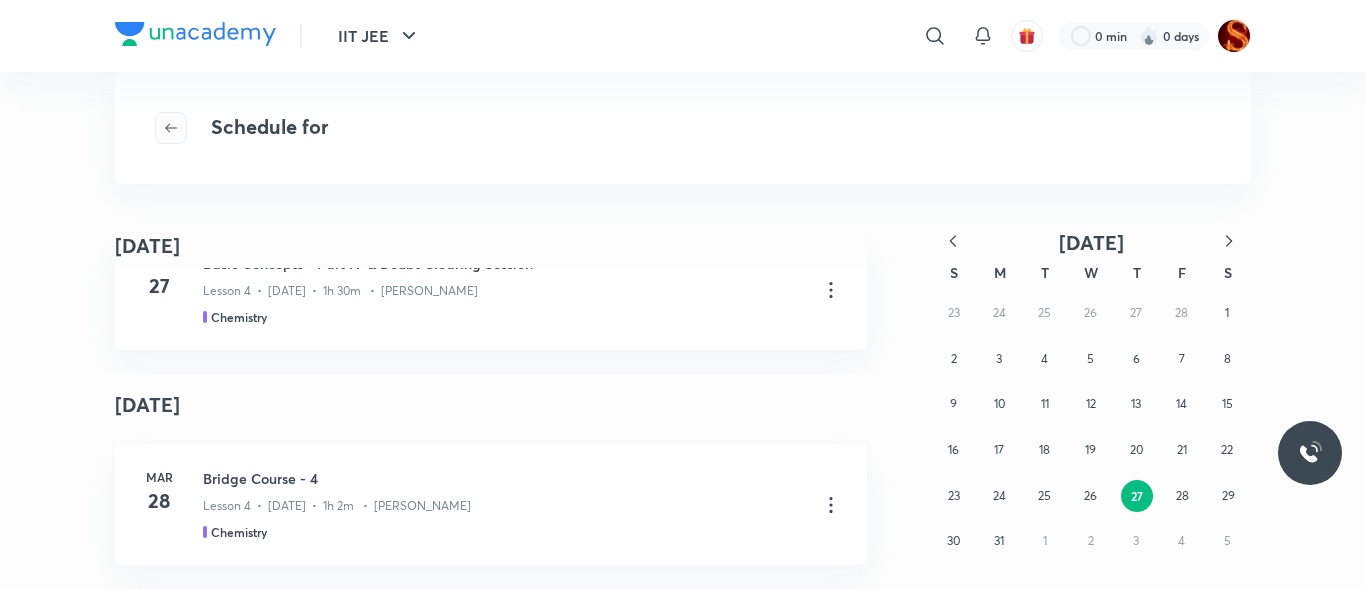 click at bounding box center (171, 128) 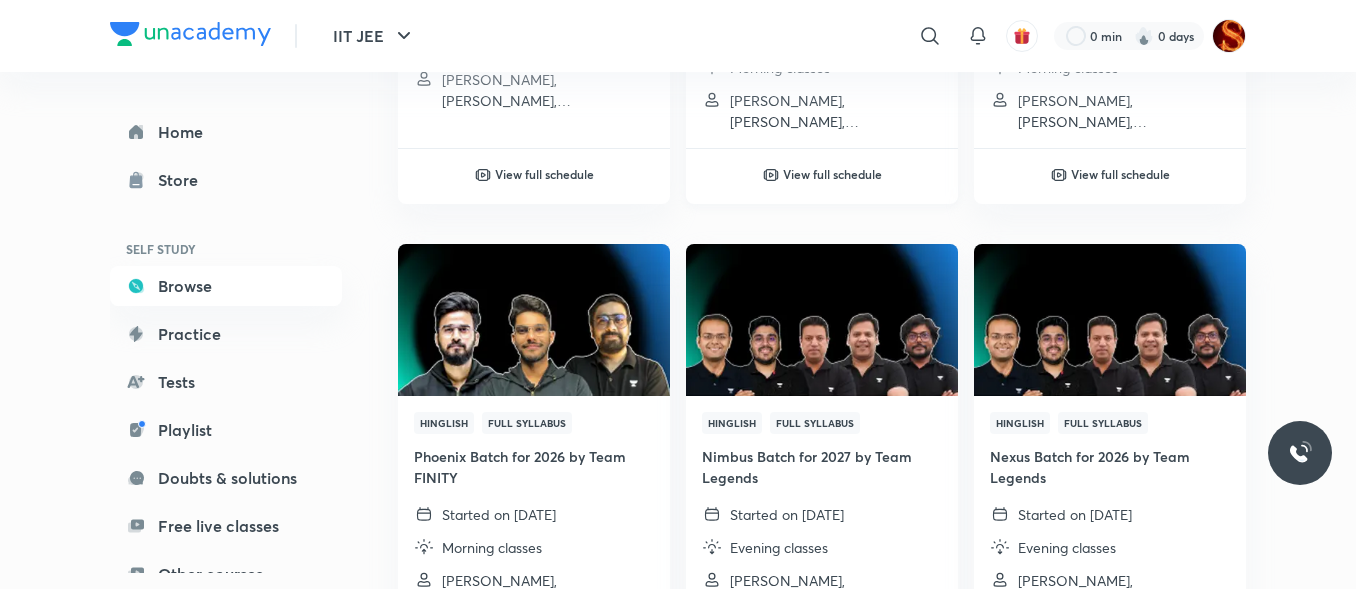 scroll, scrollTop: 2575, scrollLeft: 0, axis: vertical 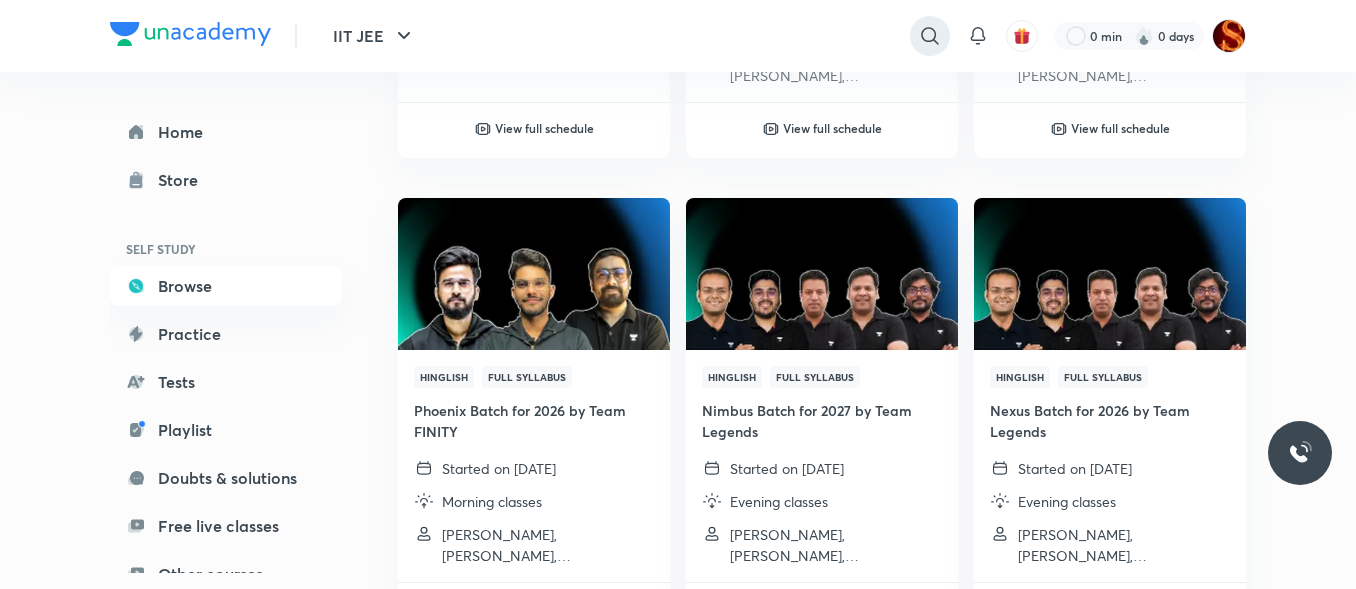 click at bounding box center [930, 36] 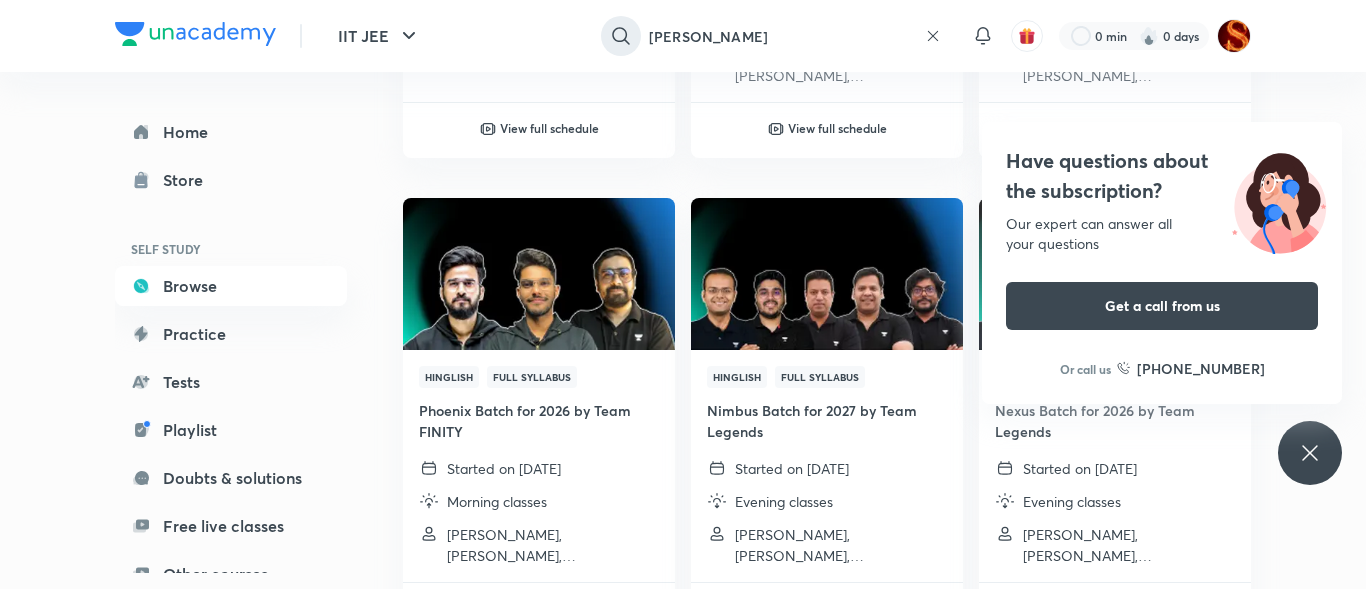 type on "prashant jain" 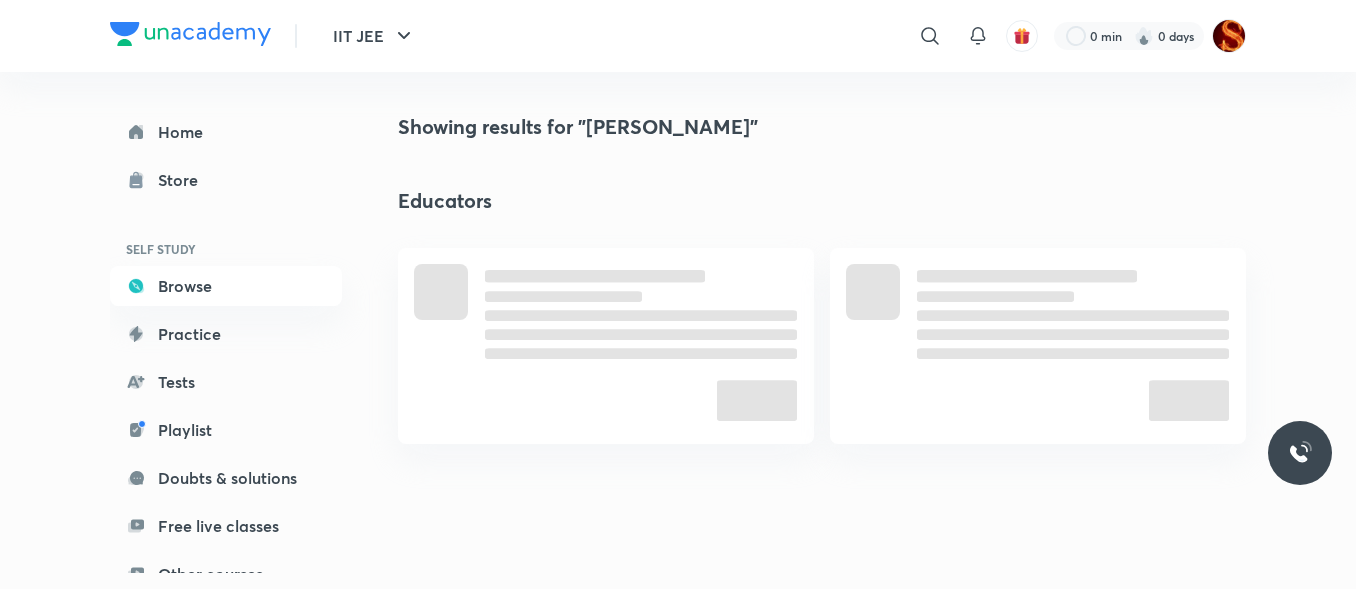 scroll, scrollTop: 0, scrollLeft: 0, axis: both 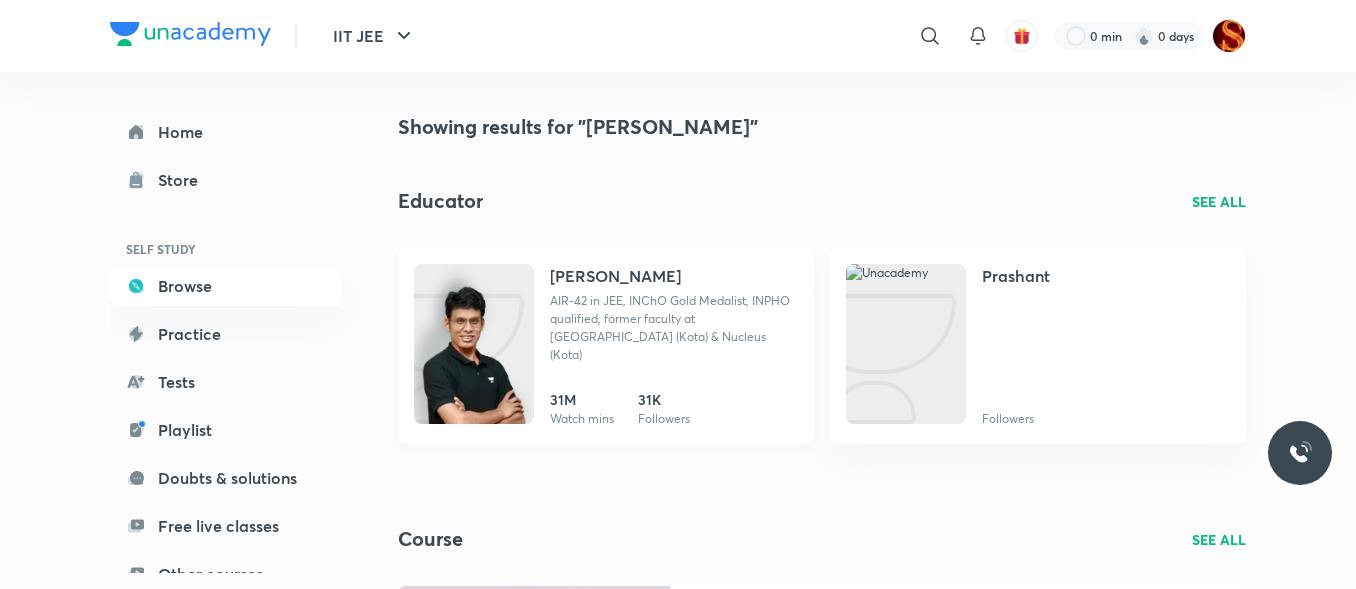 click on "Prashant Jain AIR-42 in JEE, INChO Gold Medalist, INPHO qualified, former faculty at Resonance (Kota) & Nucleus (Kota)" at bounding box center (674, 322) 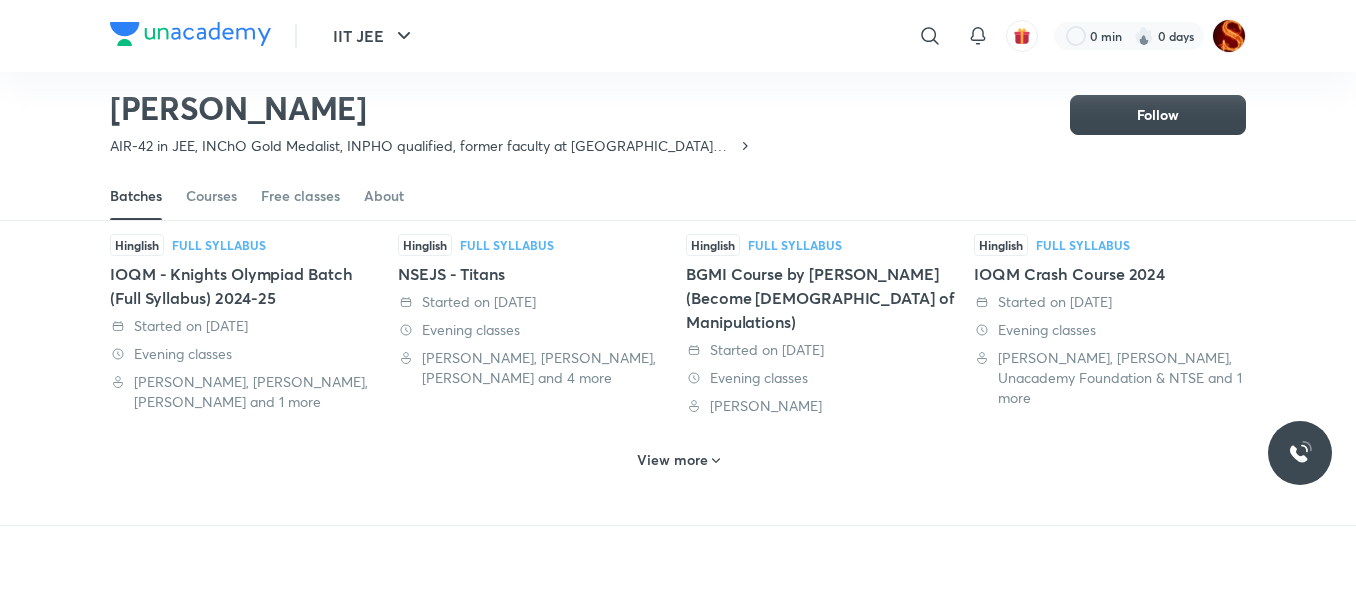 scroll, scrollTop: 1034, scrollLeft: 0, axis: vertical 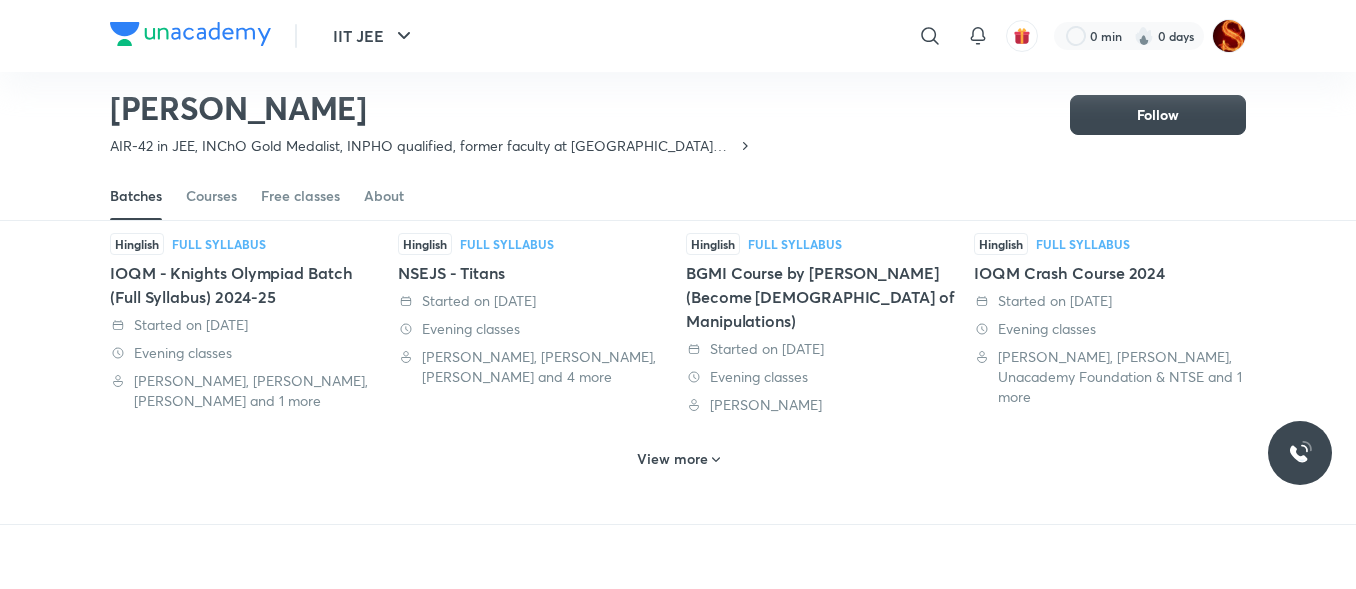 click on "Started on 24 Apr 2024   Evening classes   Prashant Jain" at bounding box center (822, 377) 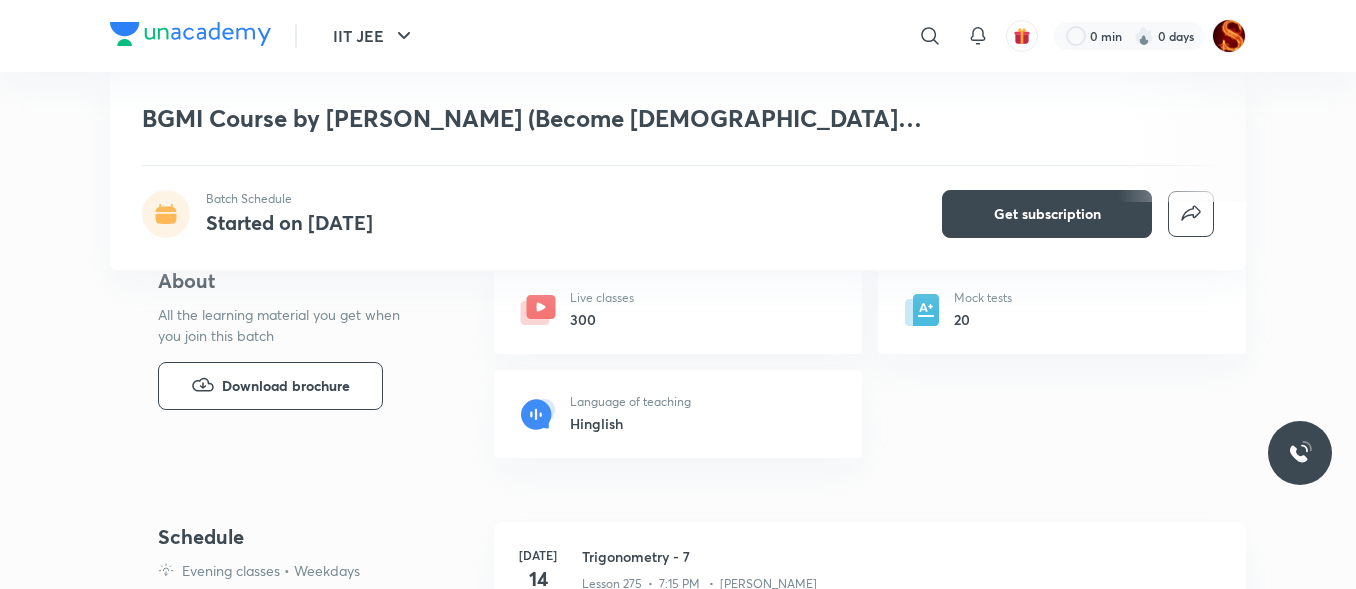 scroll, scrollTop: 748, scrollLeft: 0, axis: vertical 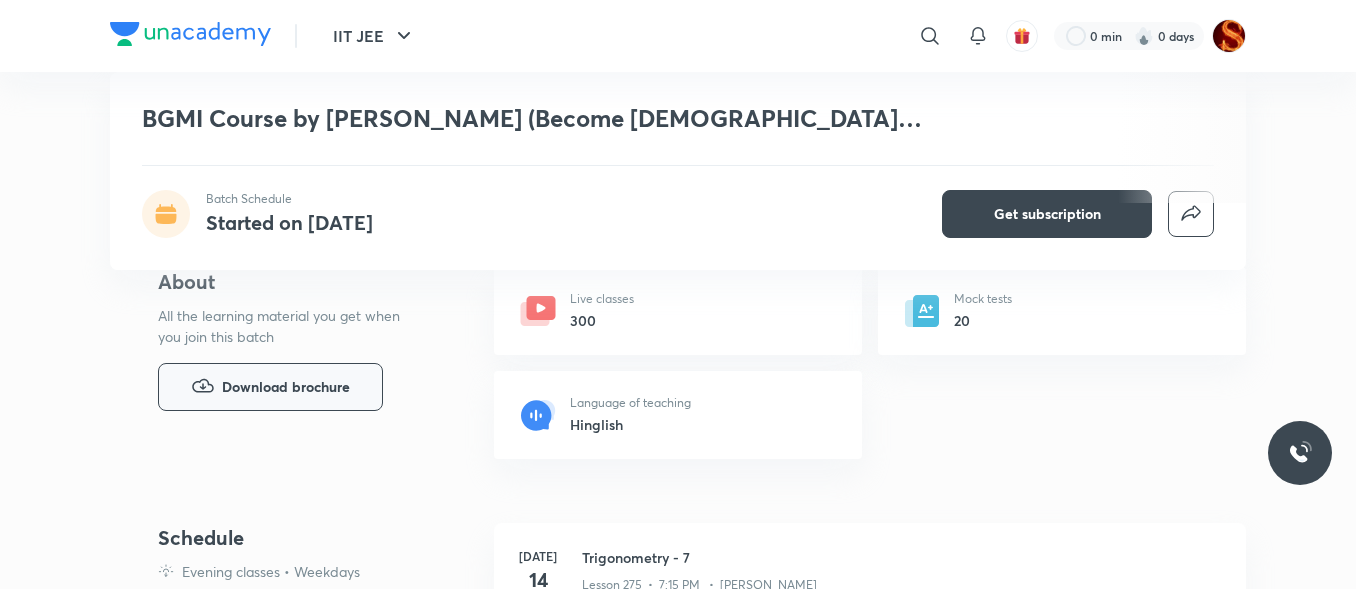 click on "Download brochure" at bounding box center (286, 387) 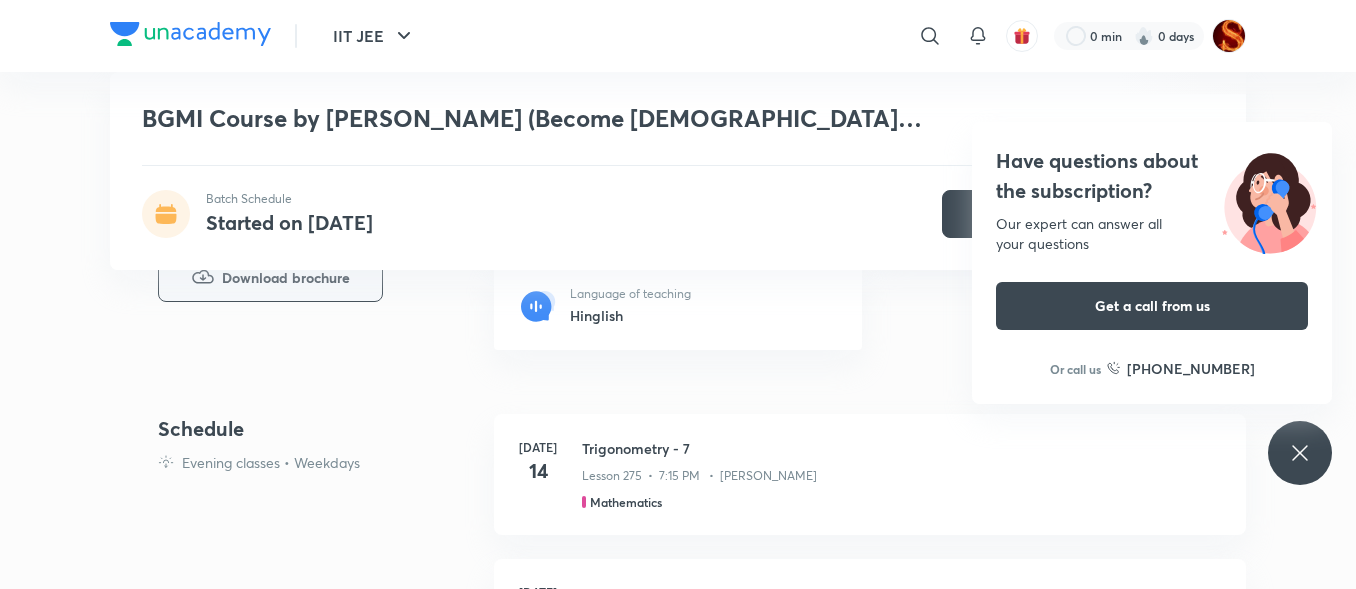 scroll, scrollTop: 855, scrollLeft: 0, axis: vertical 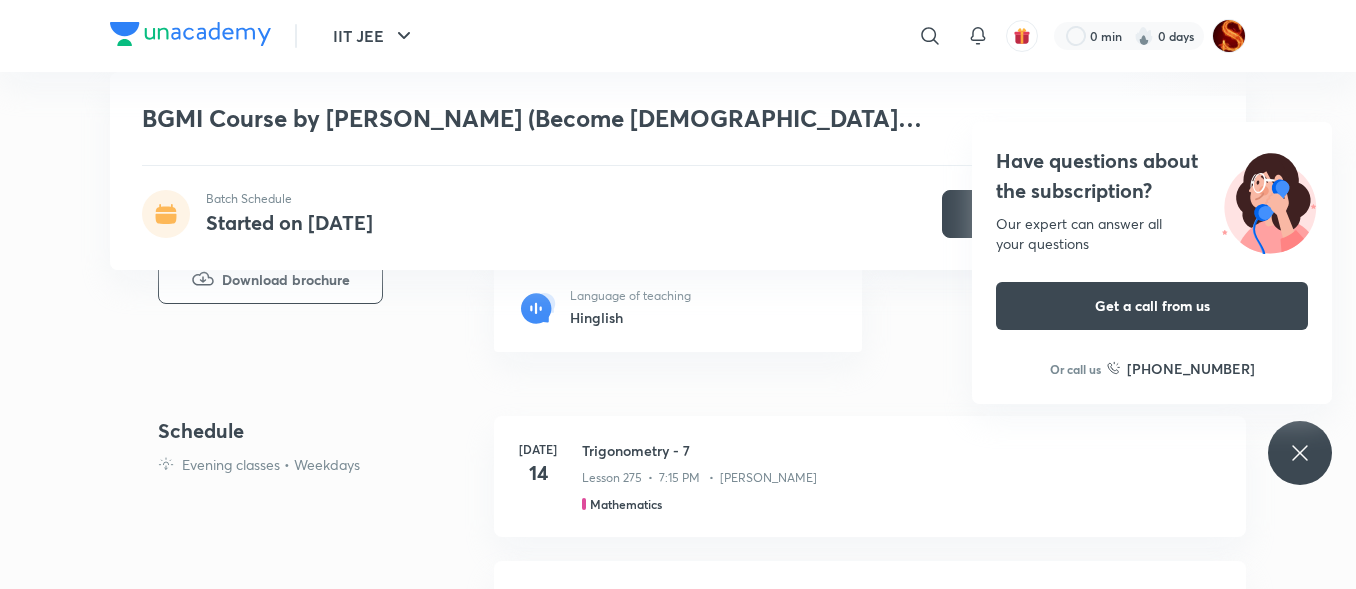 click 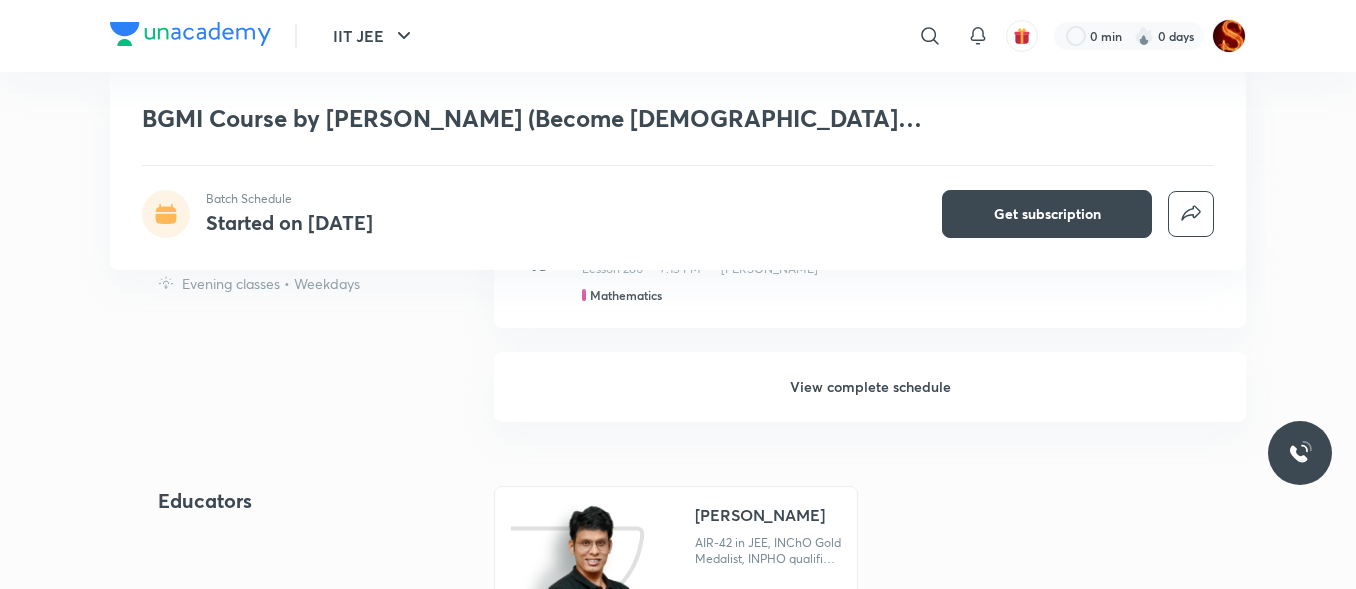 scroll, scrollTop: 1792, scrollLeft: 0, axis: vertical 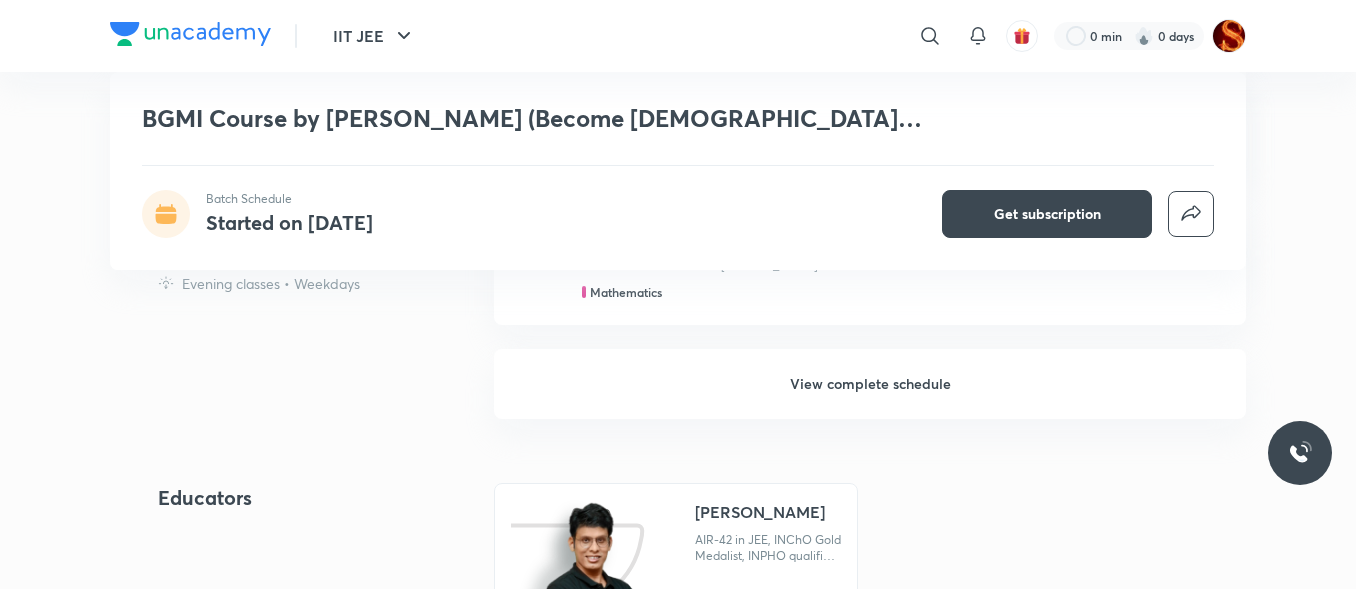 click on "View complete schedule" at bounding box center [870, 384] 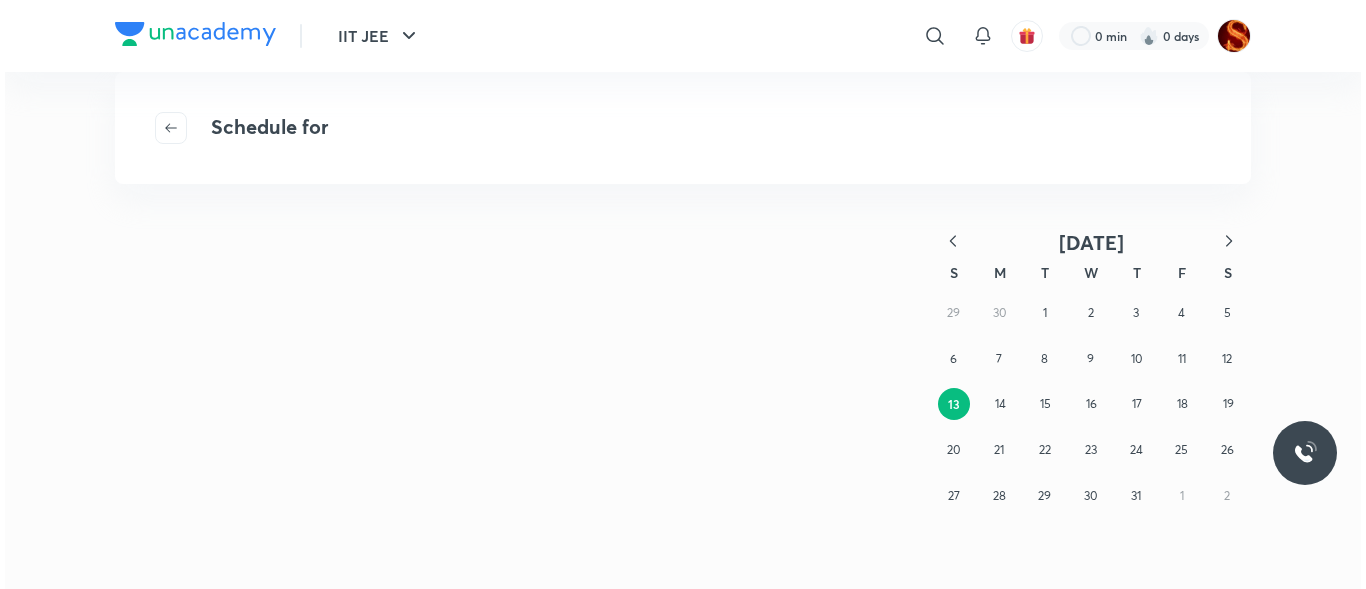 scroll, scrollTop: 0, scrollLeft: 0, axis: both 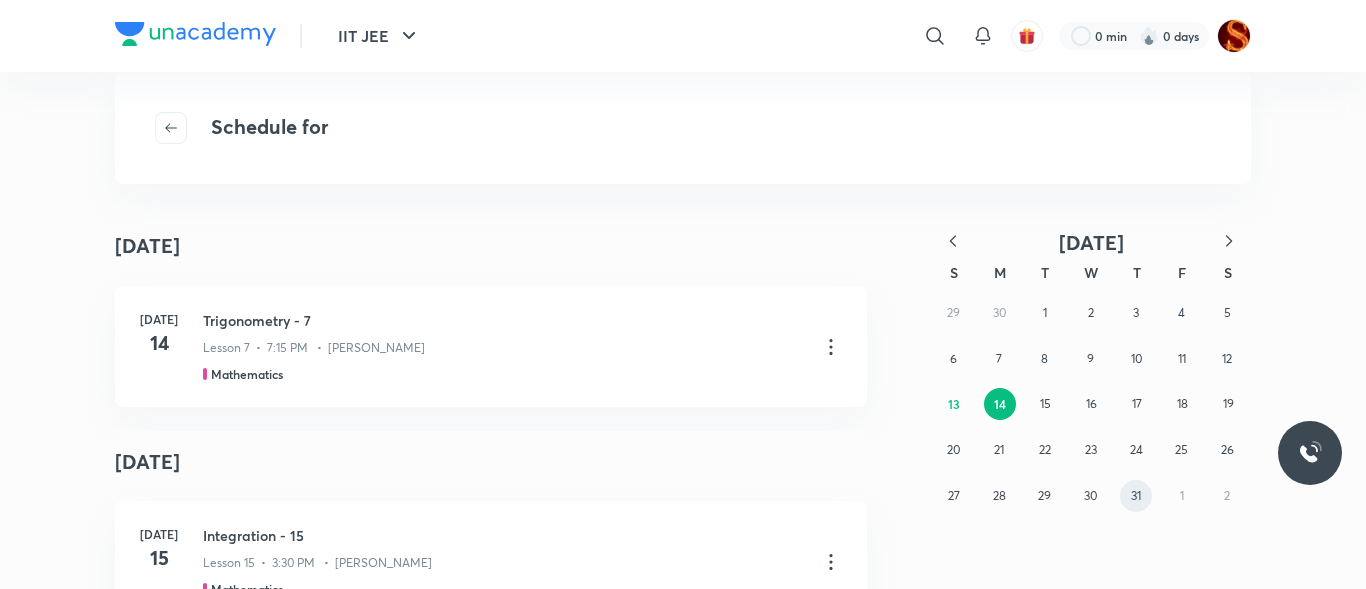 click on "31" at bounding box center [1136, 496] 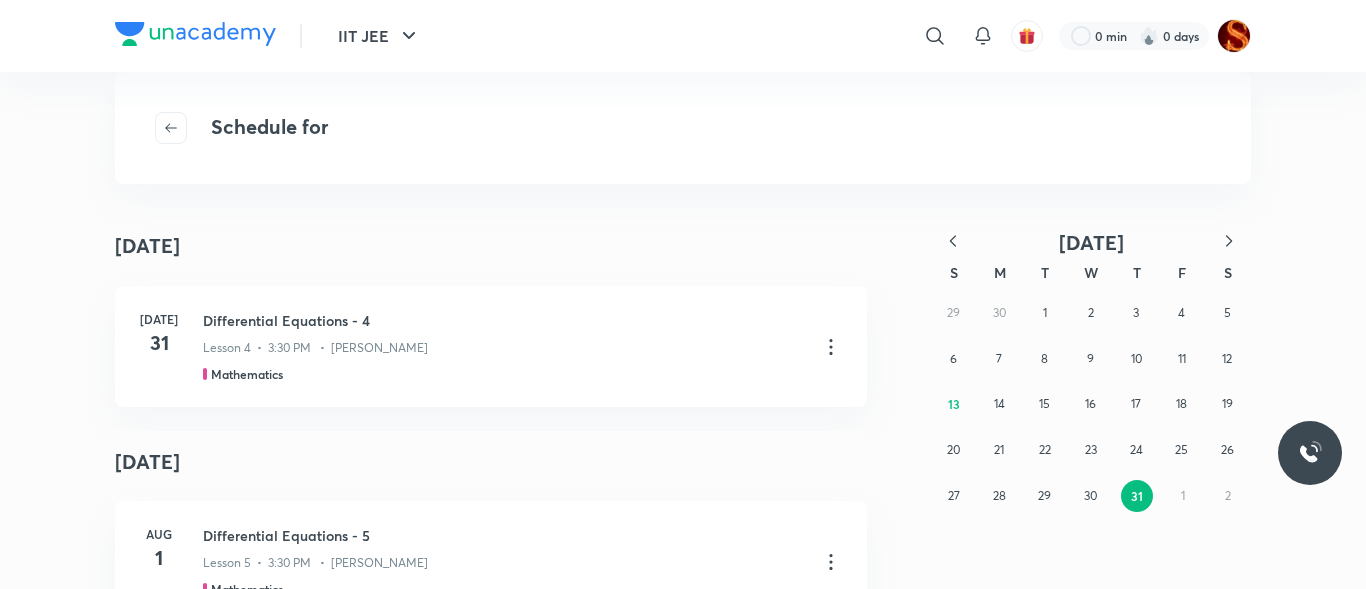 click 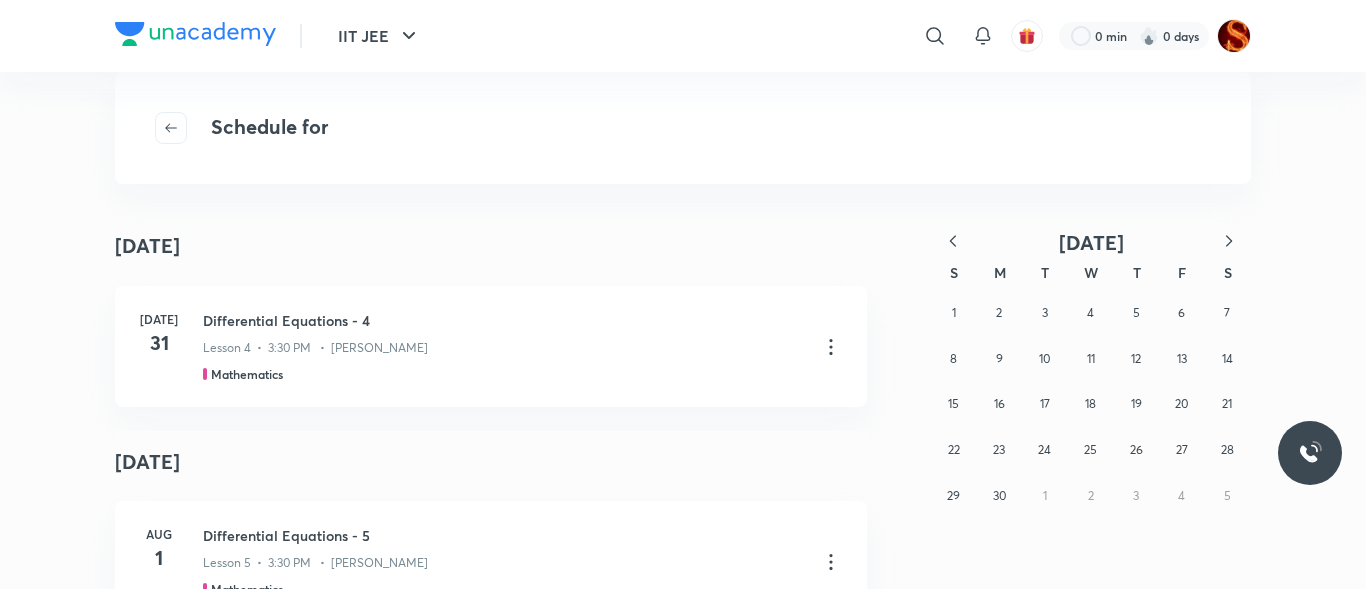 click 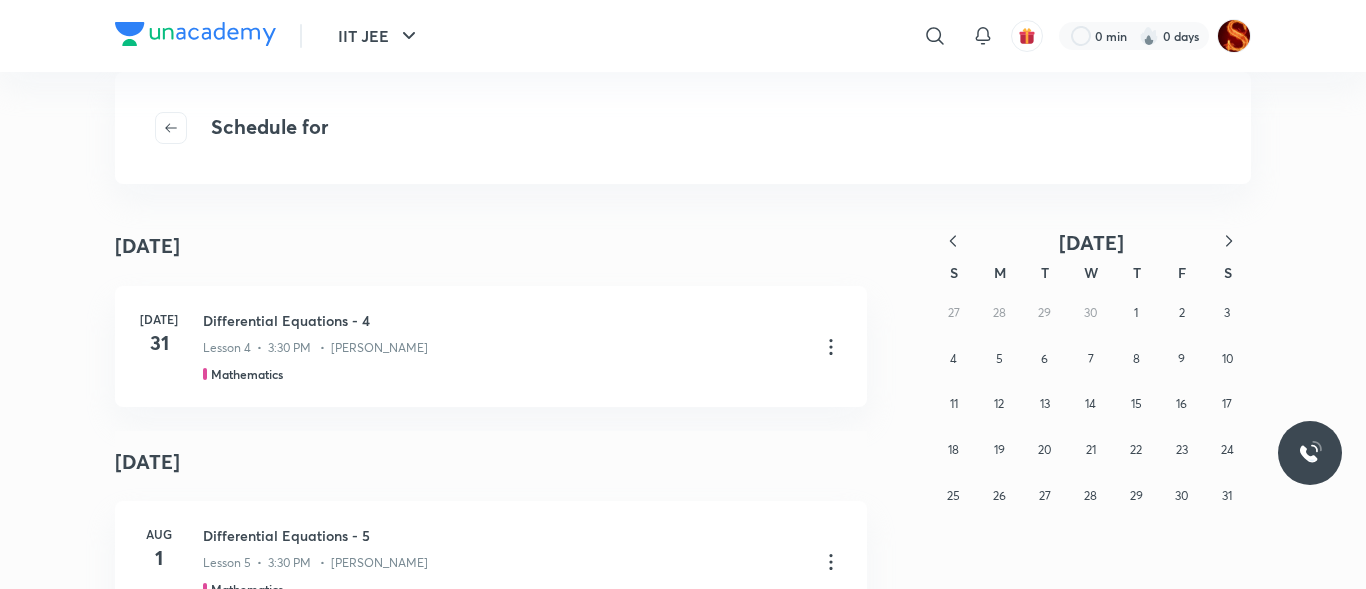click 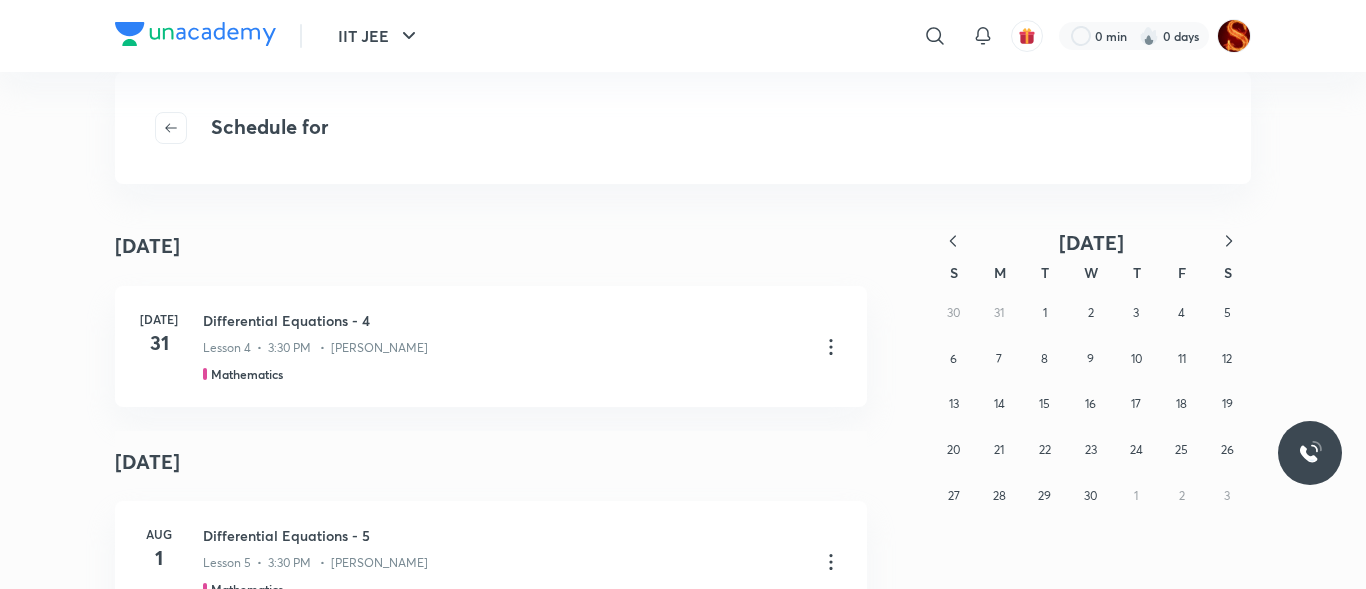 click 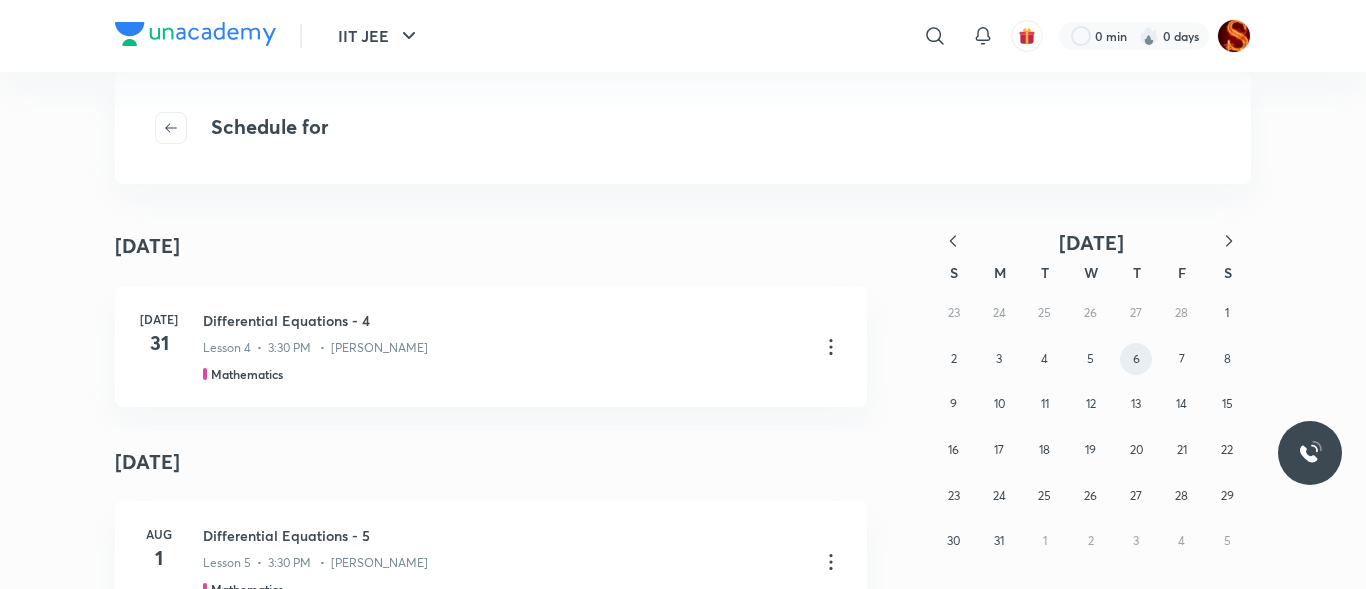 click on "6" at bounding box center [1136, 359] 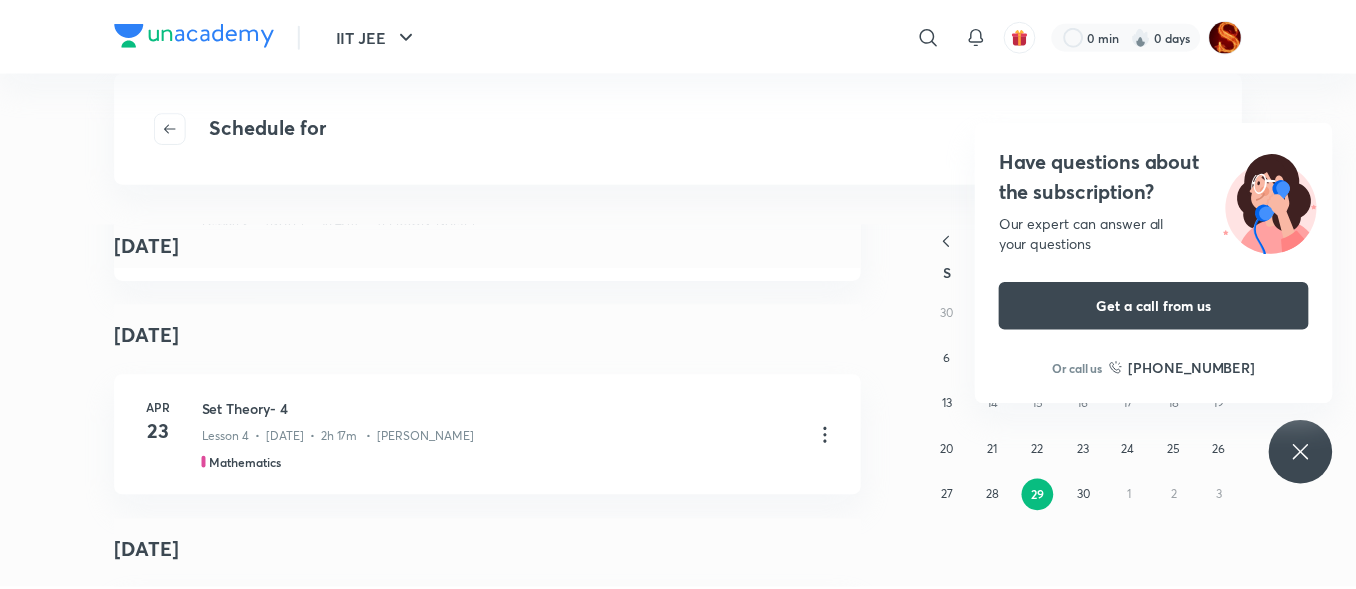 scroll, scrollTop: 15567, scrollLeft: 0, axis: vertical 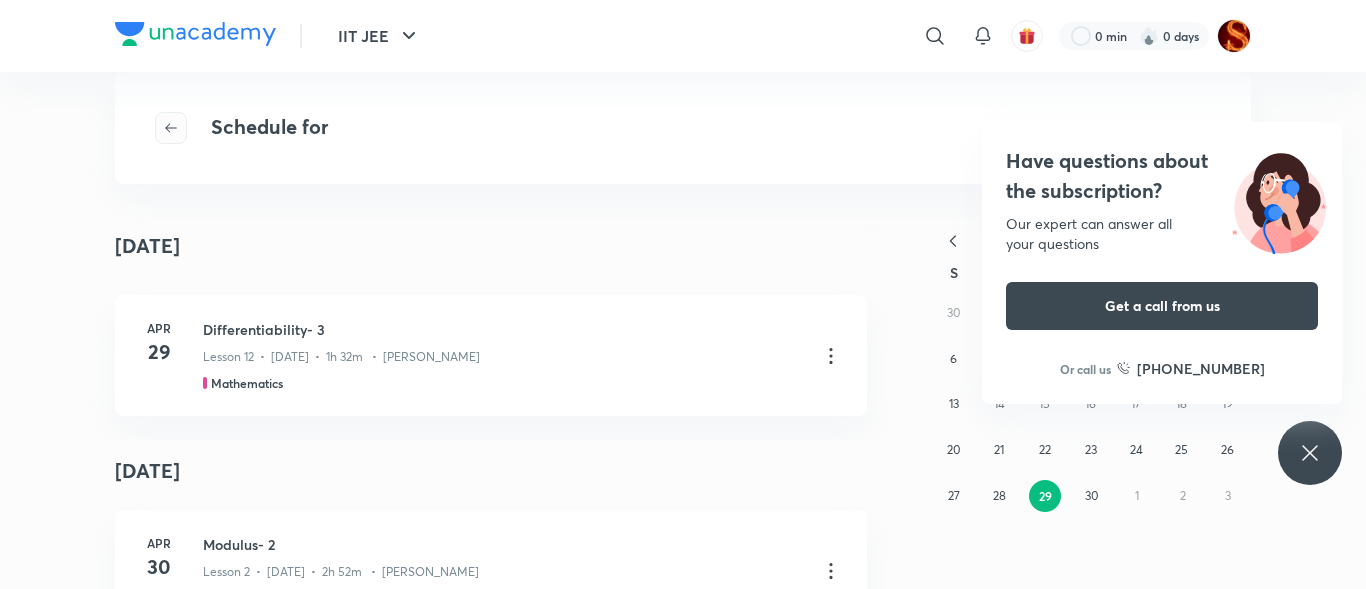 click at bounding box center (171, 128) 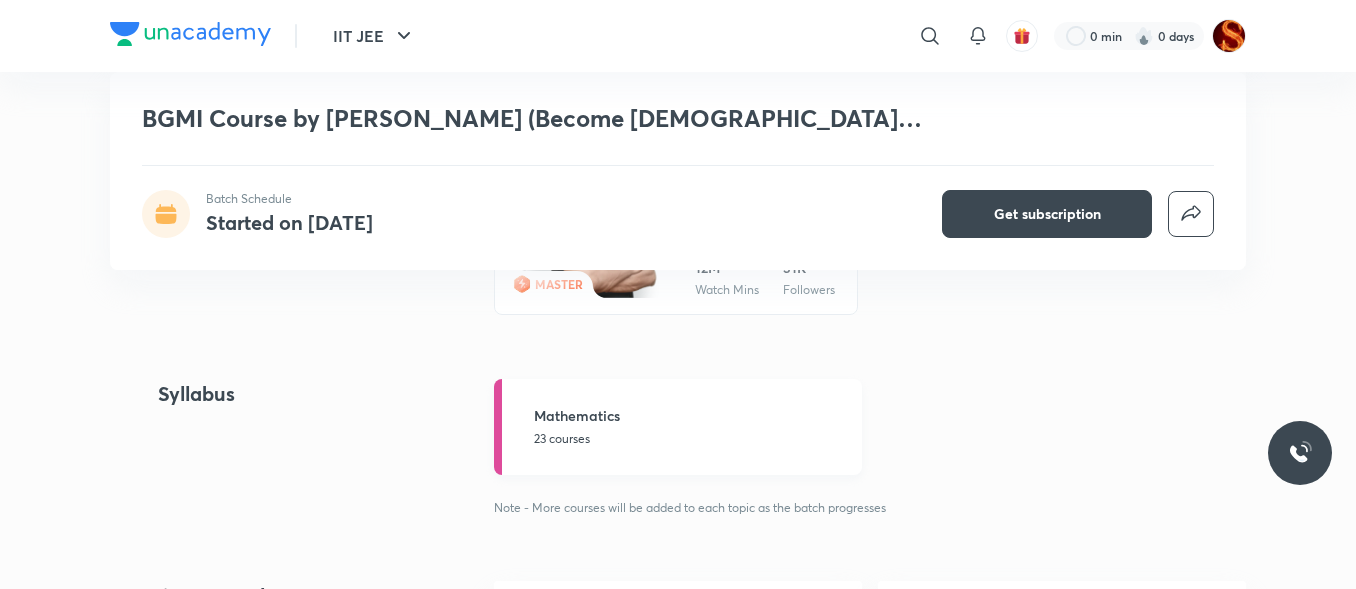 scroll, scrollTop: 2163, scrollLeft: 0, axis: vertical 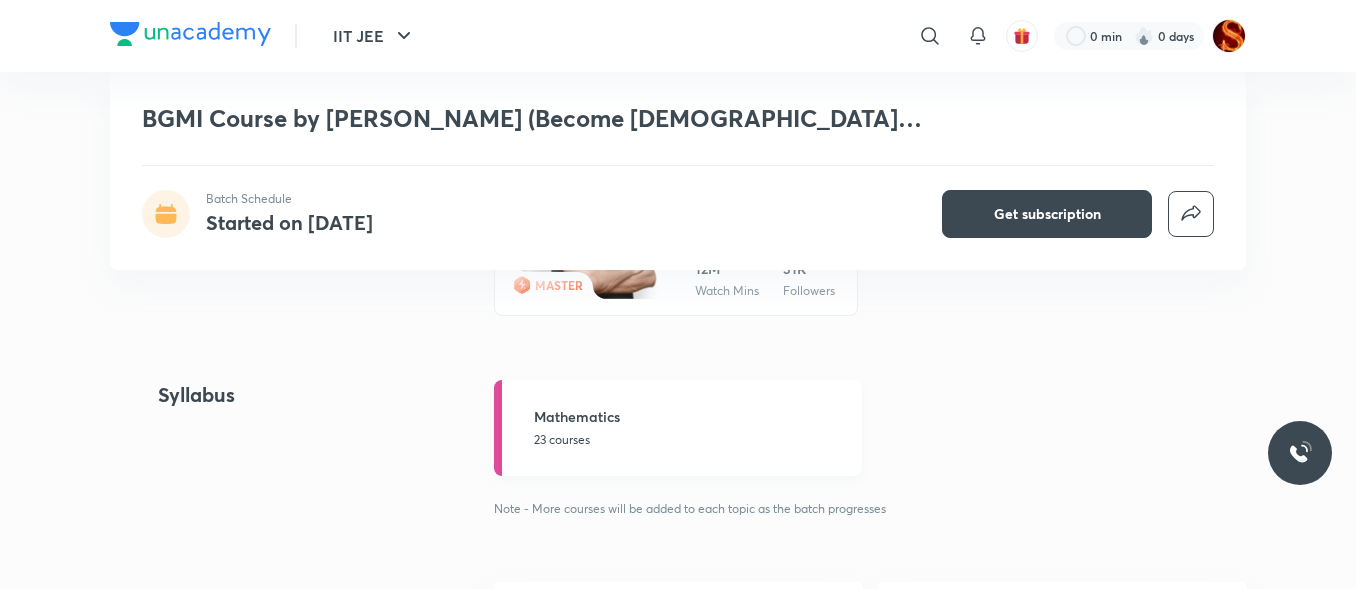 click on "23 courses" at bounding box center (692, 440) 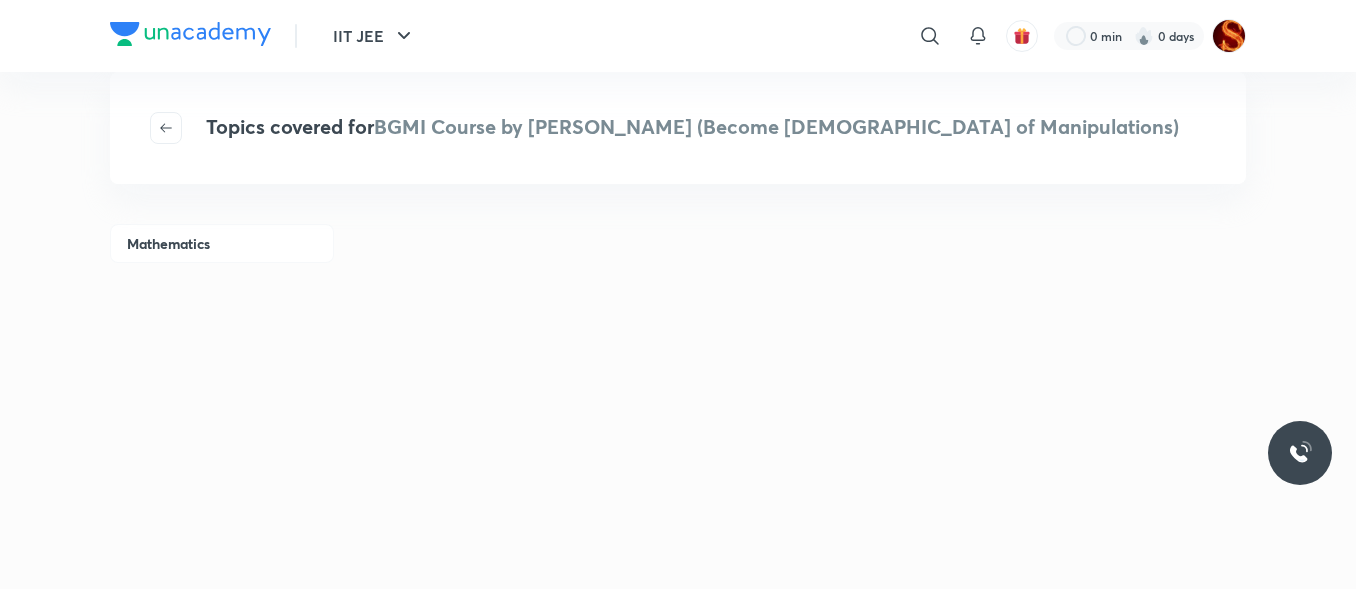 scroll, scrollTop: 224, scrollLeft: 0, axis: vertical 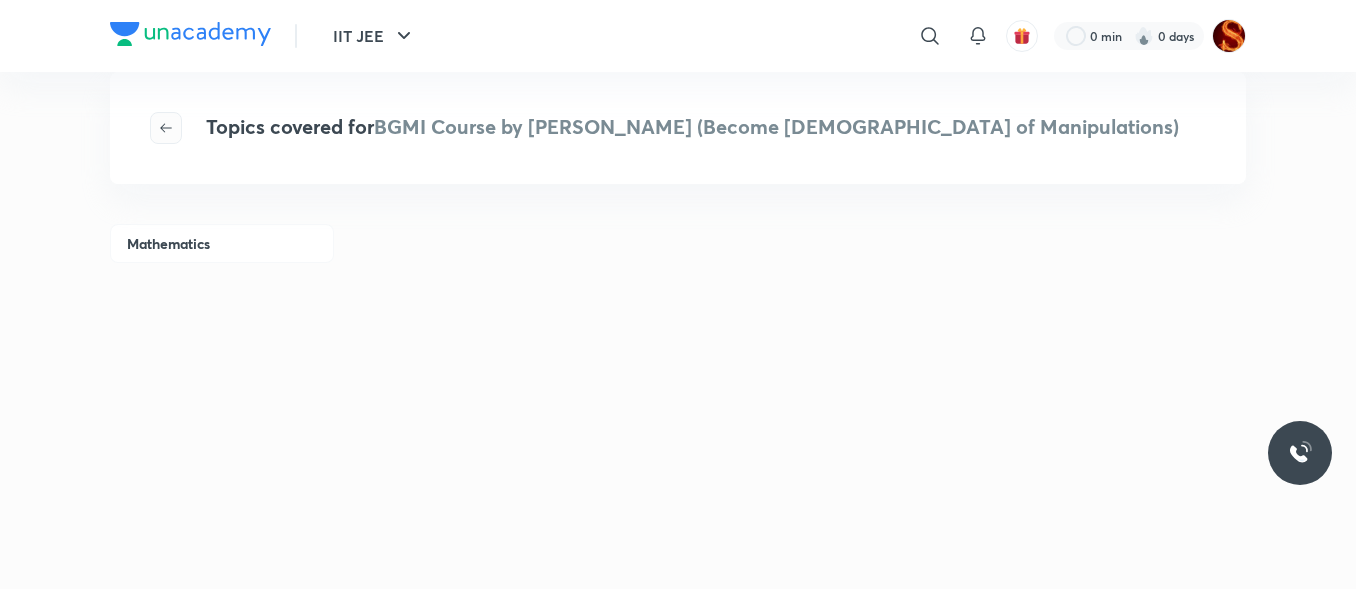 click 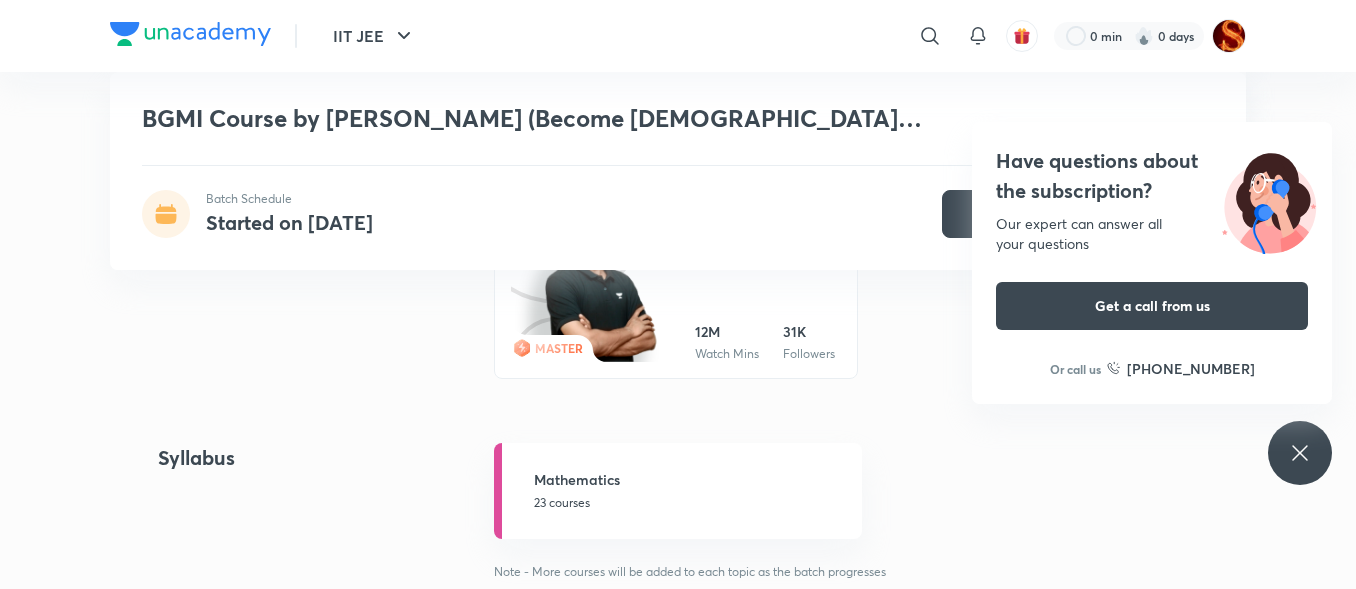 scroll, scrollTop: 2167, scrollLeft: 0, axis: vertical 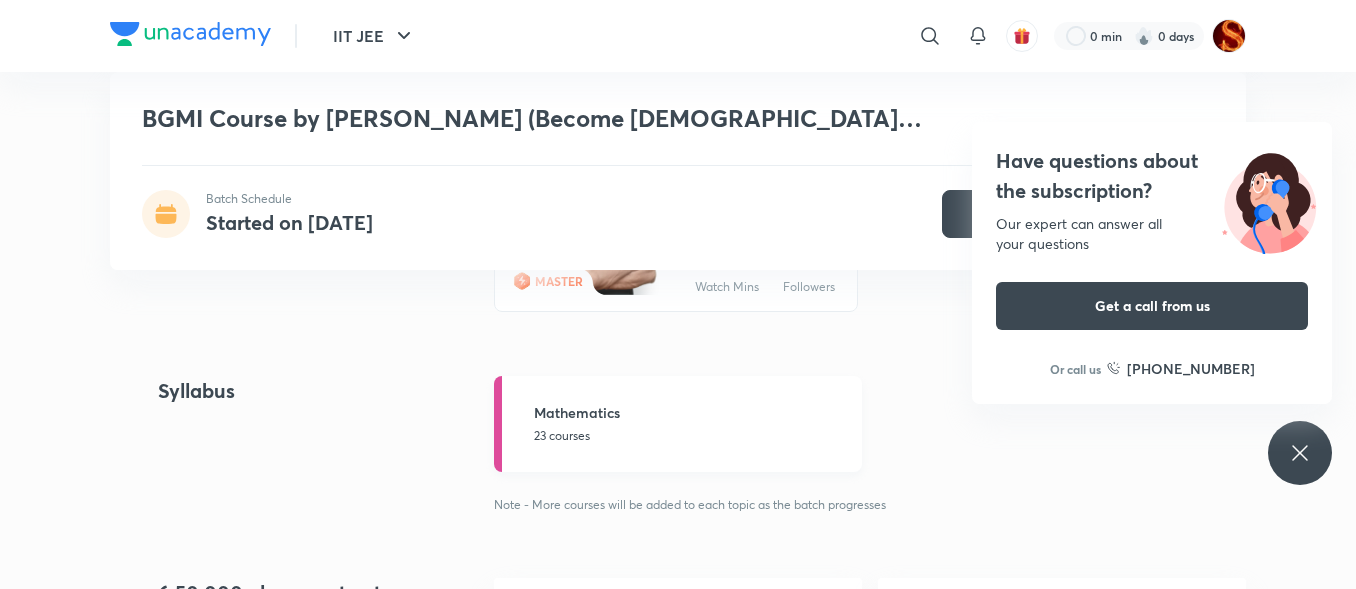 click on "Mathematics 23 courses" at bounding box center (678, 424) 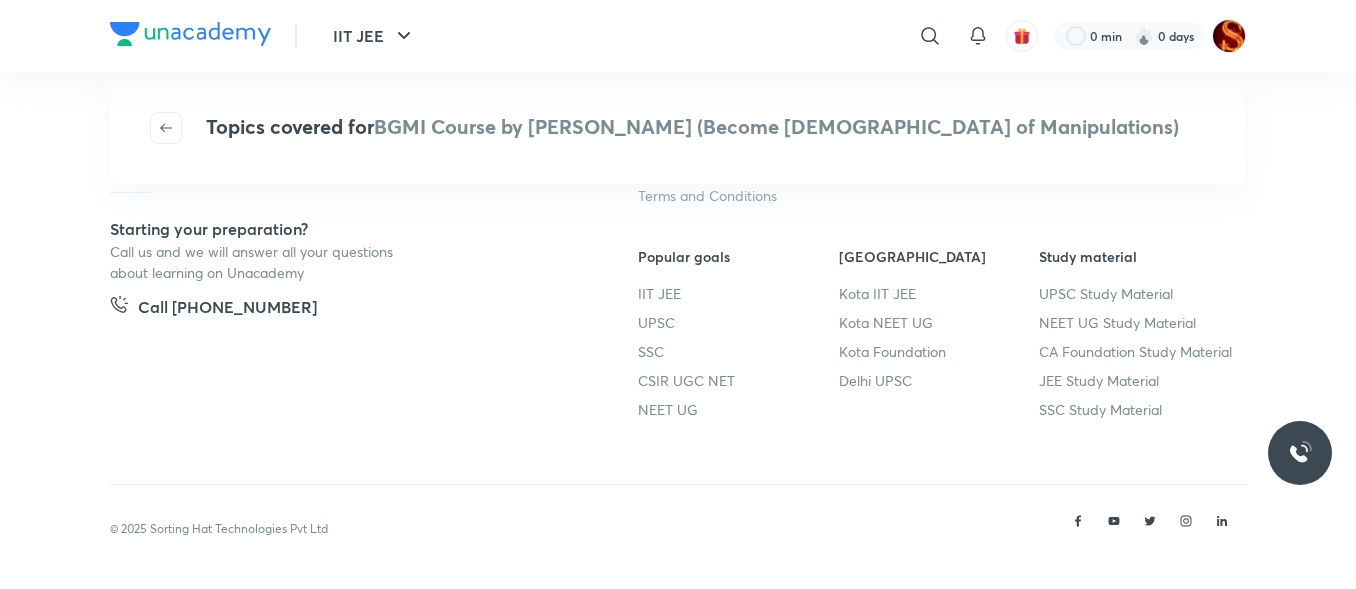 scroll, scrollTop: 0, scrollLeft: 0, axis: both 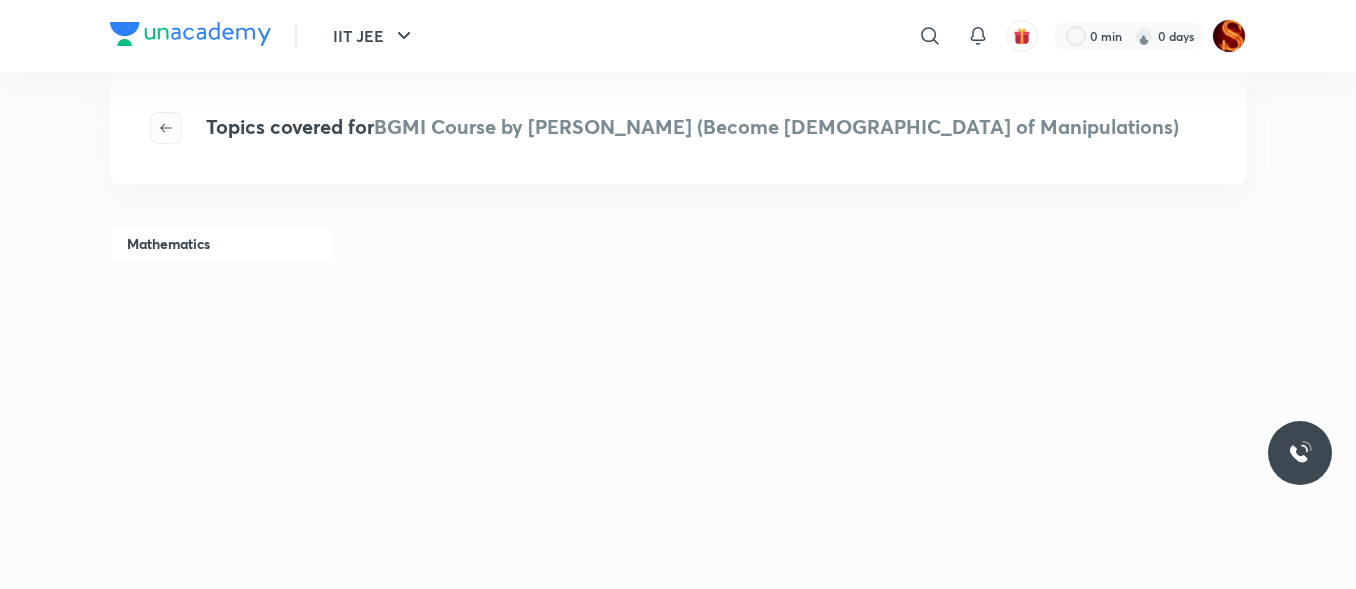 click at bounding box center (166, 128) 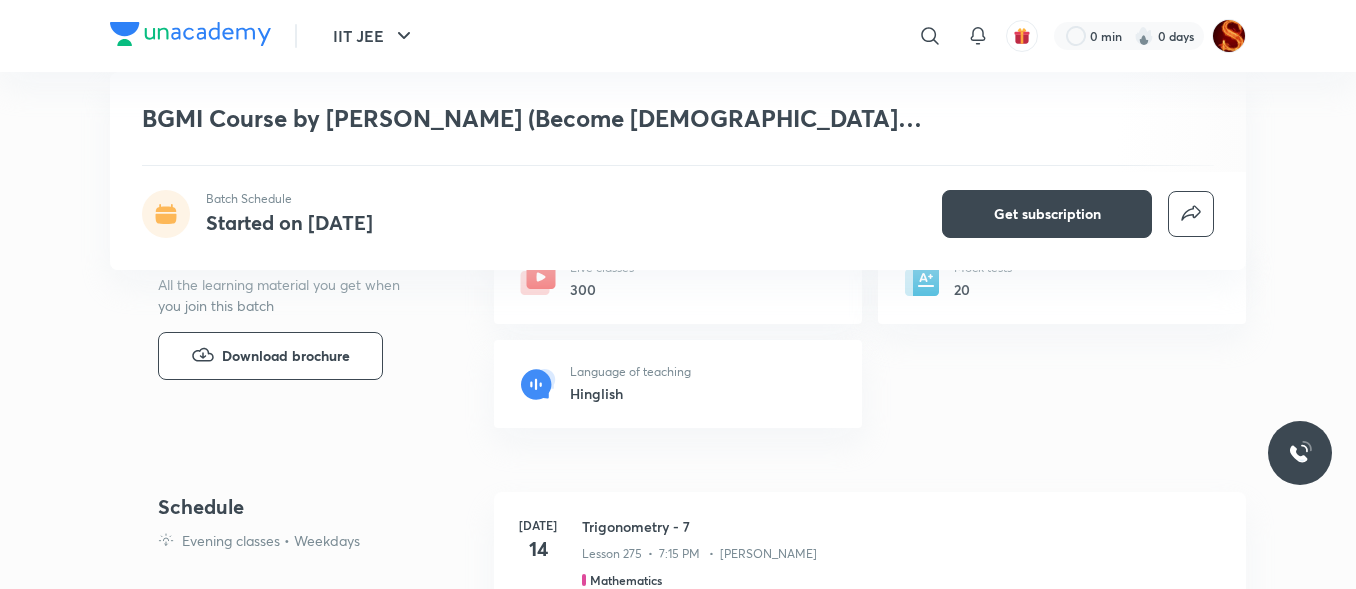 scroll, scrollTop: 790, scrollLeft: 0, axis: vertical 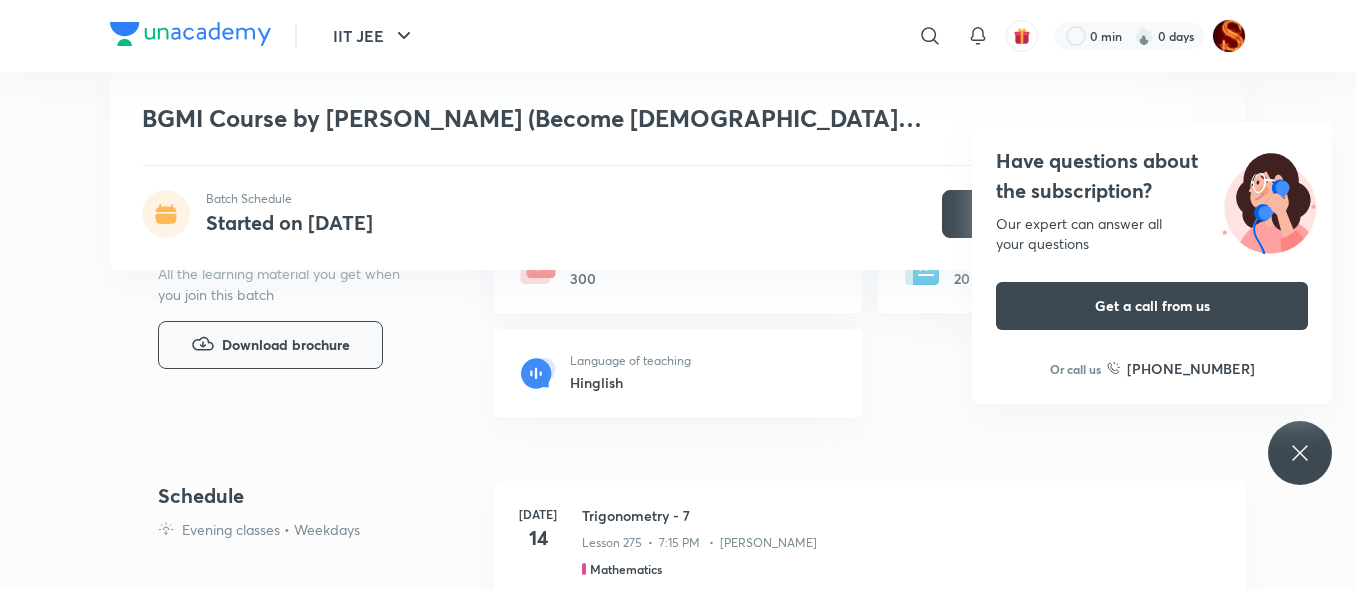 click on "Download brochure" at bounding box center (270, 345) 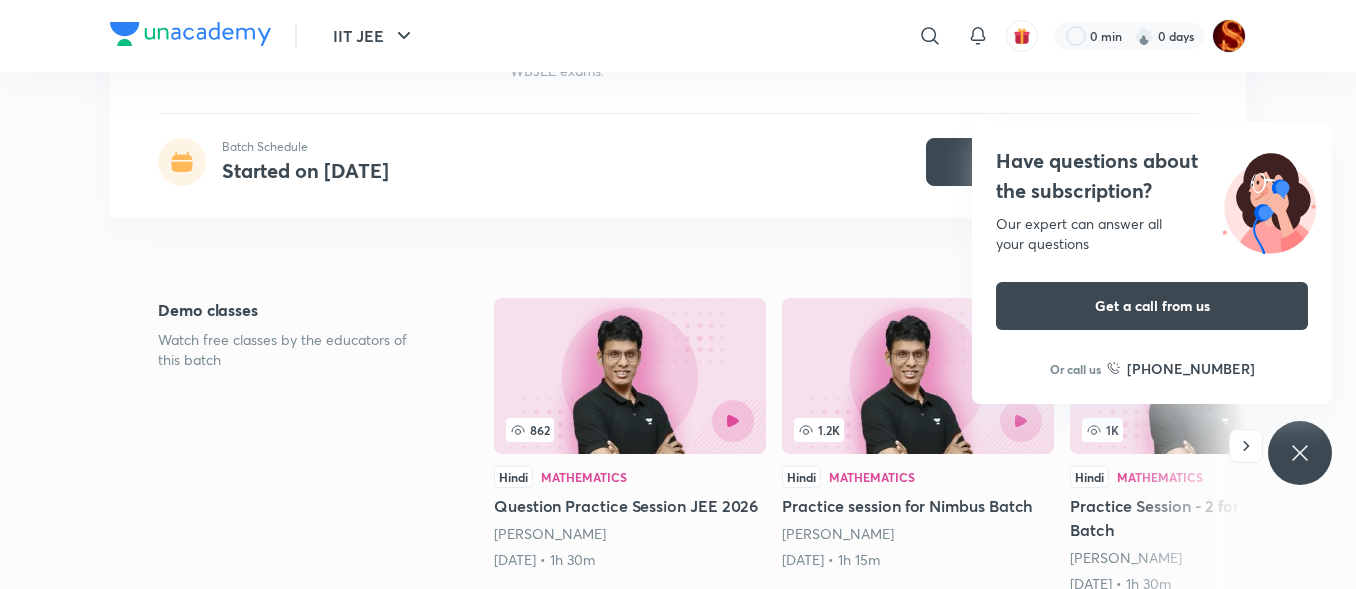 scroll, scrollTop: 107, scrollLeft: 0, axis: vertical 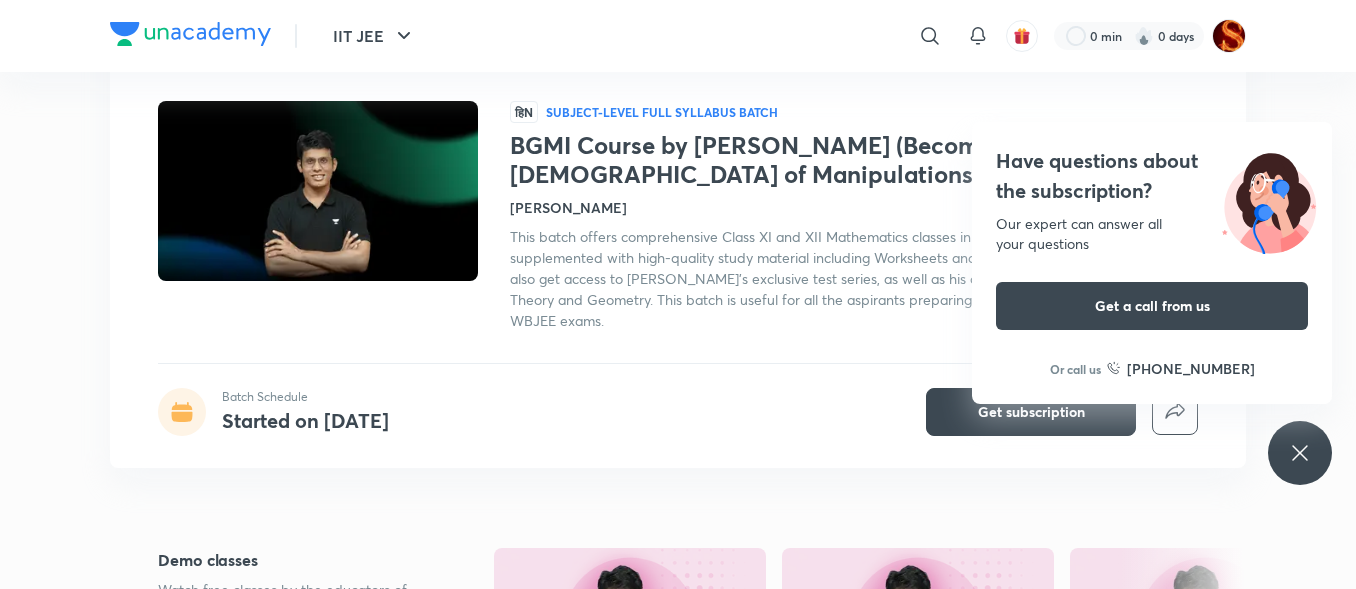 click on "This batch offers comprehensive Class XI and XII Mathematics classes in both live and recorded formats, supplemented with high-quality study material including Worksheets and DPPs in soft copy. Students will also get access to PJ Sir’s exclusive test series, as well as his complete courses on Number Theory and Geometry.
This batch is useful for all the aspirants preparing for JEE , IOQM , ISI, CMI and WBJEE exams." at bounding box center [845, 278] 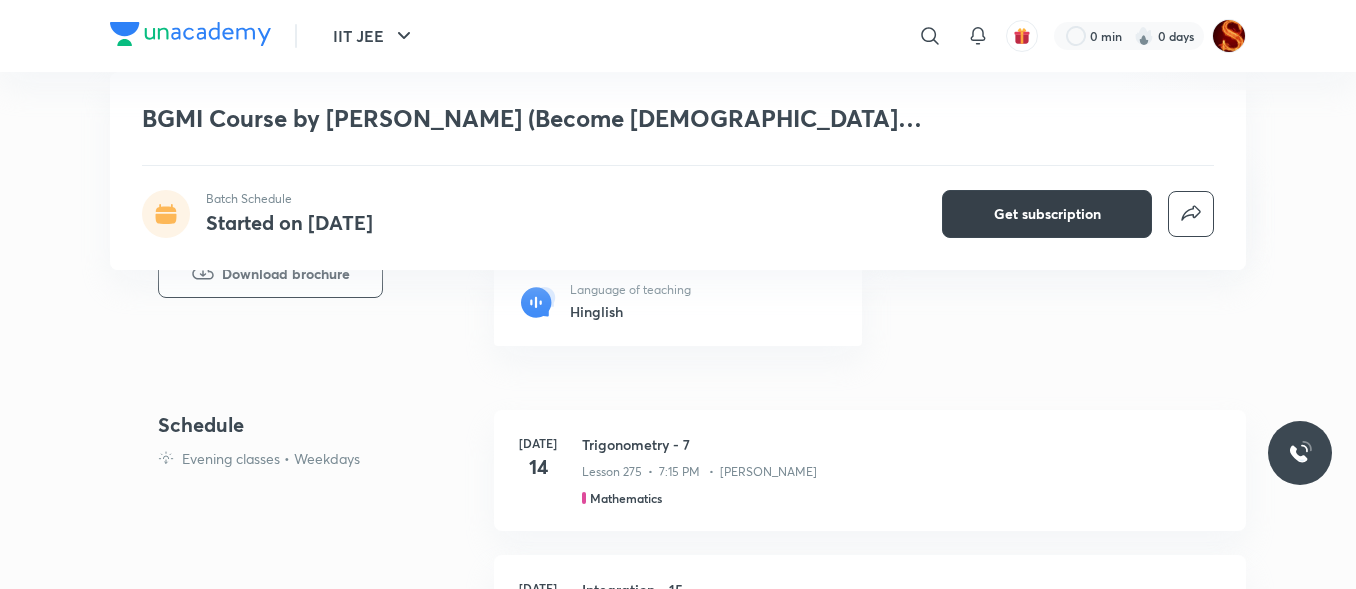 scroll, scrollTop: 860, scrollLeft: 0, axis: vertical 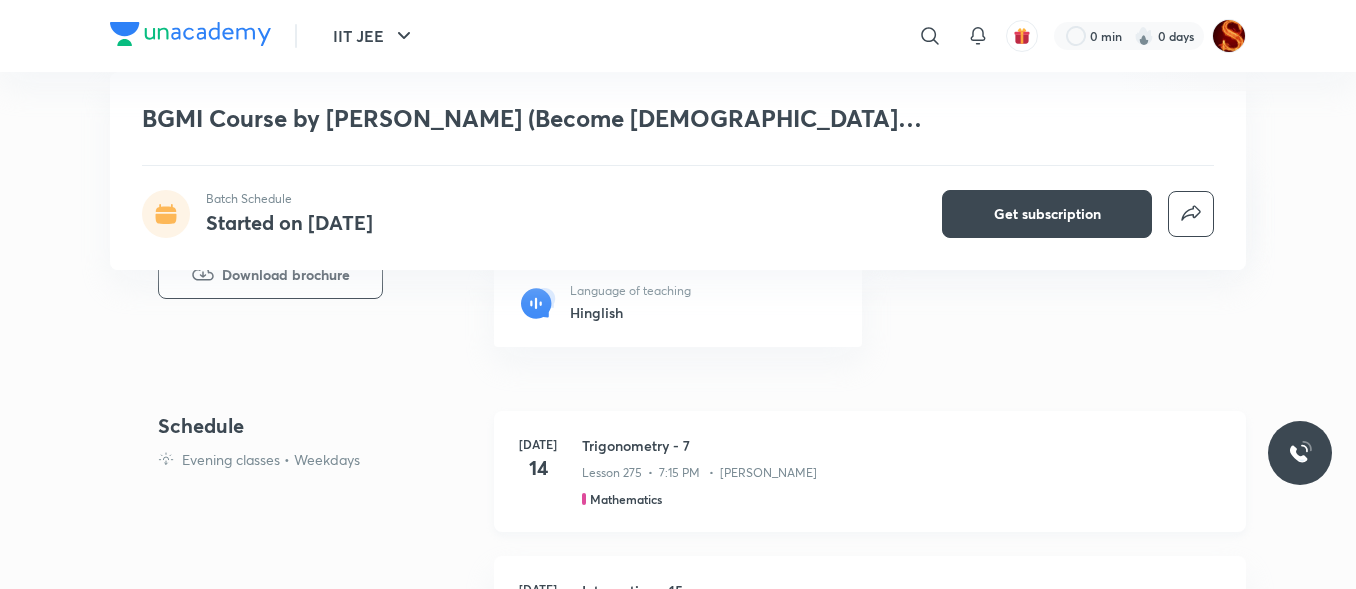 click on "Mathematics" at bounding box center [902, 499] 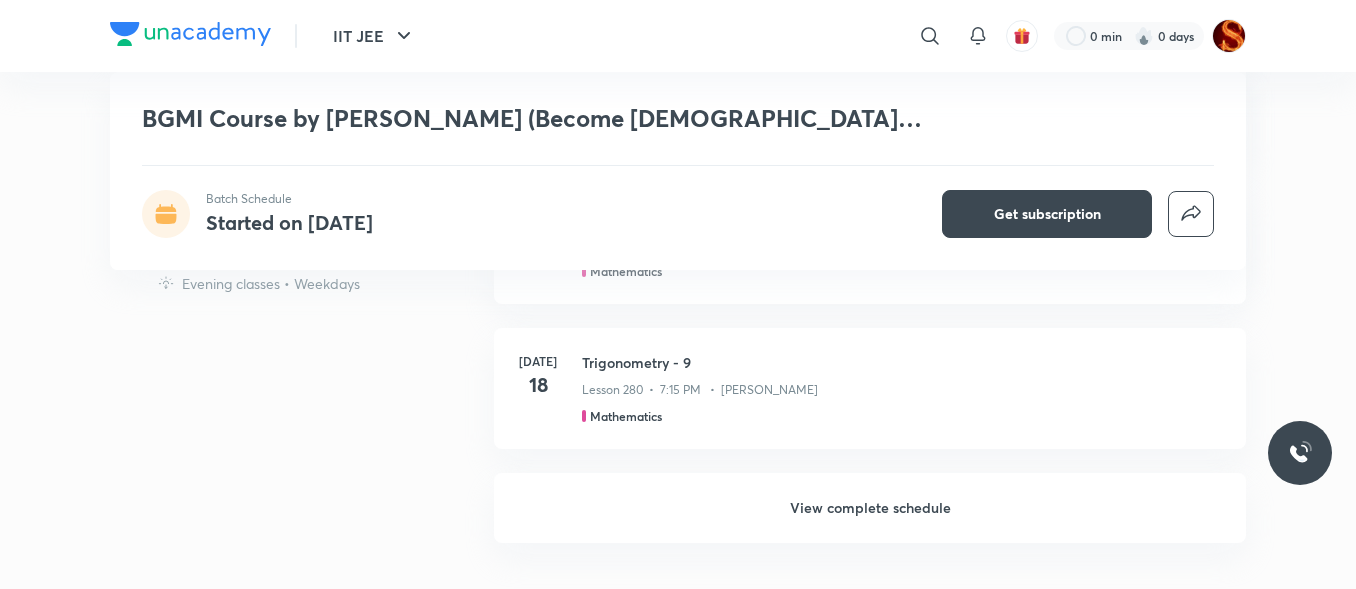 scroll, scrollTop: 1672, scrollLeft: 0, axis: vertical 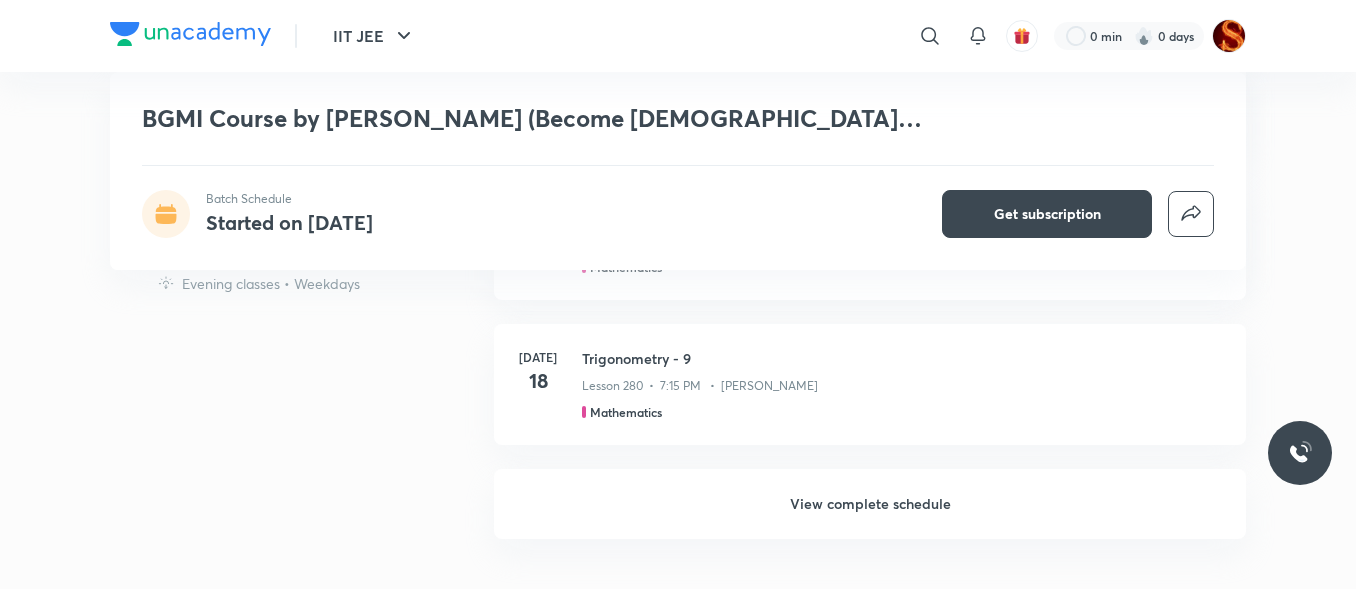 click on "View complete schedule" at bounding box center [870, 504] 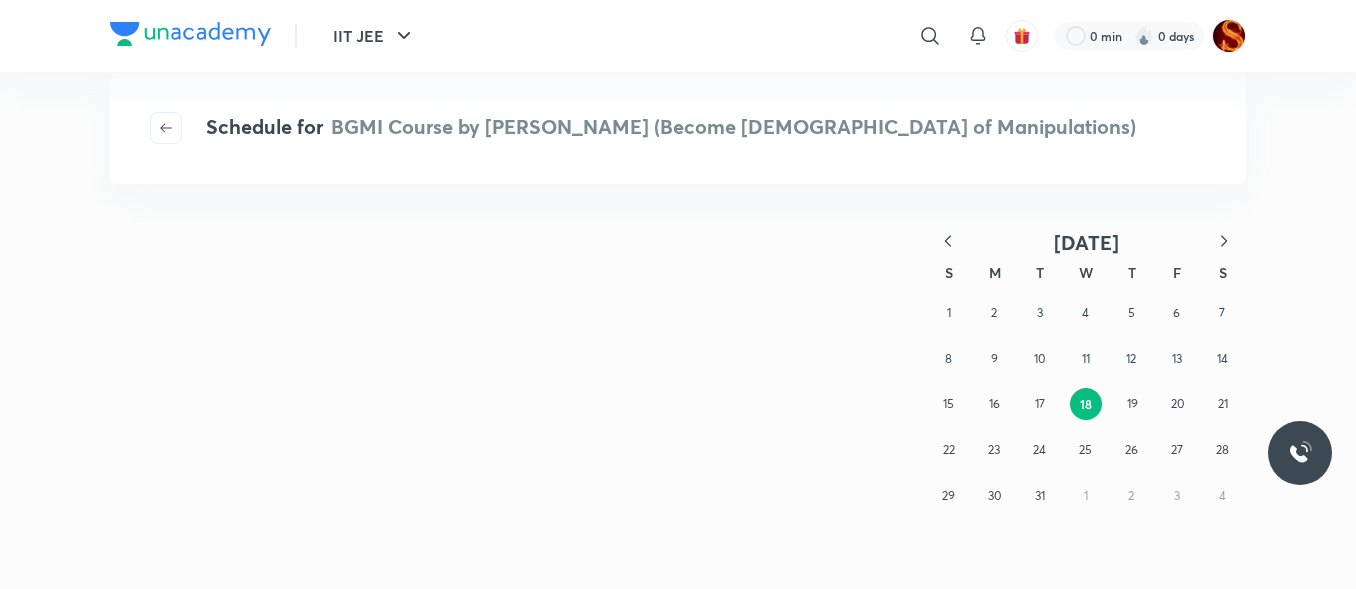 scroll, scrollTop: 0, scrollLeft: 0, axis: both 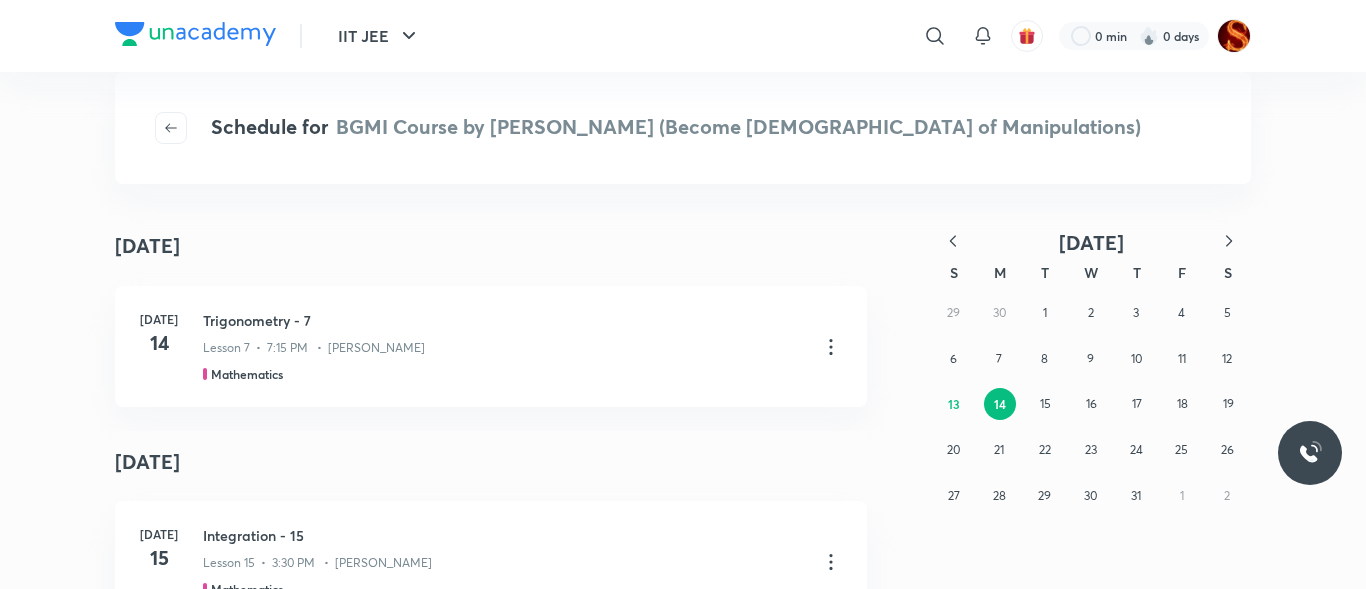 click 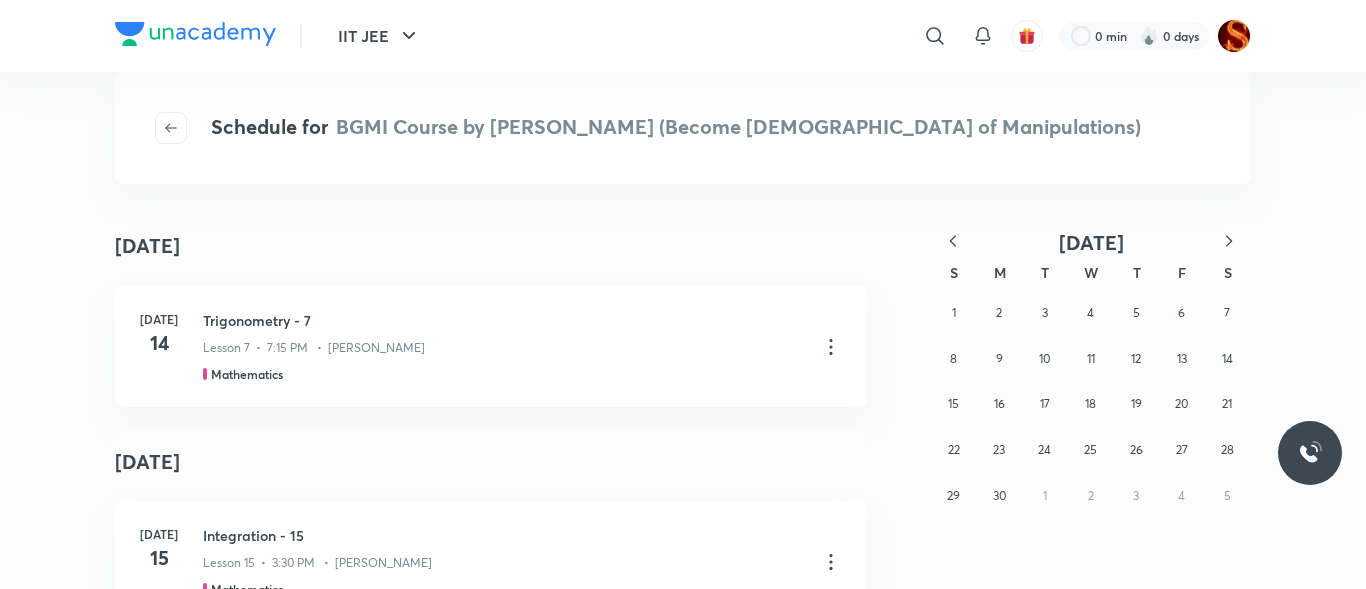 click 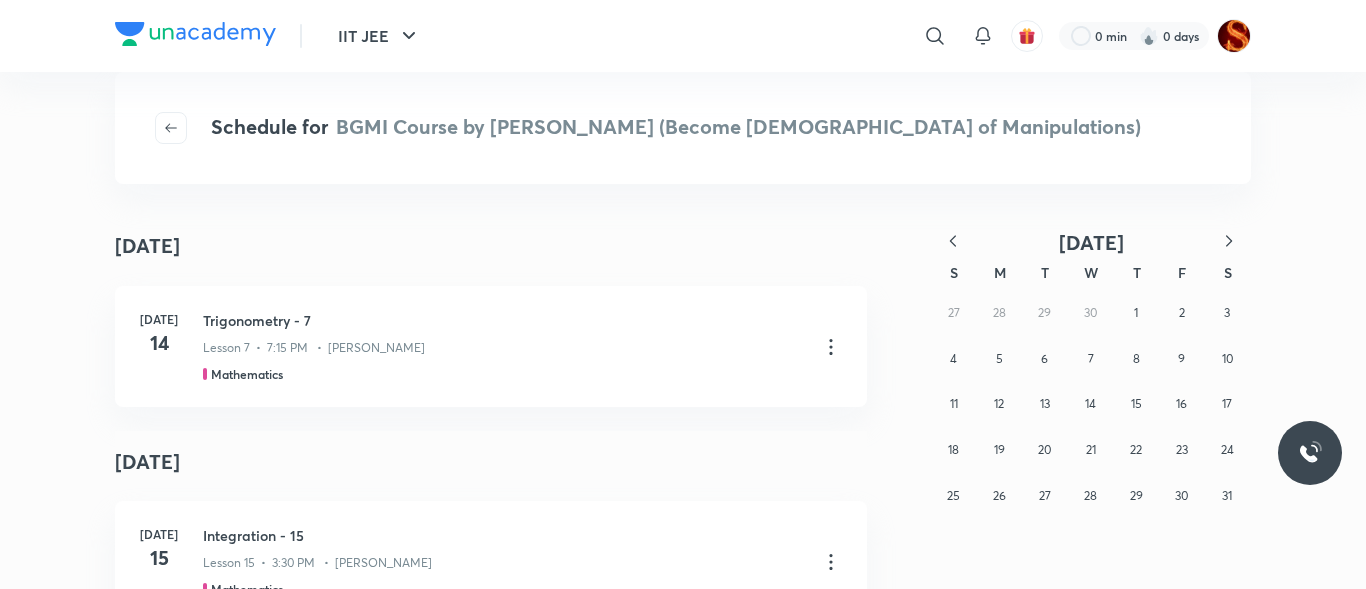 click 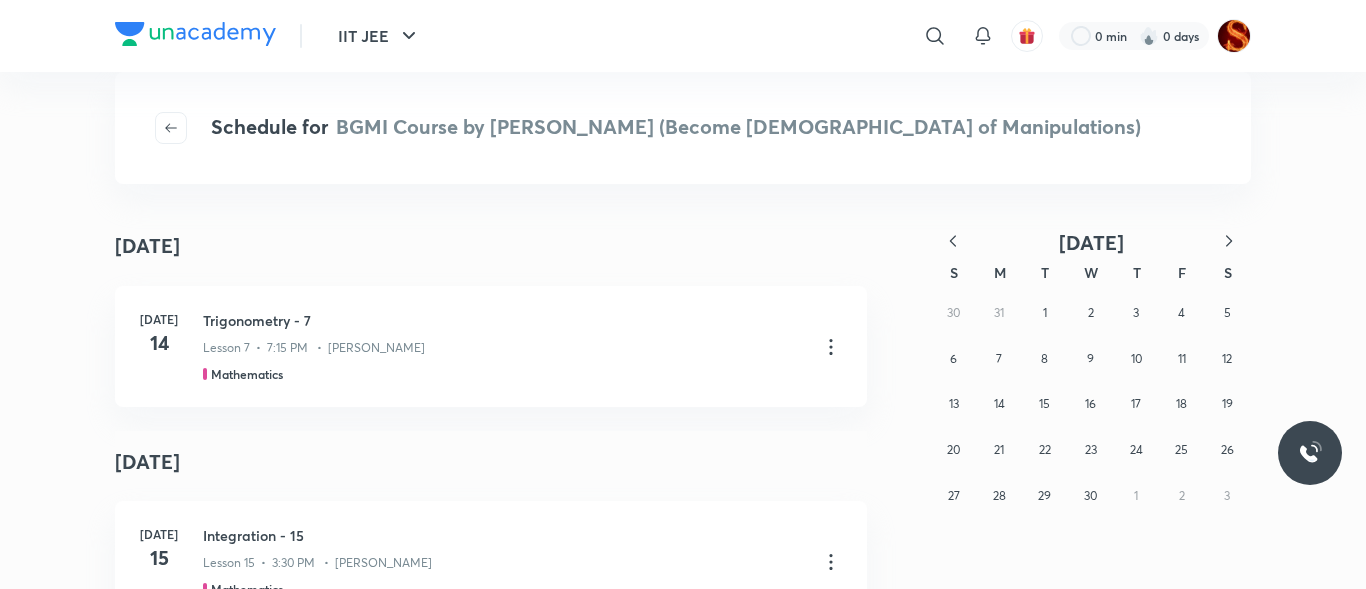 click 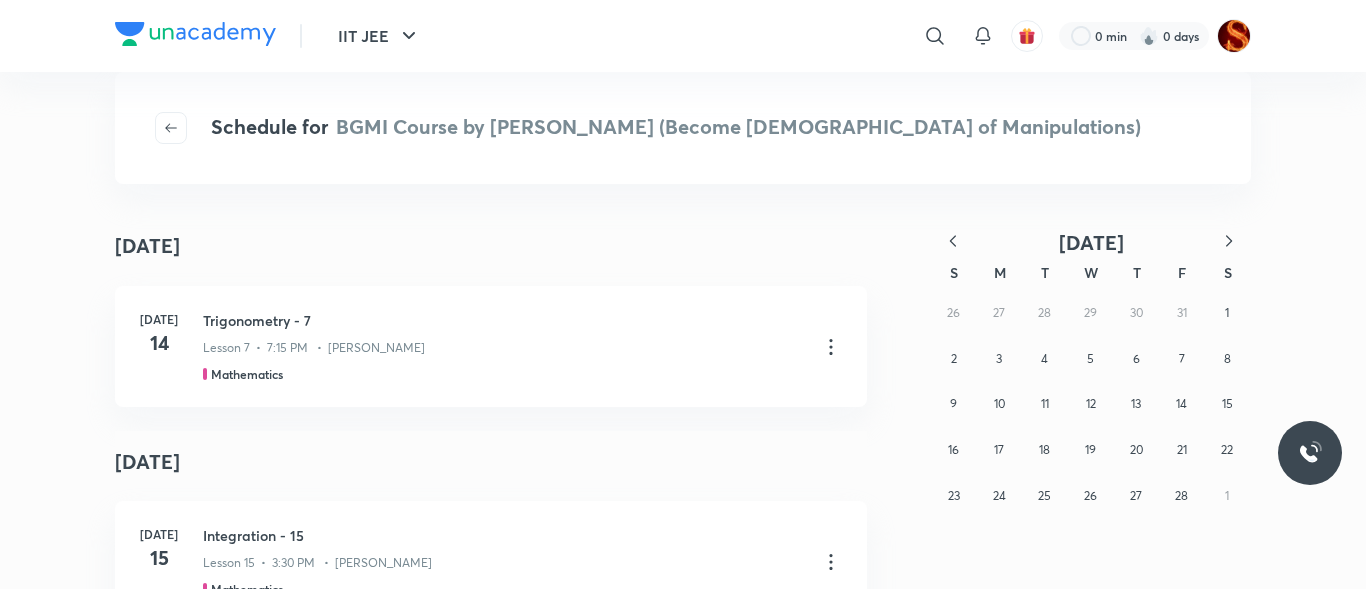 click 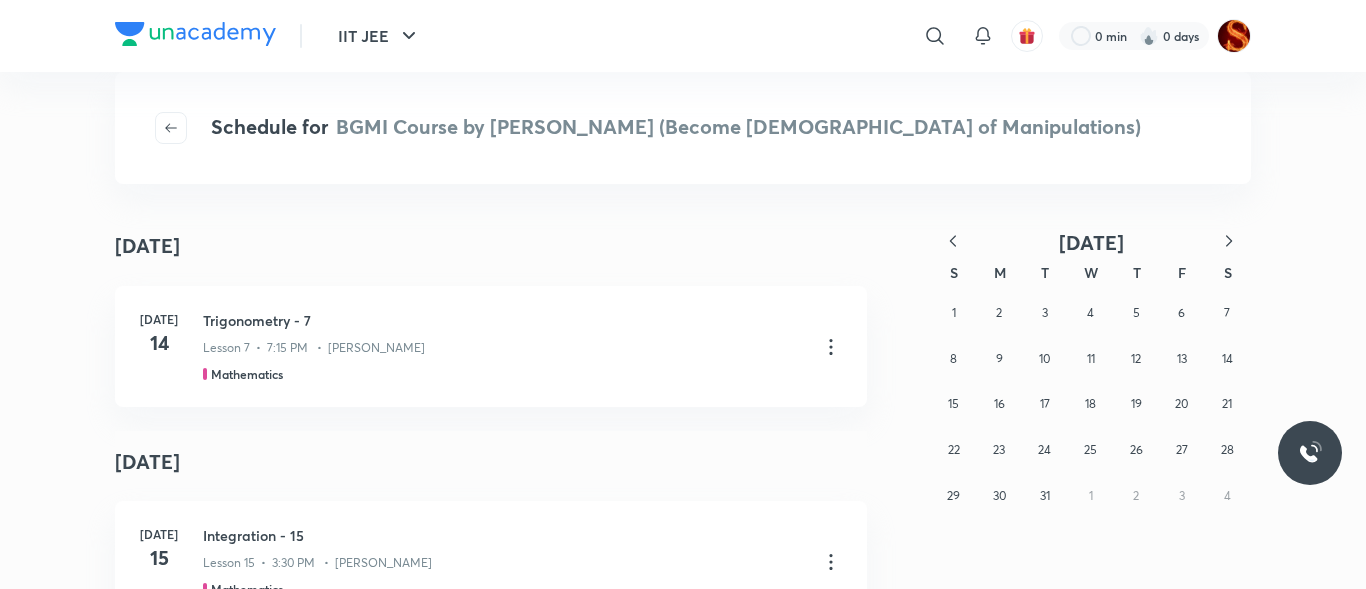 click 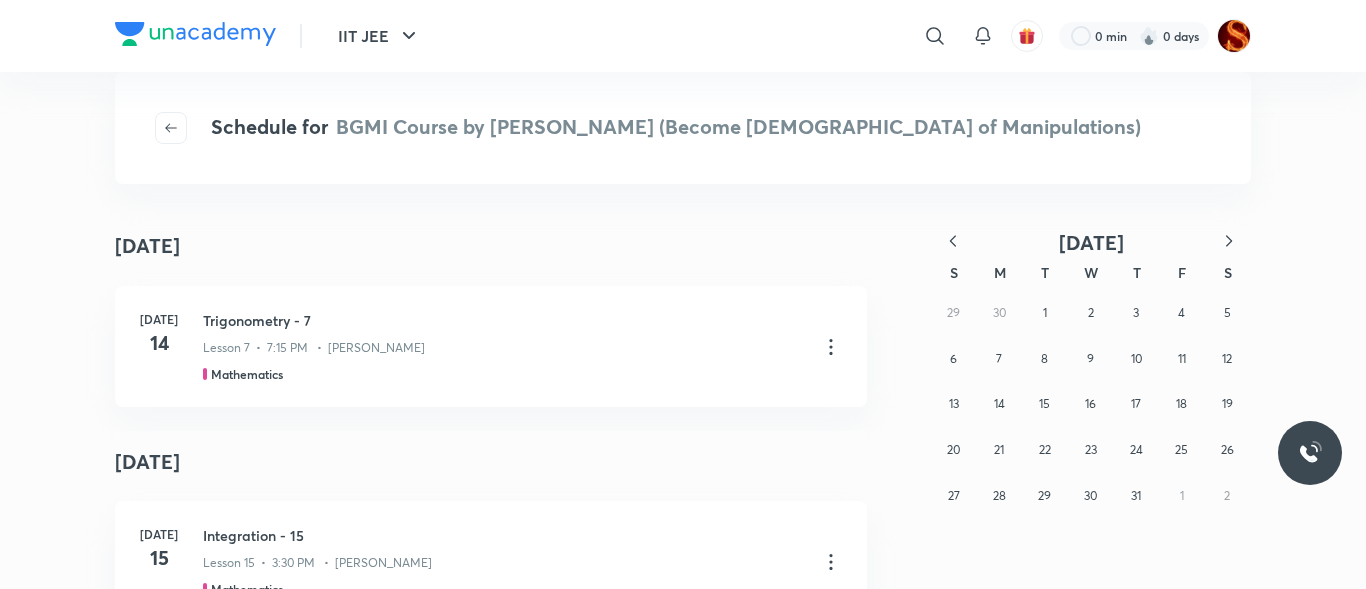click 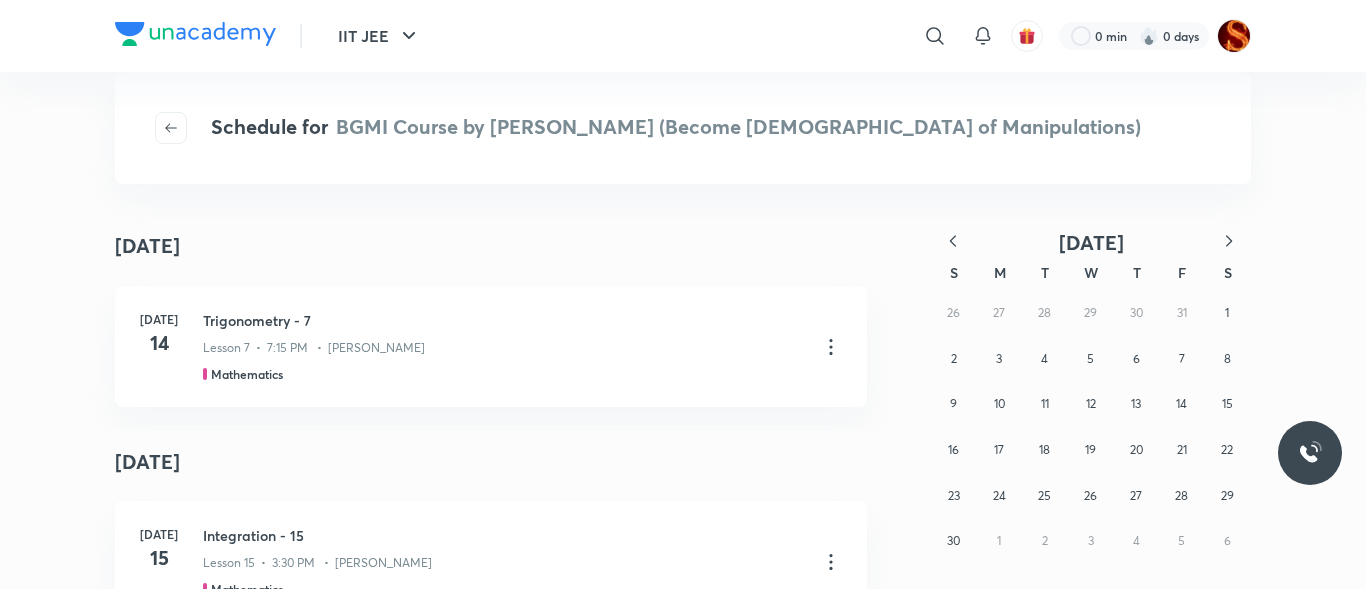 click 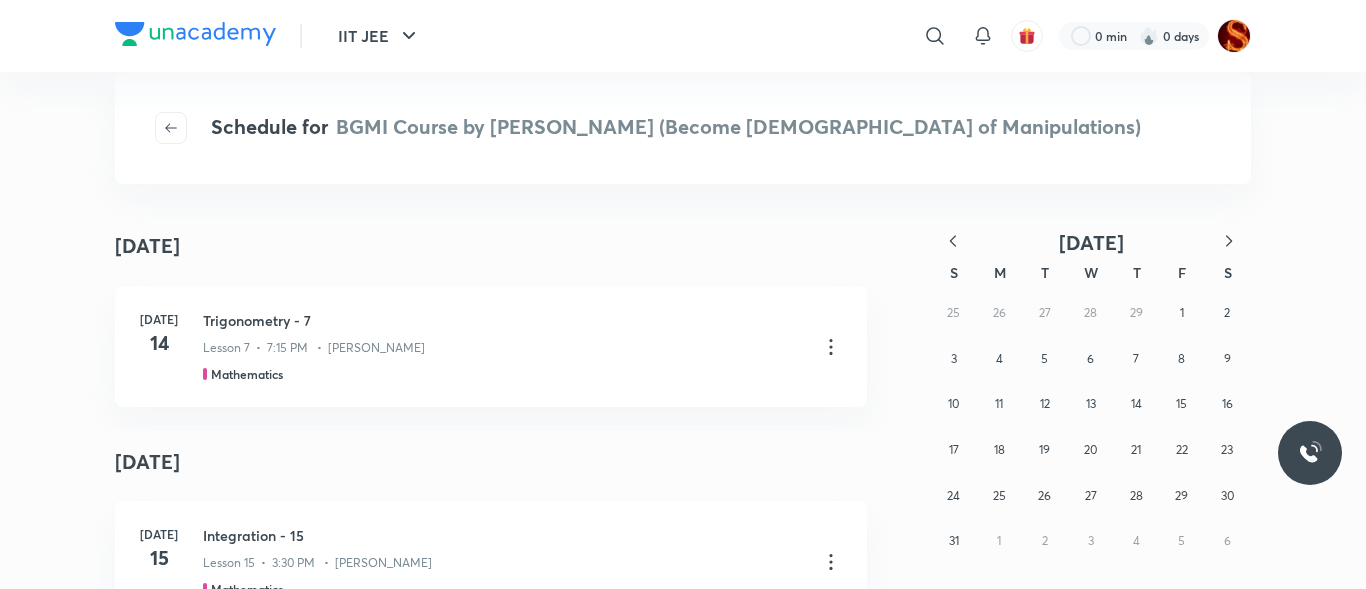 click 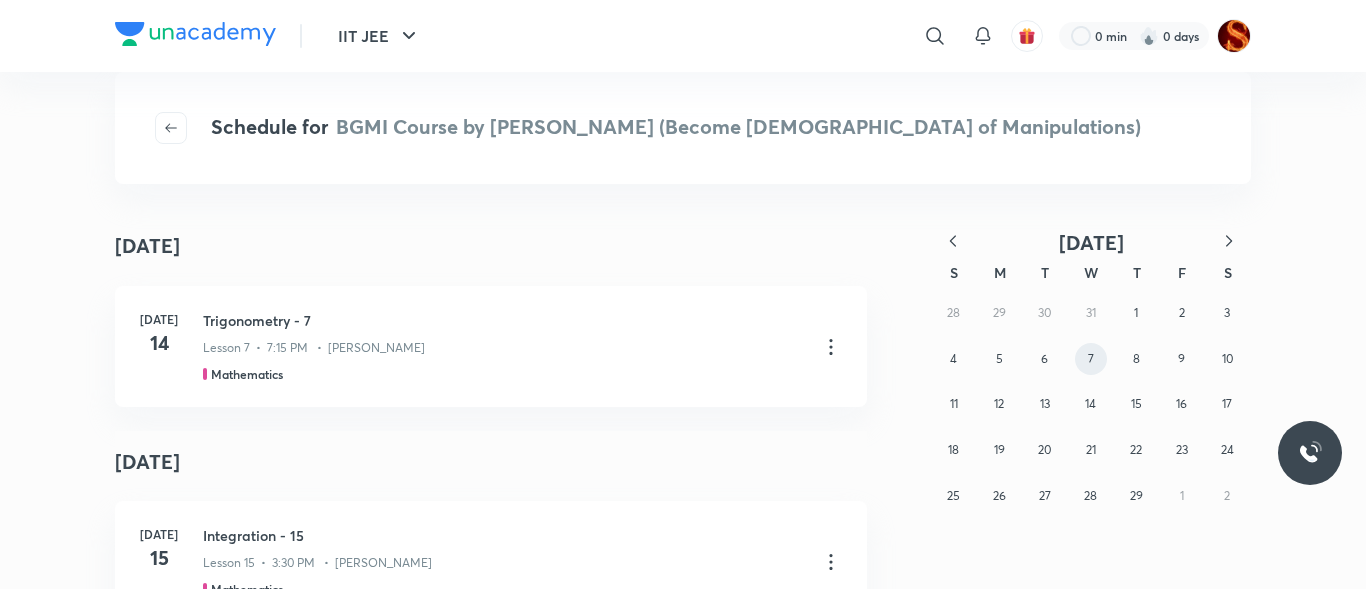click on "7" at bounding box center (1091, 359) 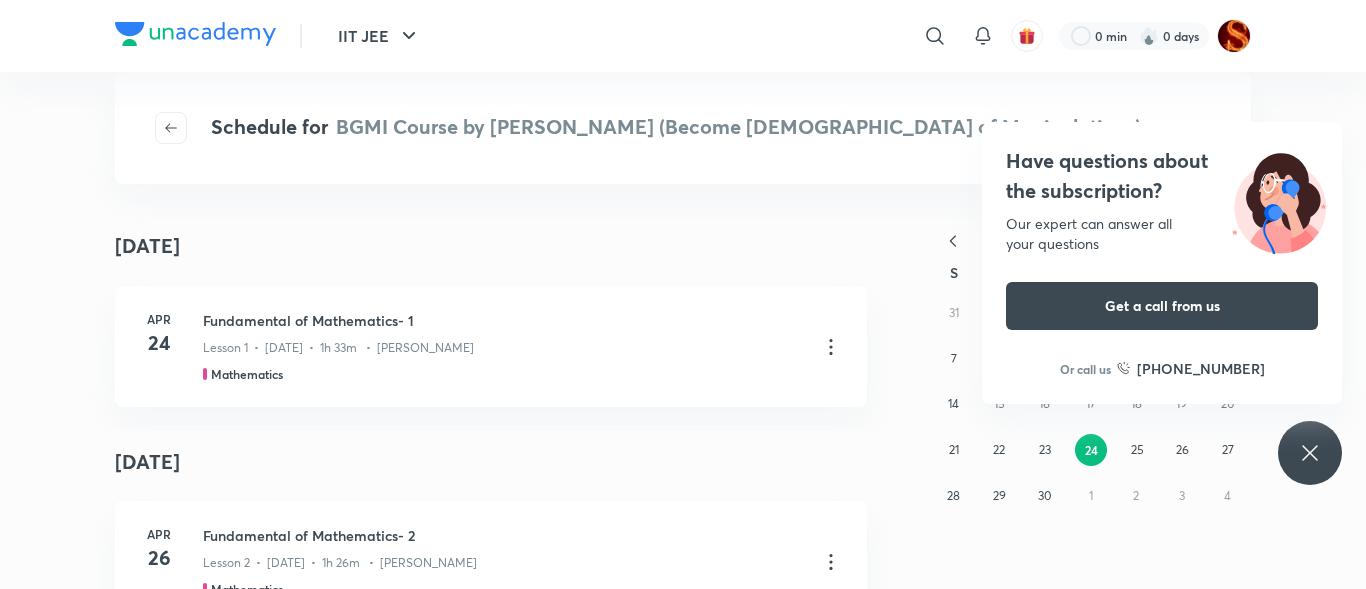 click at bounding box center (953, 242) 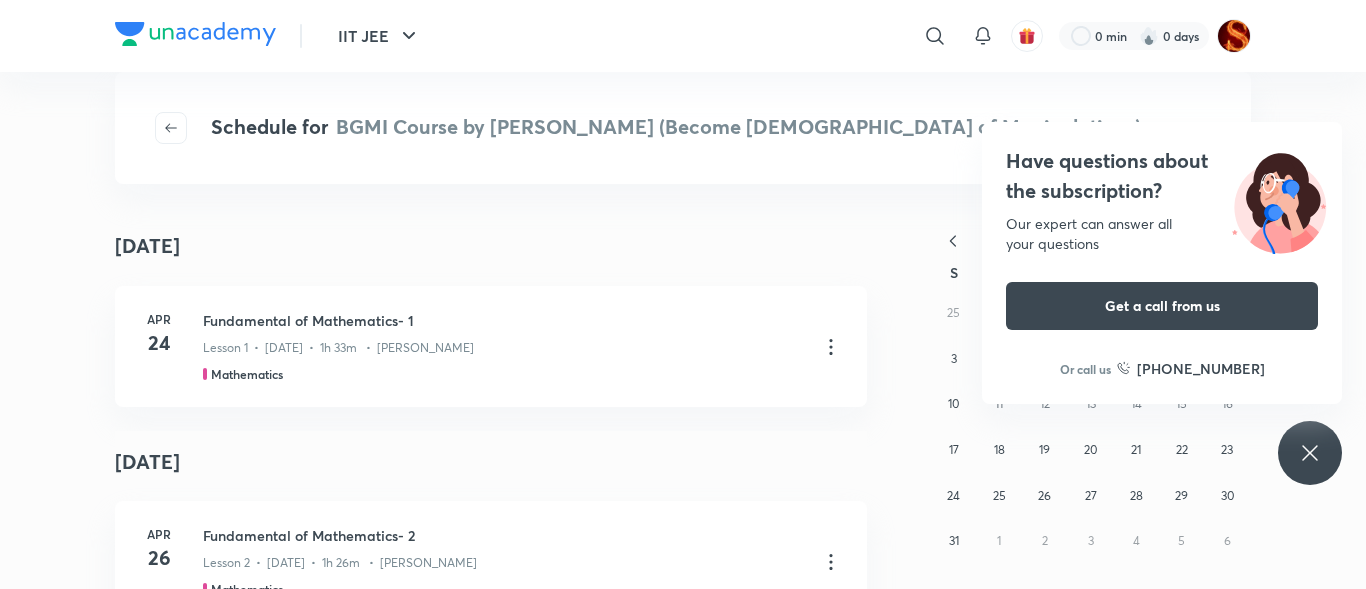 click 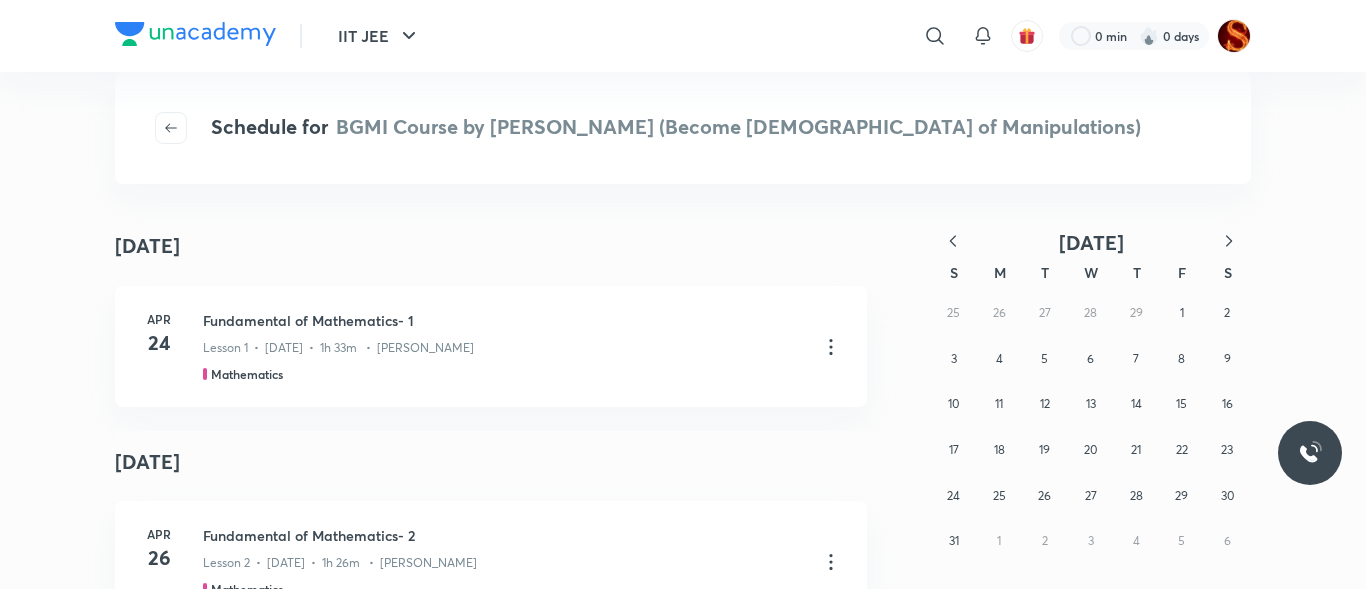 click 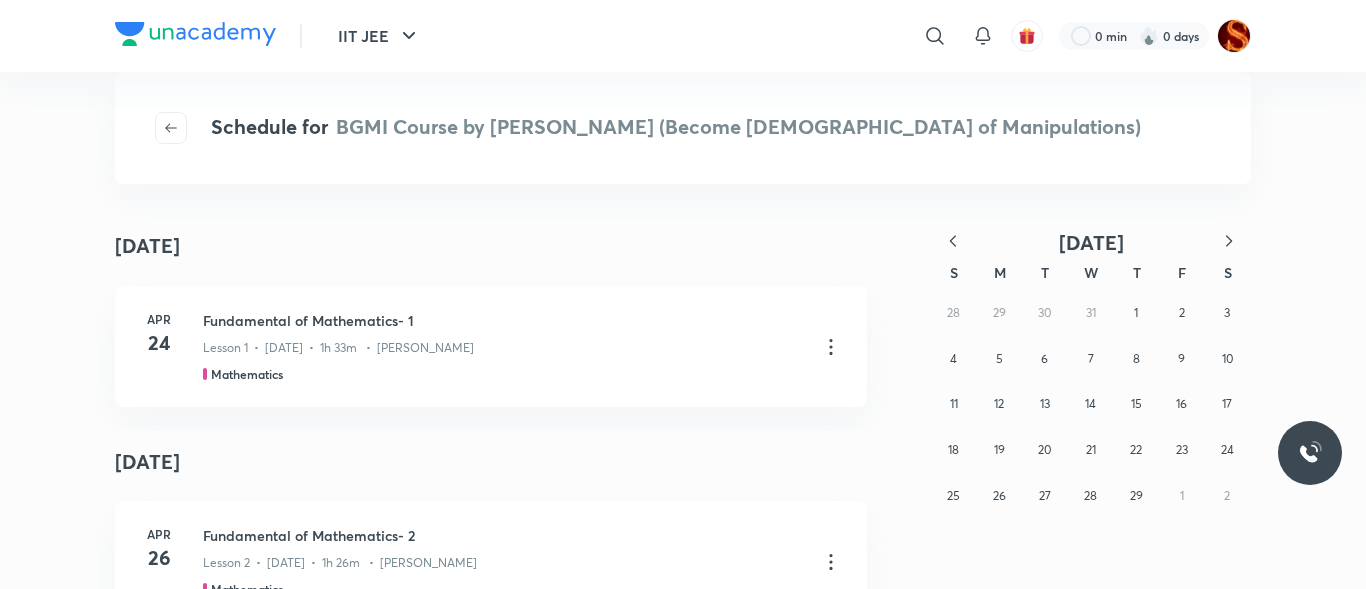 click 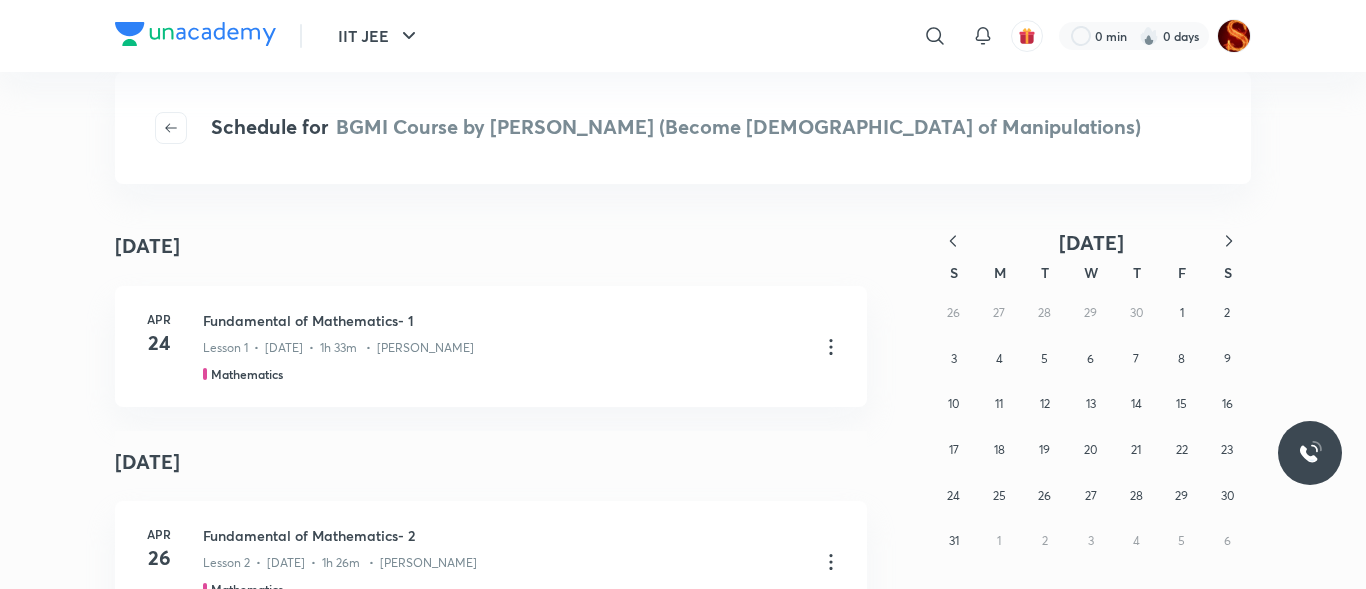 click 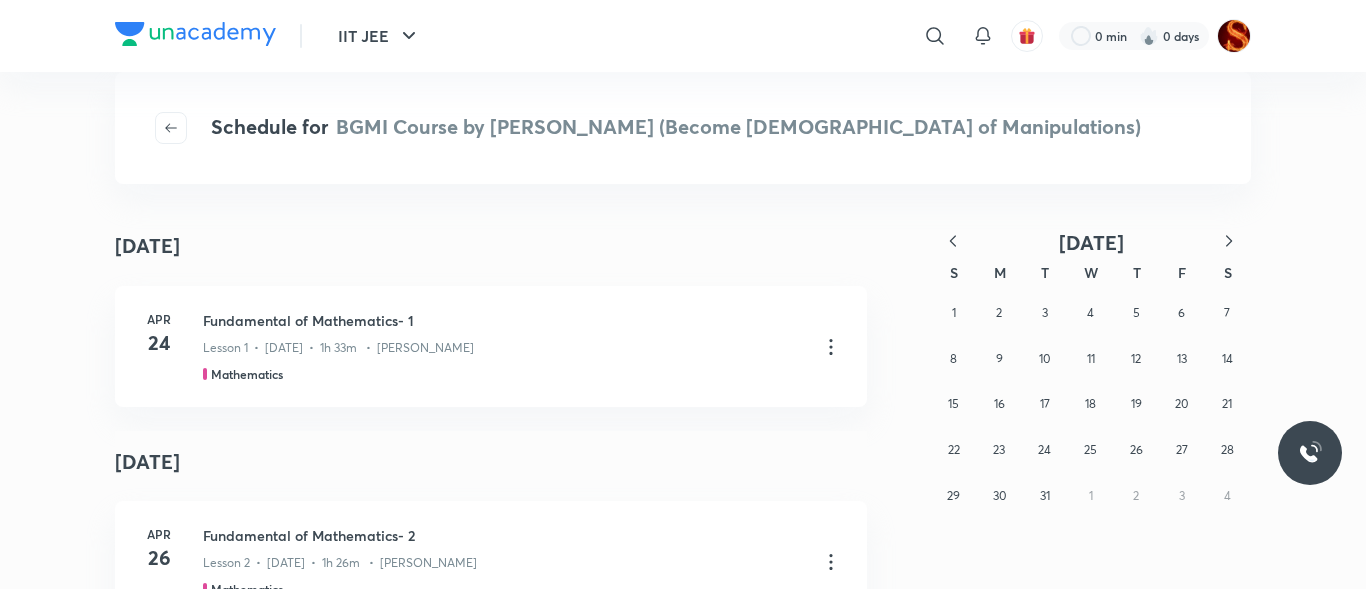 click 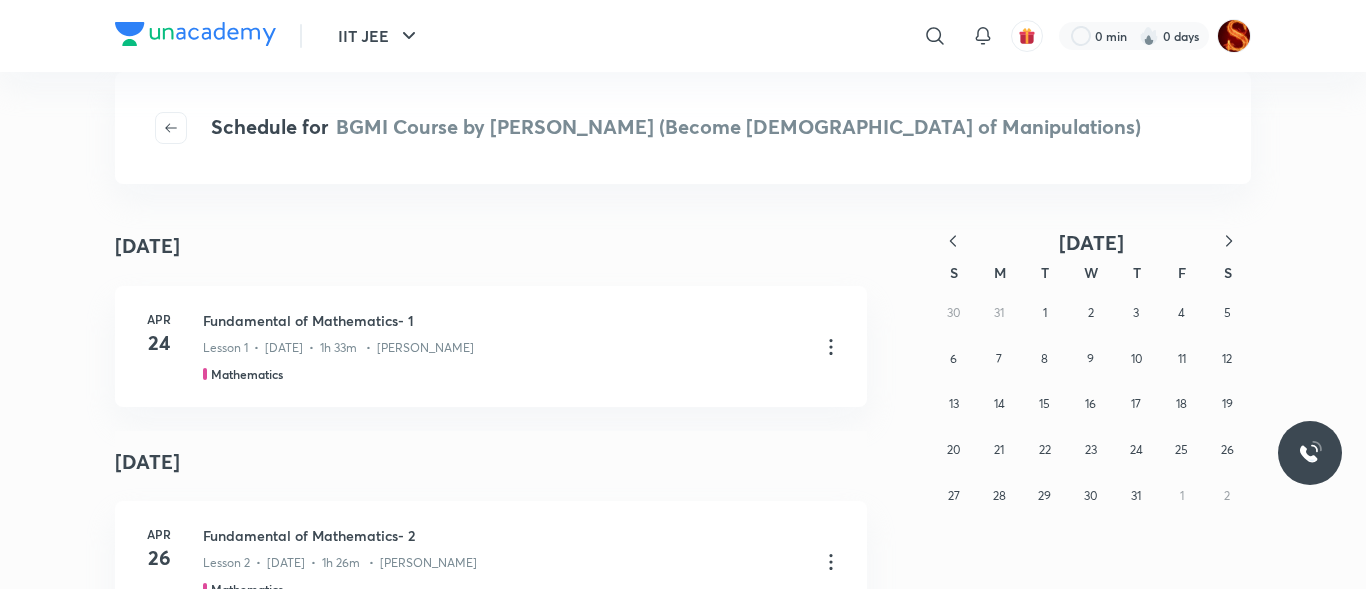 click 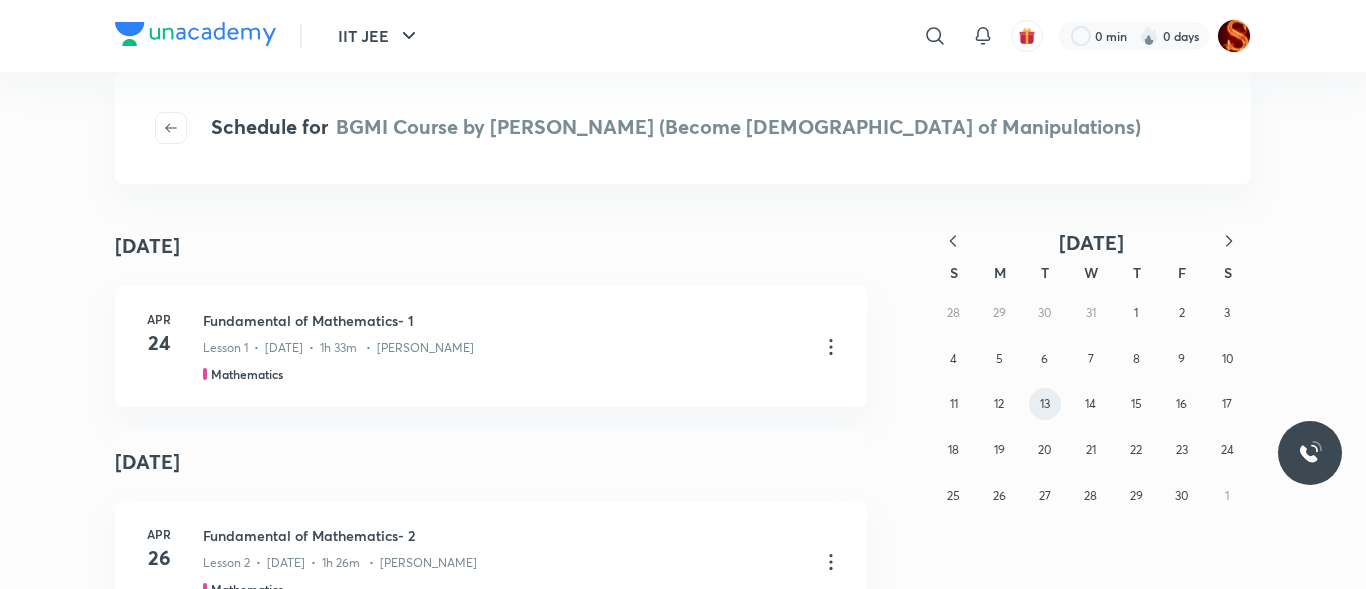 drag, startPoint x: 954, startPoint y: 235, endPoint x: 1042, endPoint y: 398, distance: 185.23769 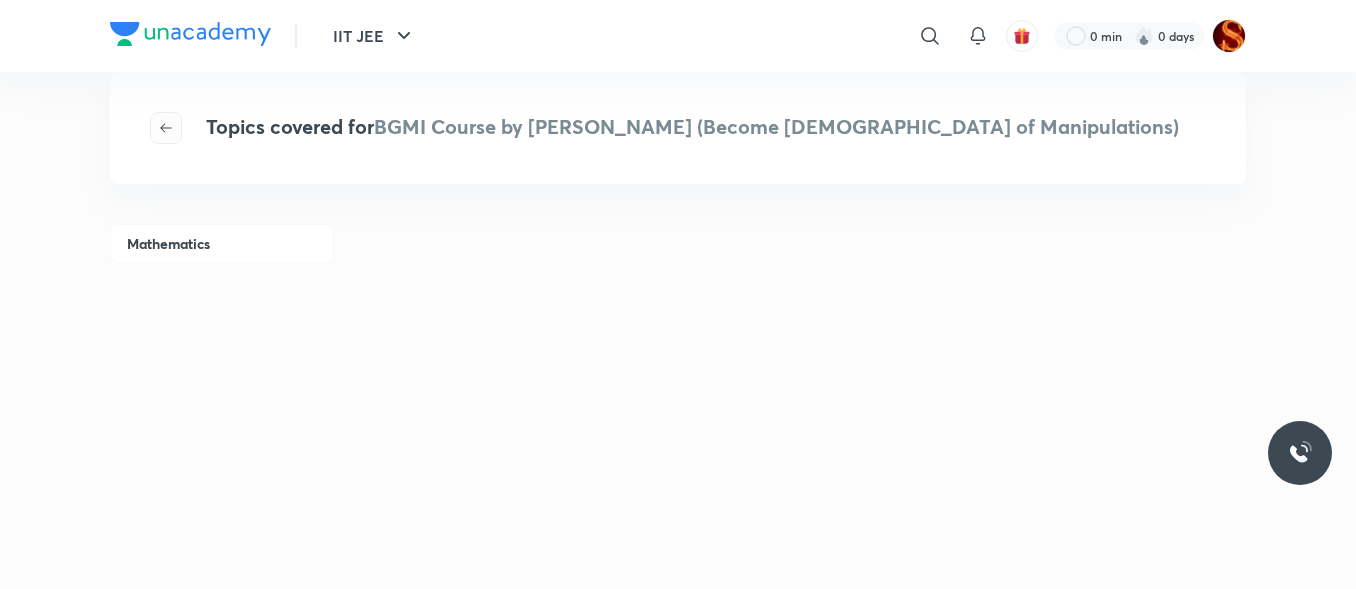 click at bounding box center (166, 128) 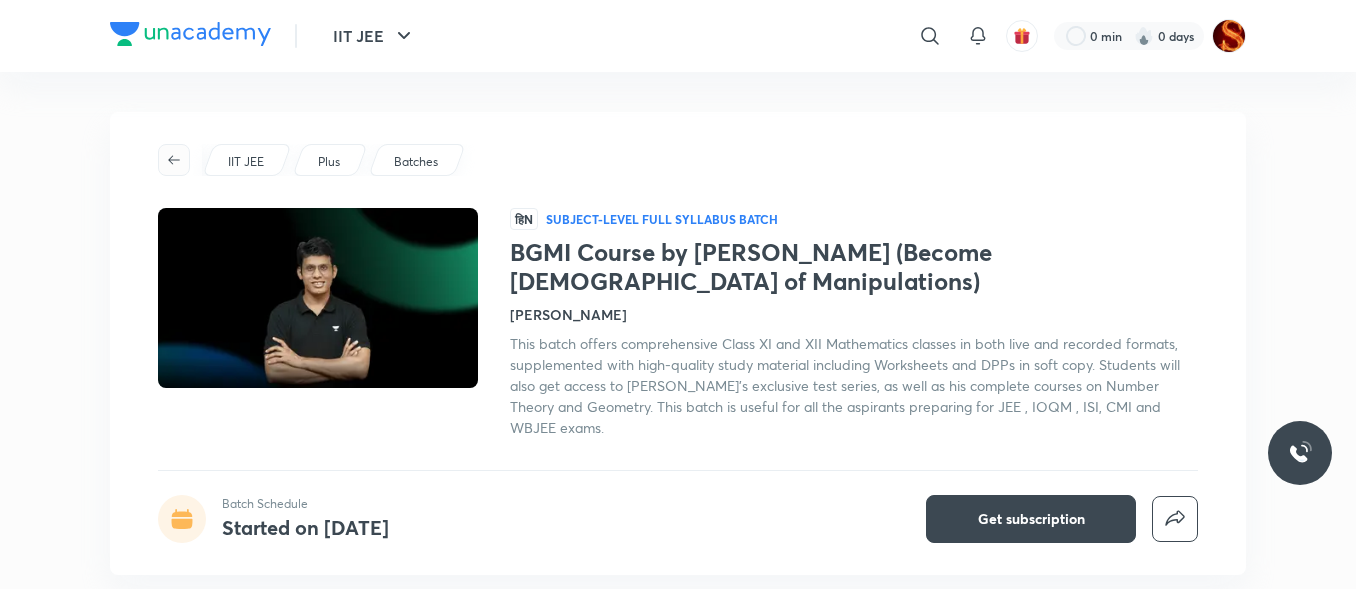 click 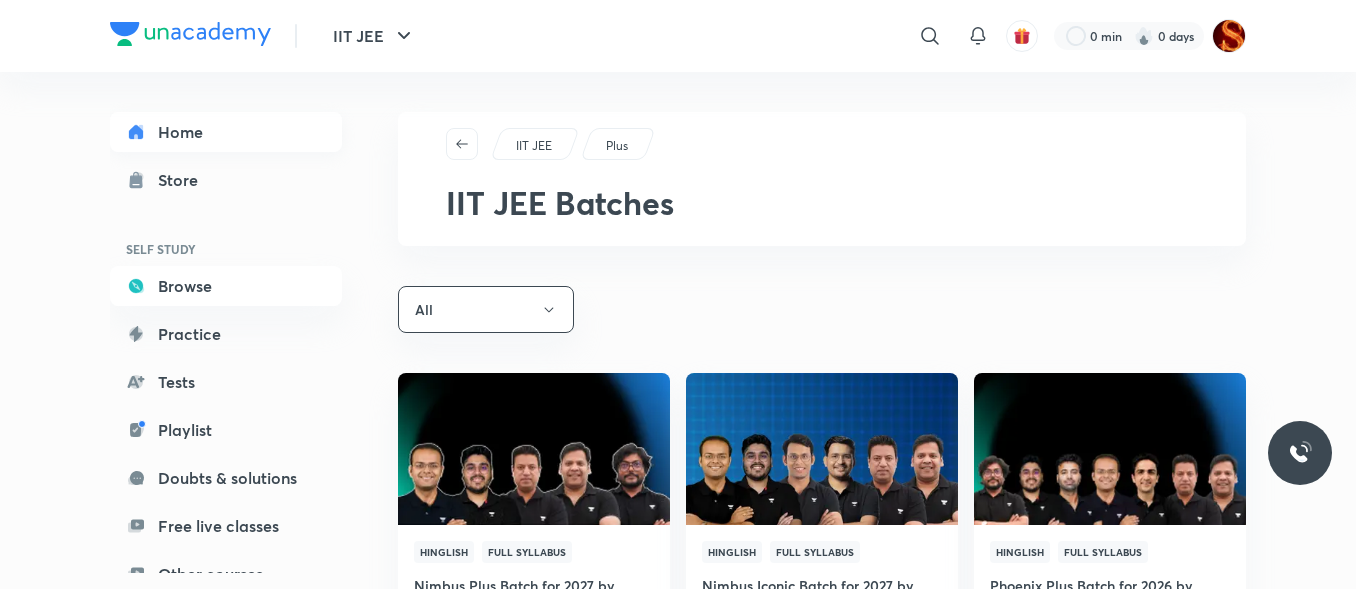click on "Home" at bounding box center [226, 132] 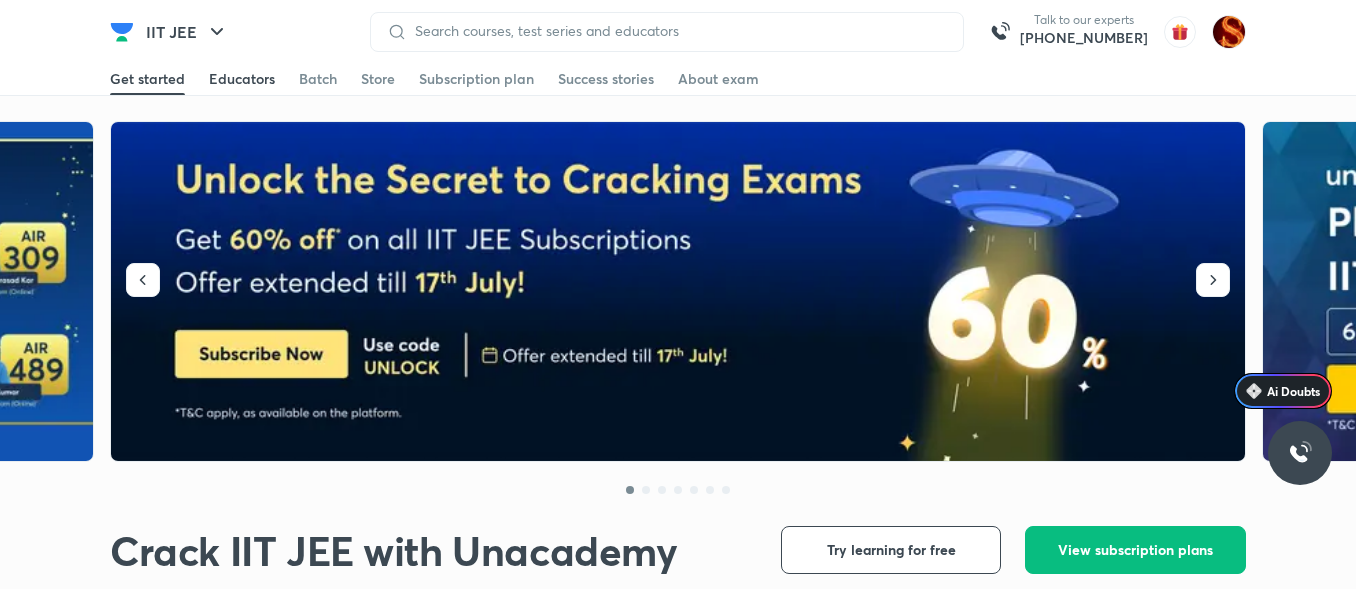 click on "Educators" at bounding box center [242, 79] 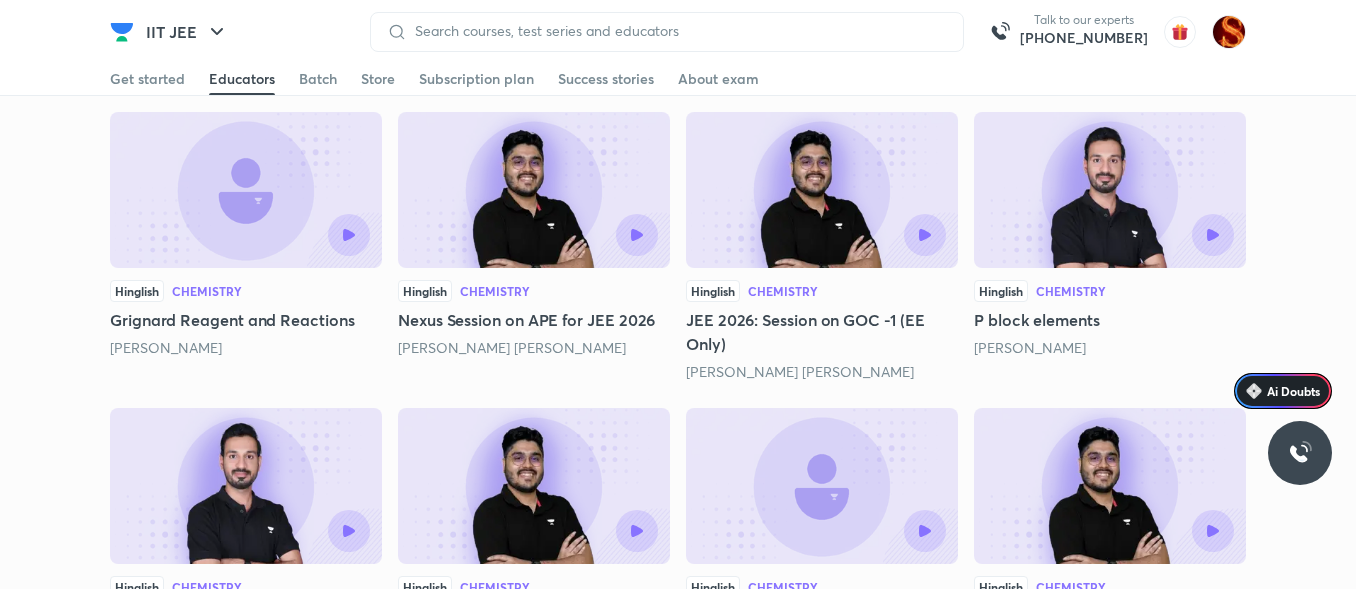 scroll, scrollTop: 3611, scrollLeft: 0, axis: vertical 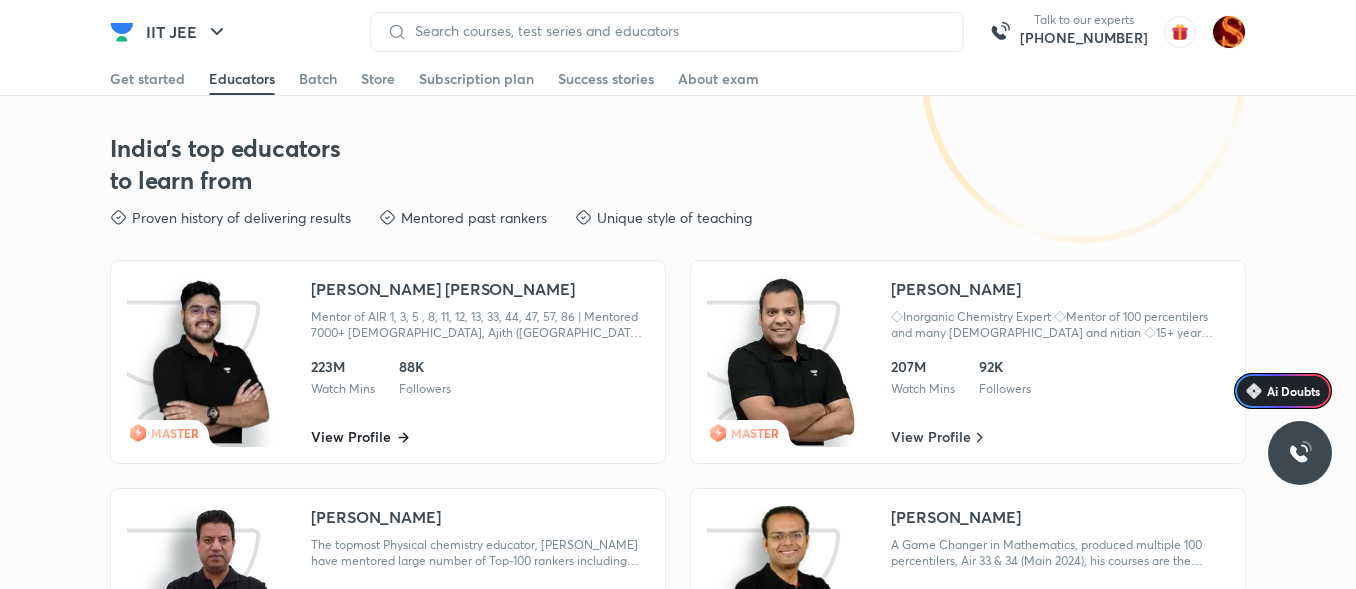 click on "View Profile" at bounding box center [351, 437] 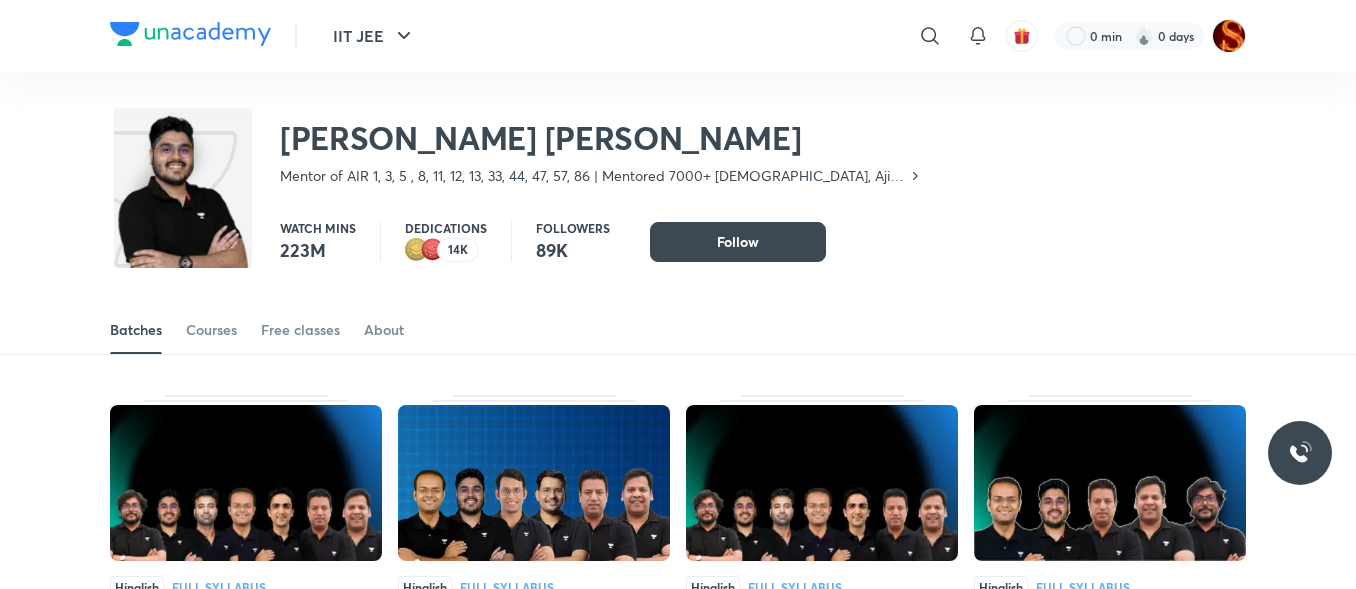 scroll, scrollTop: 0, scrollLeft: 0, axis: both 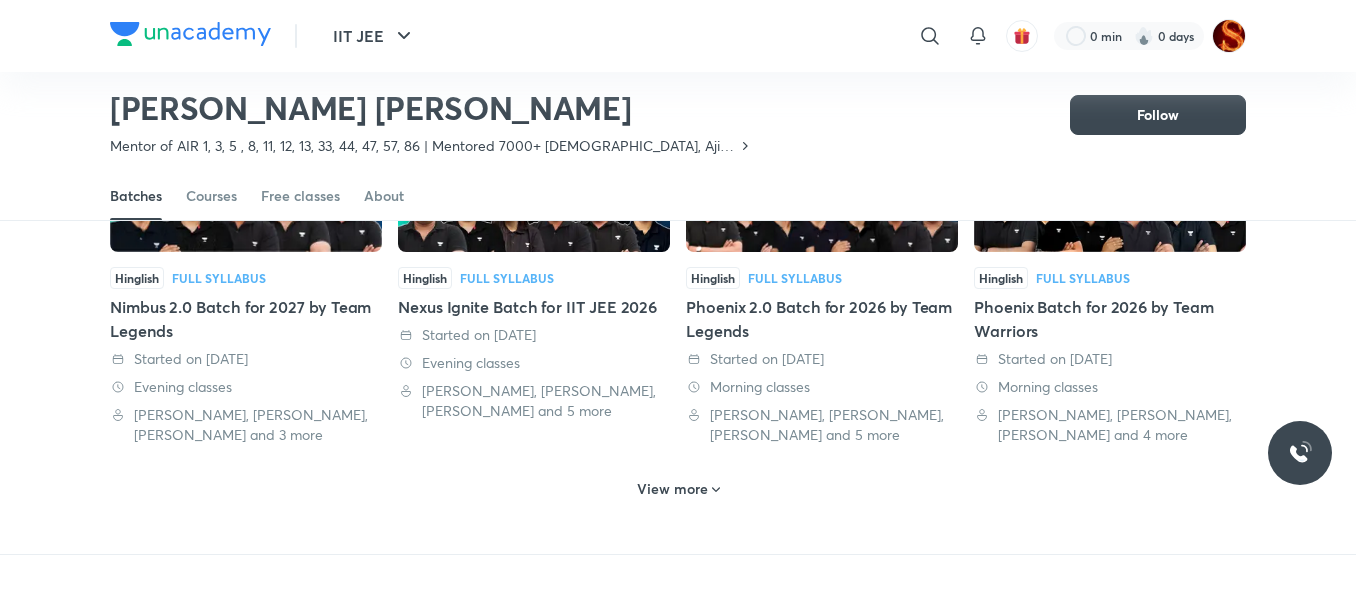 click on "View more" at bounding box center [672, 489] 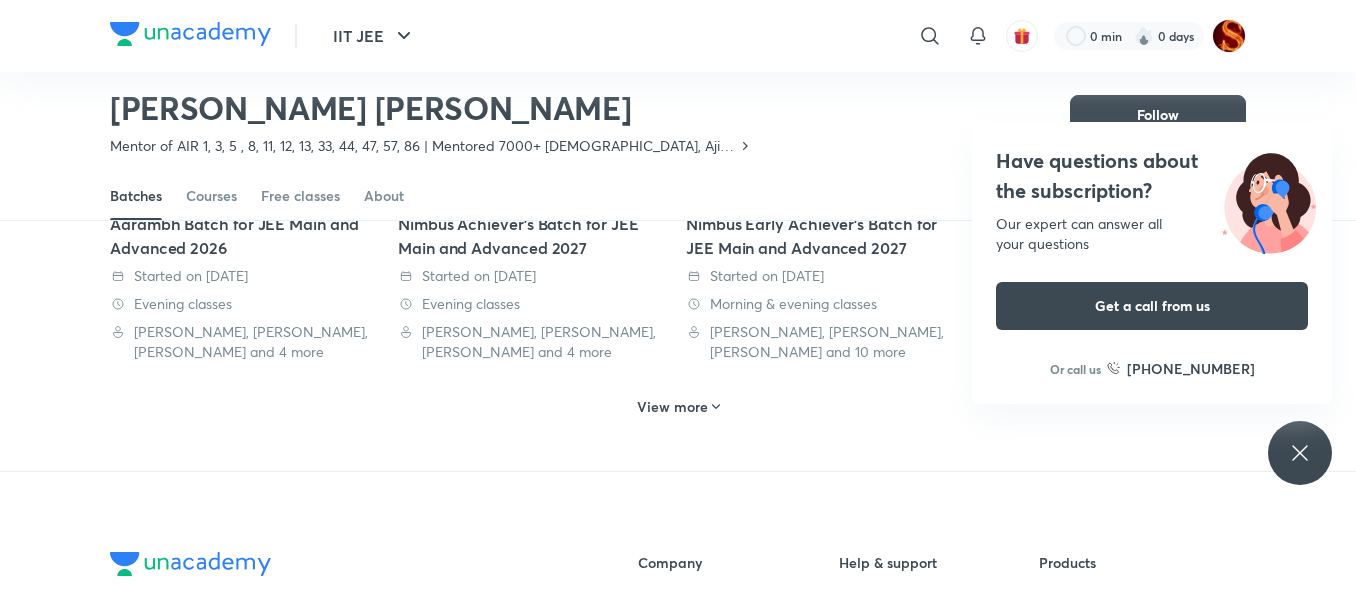 scroll, scrollTop: 2207, scrollLeft: 0, axis: vertical 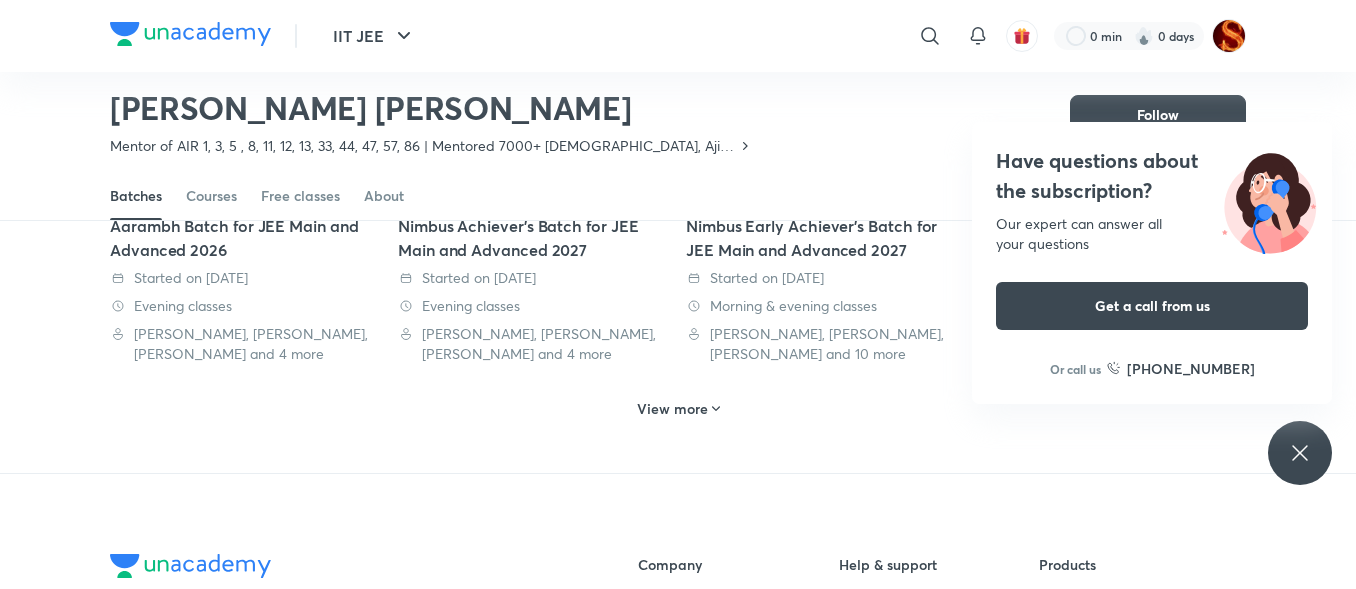 click on "View more" at bounding box center (672, 409) 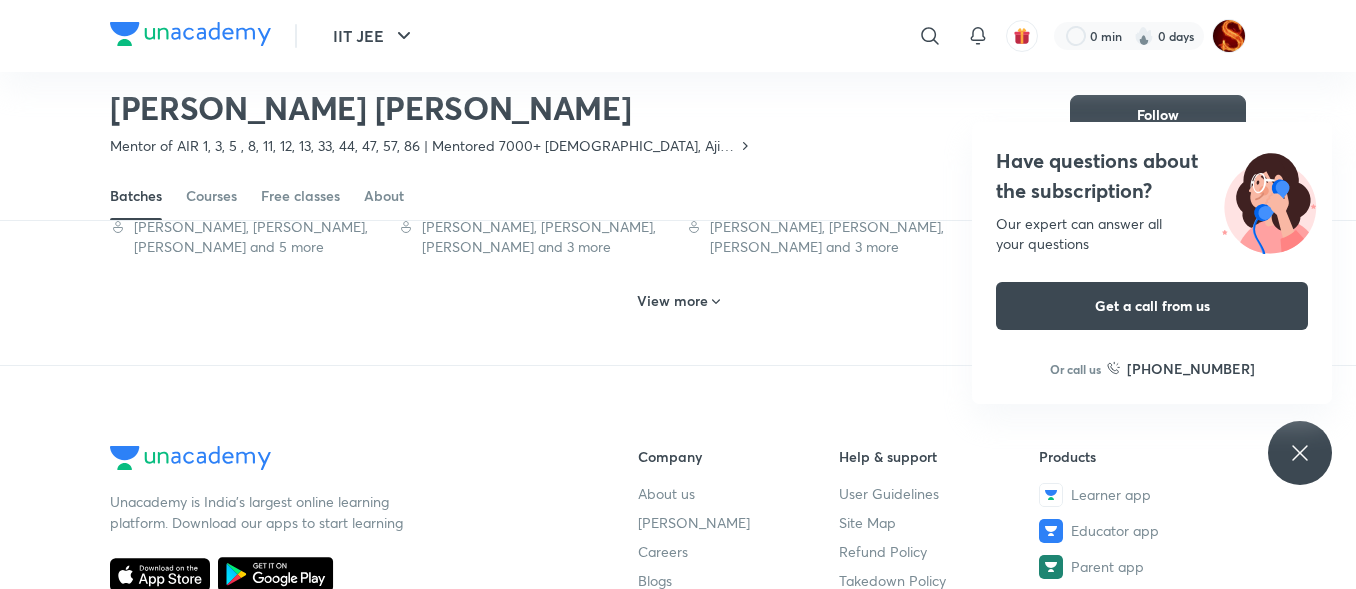 scroll, scrollTop: 3434, scrollLeft: 0, axis: vertical 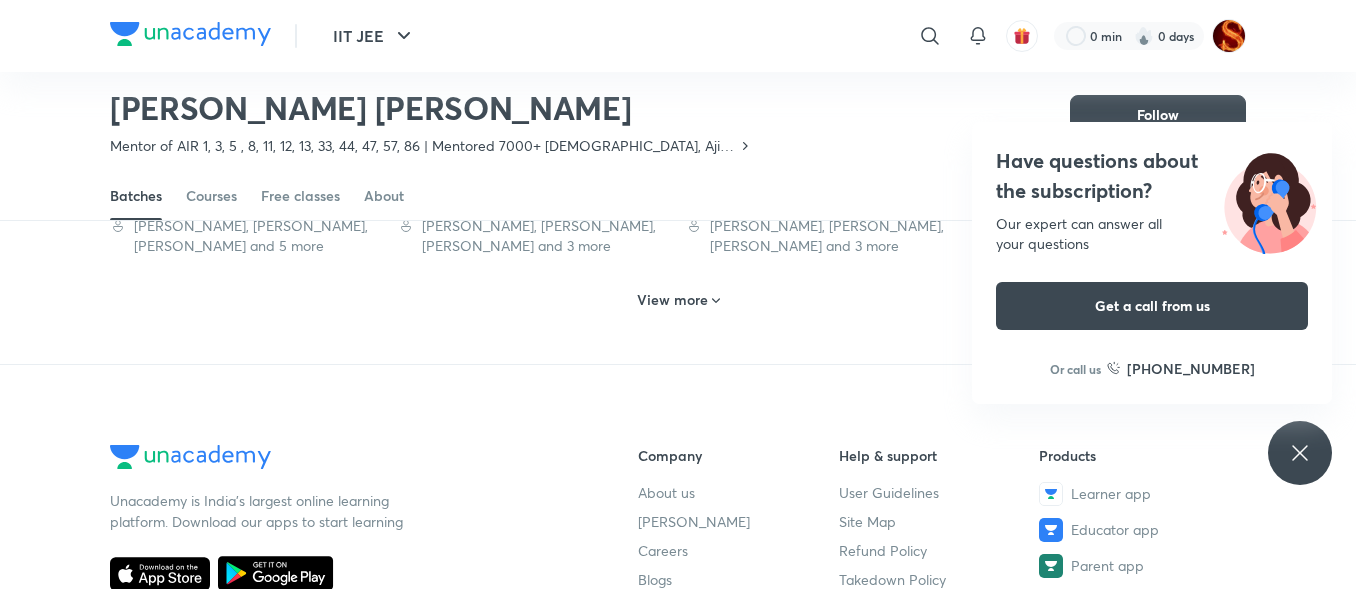 click on "View more" at bounding box center (672, 300) 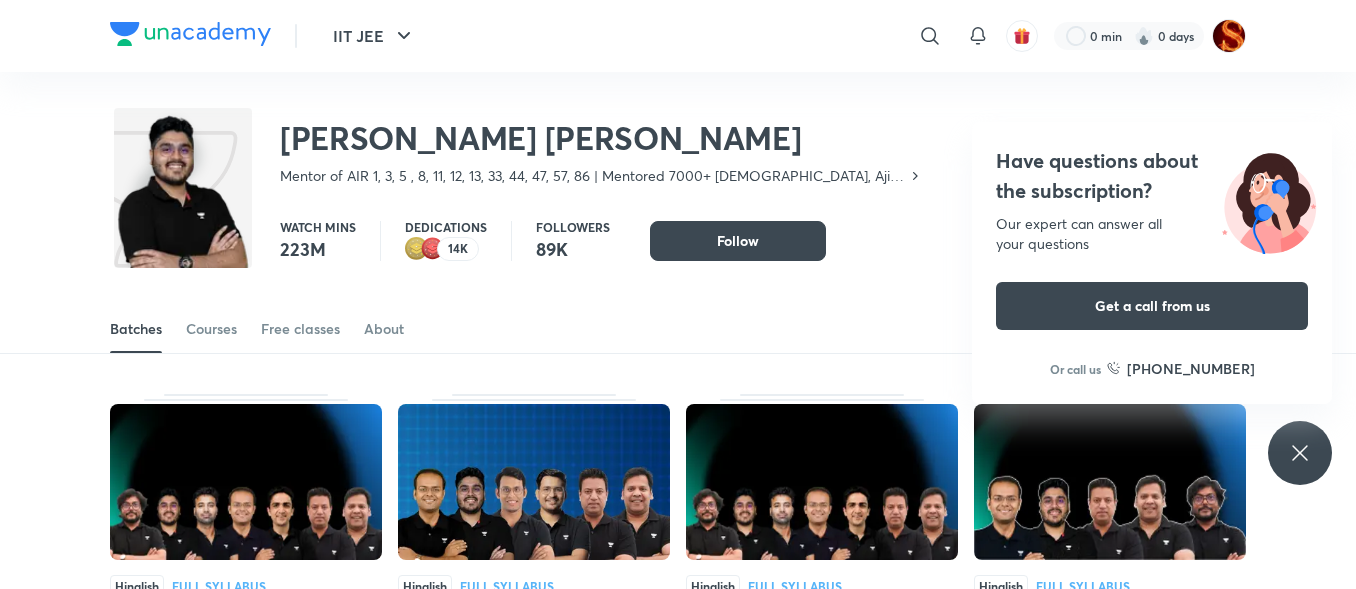 scroll, scrollTop: 0, scrollLeft: 0, axis: both 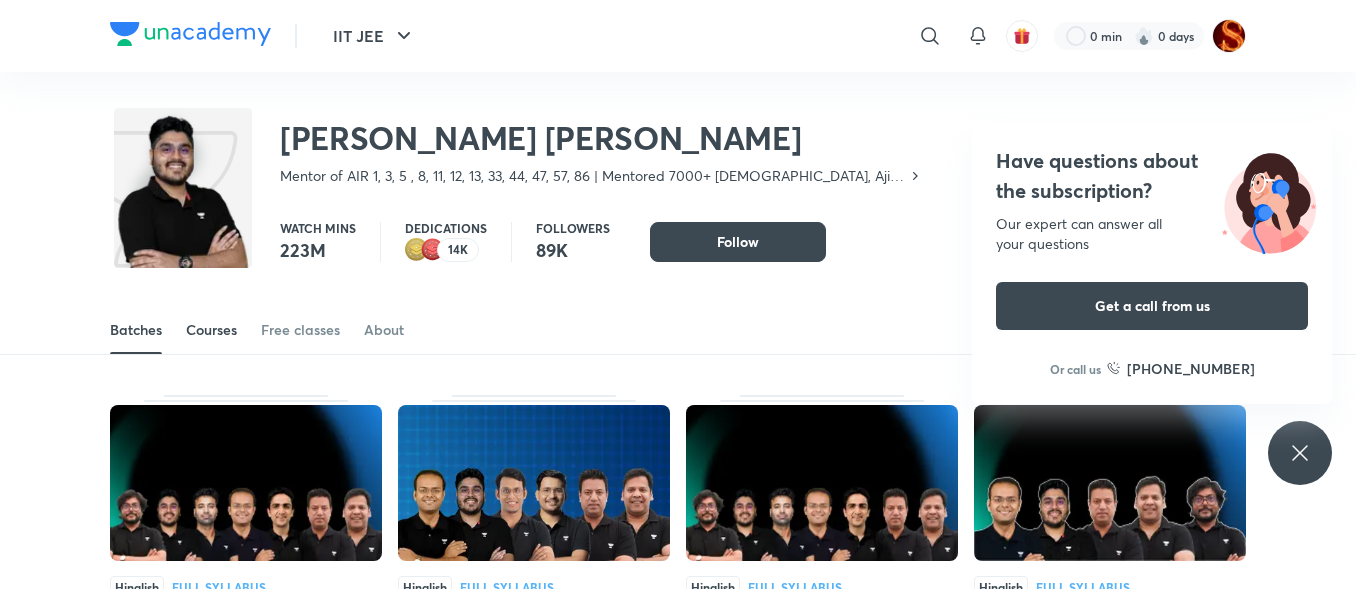 click on "Courses" at bounding box center [211, 330] 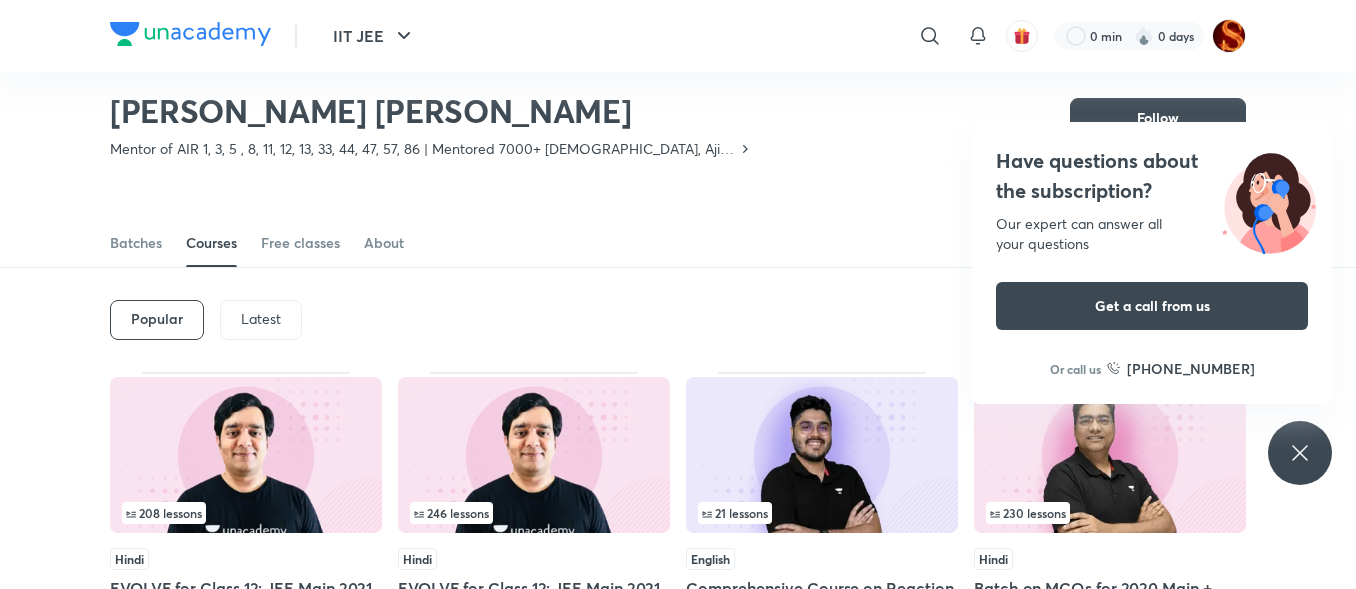 scroll, scrollTop: 0, scrollLeft: 0, axis: both 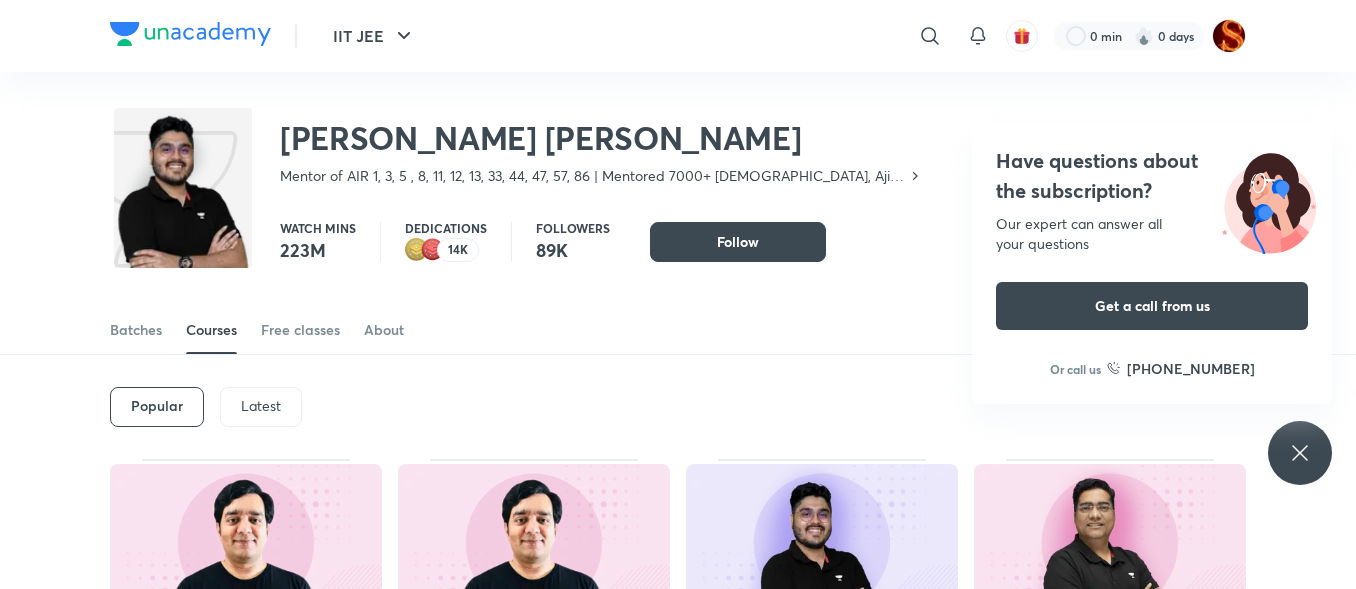 click on "Latest" at bounding box center (261, 407) 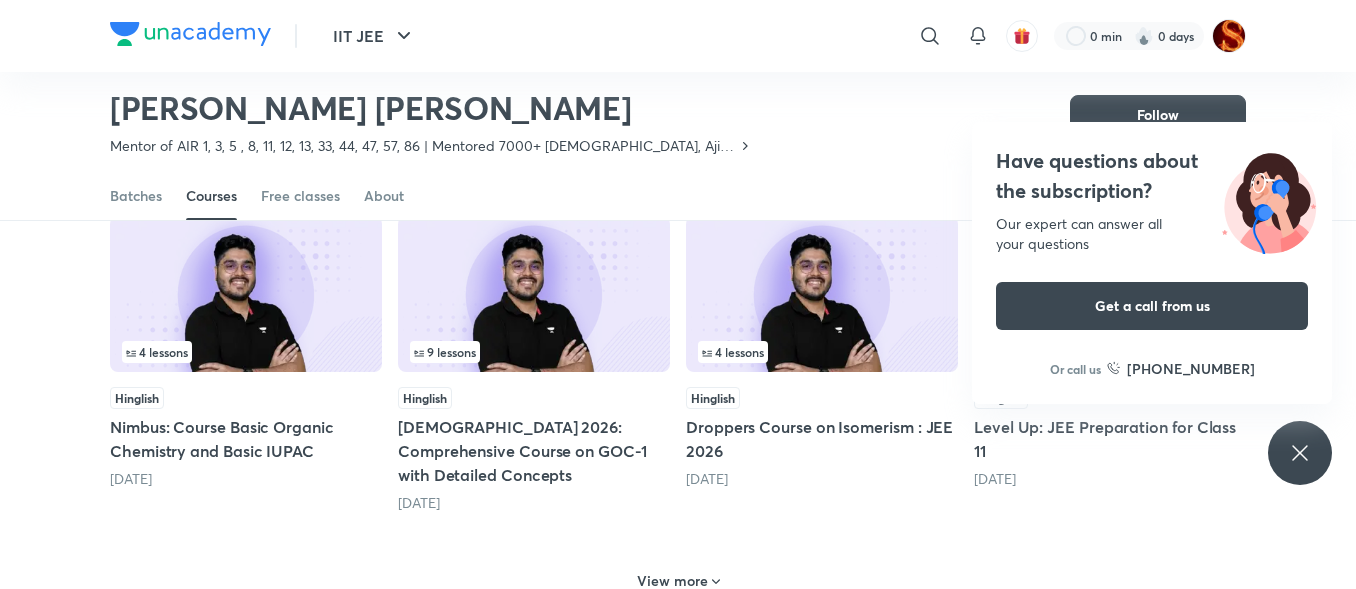 scroll, scrollTop: 850, scrollLeft: 0, axis: vertical 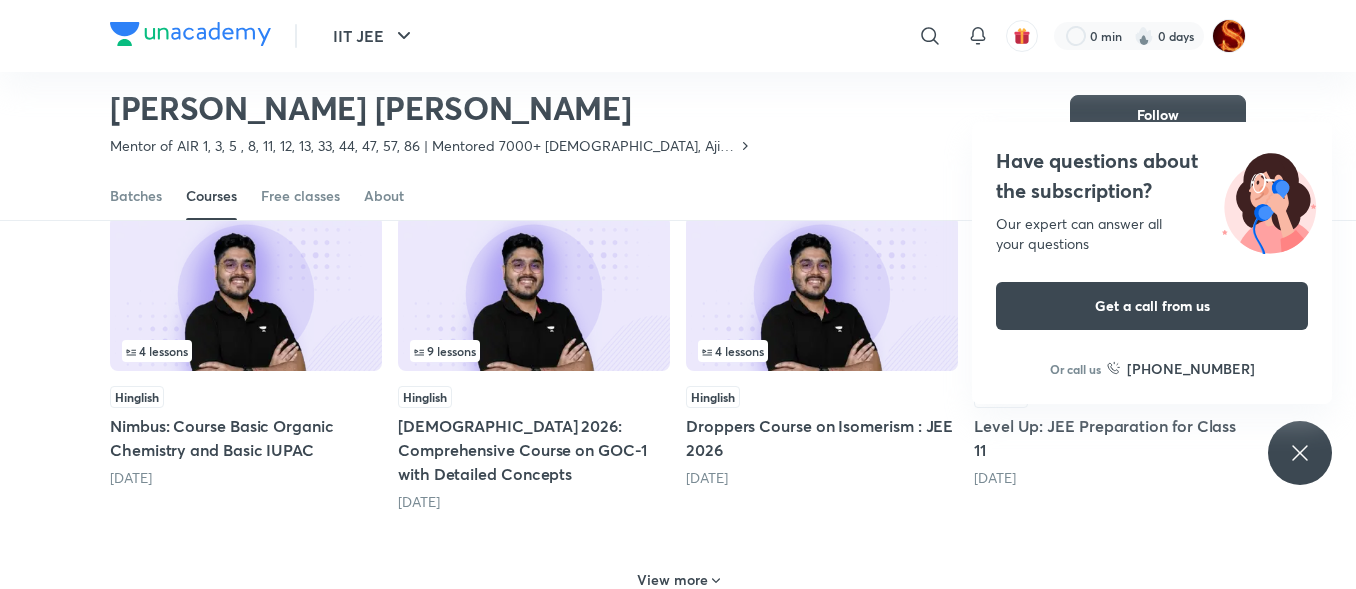 click 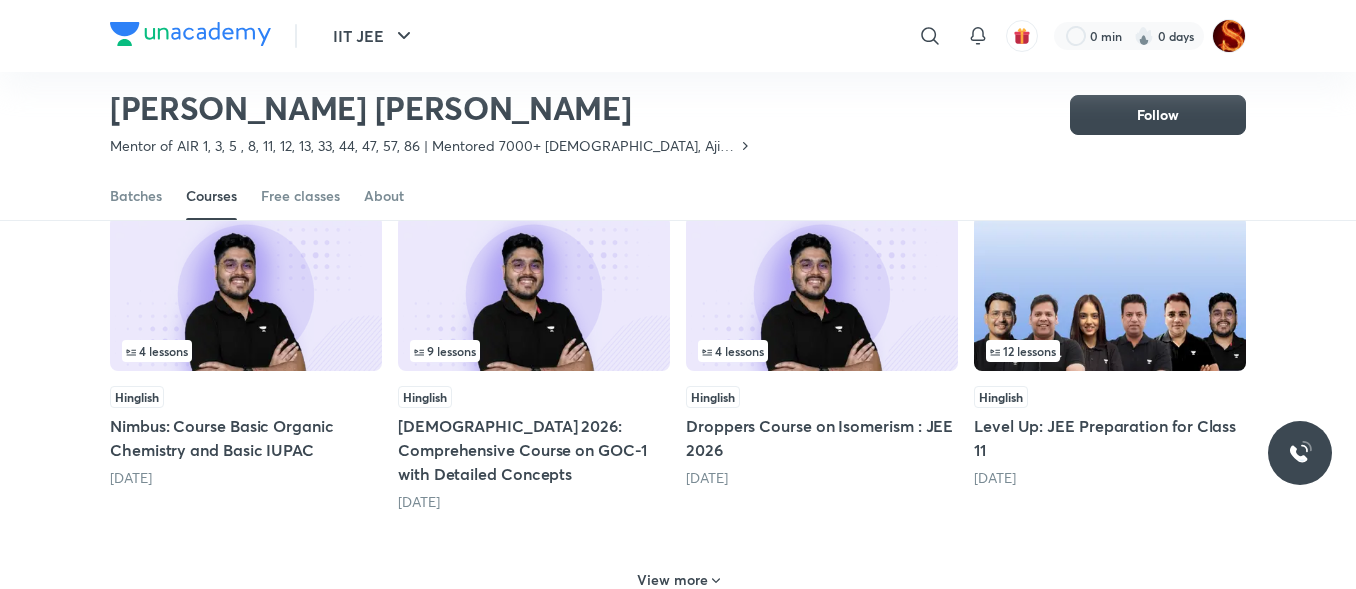 click on "View more" at bounding box center (672, 580) 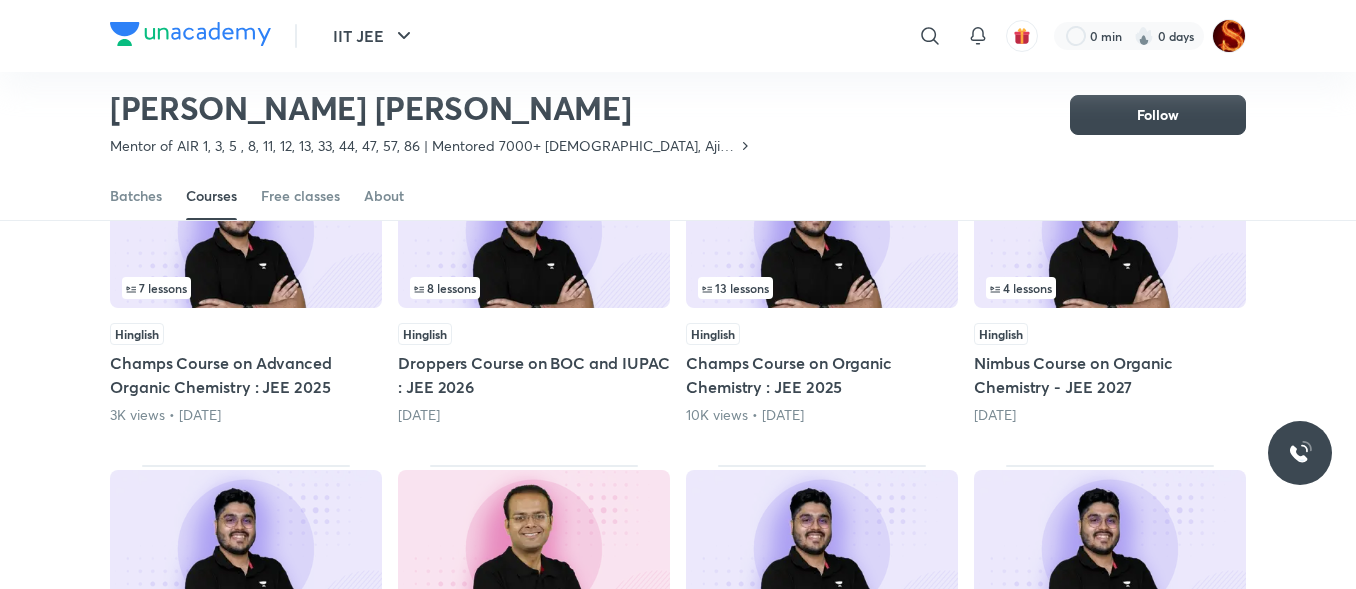 scroll, scrollTop: 1600, scrollLeft: 0, axis: vertical 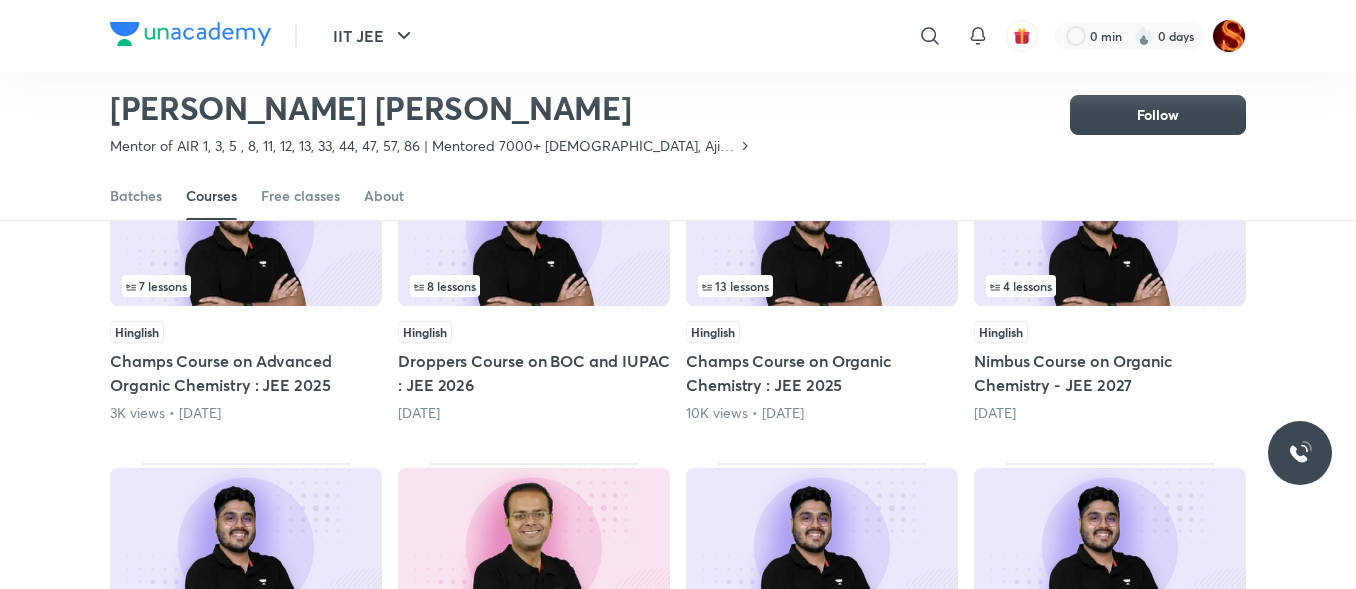 click at bounding box center (534, 546) 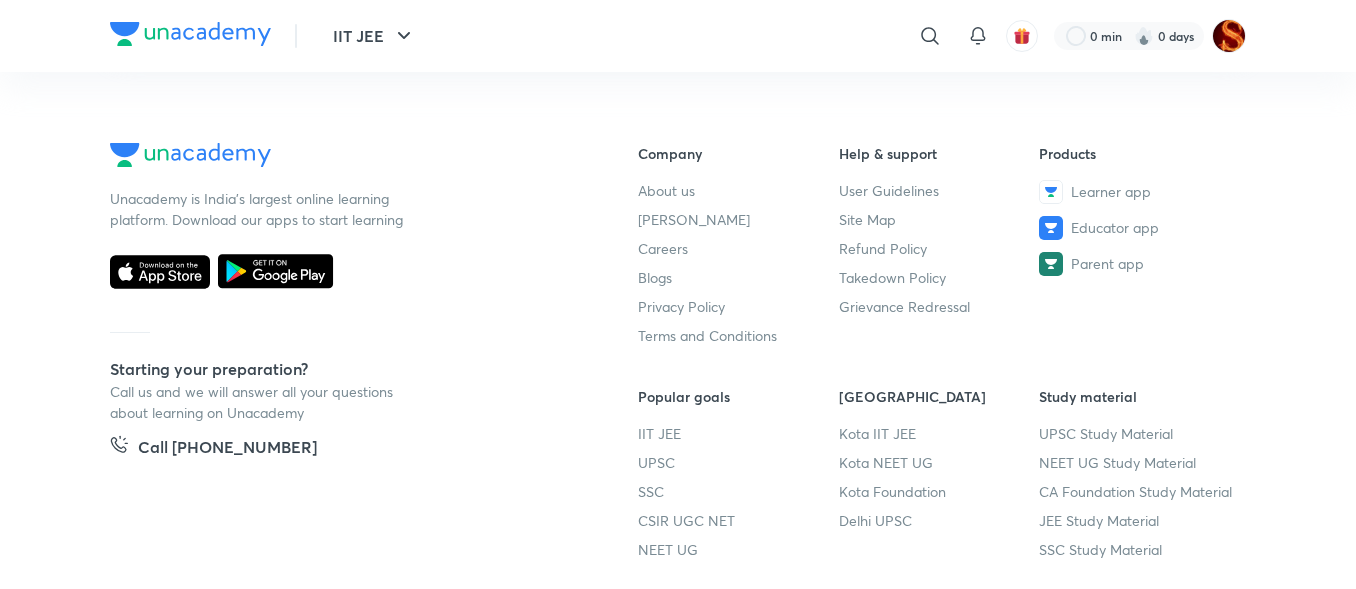 scroll, scrollTop: 0, scrollLeft: 0, axis: both 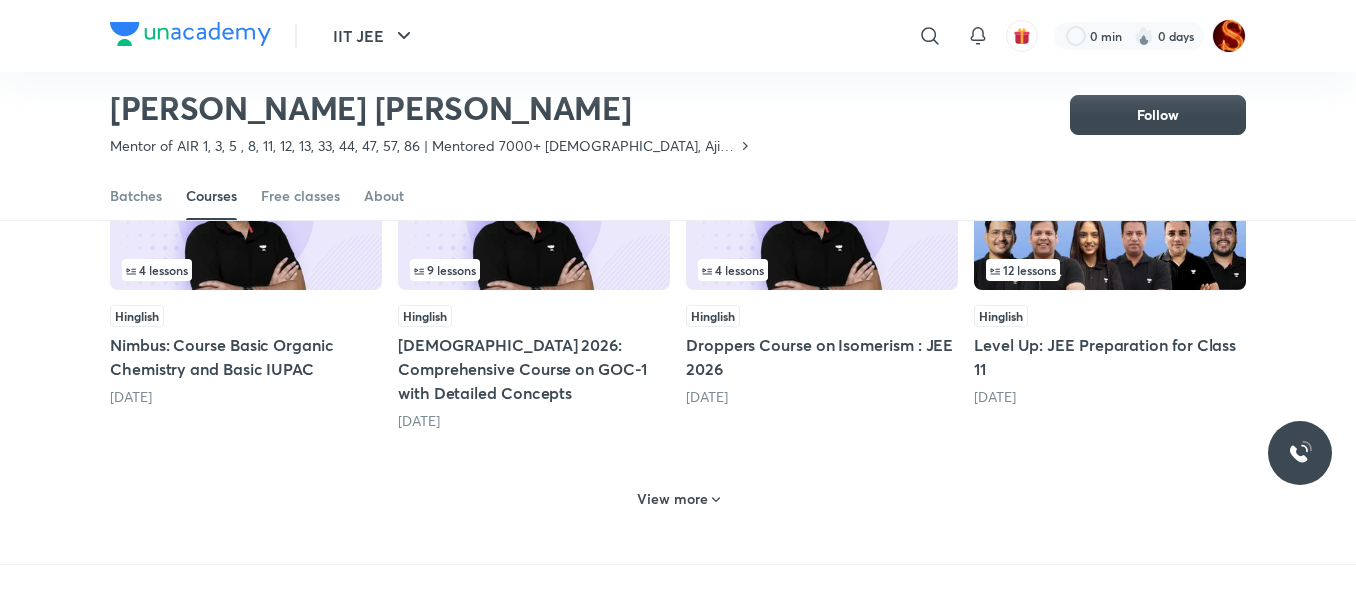 click on "View more" at bounding box center [672, 499] 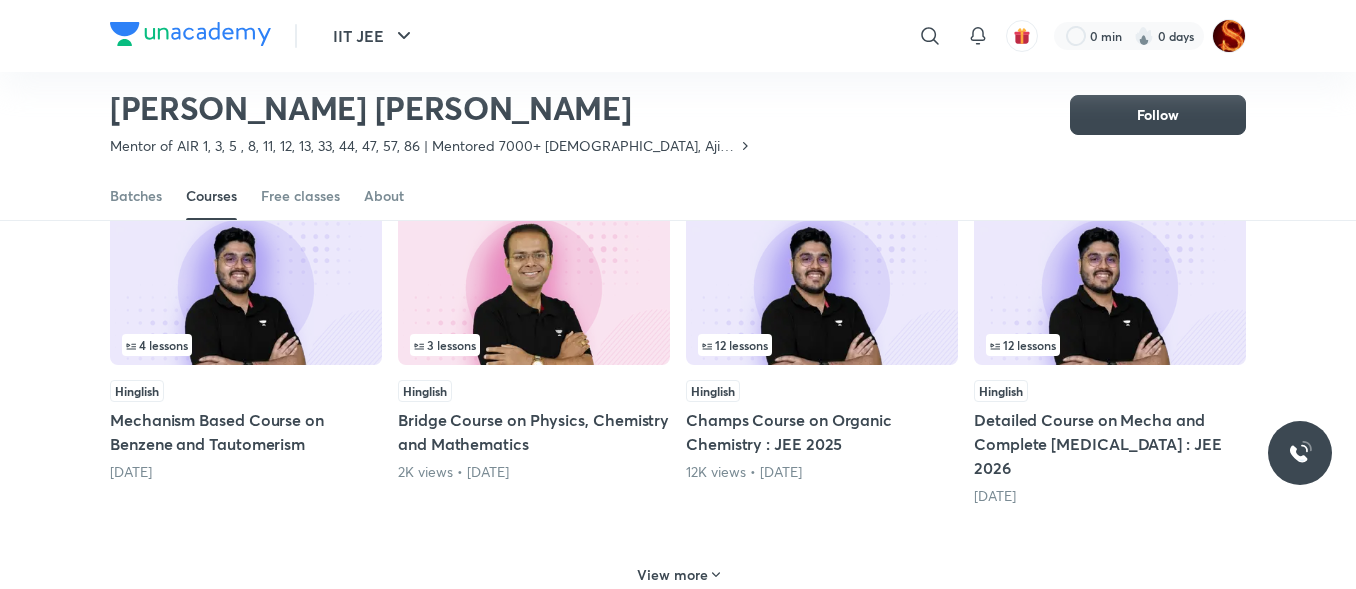 scroll, scrollTop: 1858, scrollLeft: 0, axis: vertical 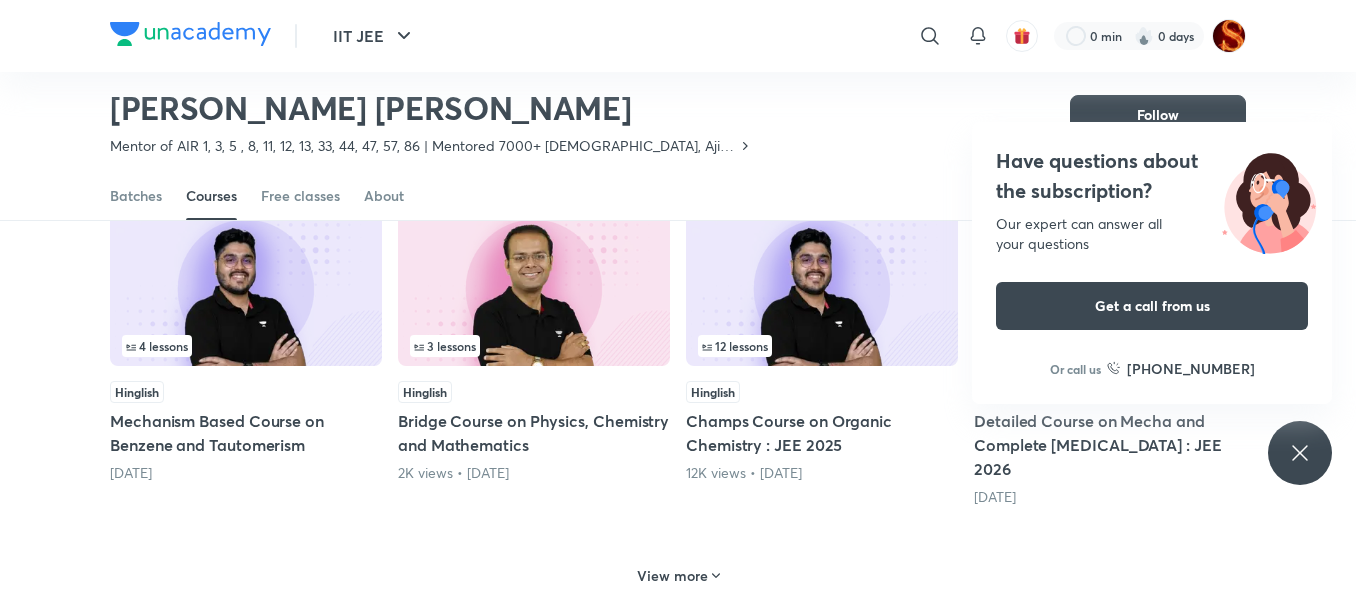 click on "View more" at bounding box center [672, 576] 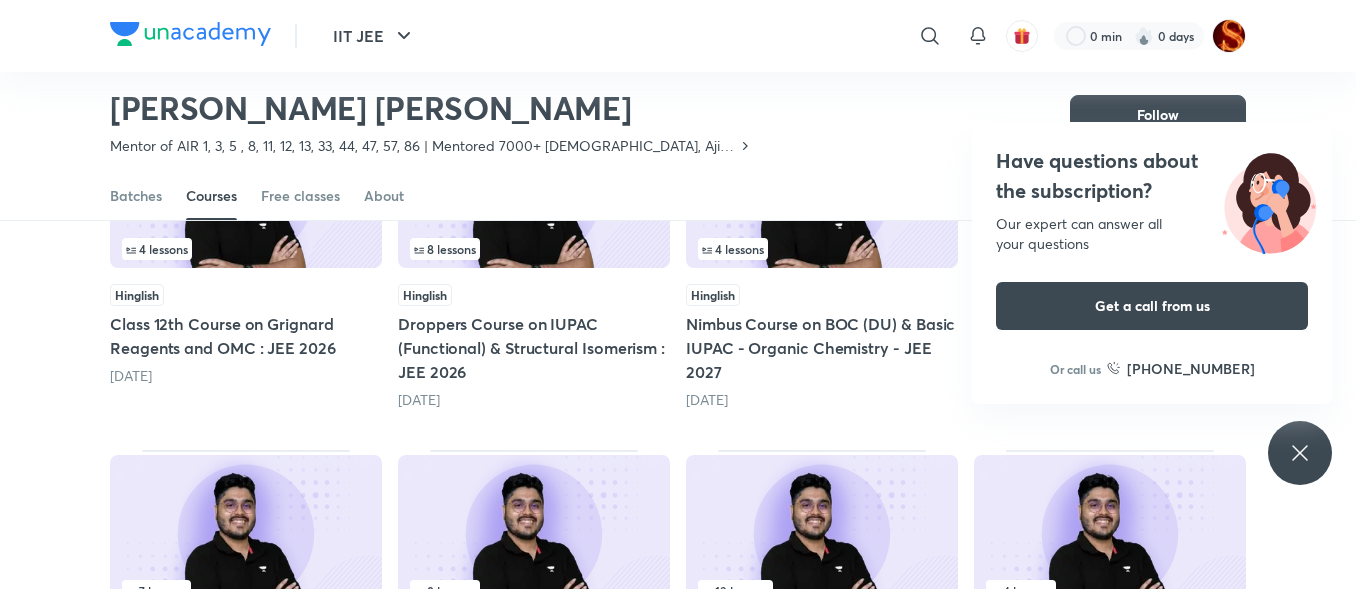 scroll, scrollTop: 1274, scrollLeft: 0, axis: vertical 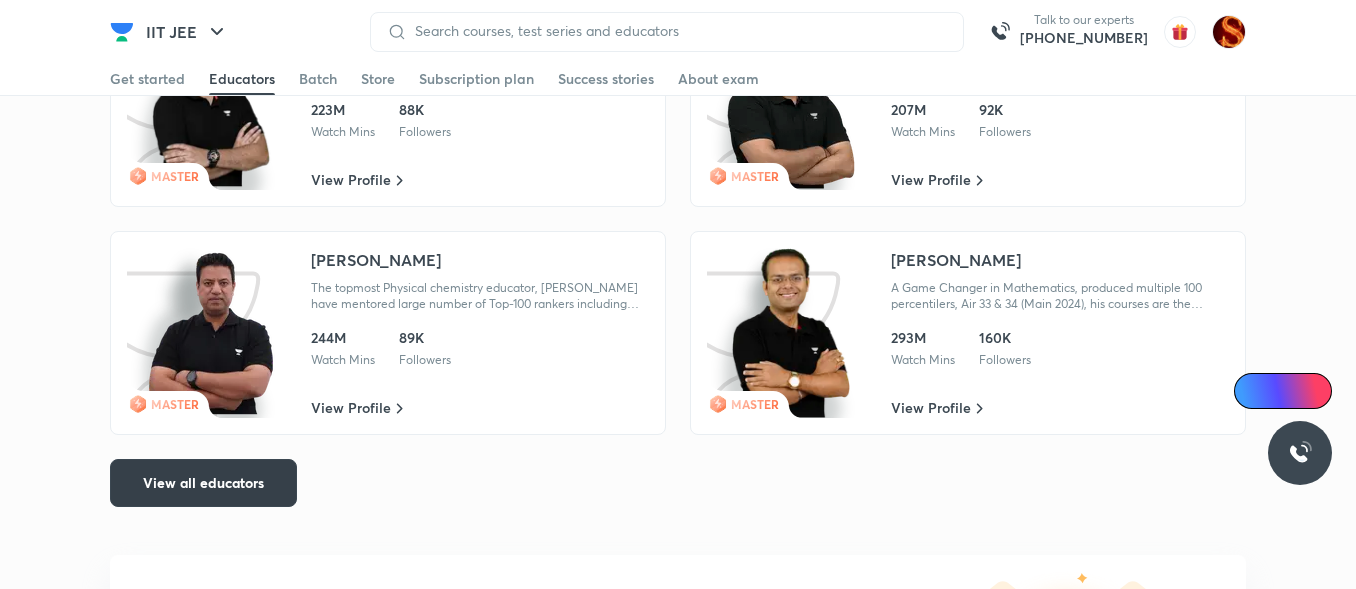 click on "View all educators" at bounding box center [203, 483] 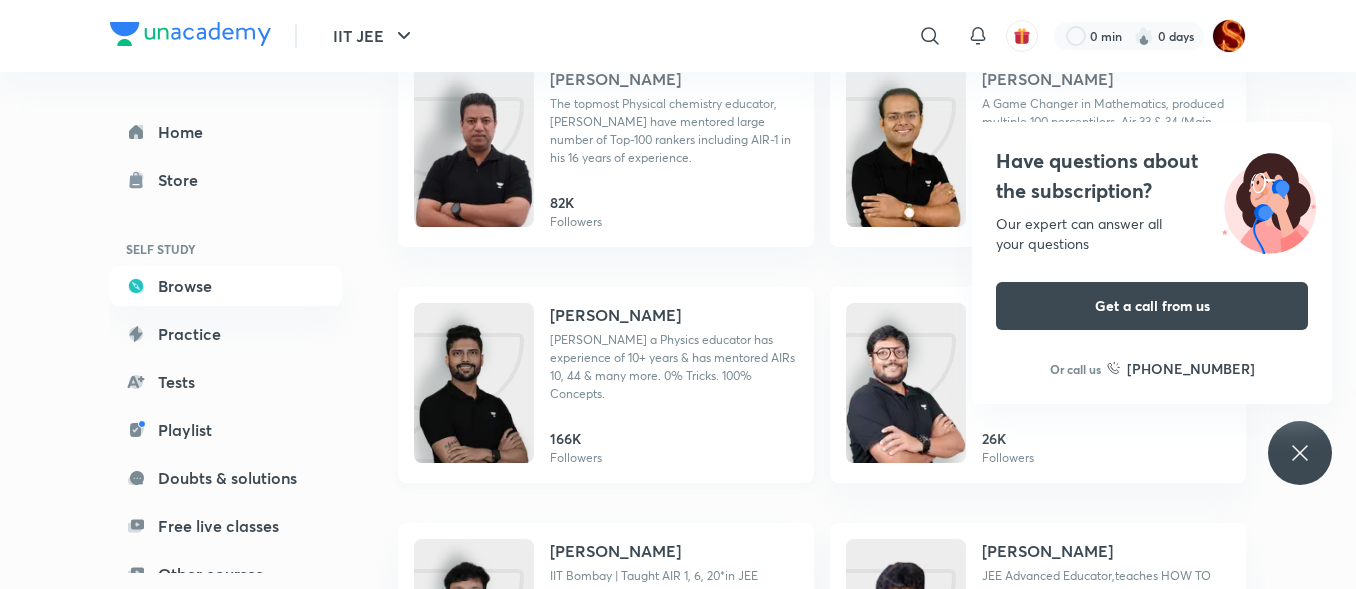 scroll, scrollTop: 562, scrollLeft: 0, axis: vertical 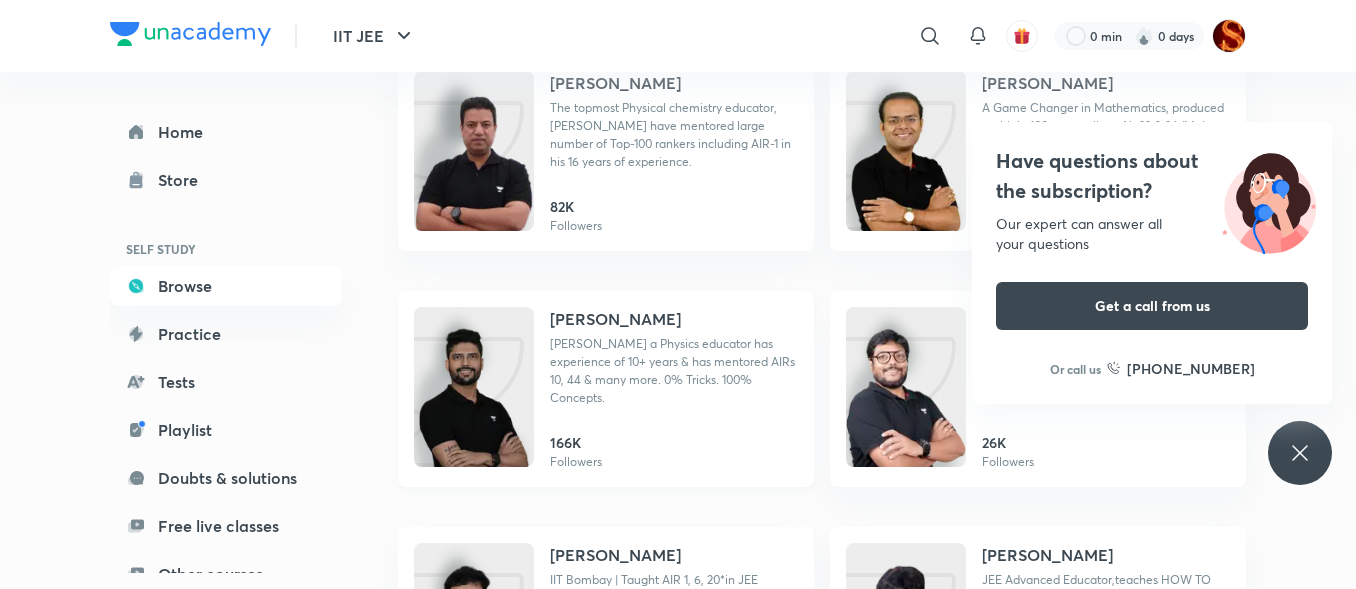 click on "166K Followers" at bounding box center (674, 451) 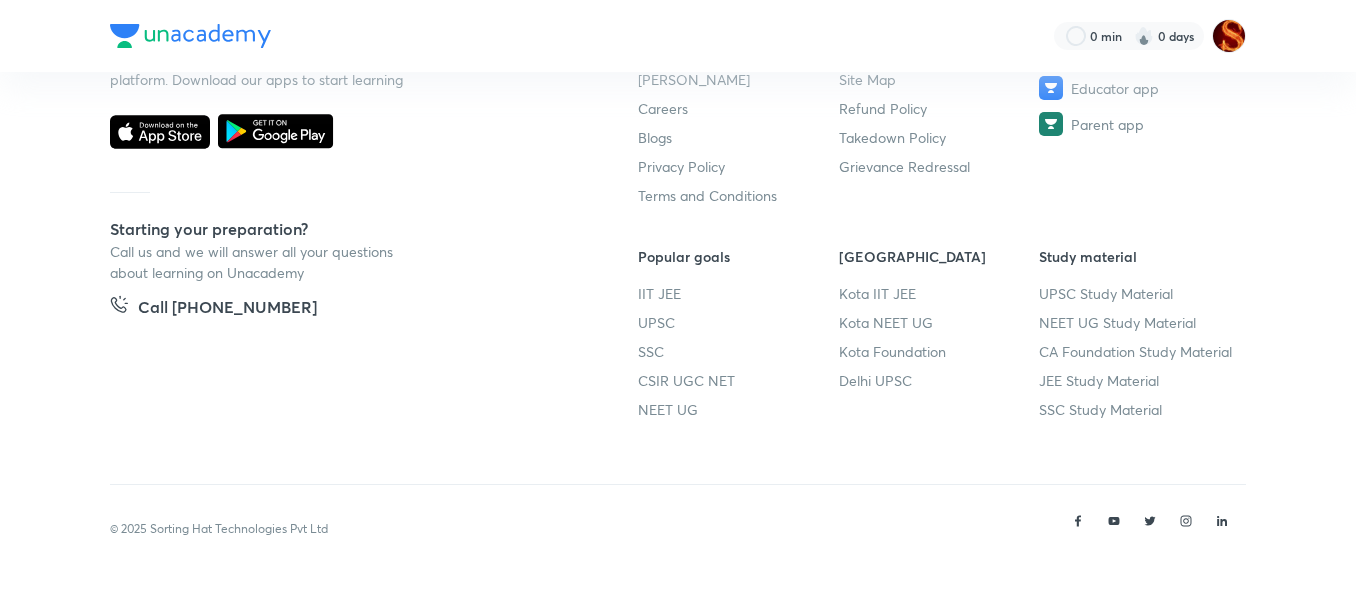 scroll, scrollTop: 0, scrollLeft: 0, axis: both 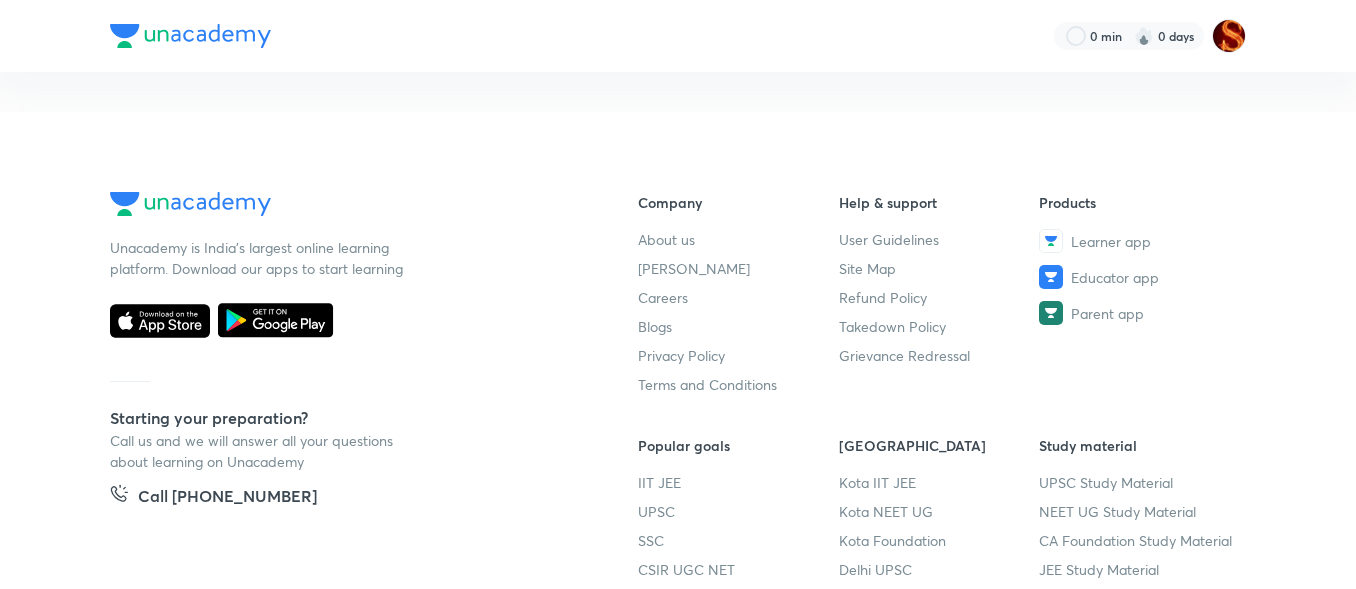 click on "Popular goals IIT JEE UPSC SSC CSIR UGC NET NEET UG" at bounding box center (738, 522) 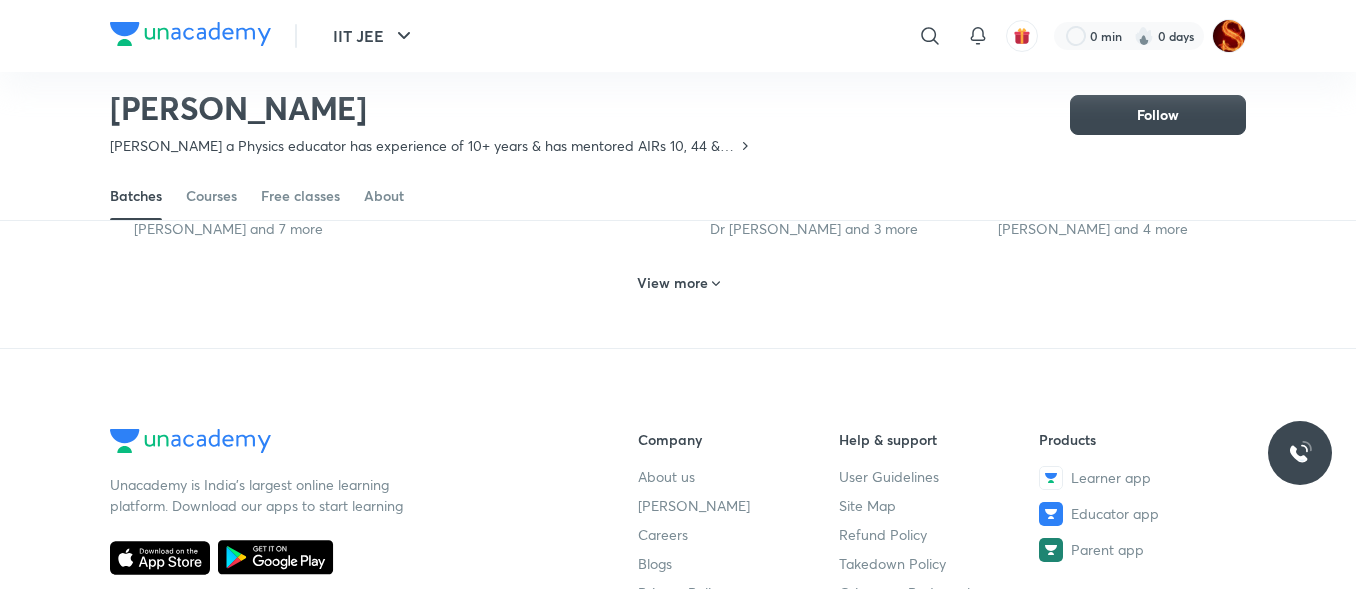 scroll, scrollTop: 1209, scrollLeft: 0, axis: vertical 